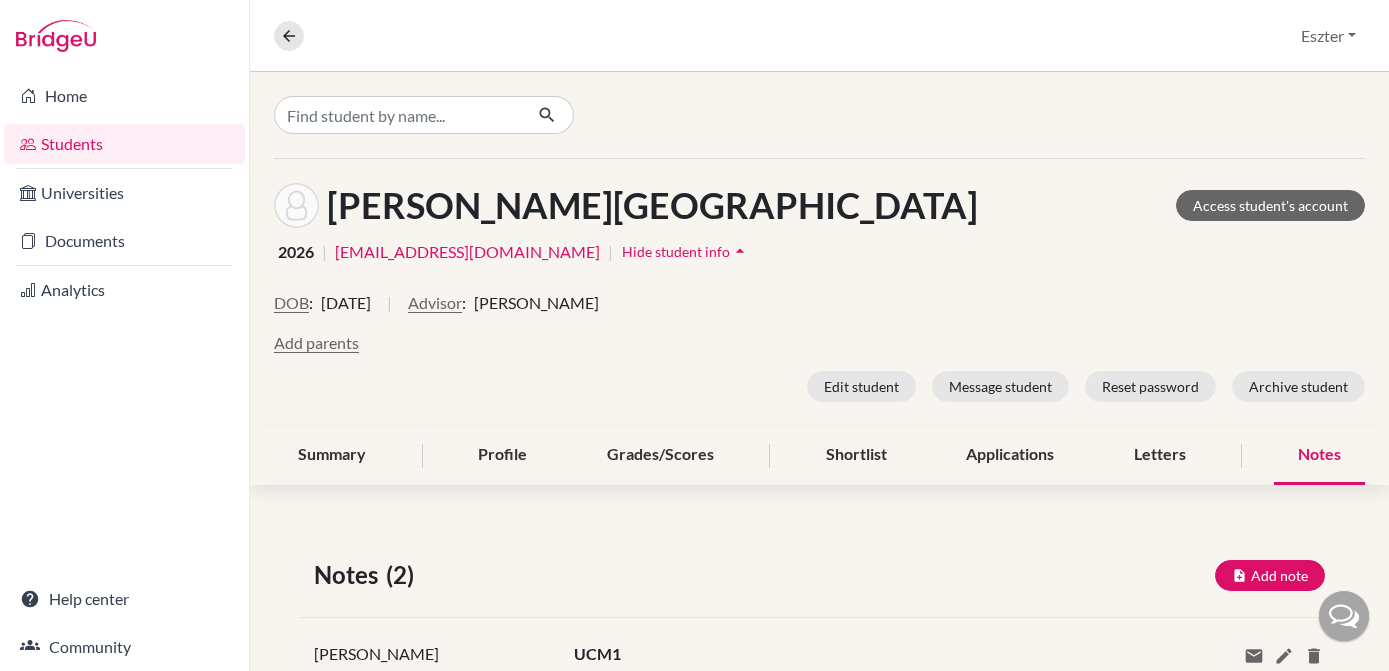 scroll, scrollTop: 0, scrollLeft: 0, axis: both 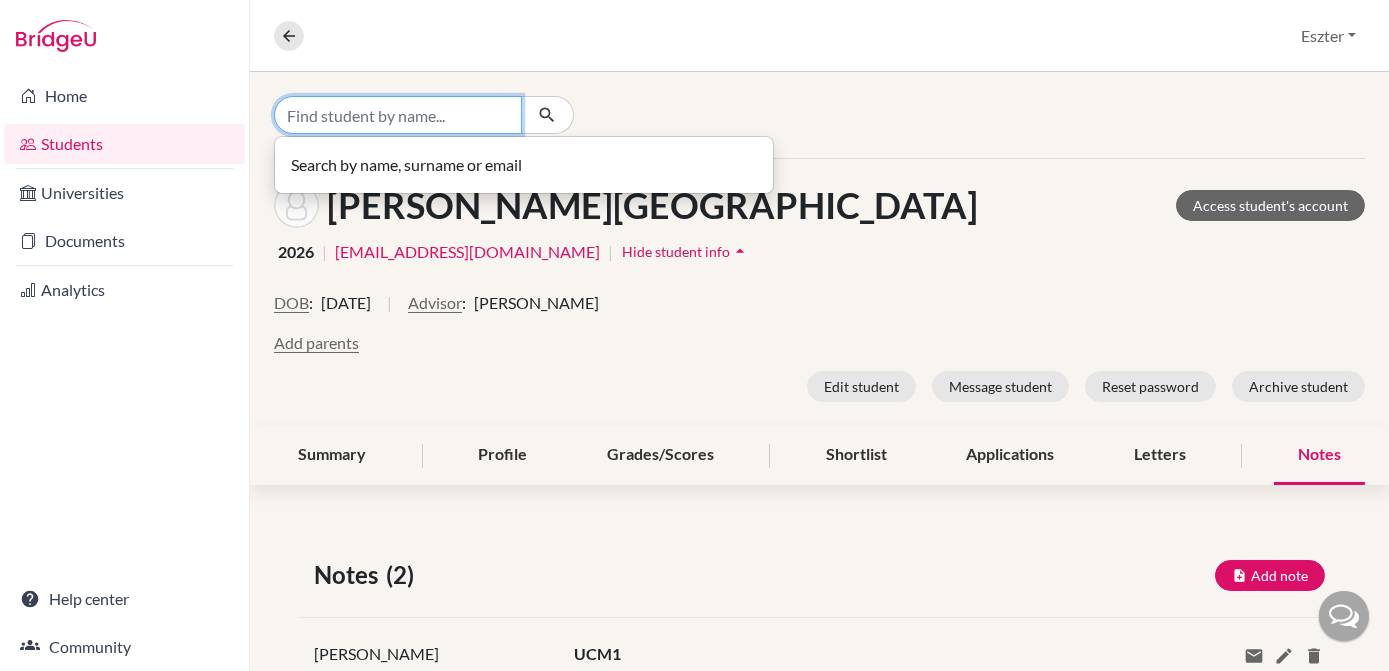 click at bounding box center [398, 115] 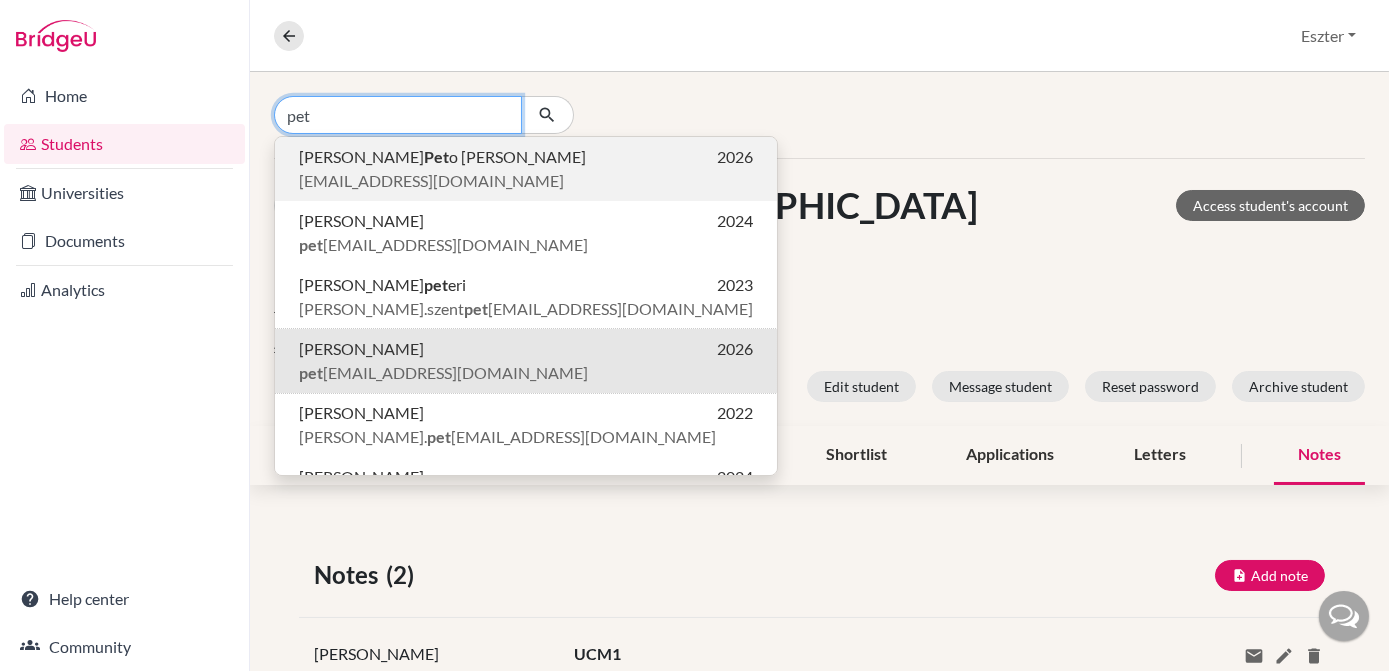 type on "pet" 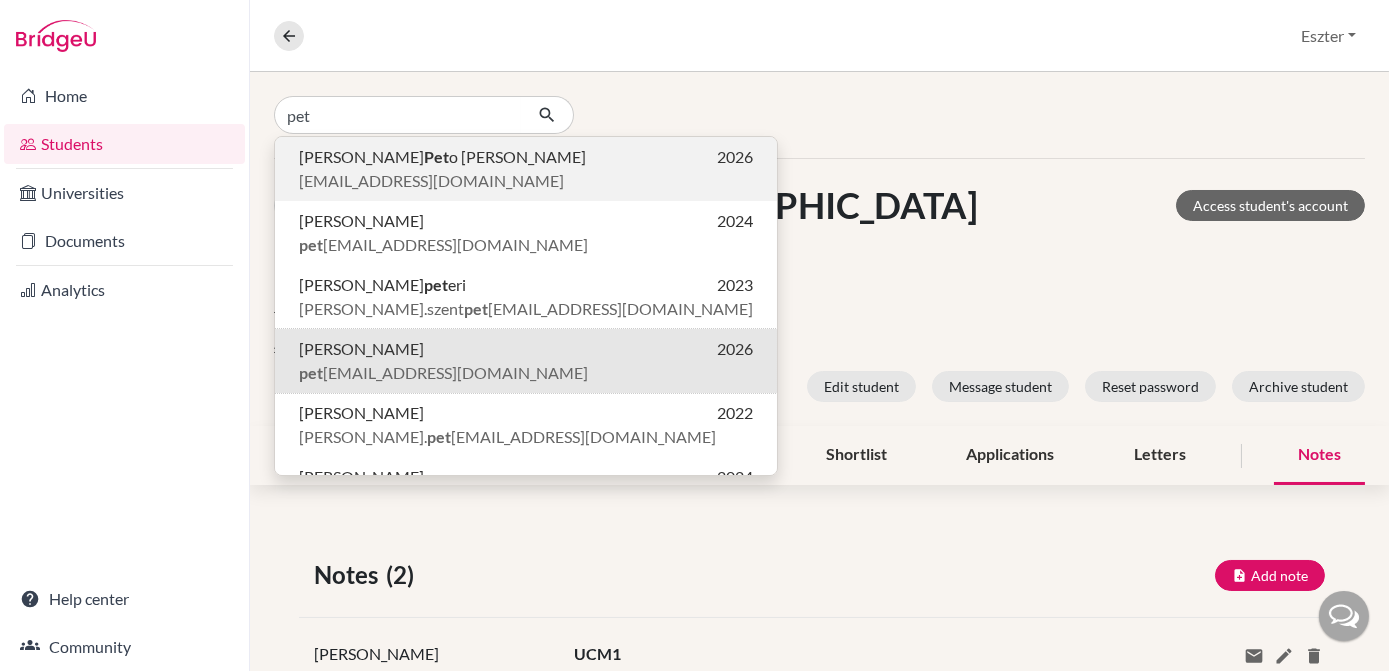 click on "[EMAIL_ADDRESS][DOMAIN_NAME]" at bounding box center (431, 181) 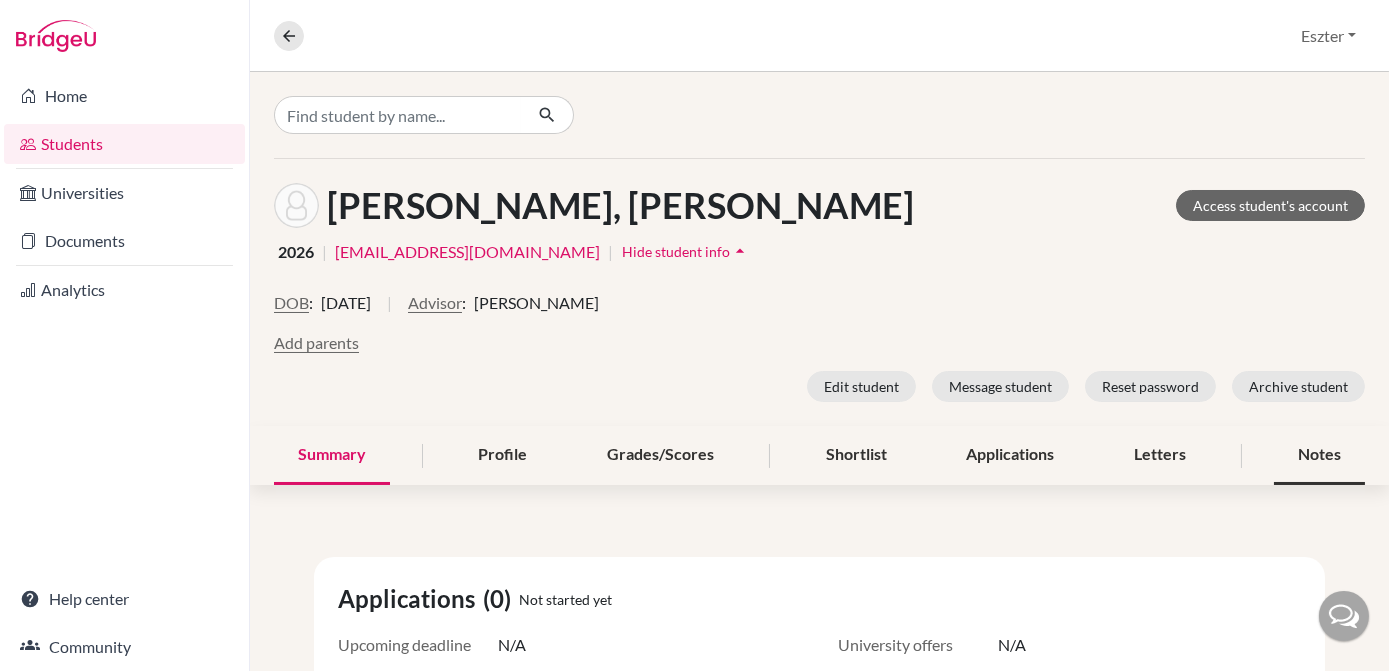 click on "Notes" at bounding box center [1319, 455] 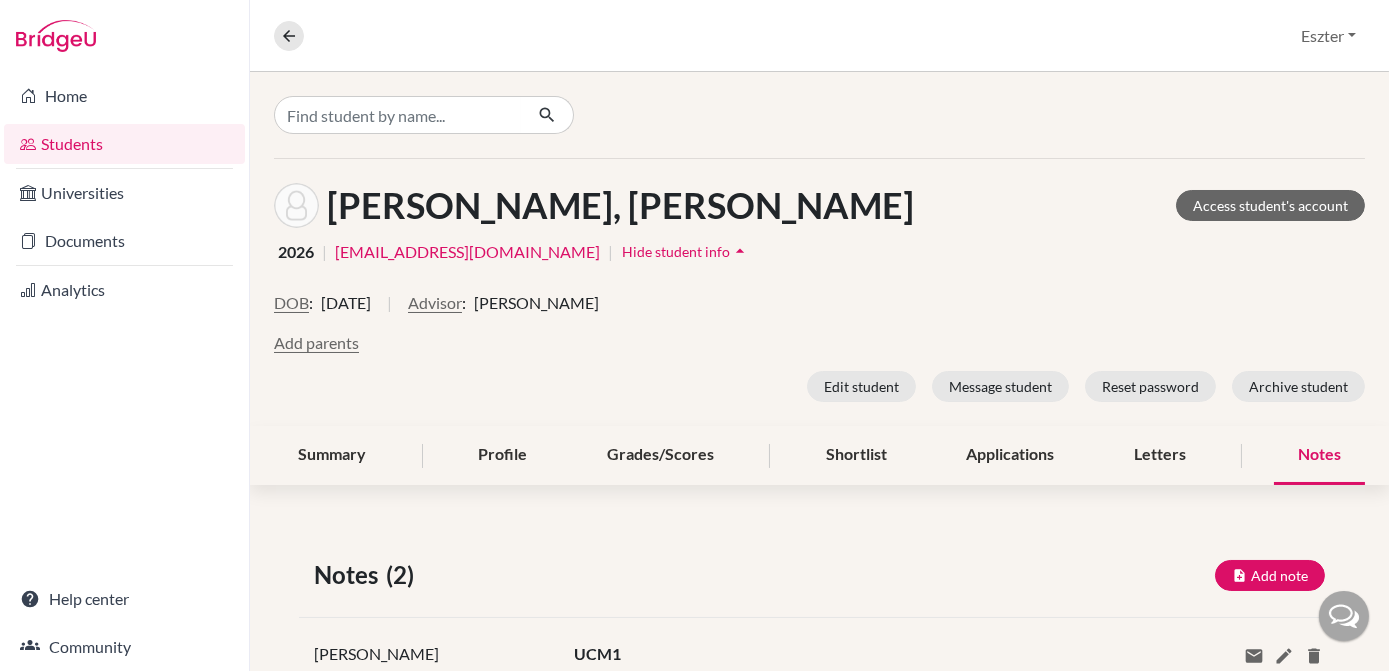 scroll, scrollTop: 280, scrollLeft: 0, axis: vertical 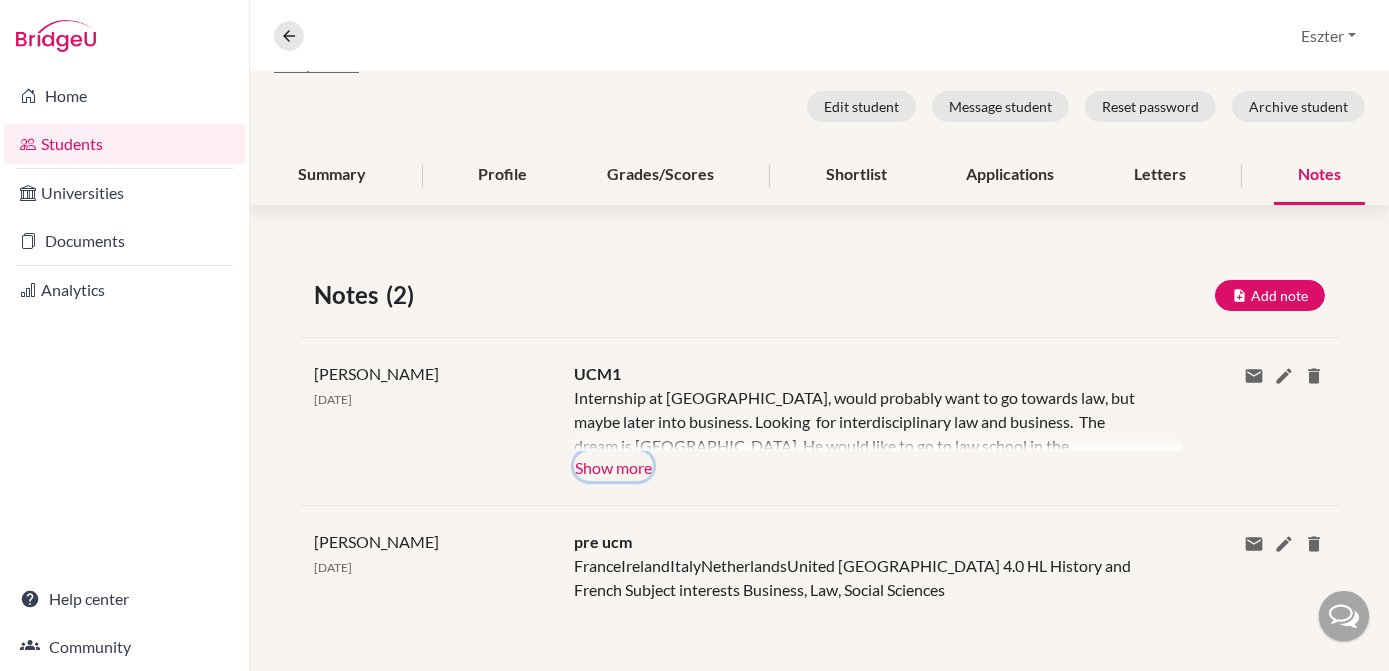 click on "Show more" 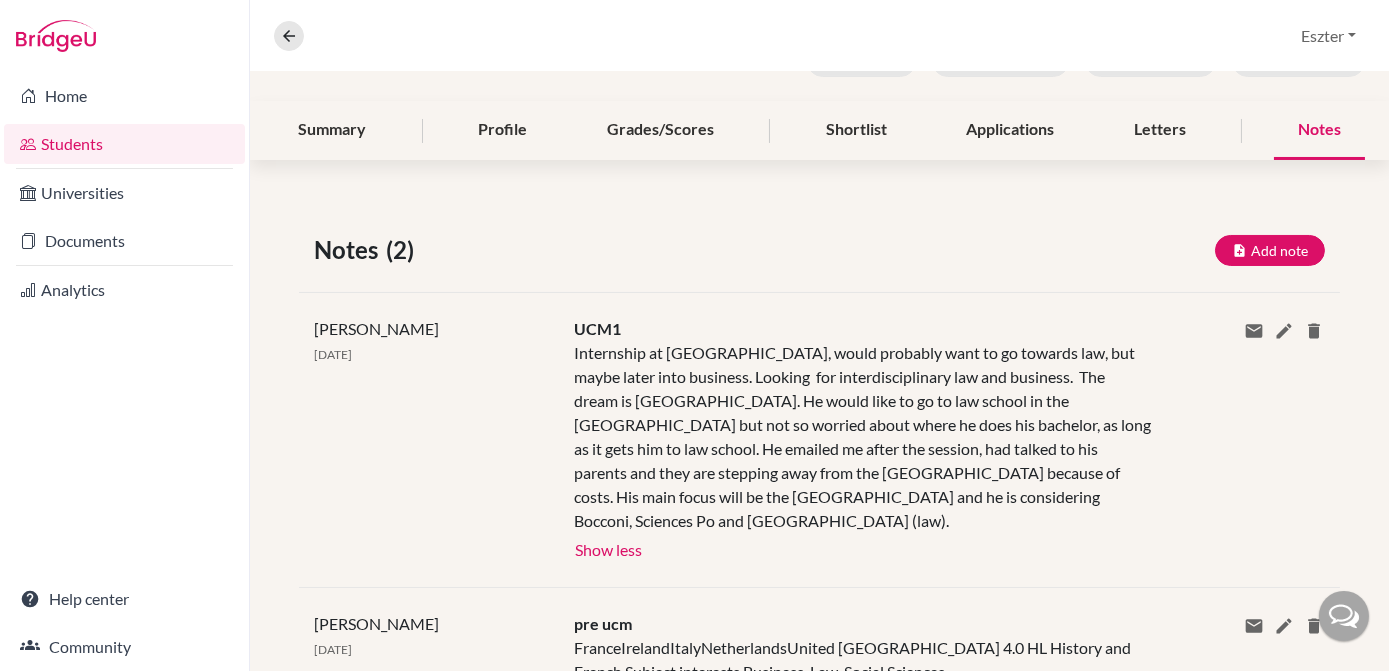 scroll, scrollTop: 366, scrollLeft: 0, axis: vertical 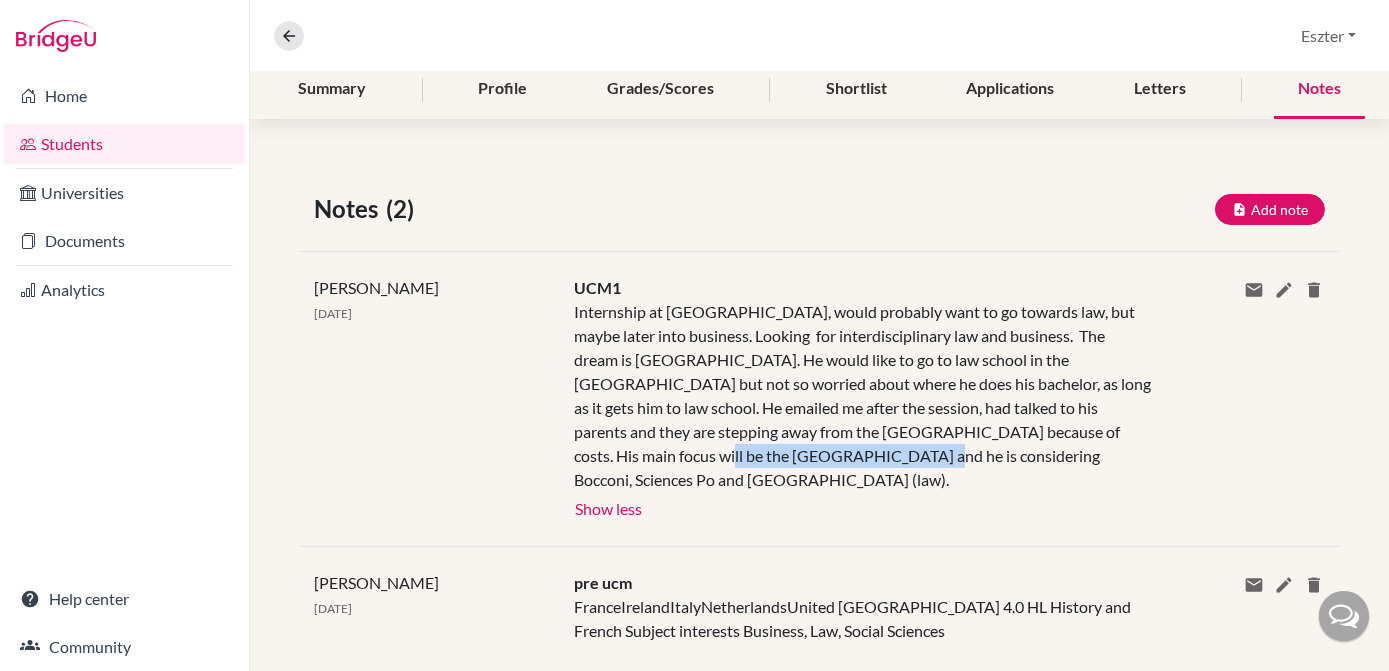 drag, startPoint x: 570, startPoint y: 452, endPoint x: 770, endPoint y: 460, distance: 200.15994 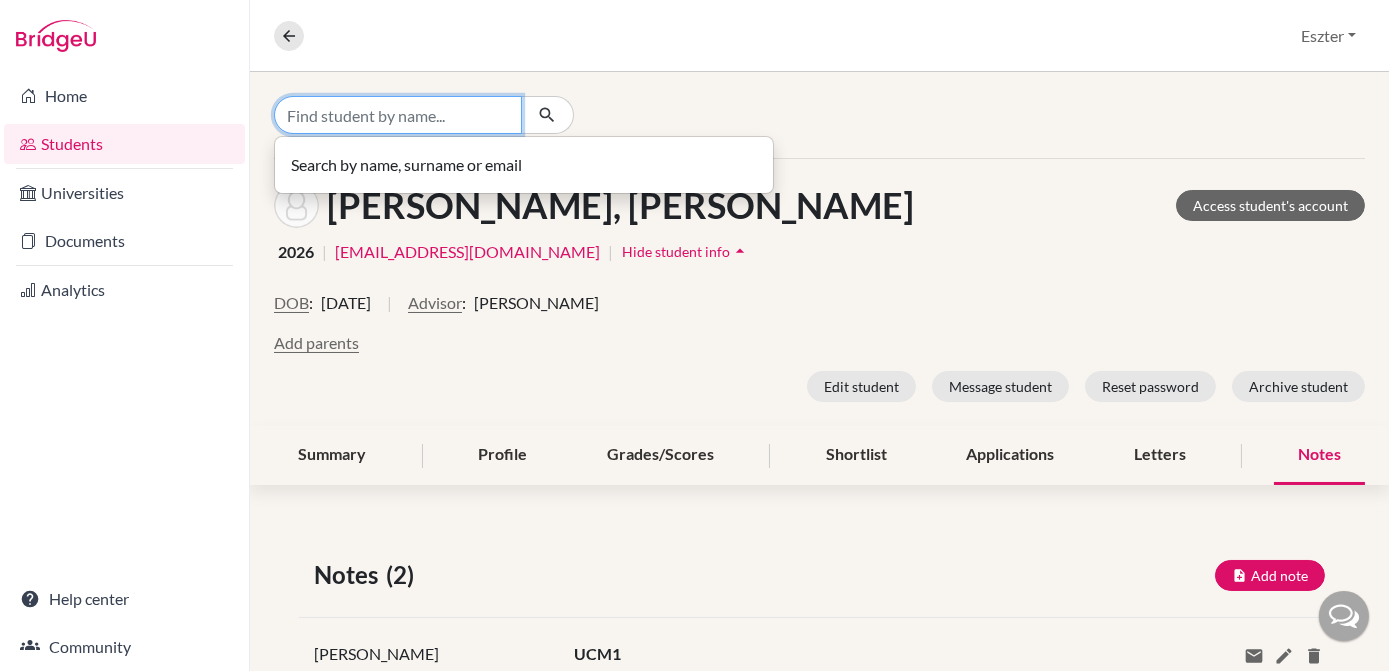 click at bounding box center (398, 115) 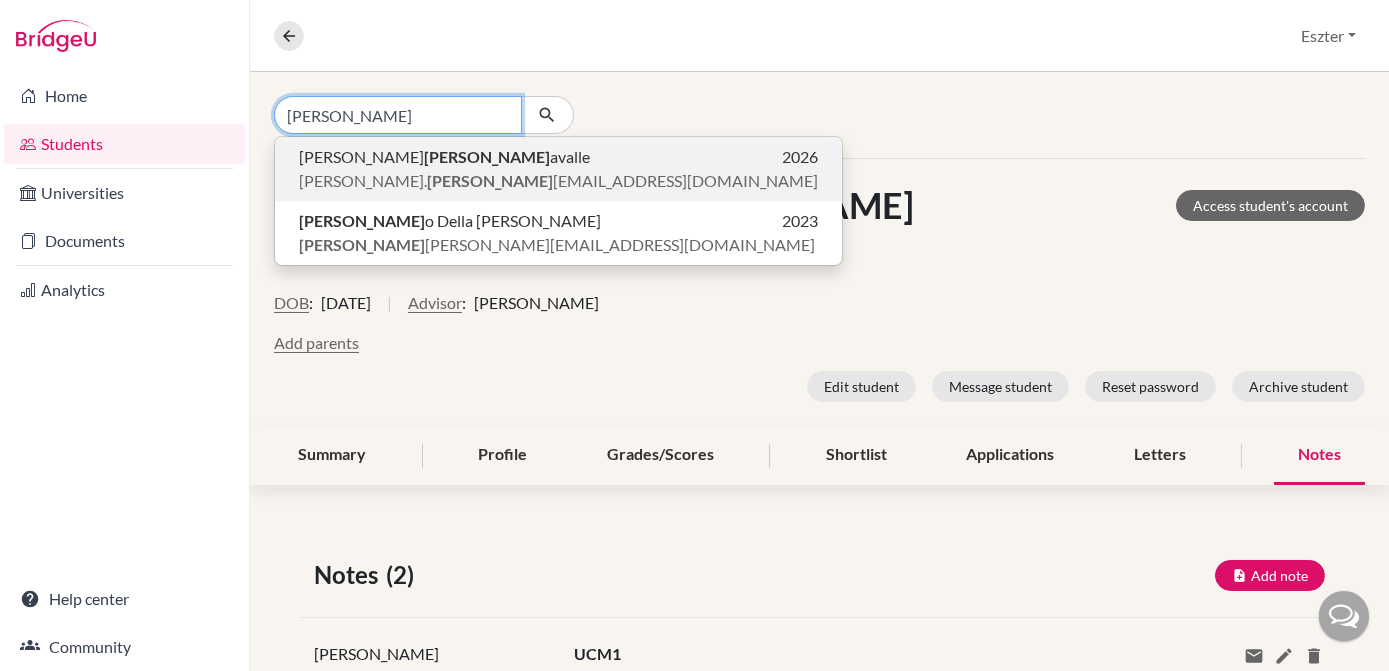 type on "[PERSON_NAME]" 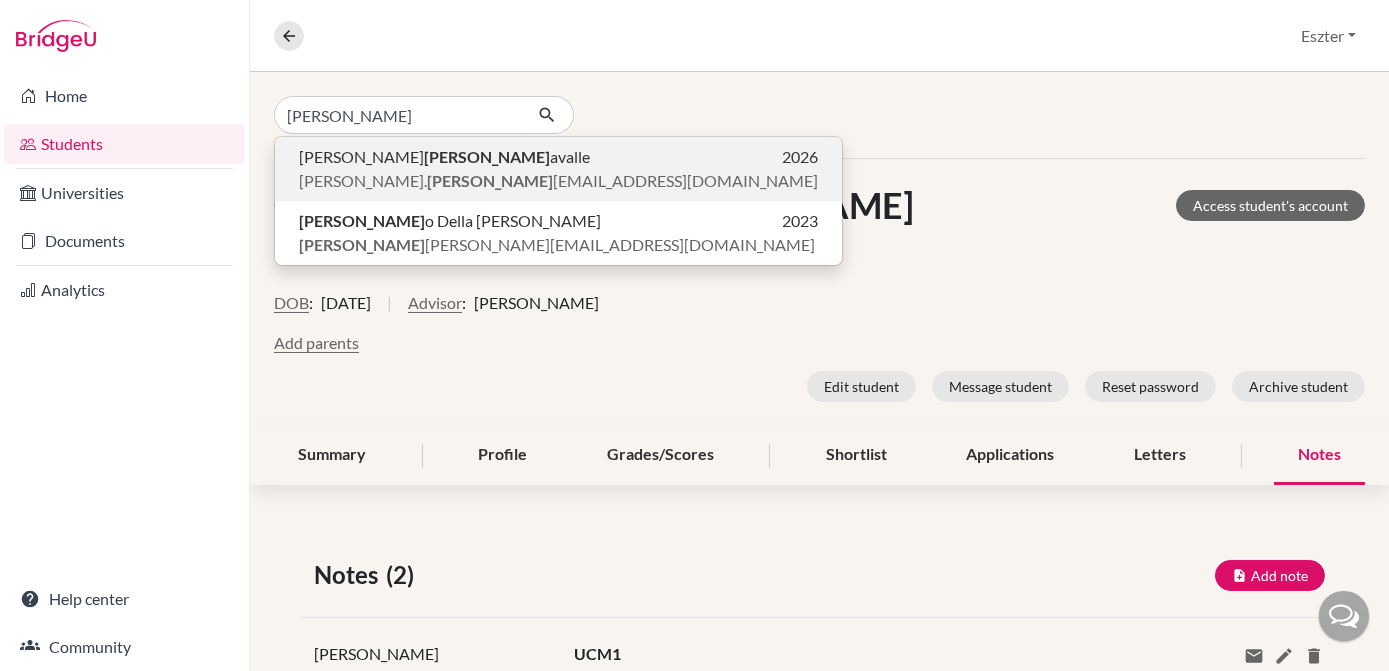 click on "[PERSON_NAME]" at bounding box center [487, 156] 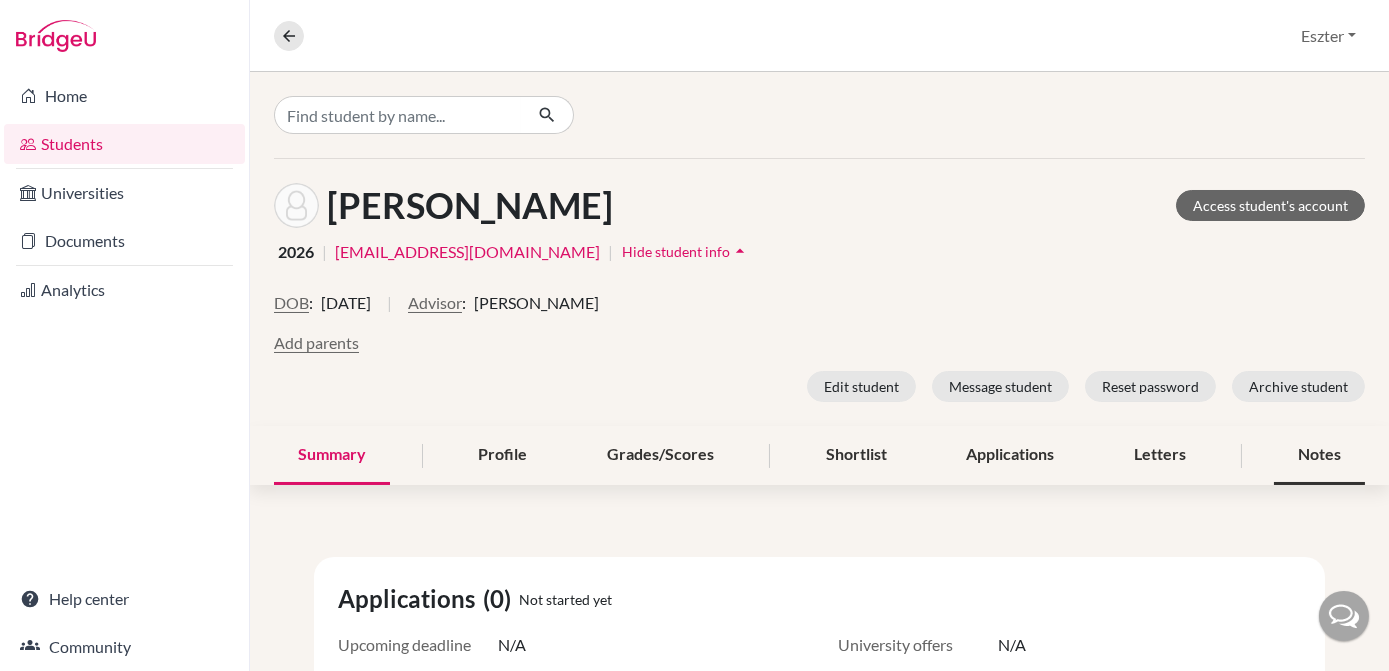 click on "Notes" at bounding box center (1319, 455) 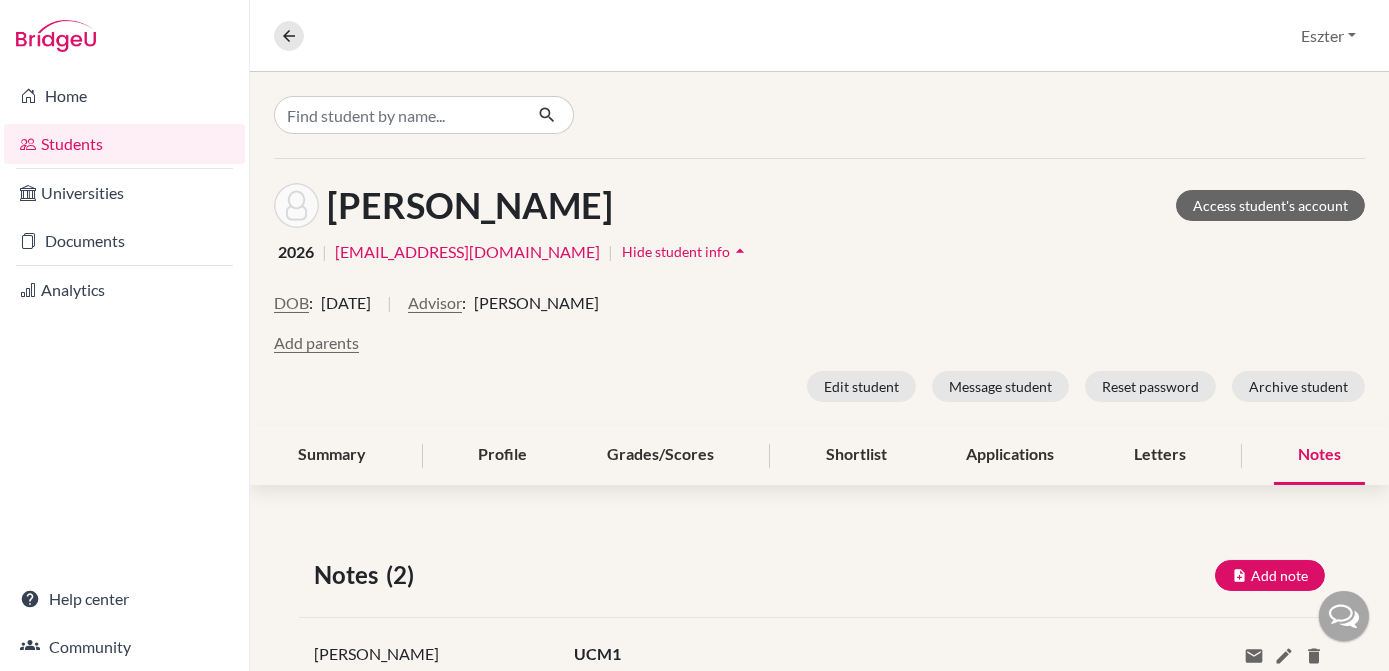 click on "Notes" at bounding box center [1319, 455] 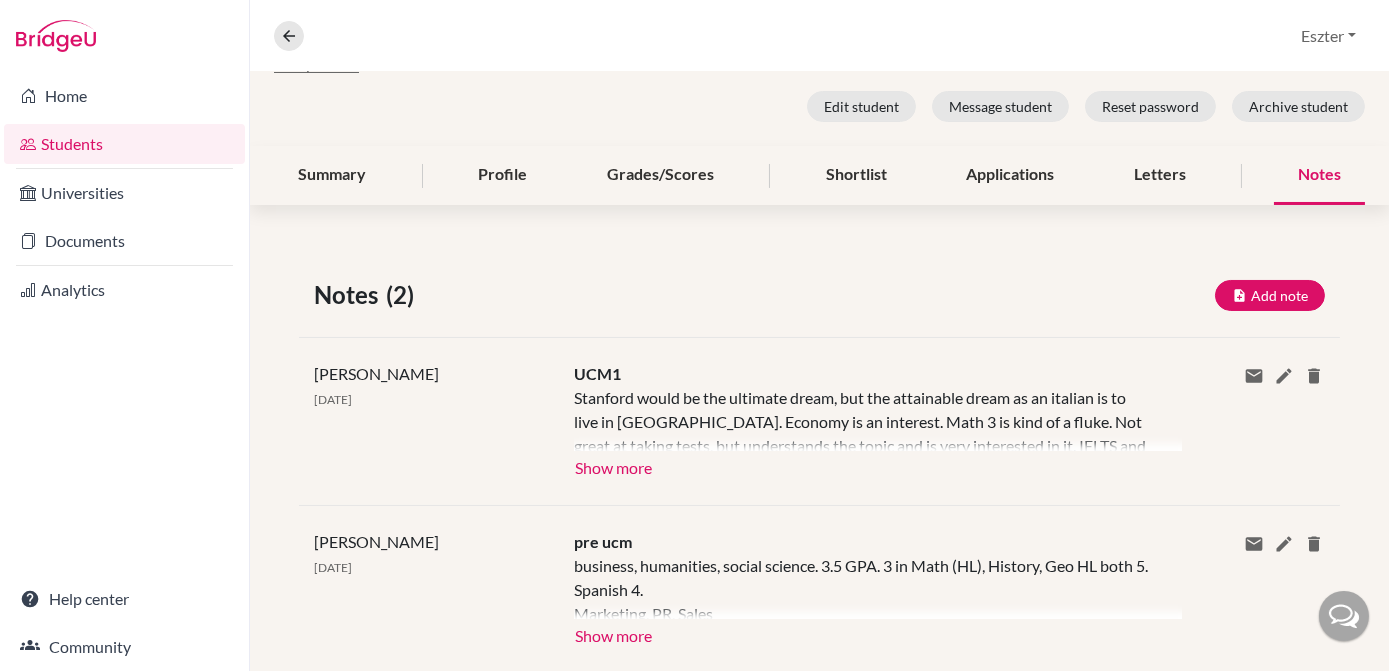 scroll, scrollTop: 289, scrollLeft: 0, axis: vertical 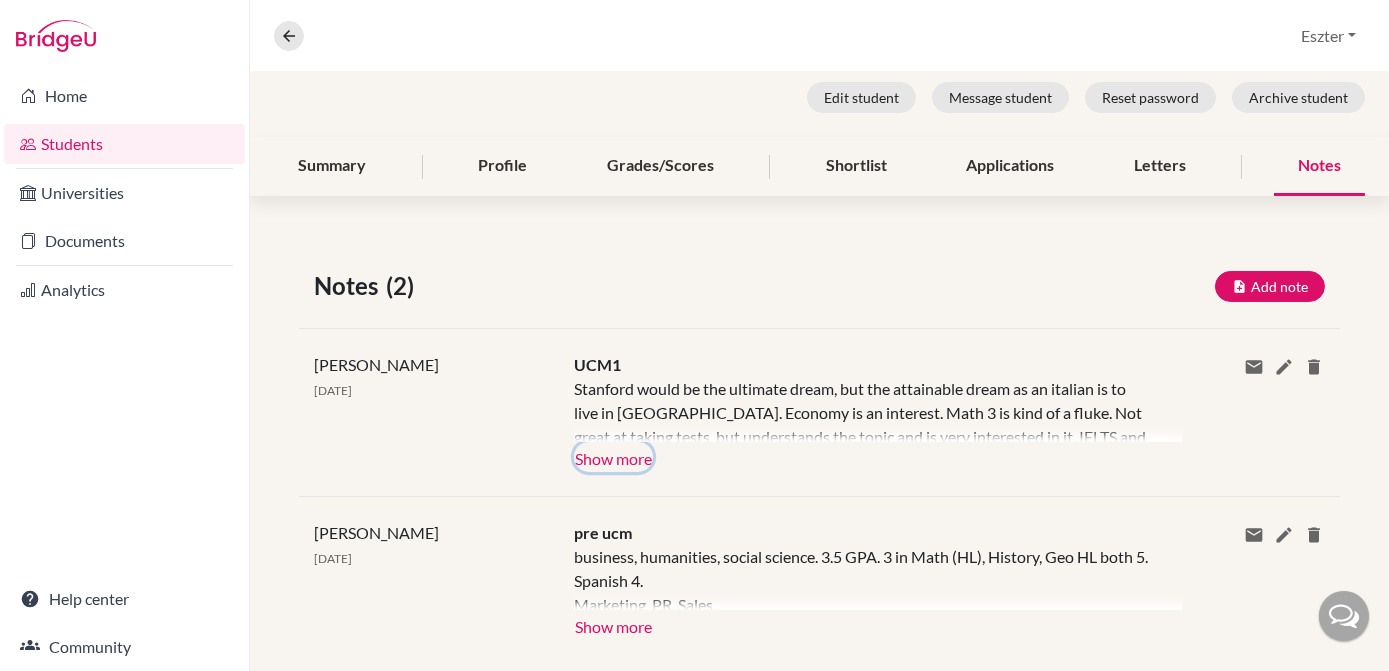 click on "Show more" 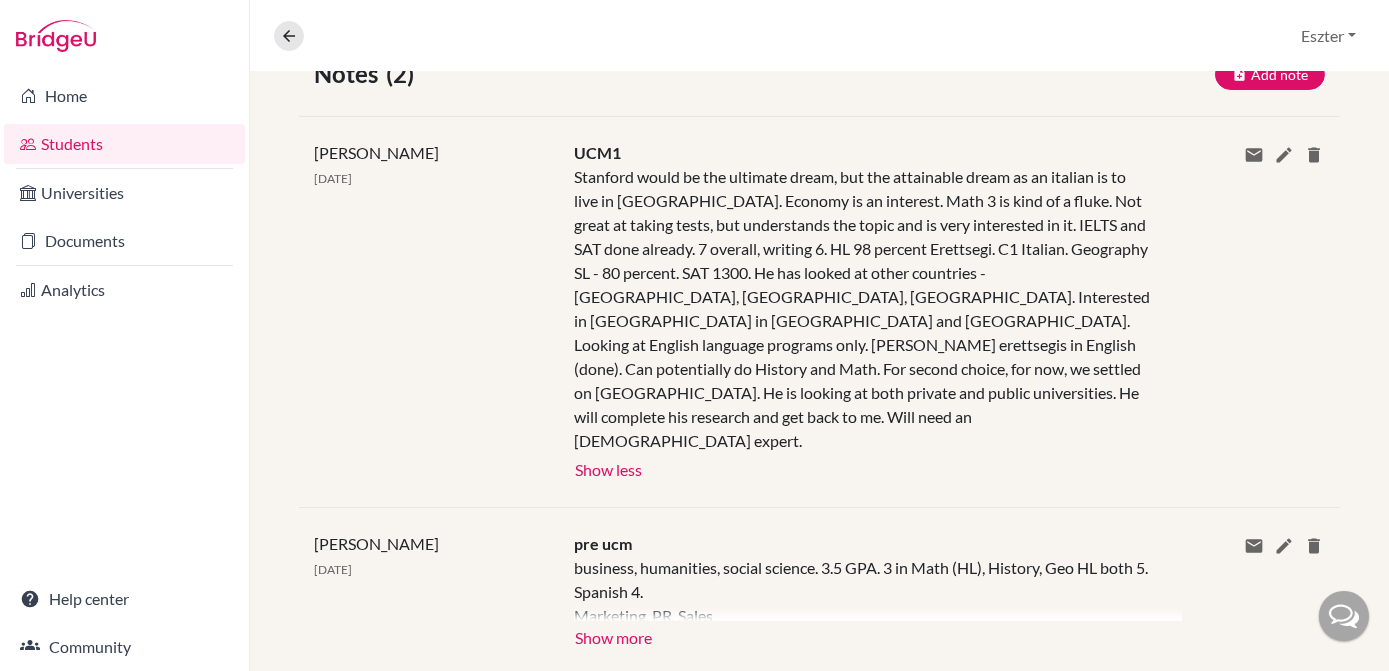 scroll, scrollTop: 0, scrollLeft: 0, axis: both 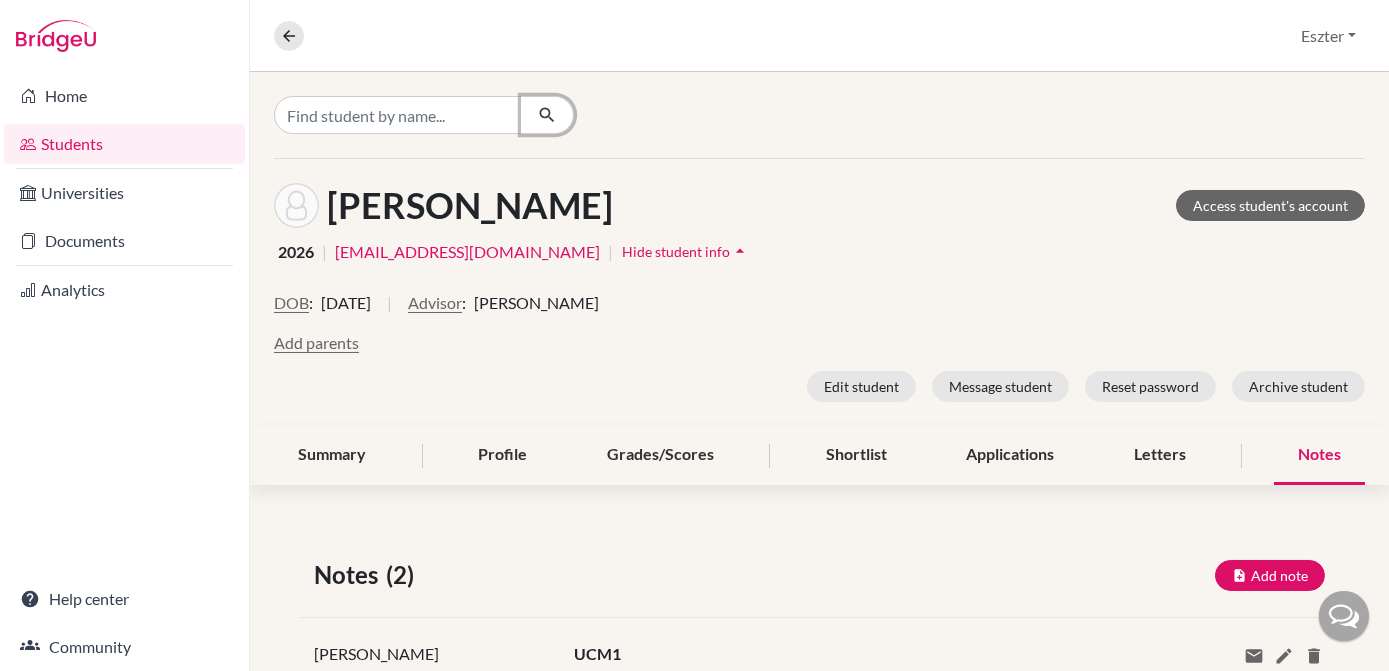 click at bounding box center (547, 115) 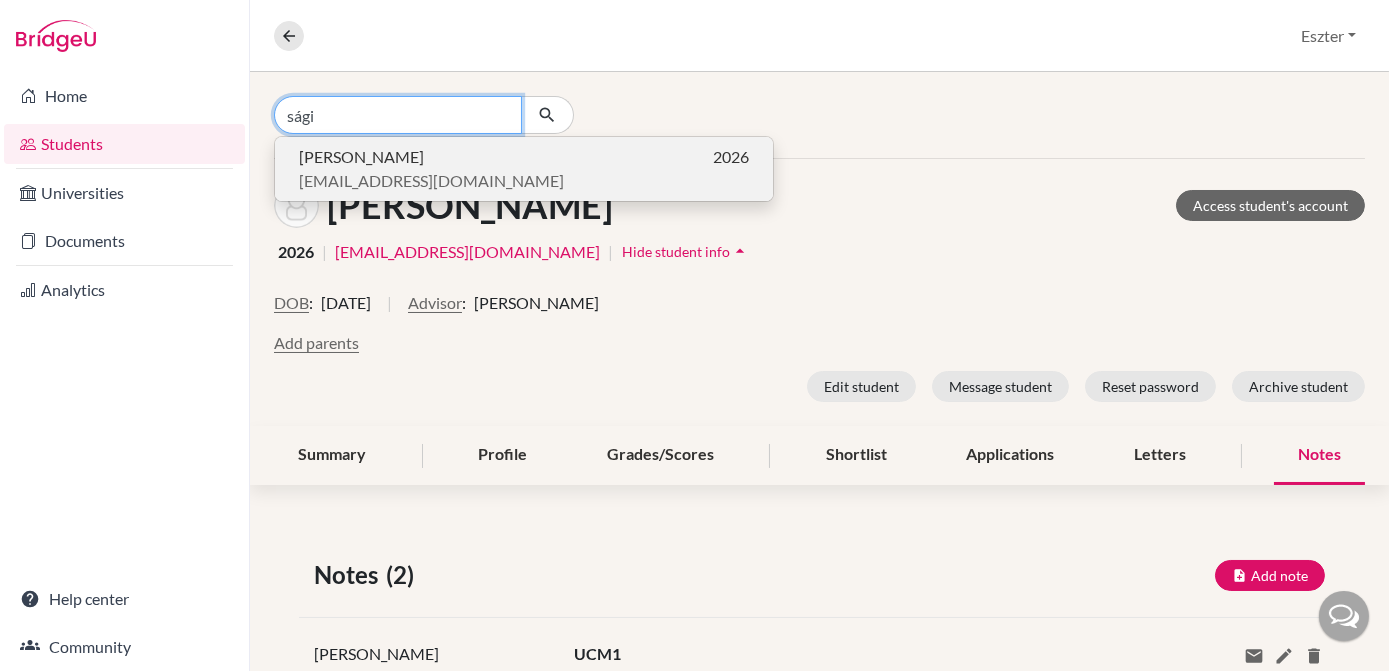 type on "sági" 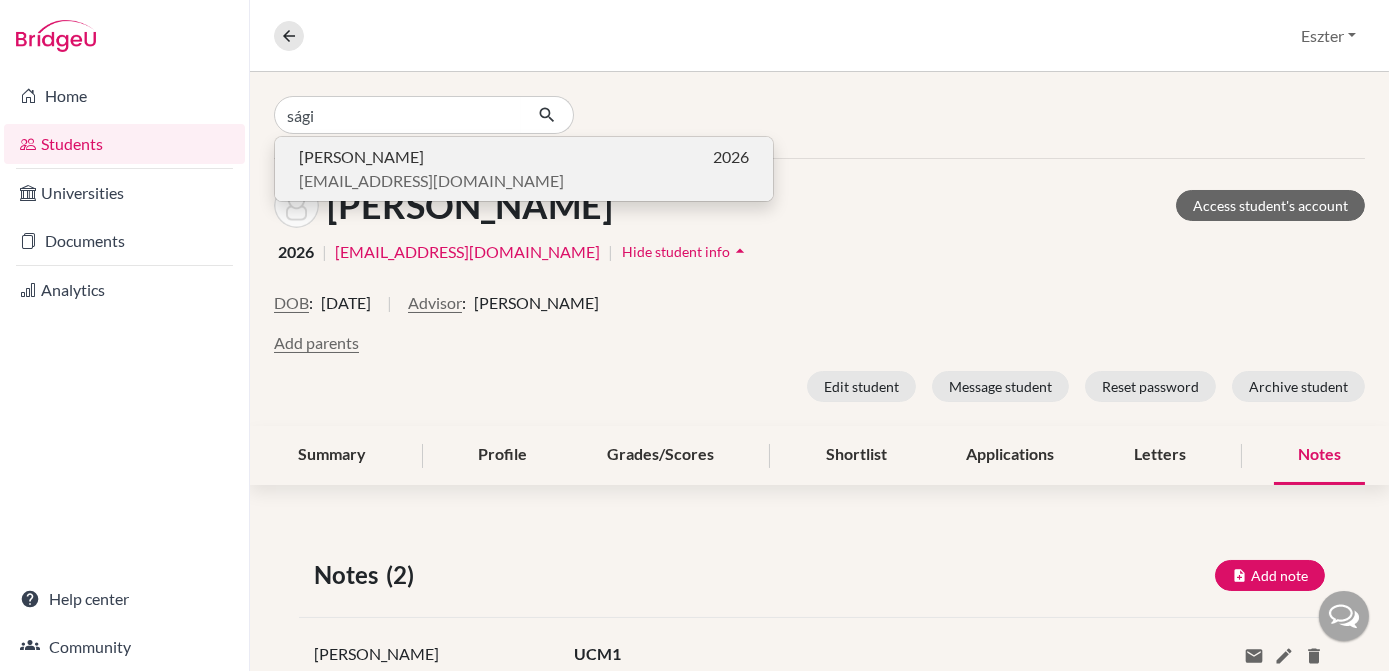 click on "[EMAIL_ADDRESS][DOMAIN_NAME]" at bounding box center (431, 181) 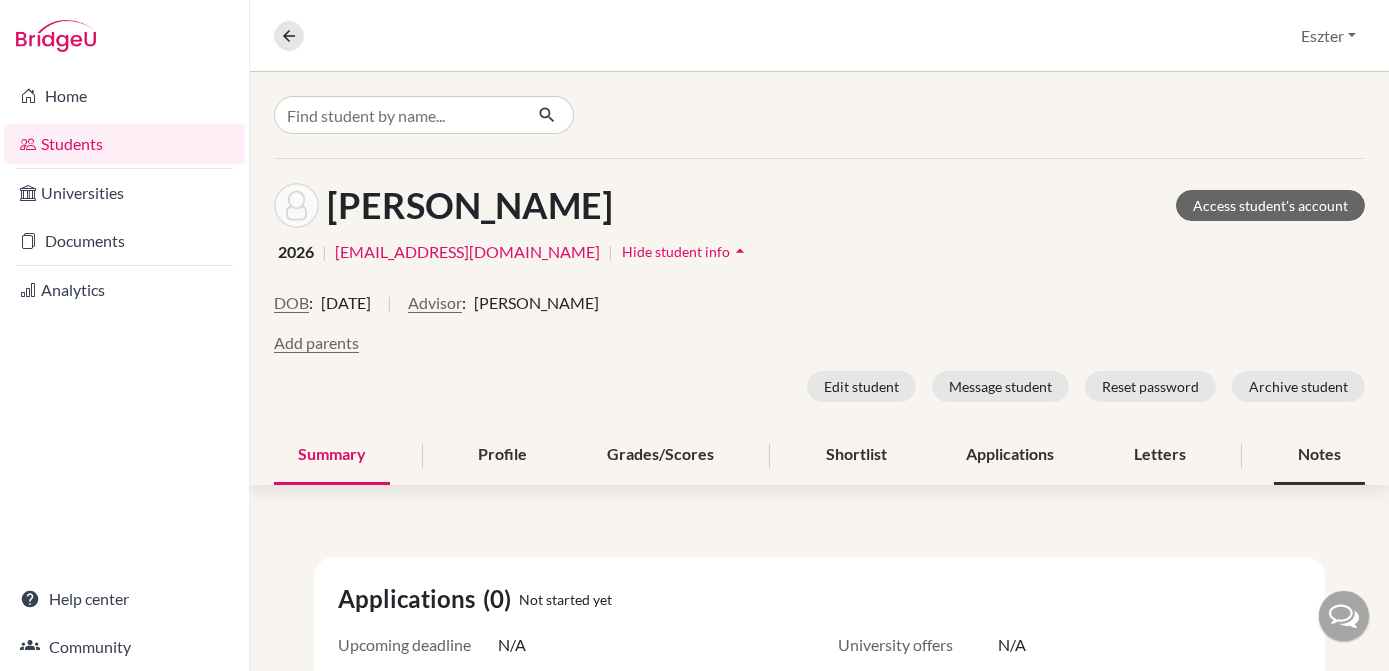 click on "Notes" at bounding box center [1319, 455] 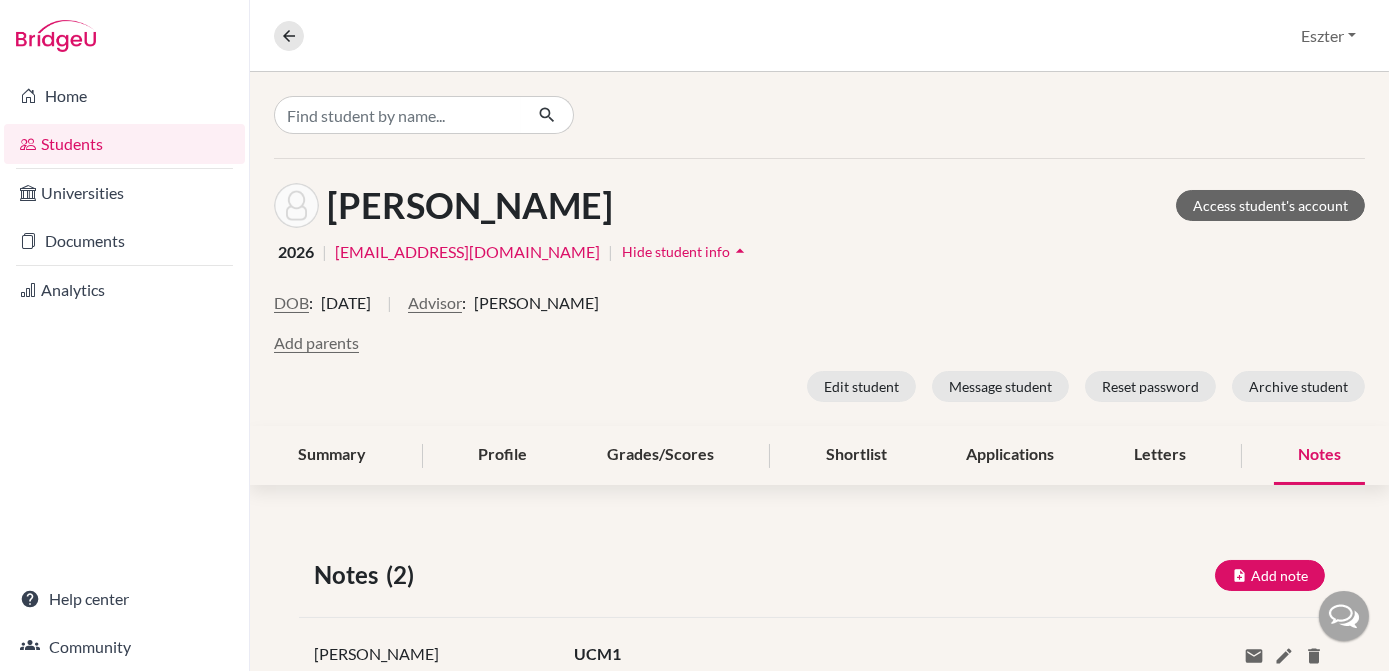 scroll, scrollTop: 304, scrollLeft: 0, axis: vertical 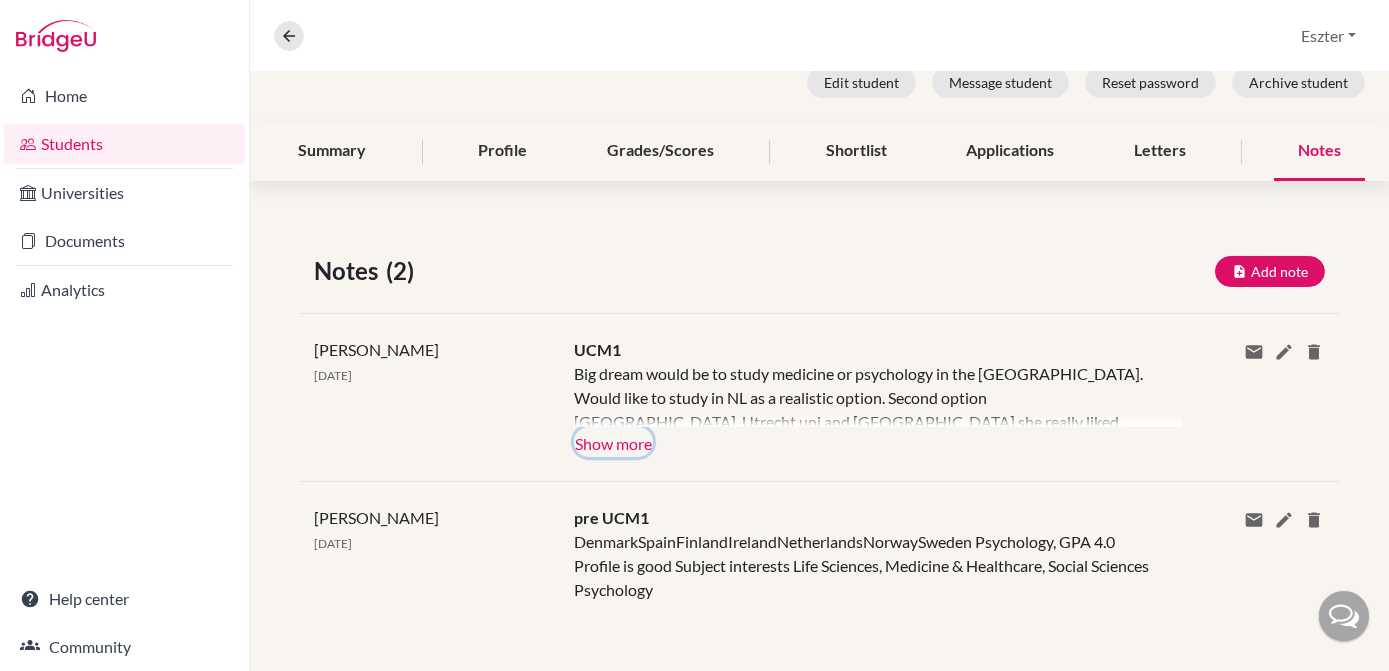 click on "Show more" 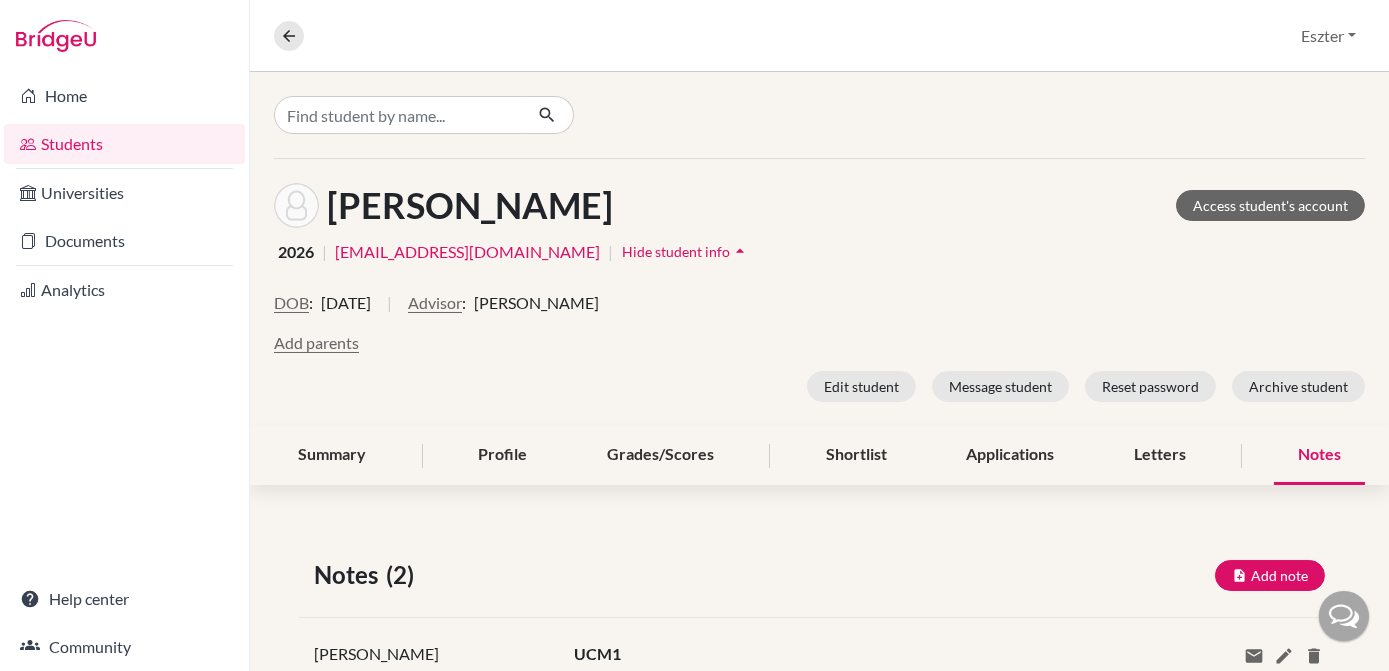 scroll, scrollTop: 0, scrollLeft: 0, axis: both 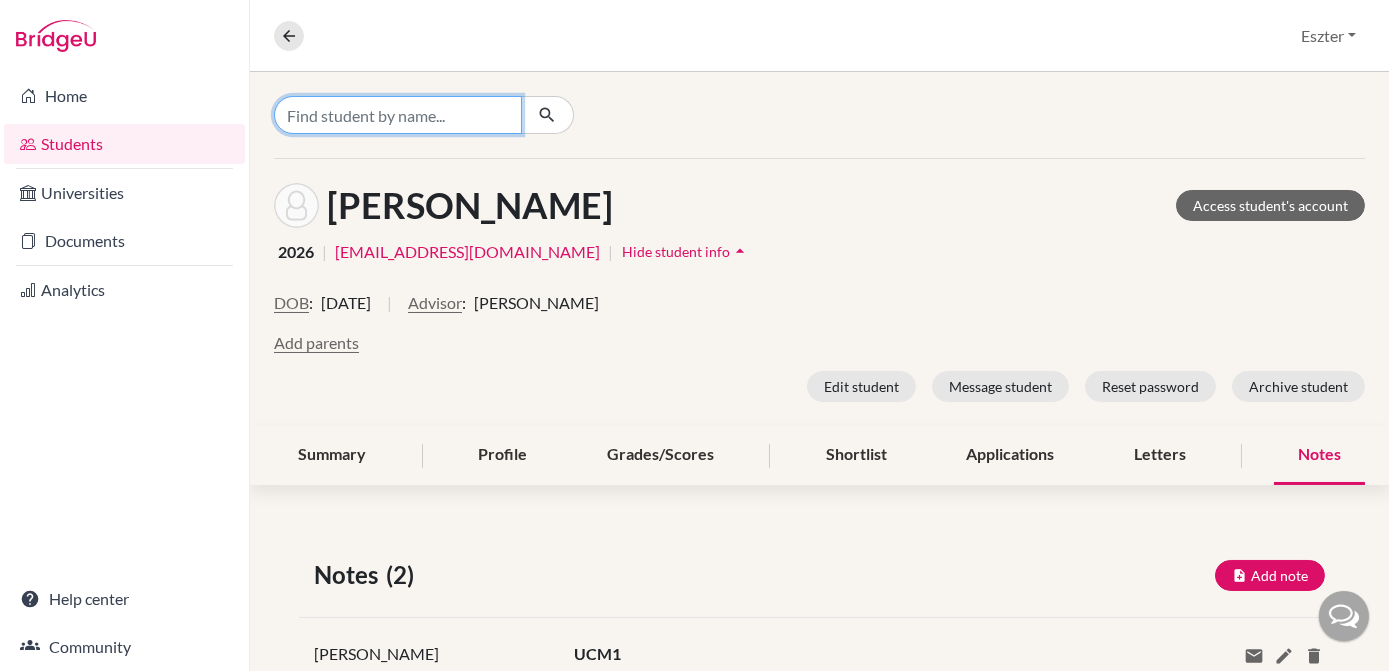 click at bounding box center [398, 115] 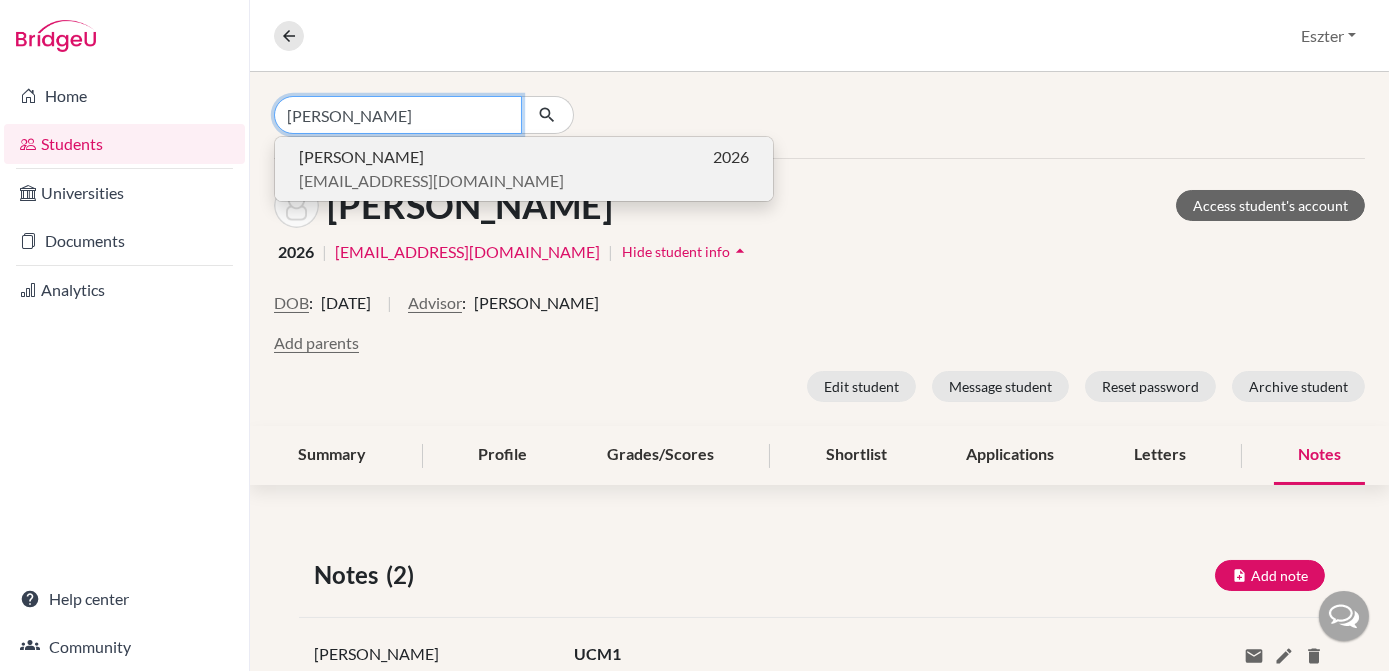 type on "[PERSON_NAME]" 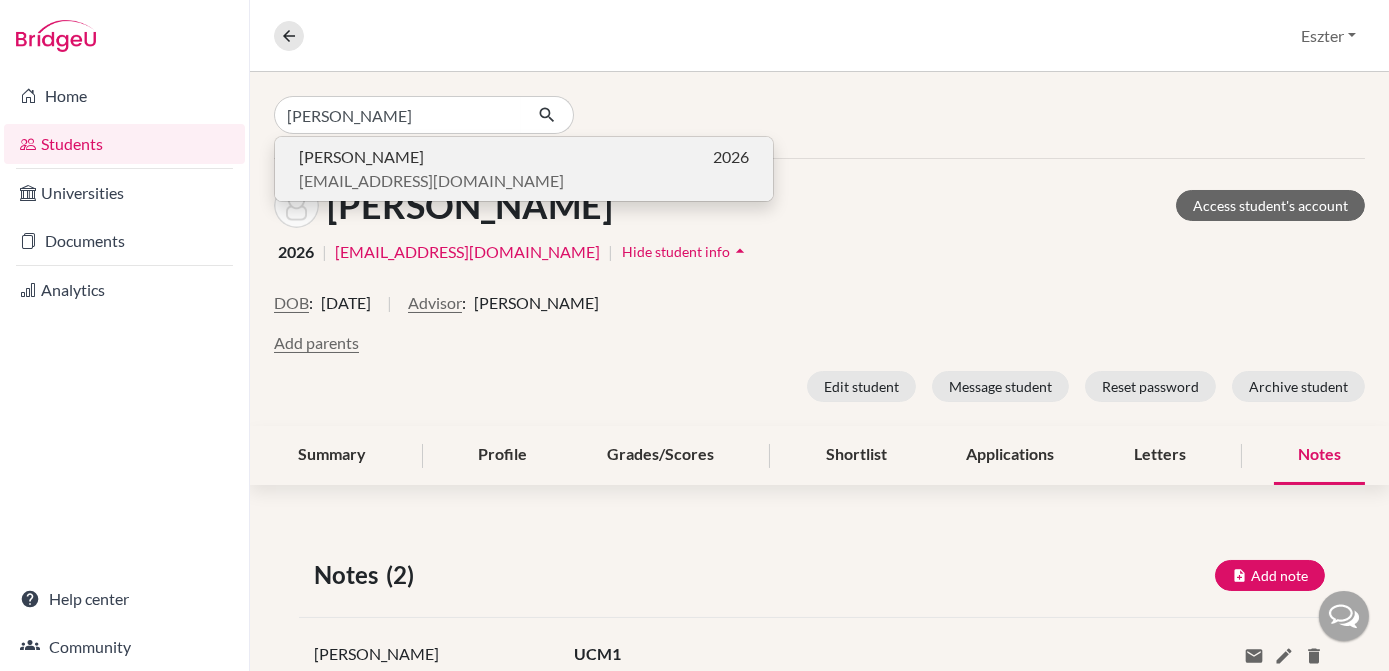 click on "[PERSON_NAME]" at bounding box center (361, 157) 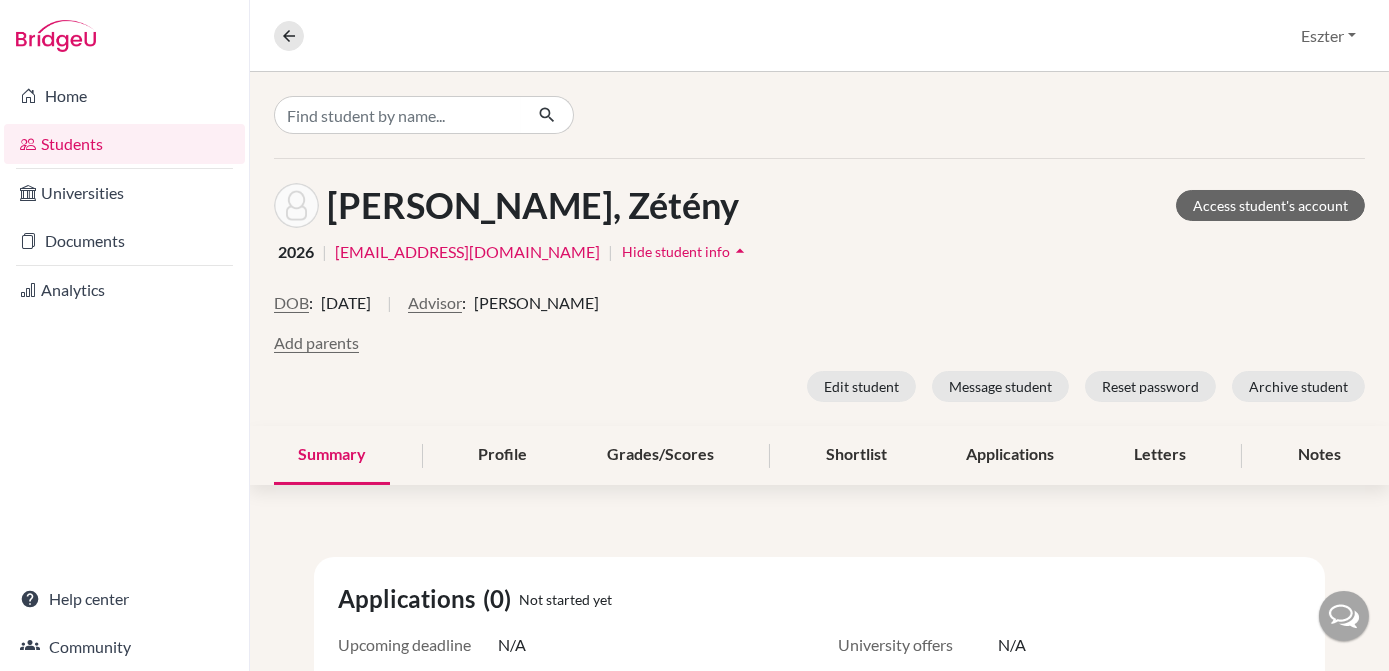 scroll, scrollTop: 0, scrollLeft: 0, axis: both 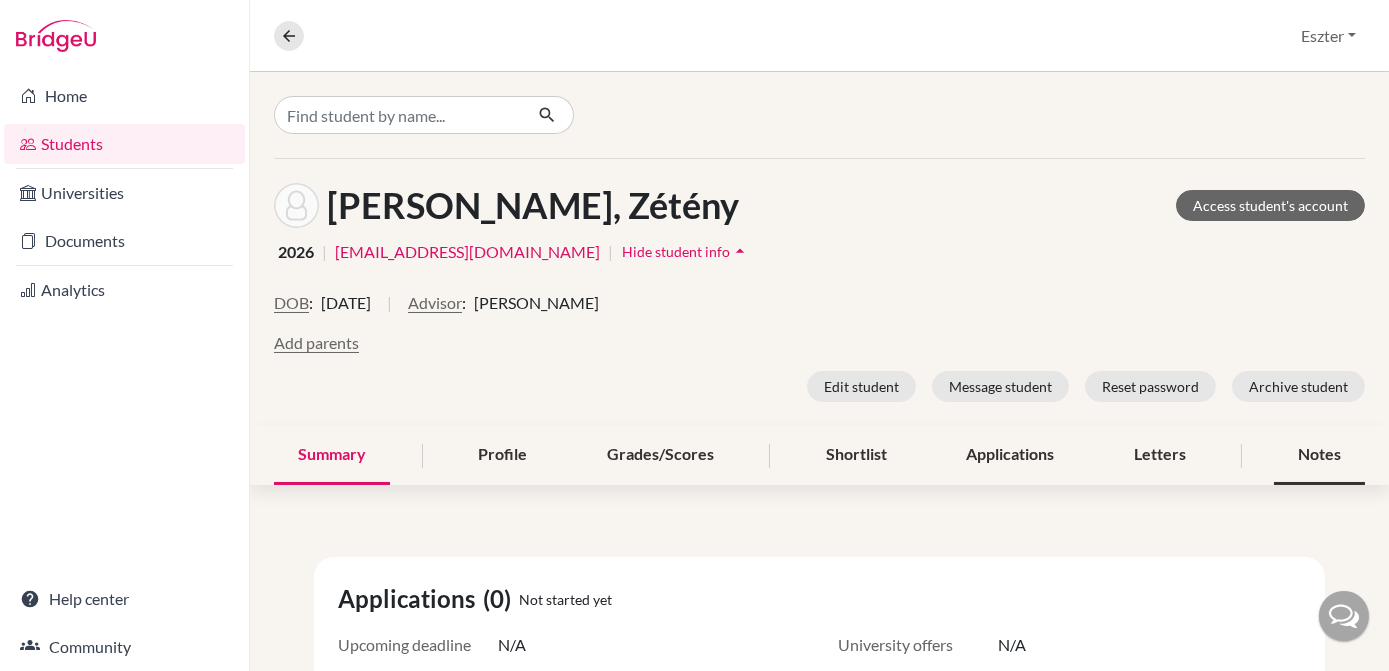 click on "Notes" at bounding box center (1319, 455) 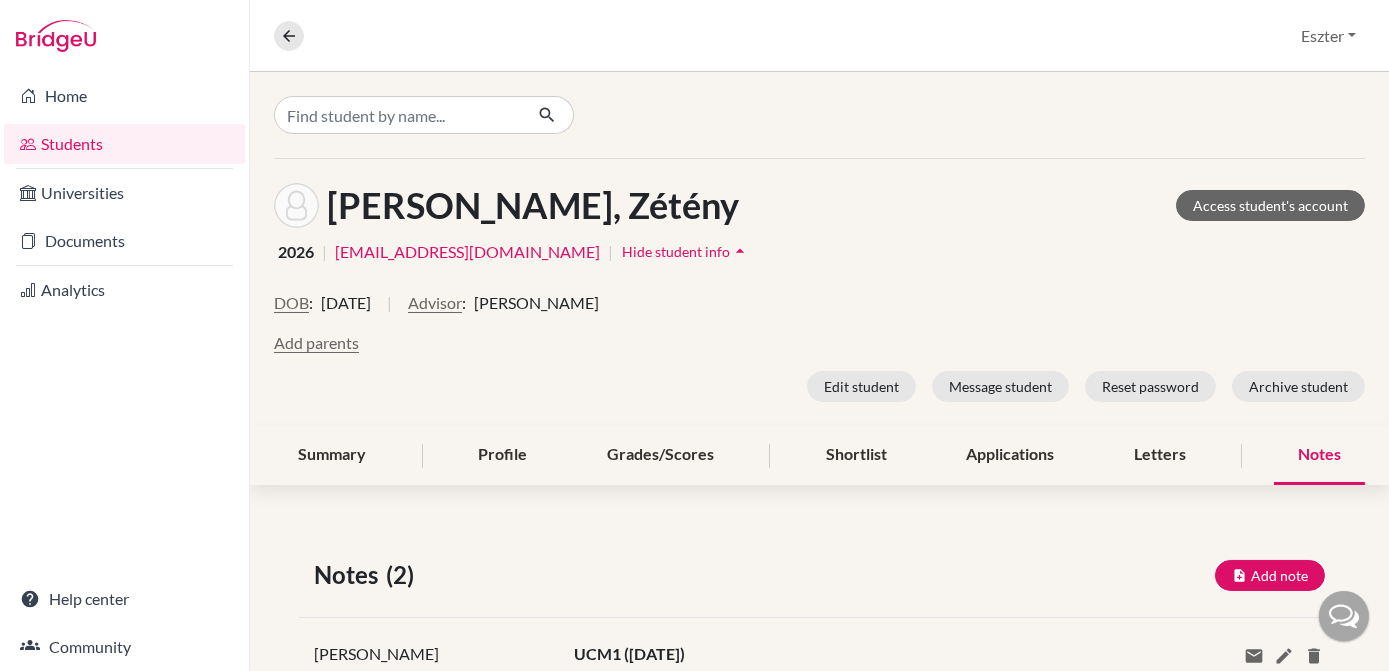 scroll, scrollTop: 326, scrollLeft: 0, axis: vertical 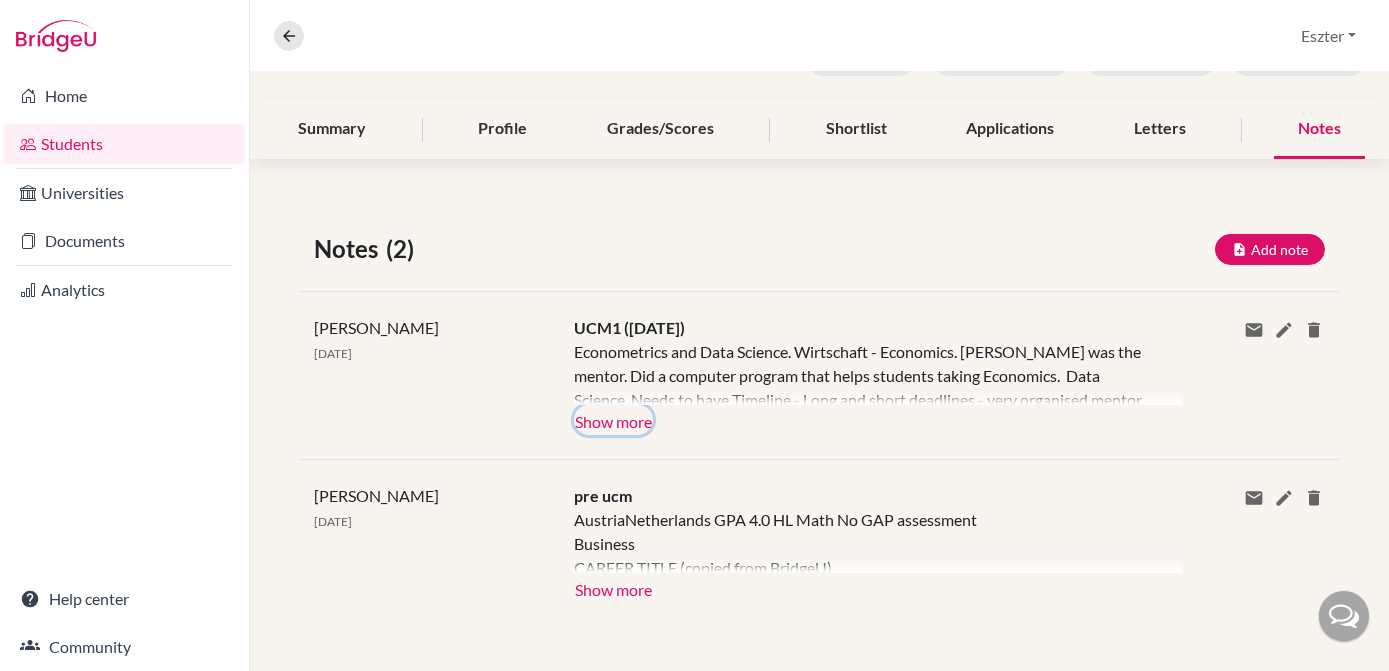 click on "Show more" 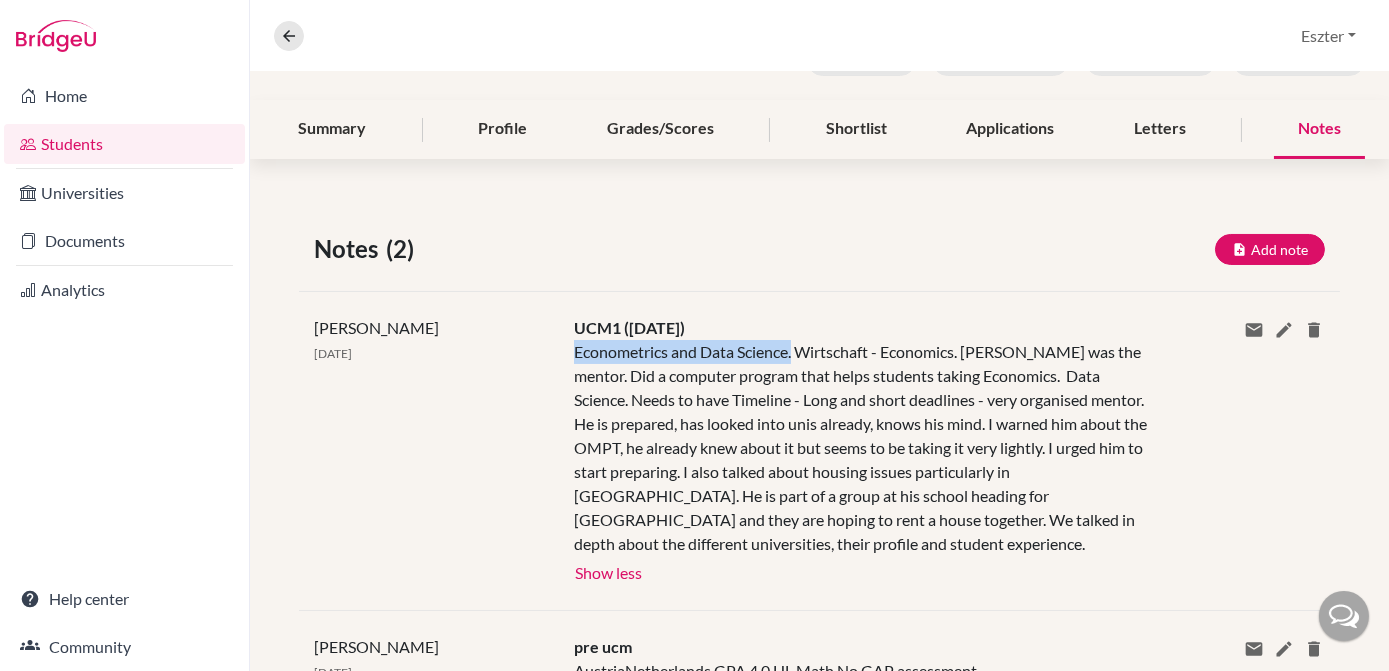 drag, startPoint x: 574, startPoint y: 349, endPoint x: 791, endPoint y: 344, distance: 217.0576 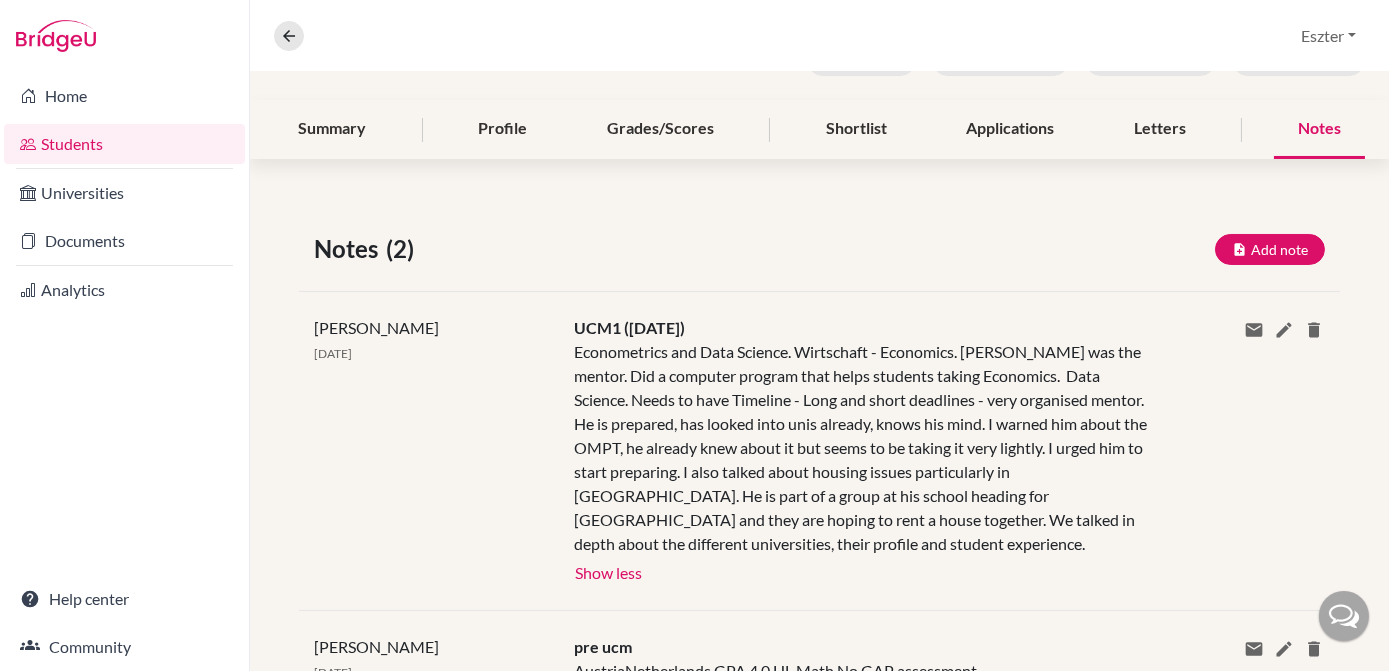 click on "Econometrics and Data Science. Wirtschaft - Economics. [PERSON_NAME] was the mentor. Did a computer program that helps students taking Economics.  Data Science. Needs to have Timeline - Long and short deadlines - very organised mentor. He is prepared, has looked into unis already, knows his mind. I warned him about the OMPT, he already knew about it but seems to be taking it very lightly. I urged him to start preparing. I also talked about housing issues particularly in [GEOGRAPHIC_DATA]. He is part of a group at his school heading for [GEOGRAPHIC_DATA] and they are hoping to rent a house together. We talked in depth about the different universities, their profile and student experience." 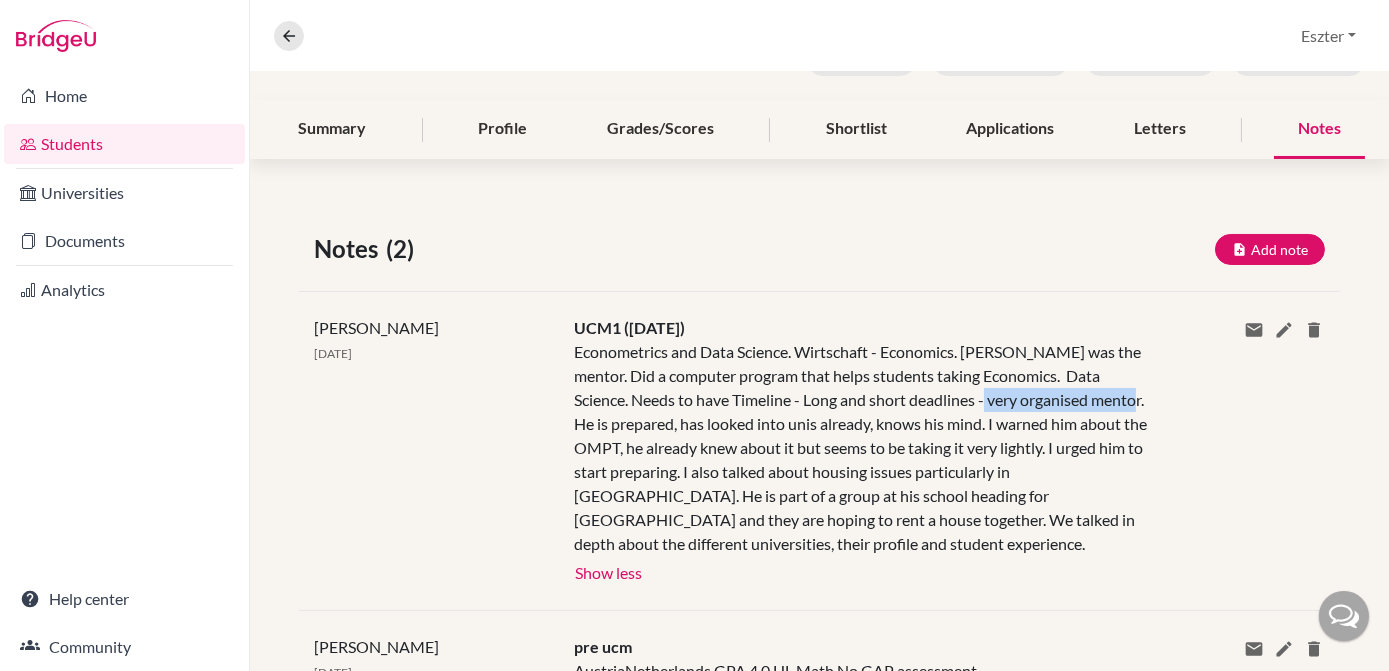 drag, startPoint x: 992, startPoint y: 397, endPoint x: 619, endPoint y: 428, distance: 374.28598 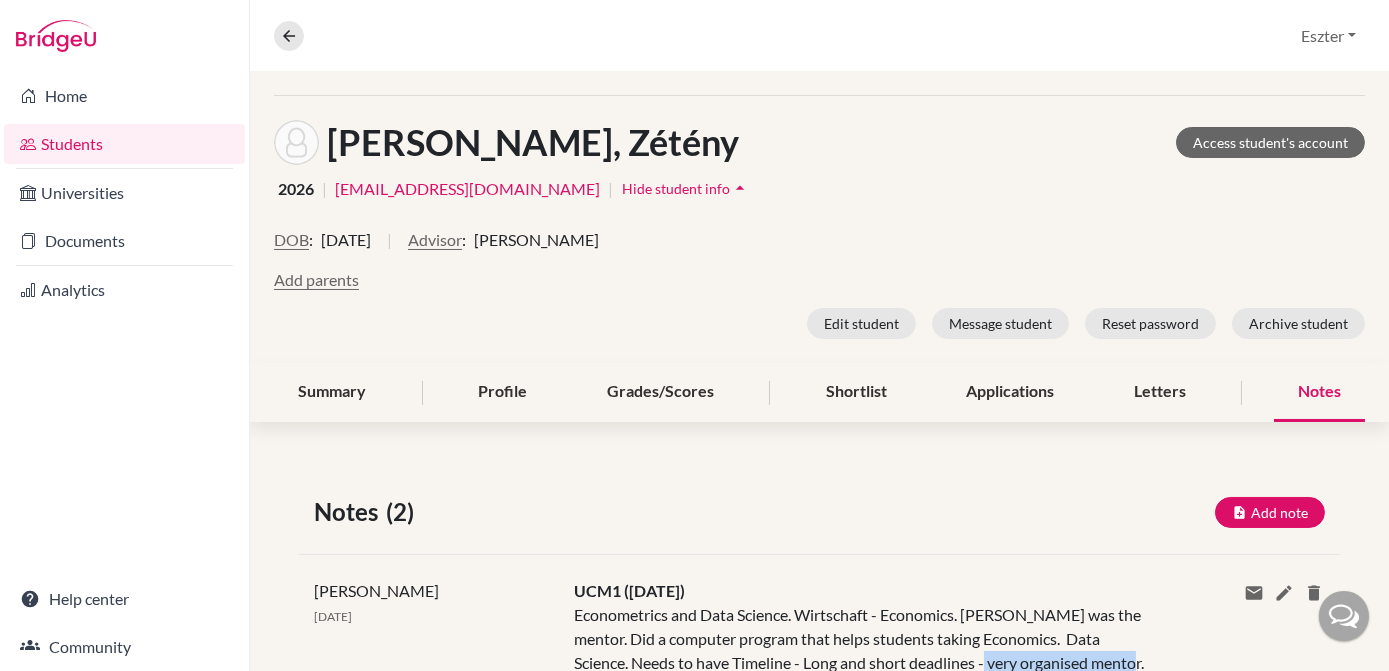 scroll, scrollTop: 0, scrollLeft: 0, axis: both 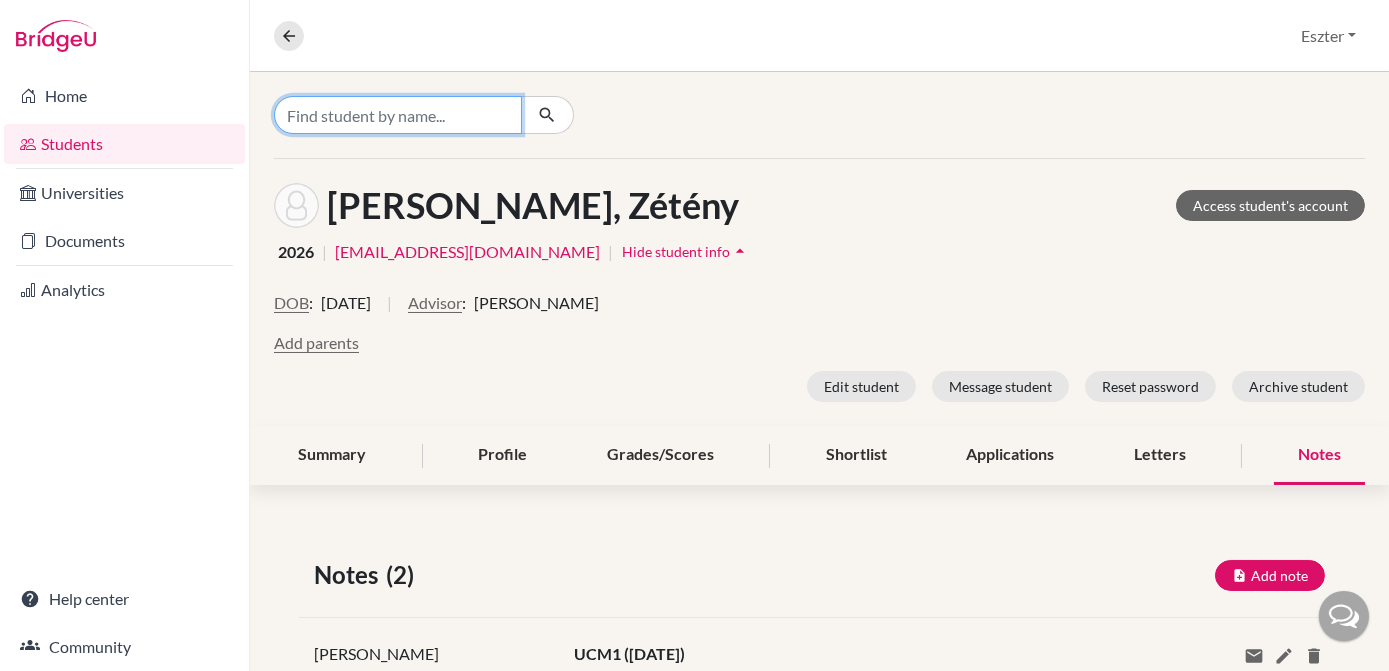 click at bounding box center [398, 115] 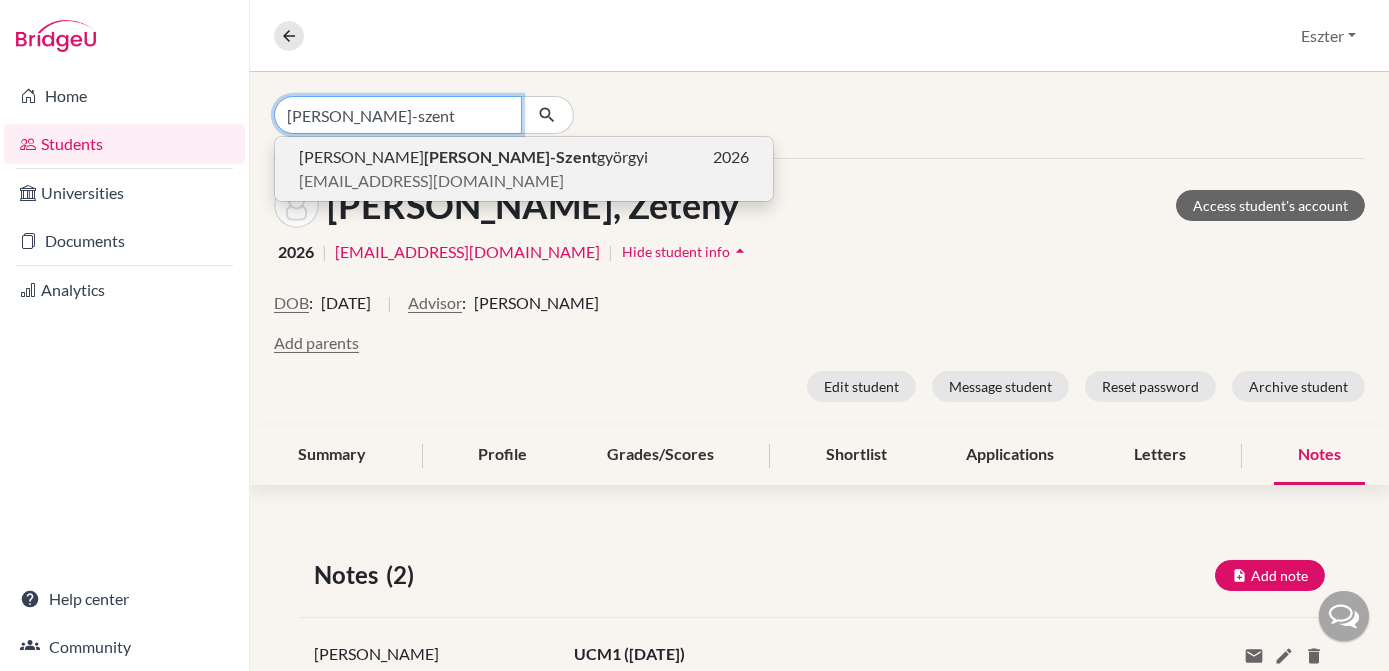 type on "[PERSON_NAME]-szent" 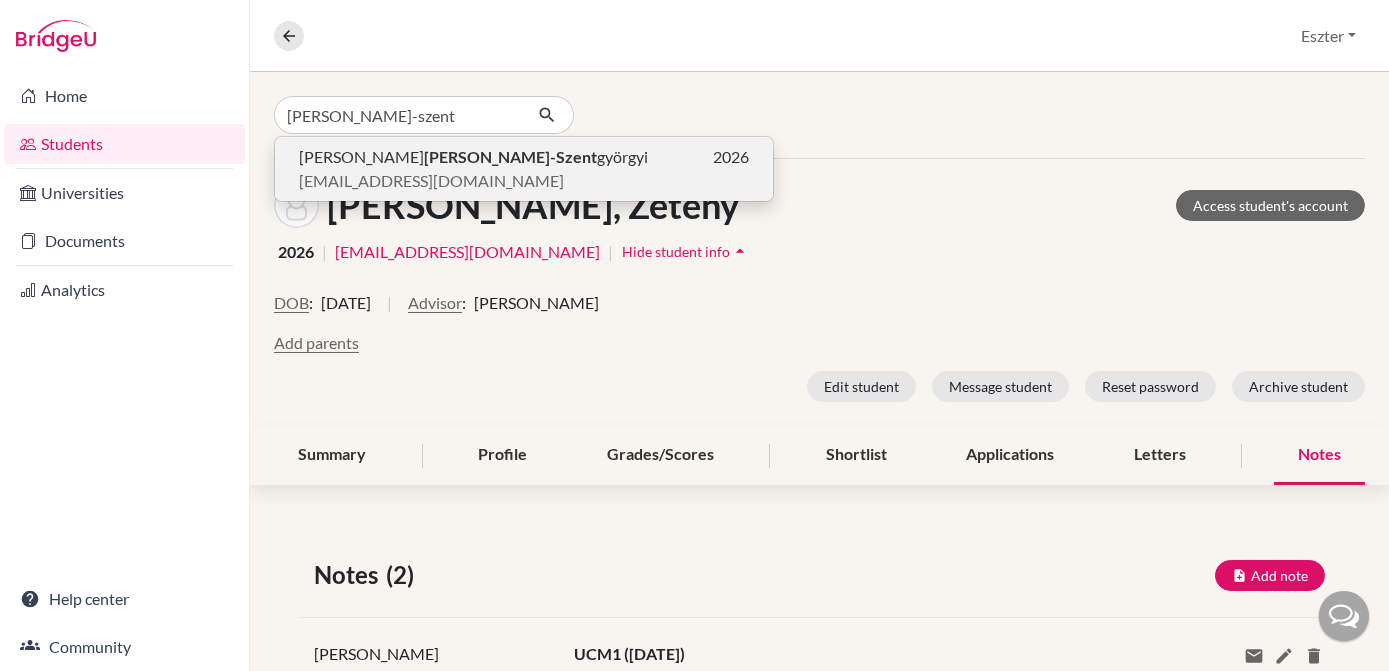 click on "[EMAIL_ADDRESS][DOMAIN_NAME]" at bounding box center (431, 181) 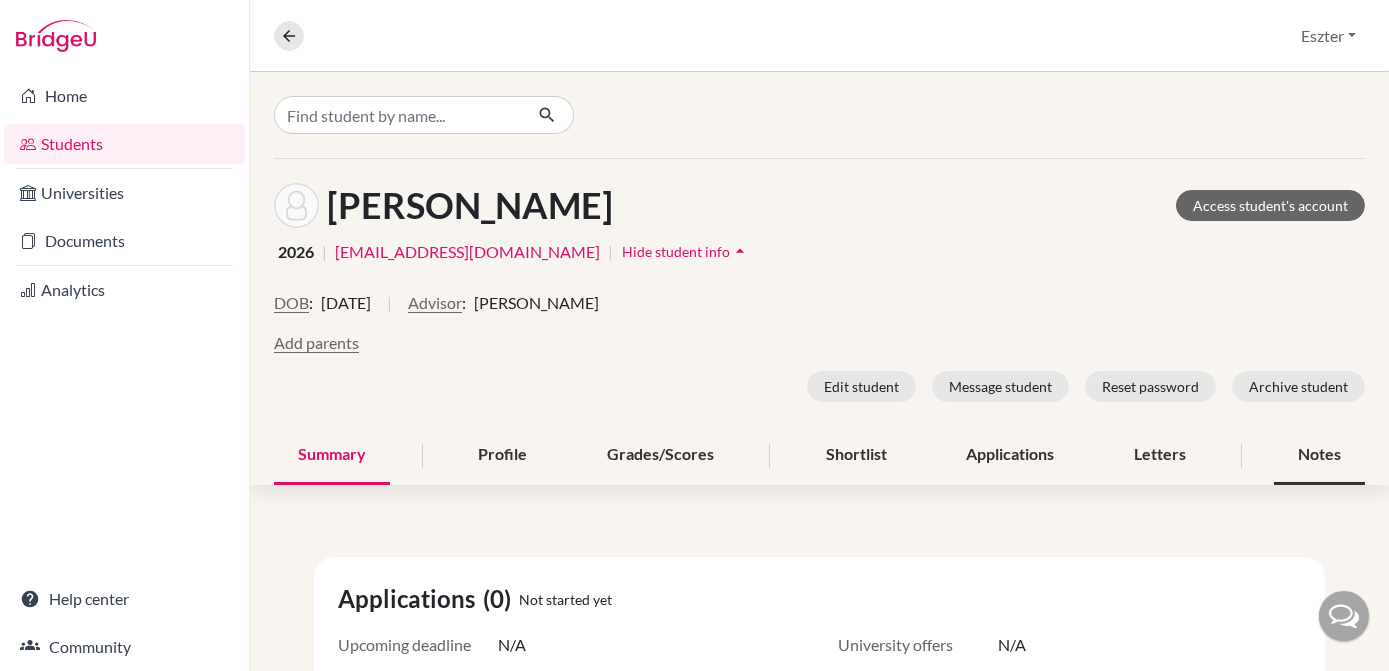 click on "Notes" at bounding box center [1319, 455] 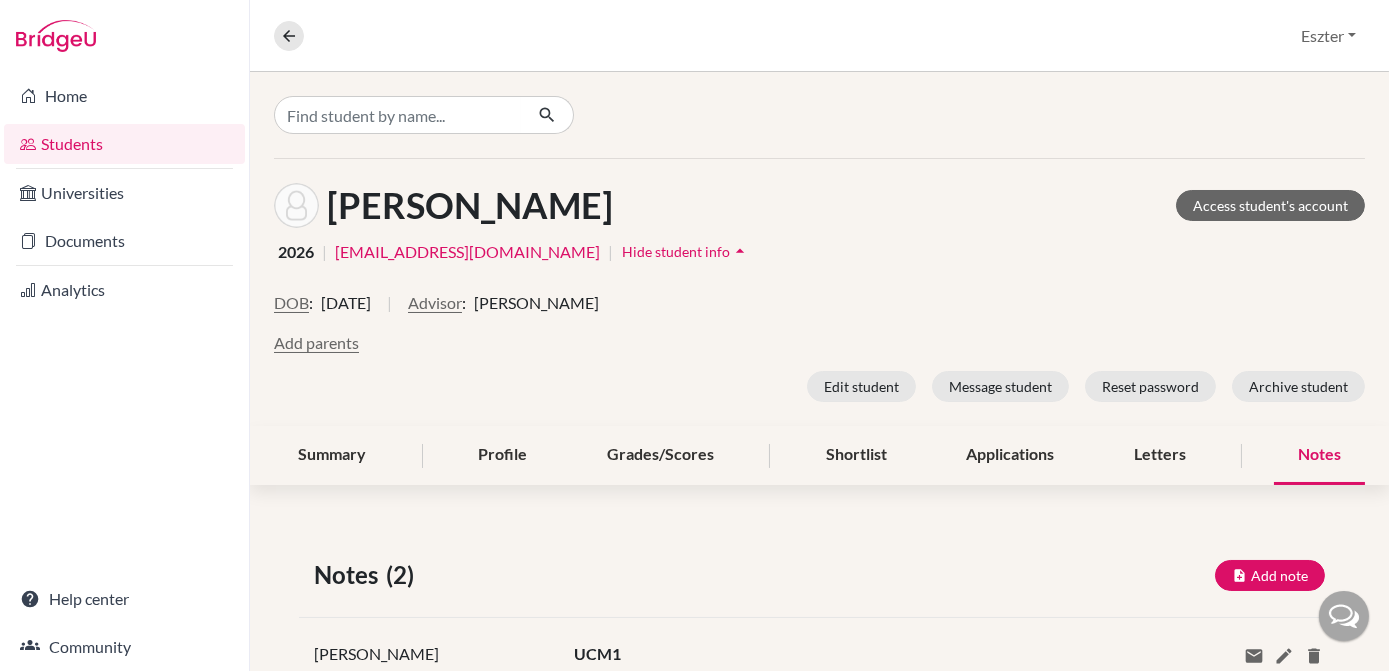 scroll, scrollTop: 280, scrollLeft: 0, axis: vertical 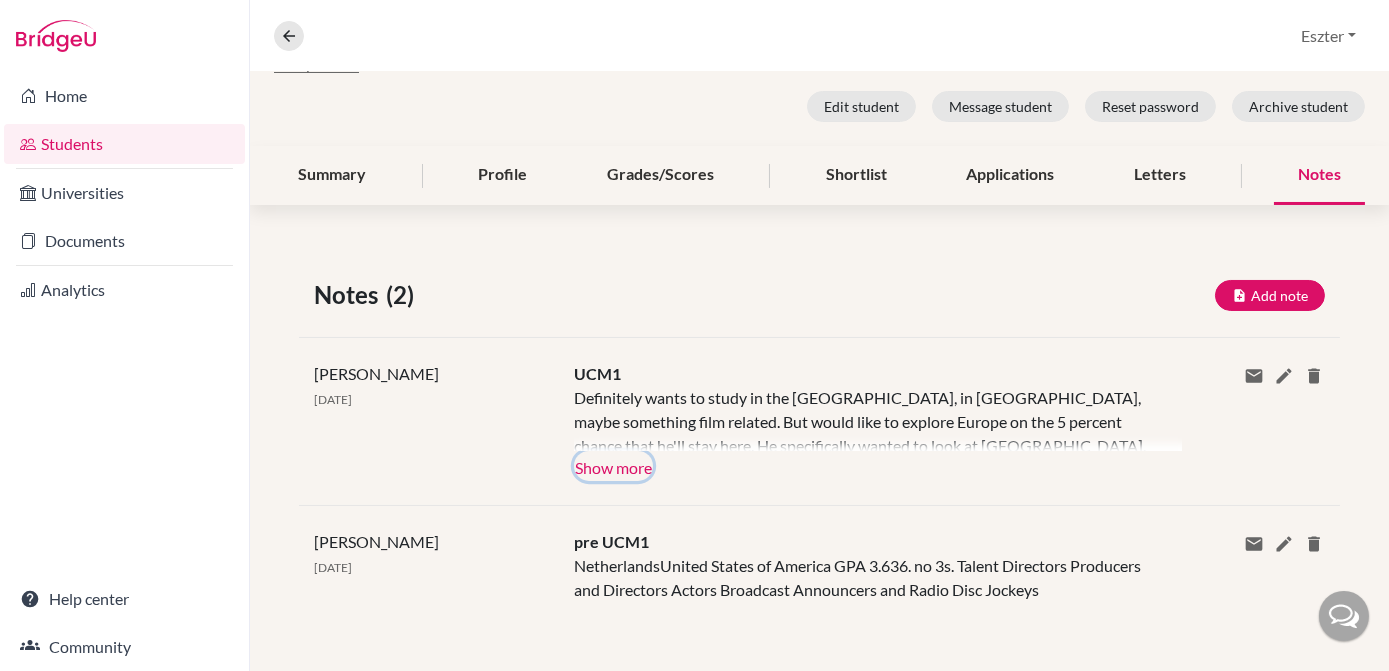 click on "Show more" 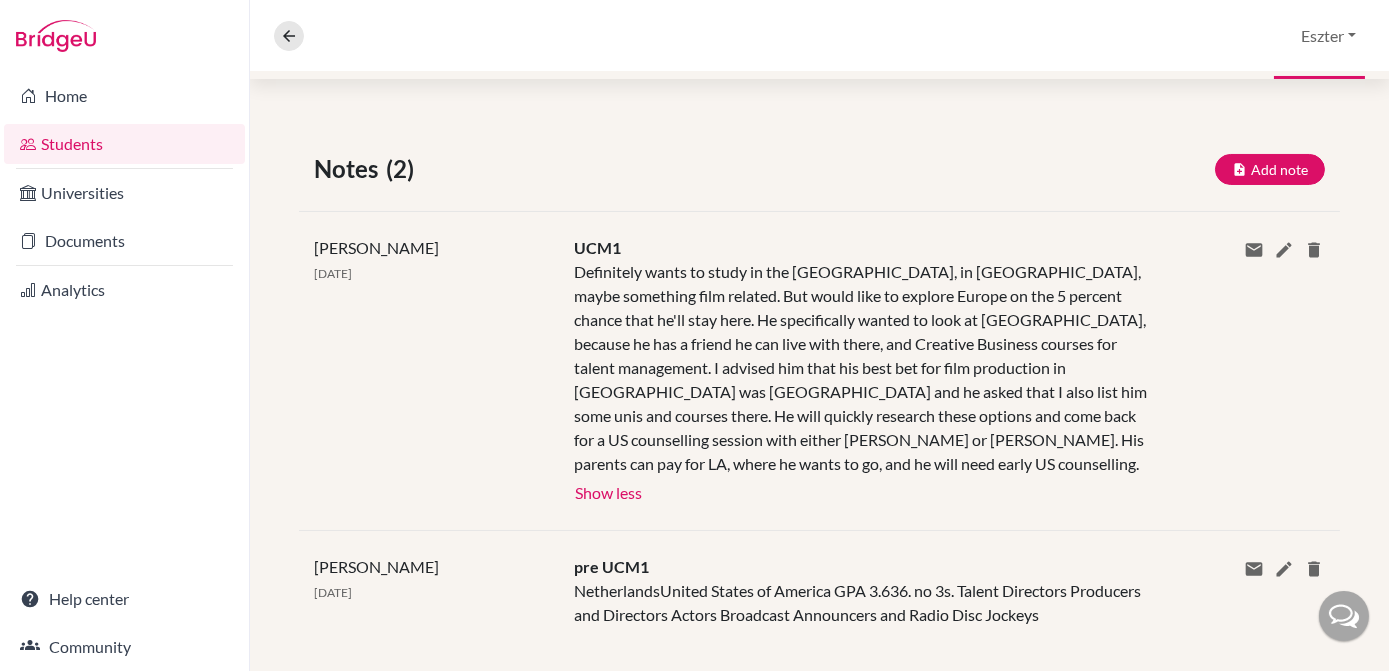 scroll, scrollTop: 407, scrollLeft: 0, axis: vertical 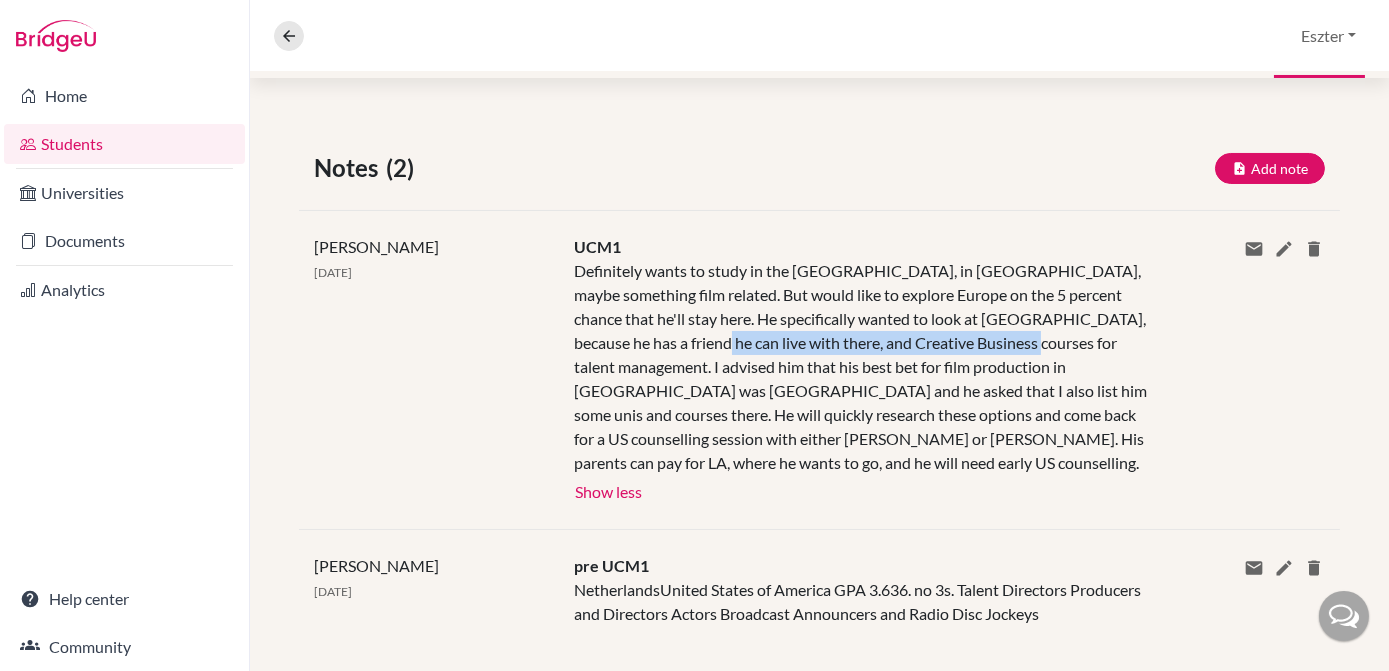 drag, startPoint x: 645, startPoint y: 340, endPoint x: 987, endPoint y: 345, distance: 342.03656 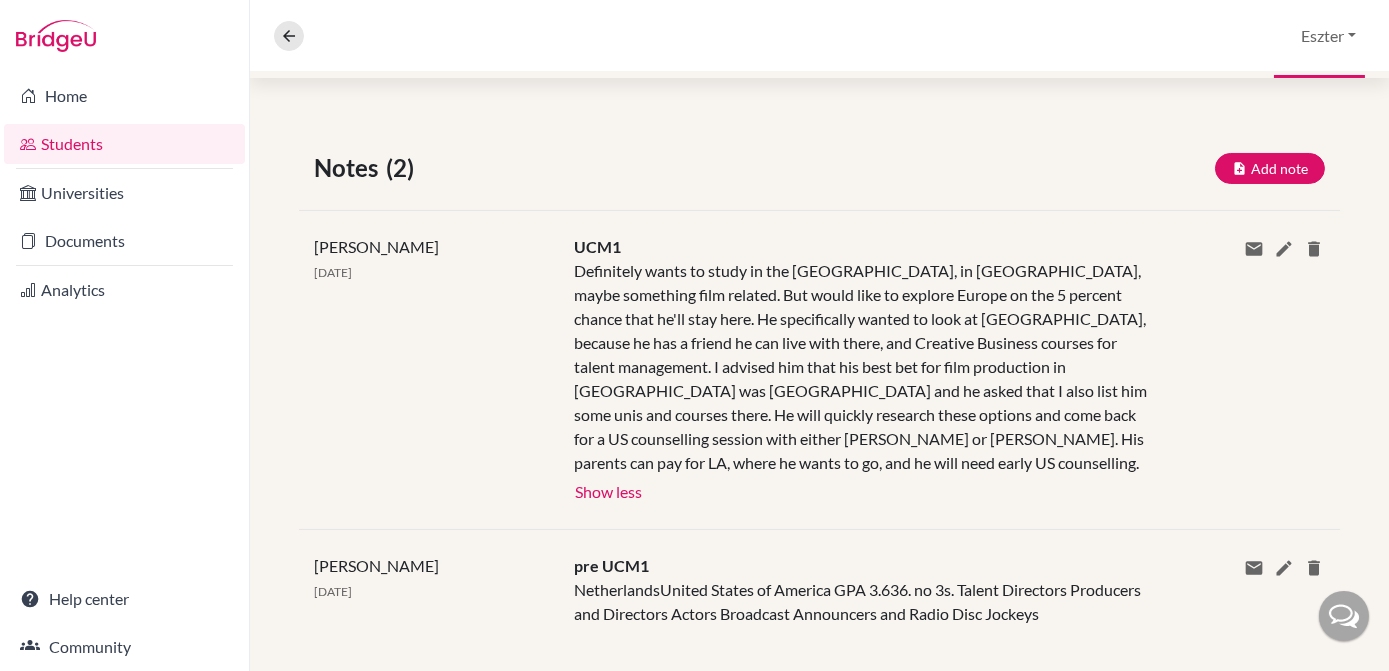 click on "[PERSON_NAME] [DATE] UCM1 Definitely wants to study in the [GEOGRAPHIC_DATA], in [GEOGRAPHIC_DATA], maybe something film related. But would like to explore Europe on the 5 percent chance that he'll stay here. He specifically wanted to look at [GEOGRAPHIC_DATA], because he has a friend he can live with there, and Creative Business courses for talent management. I advised him that his best bet for film production in [GEOGRAPHIC_DATA] was [GEOGRAPHIC_DATA] and he asked that I also list him some unis and courses there. He will quickly research these options and come back for a US counselling session with either [PERSON_NAME] or [PERSON_NAME]. His parents can pay for LA, where he wants to go, and he will need early US counselling. Show more Show less Share via email Email address Send Delete this note? Cancel Delete" 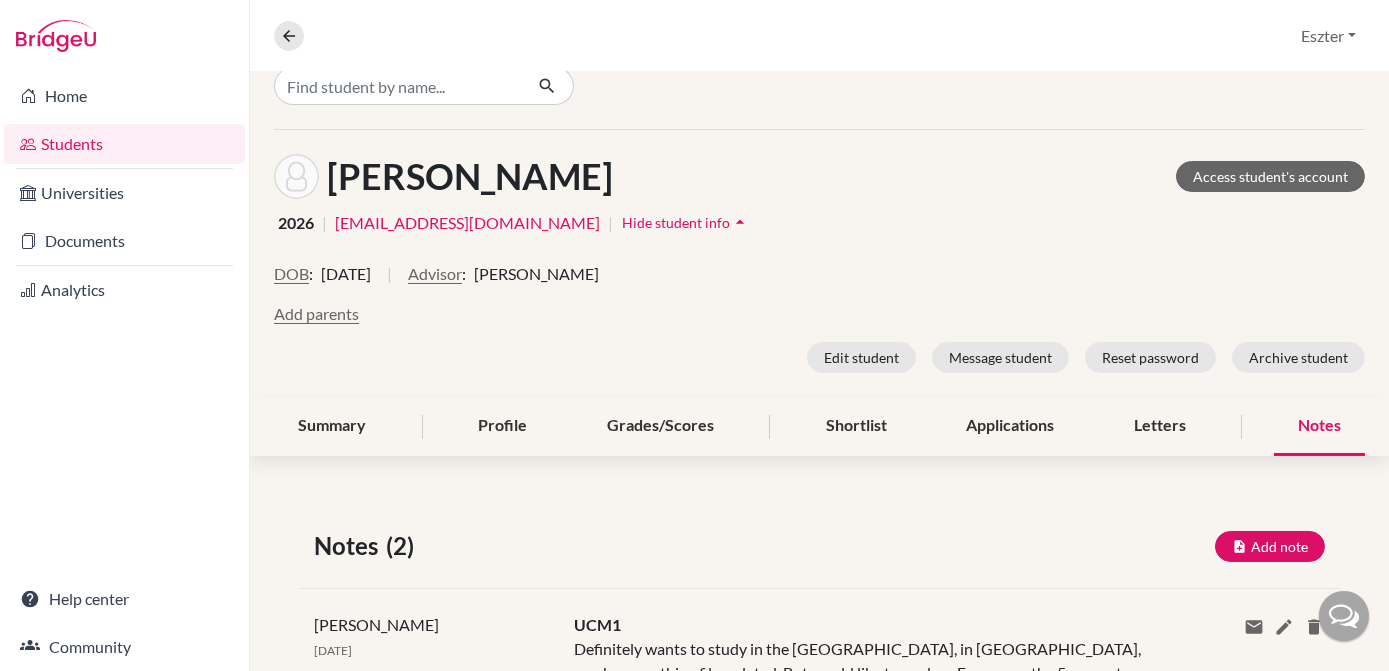 scroll, scrollTop: 0, scrollLeft: 0, axis: both 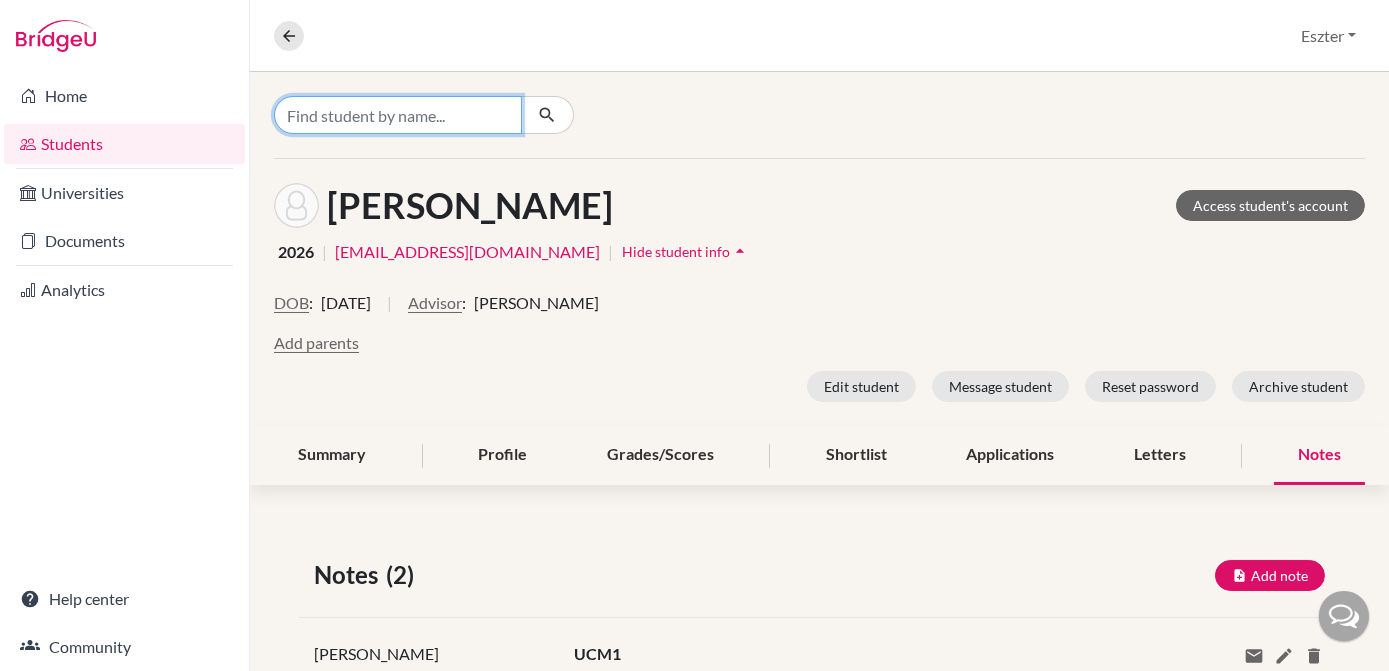 click at bounding box center [398, 115] 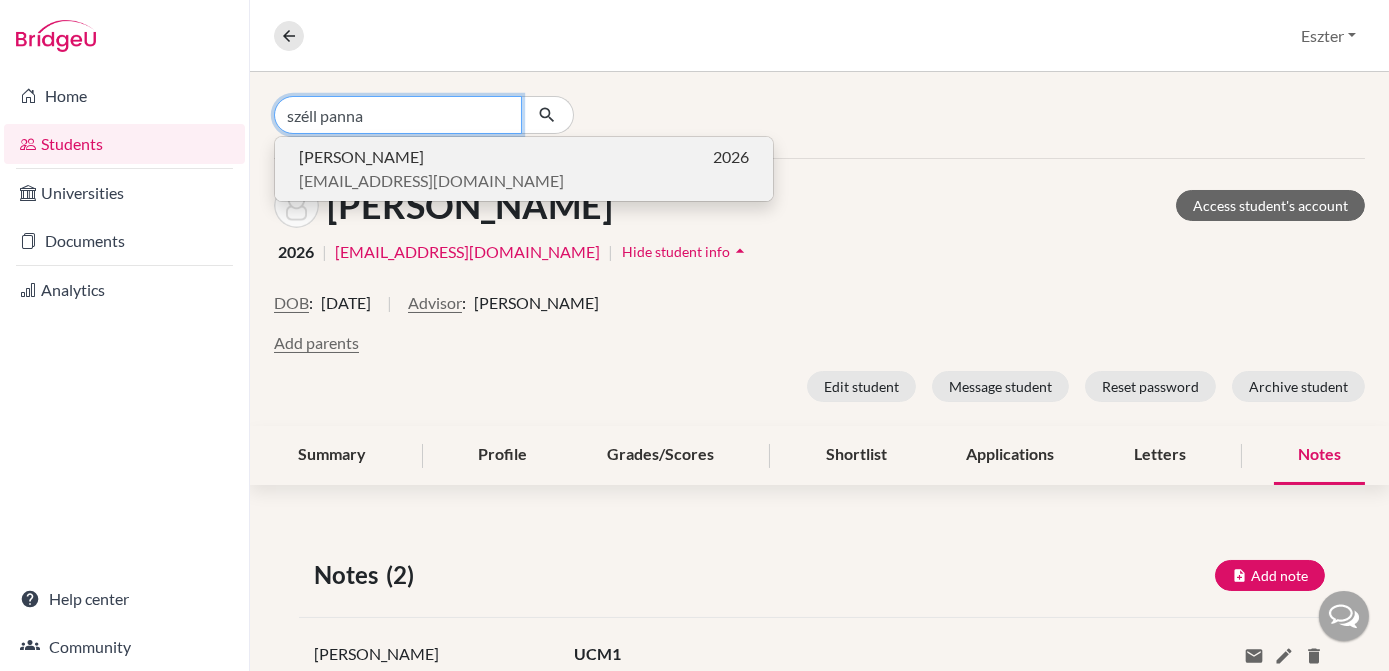 type on "széll panna" 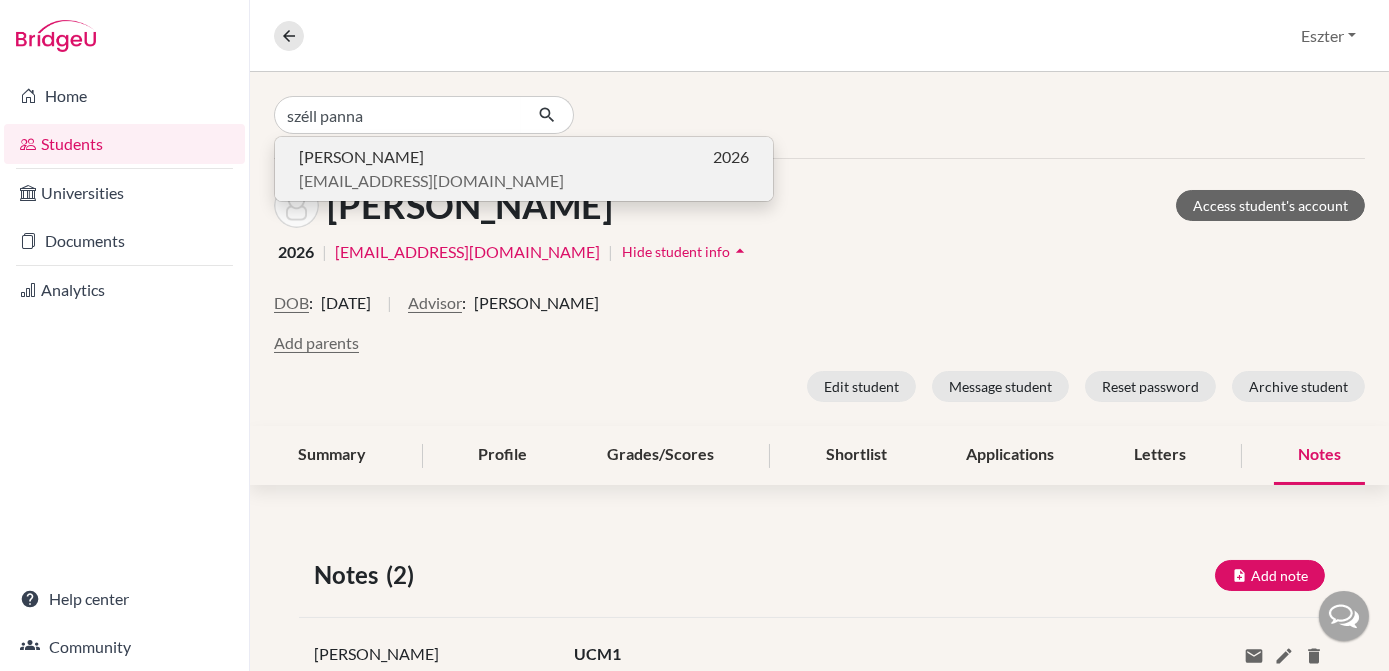 click on "[EMAIL_ADDRESS][DOMAIN_NAME]" at bounding box center [524, 181] 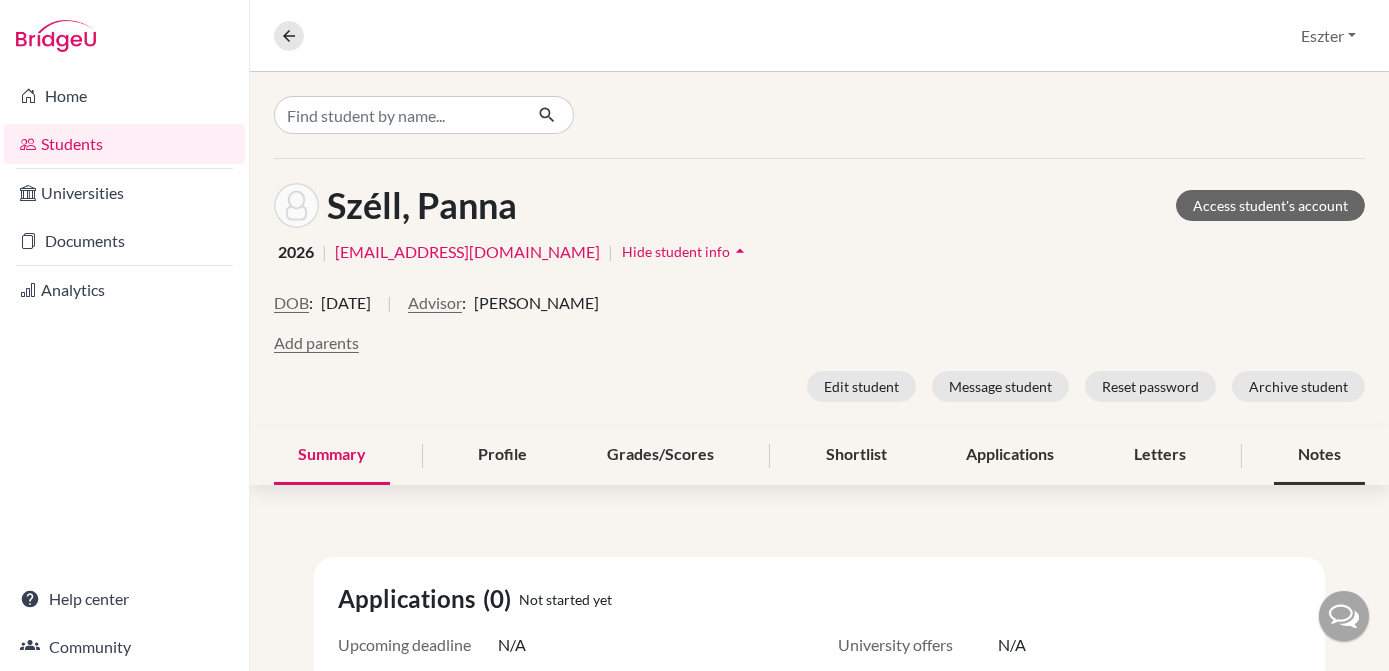 click on "Notes" at bounding box center [1319, 455] 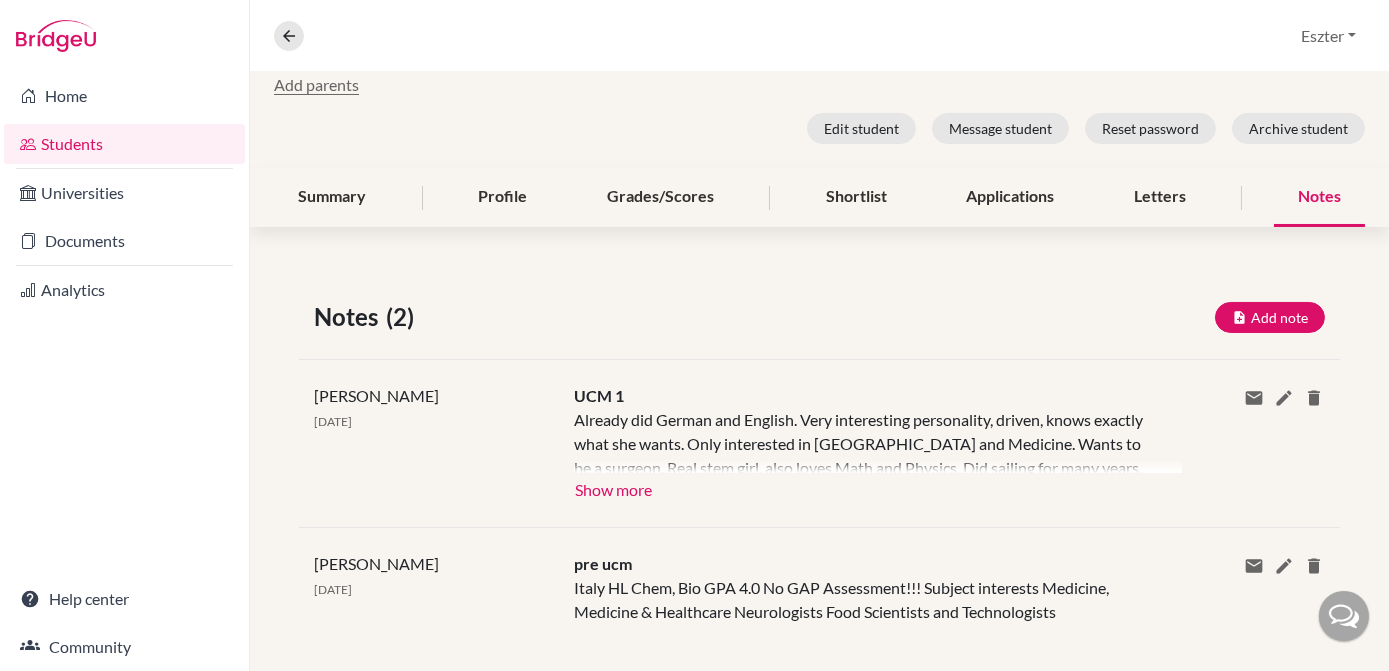 scroll, scrollTop: 280, scrollLeft: 0, axis: vertical 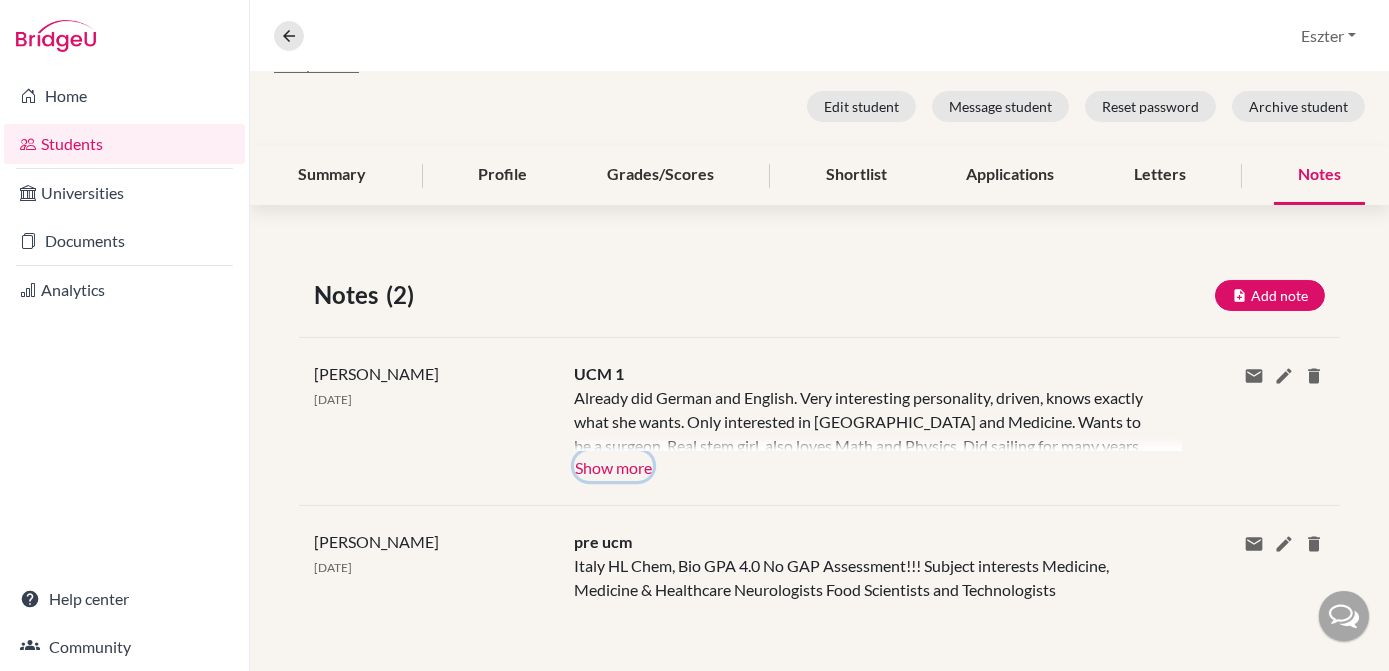 click on "Show more" 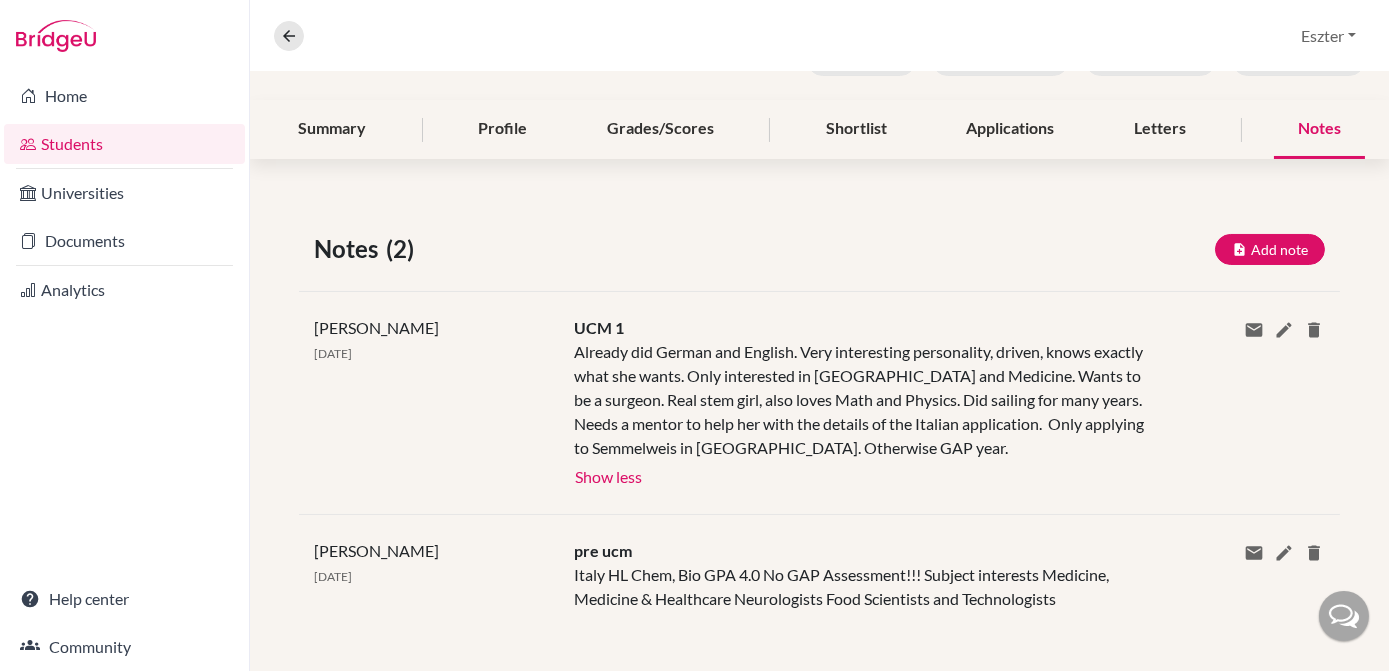 scroll, scrollTop: 327, scrollLeft: 0, axis: vertical 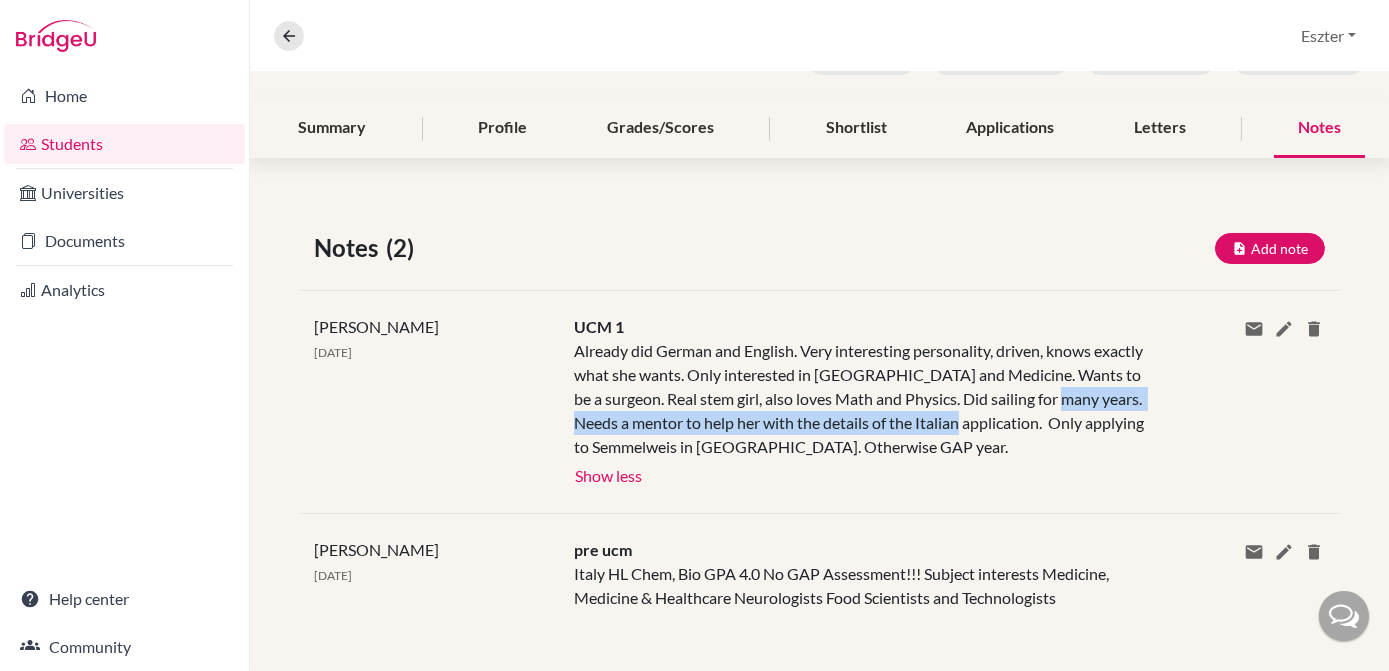 drag, startPoint x: 572, startPoint y: 420, endPoint x: 1040, endPoint y: 410, distance: 468.1068 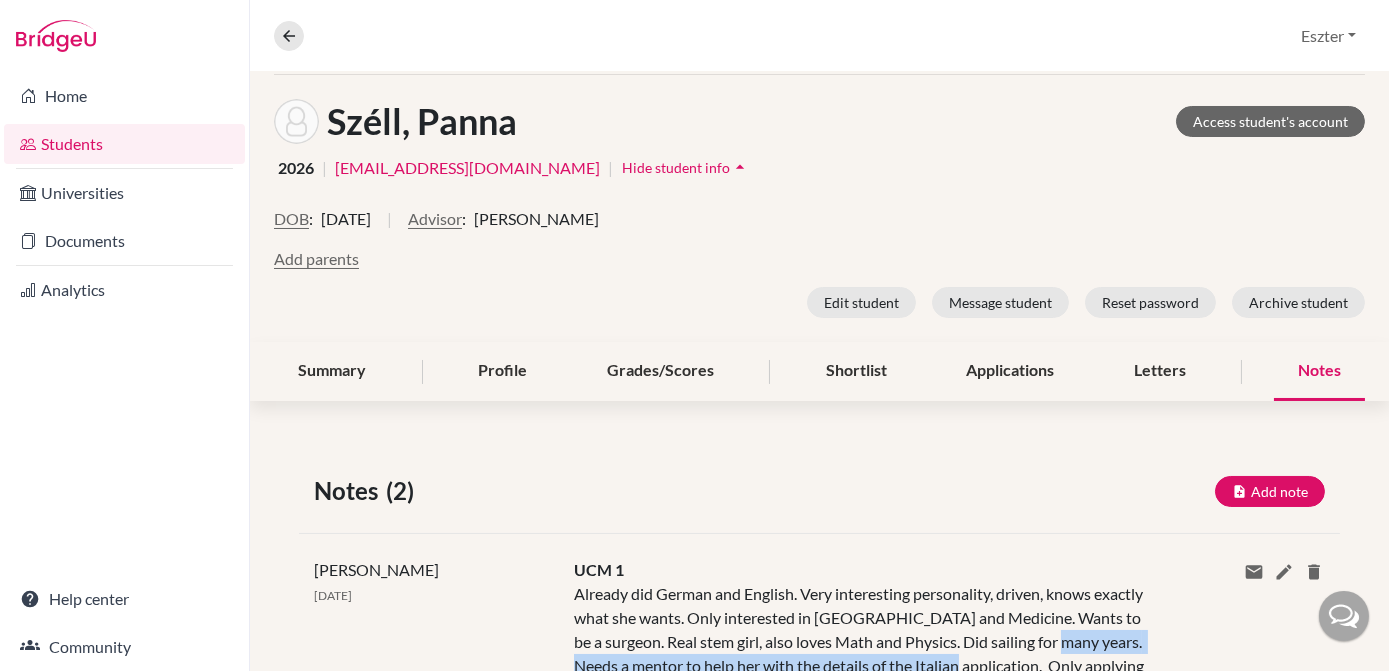 scroll, scrollTop: 0, scrollLeft: 0, axis: both 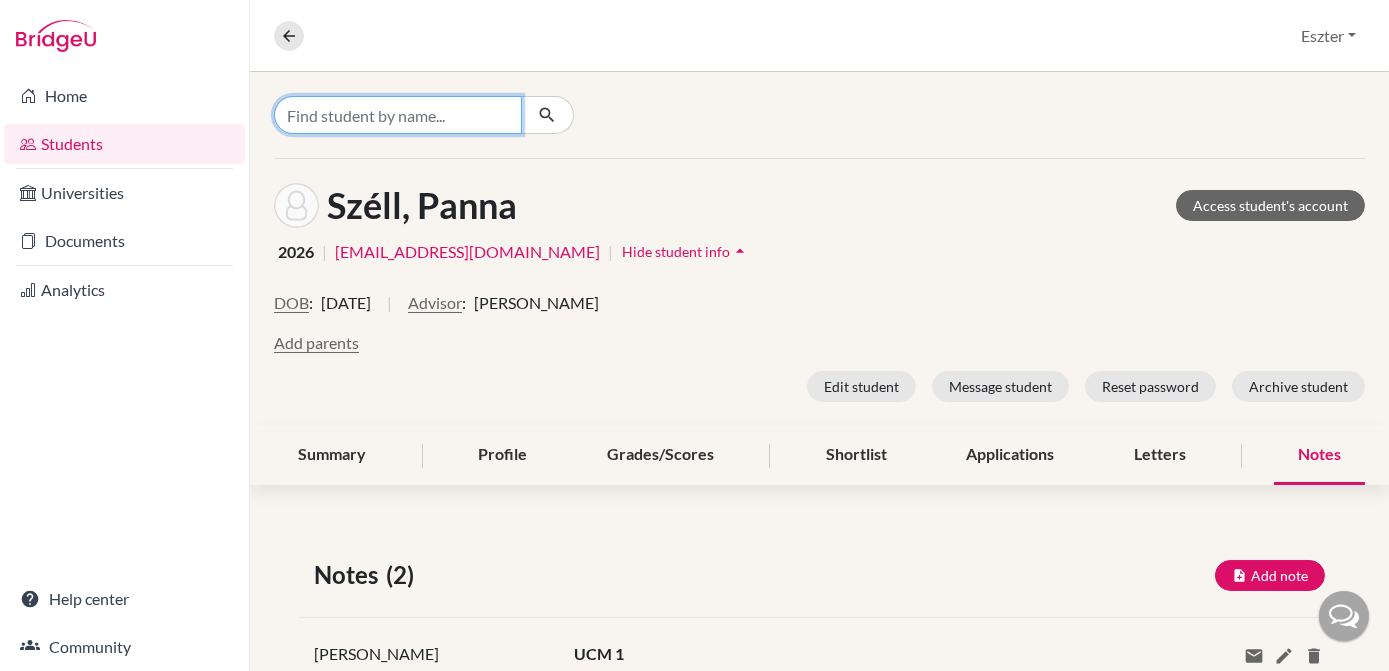 click at bounding box center [398, 115] 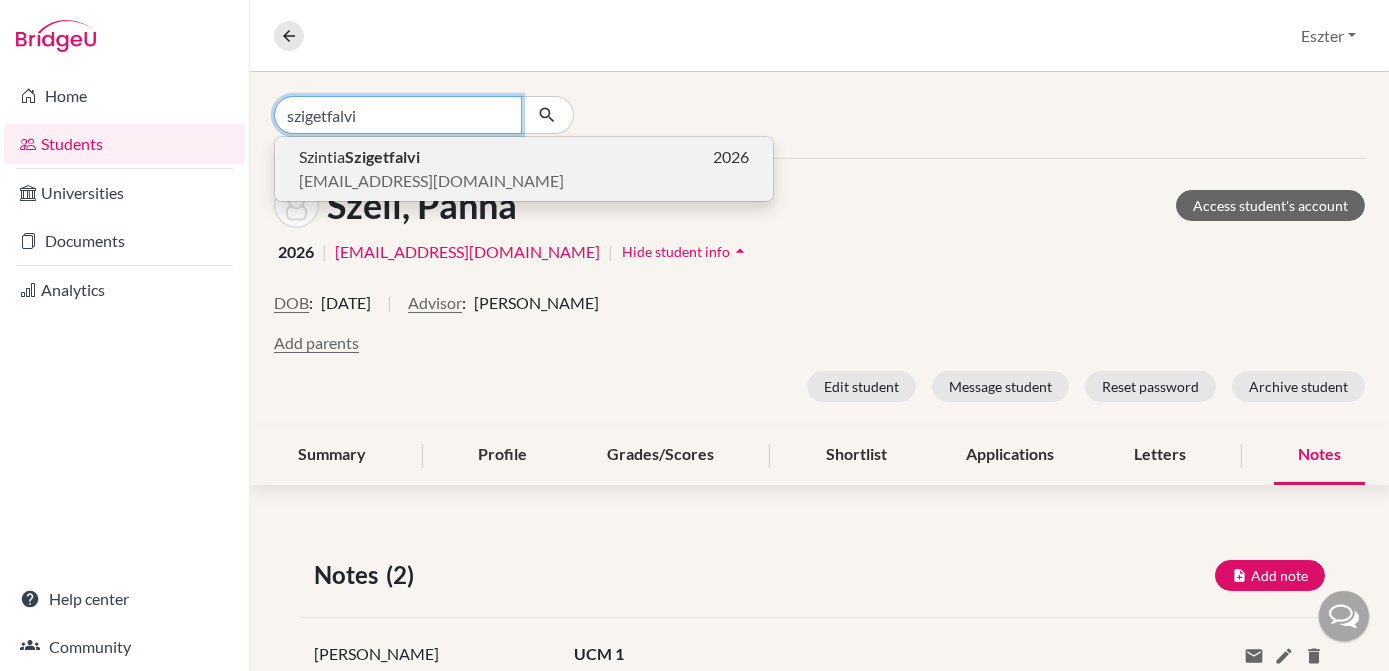 type on "szigetfalvi" 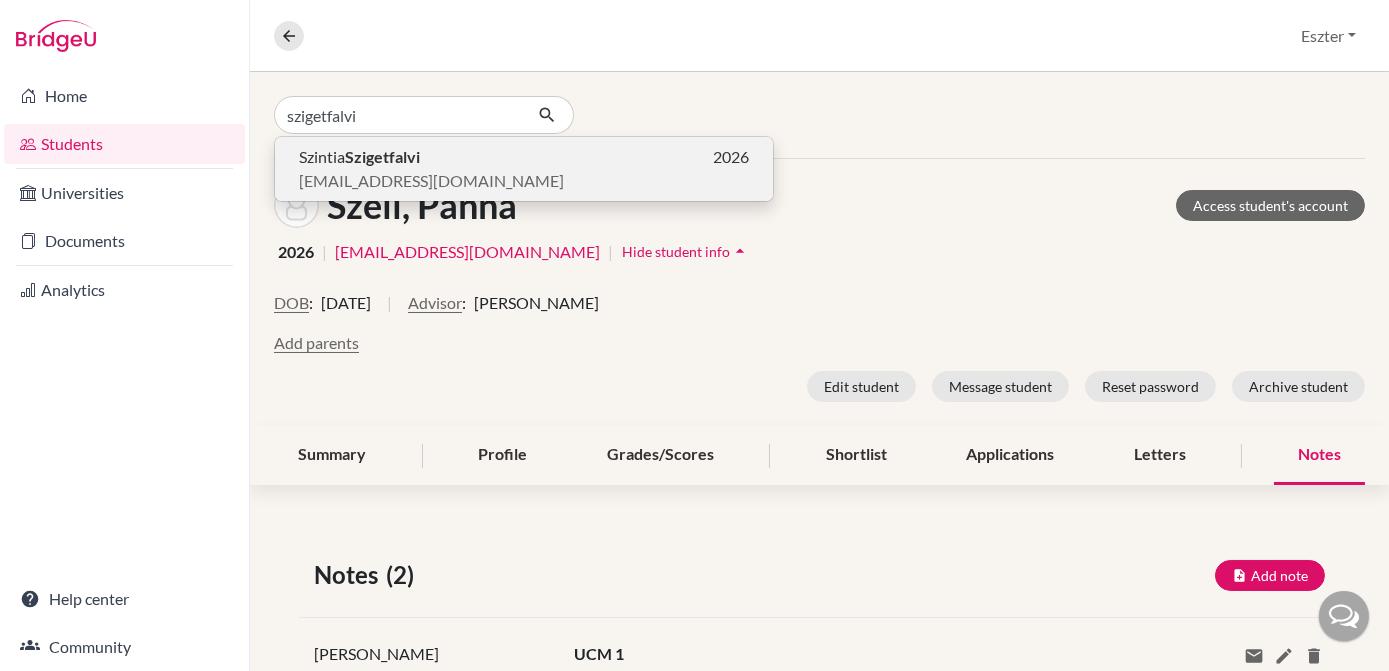 click on "Szigetfalvi" at bounding box center [382, 156] 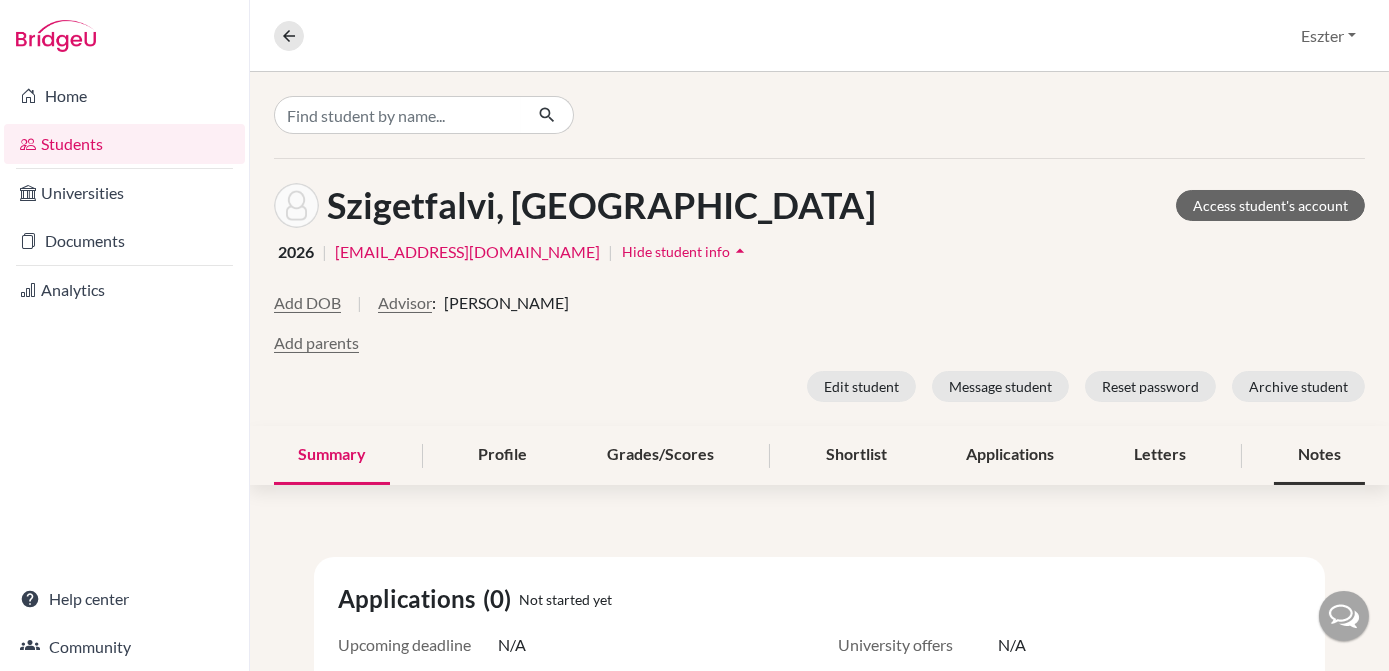 click on "Notes" at bounding box center (1319, 455) 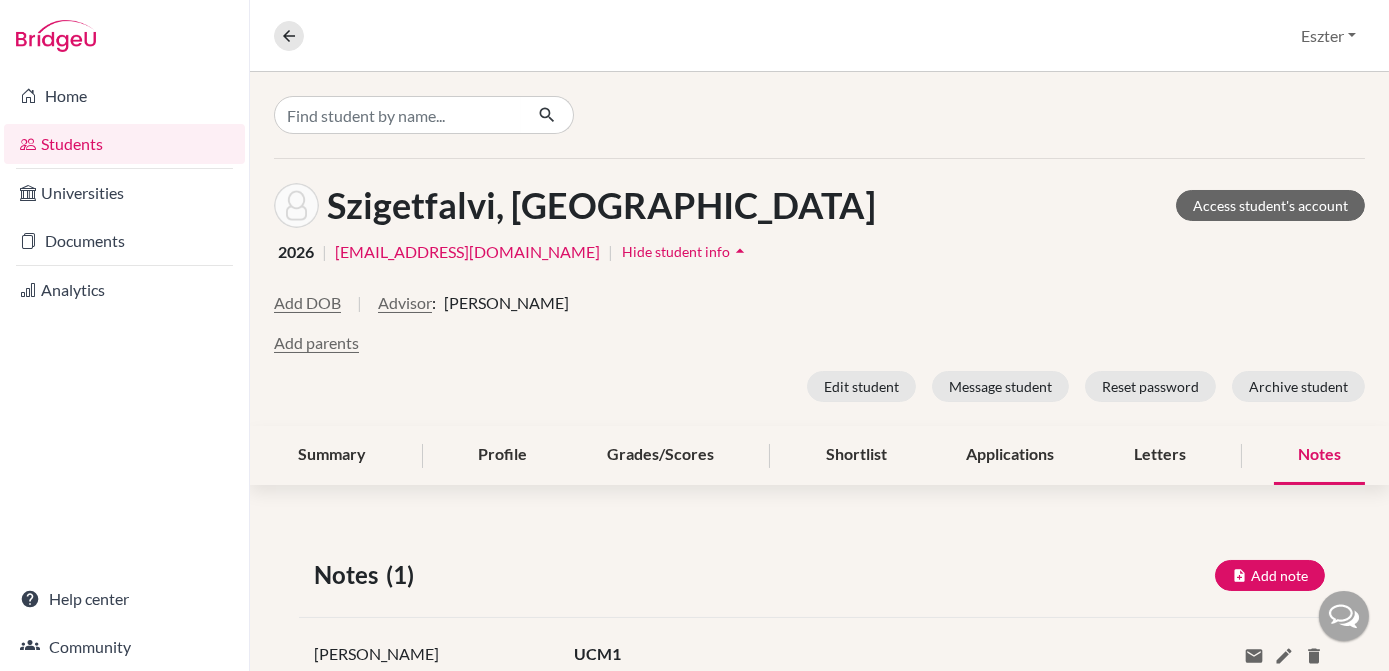 scroll, scrollTop: 159, scrollLeft: 0, axis: vertical 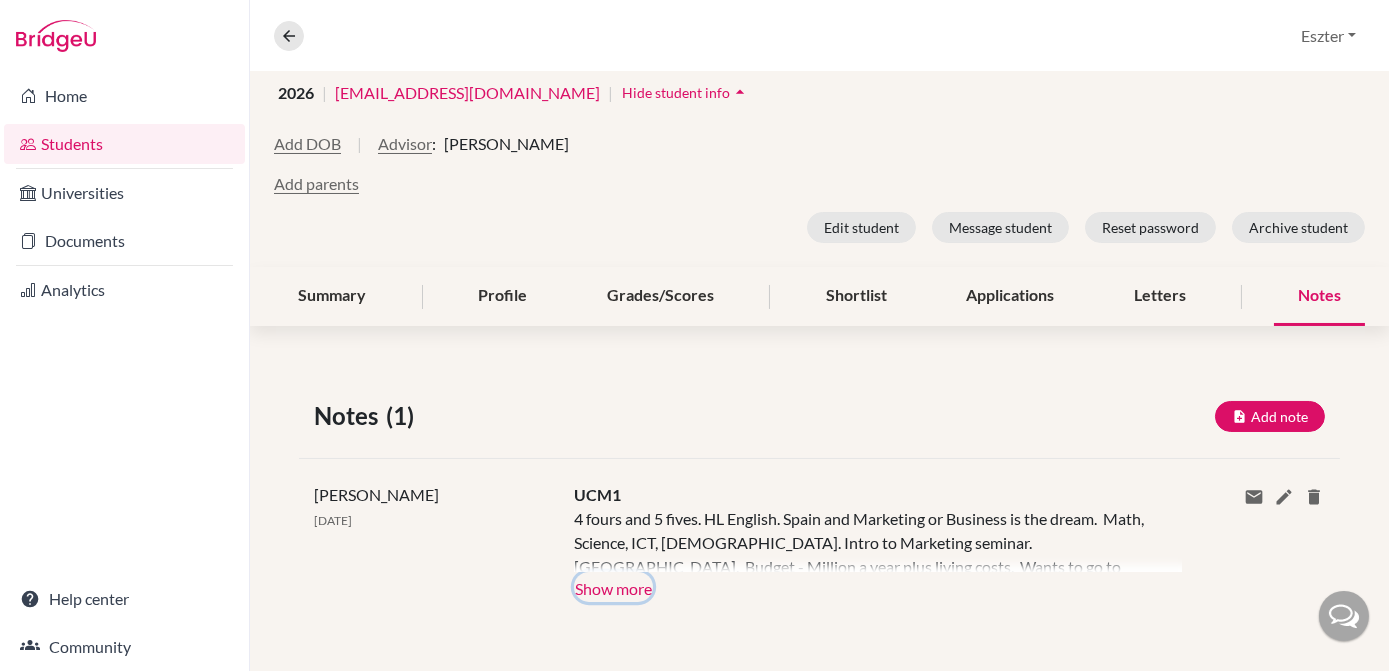 click on "Show more" 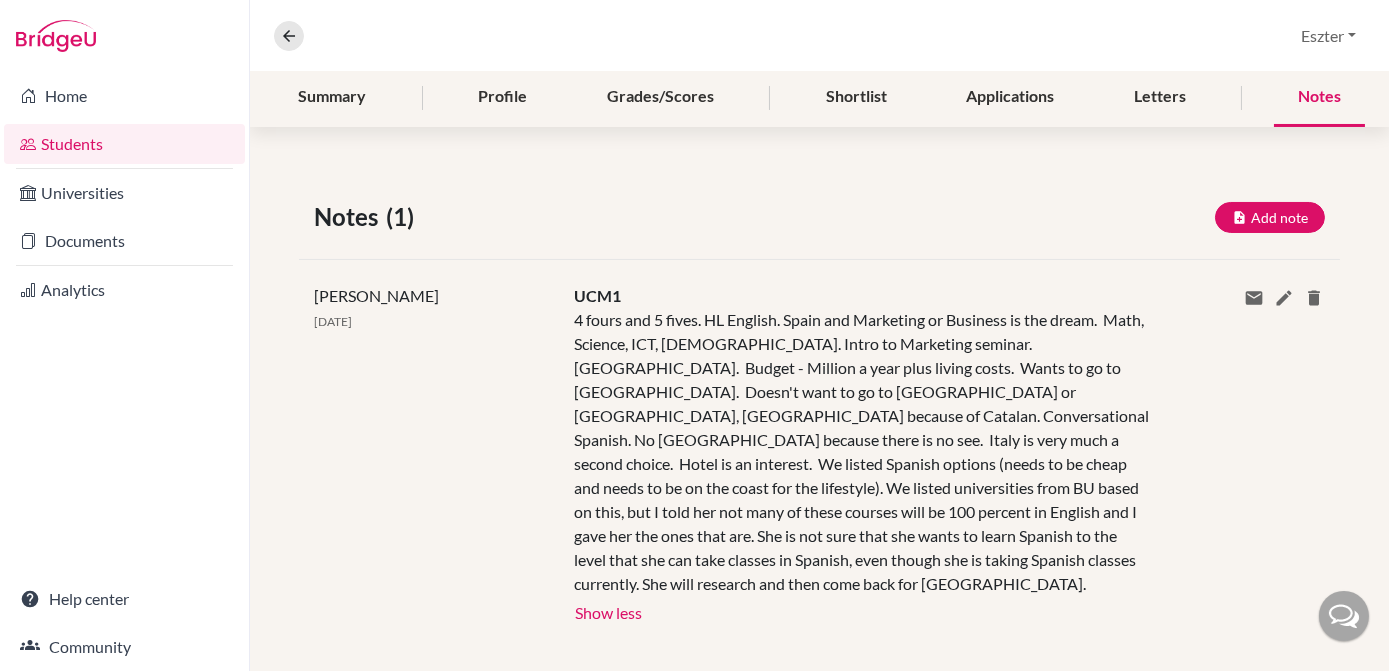 scroll, scrollTop: 0, scrollLeft: 0, axis: both 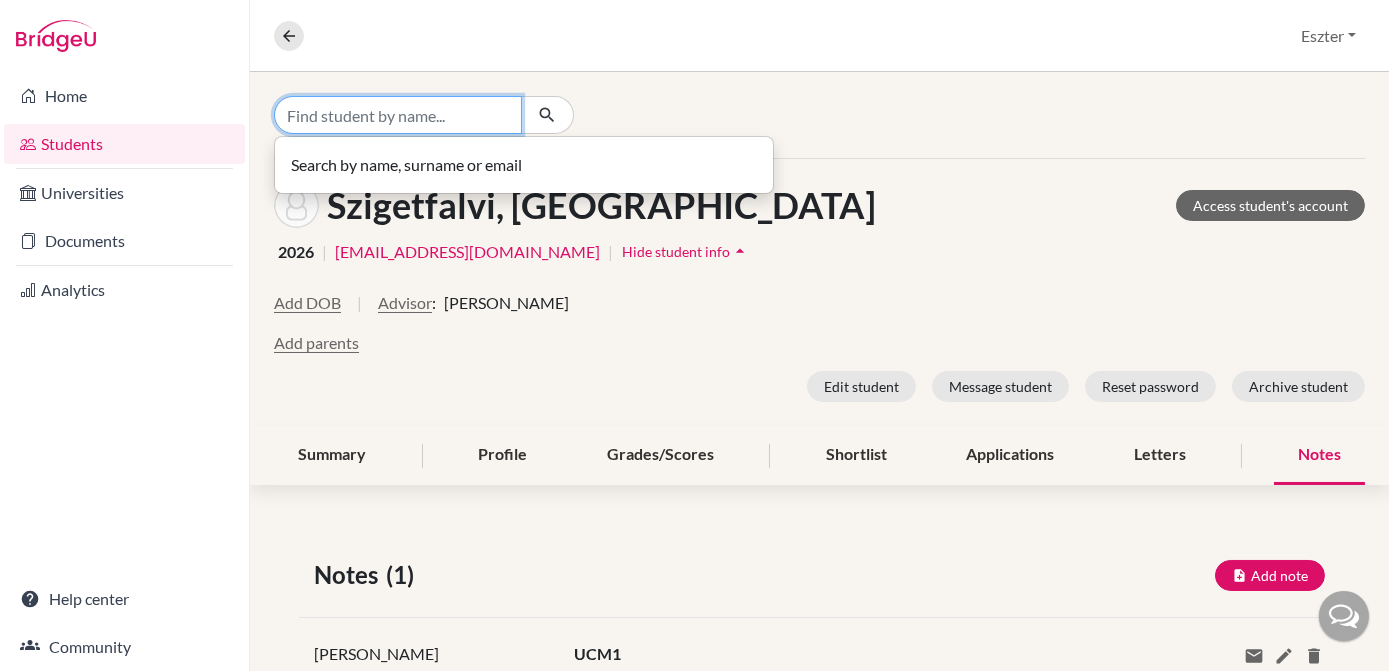 click at bounding box center [398, 115] 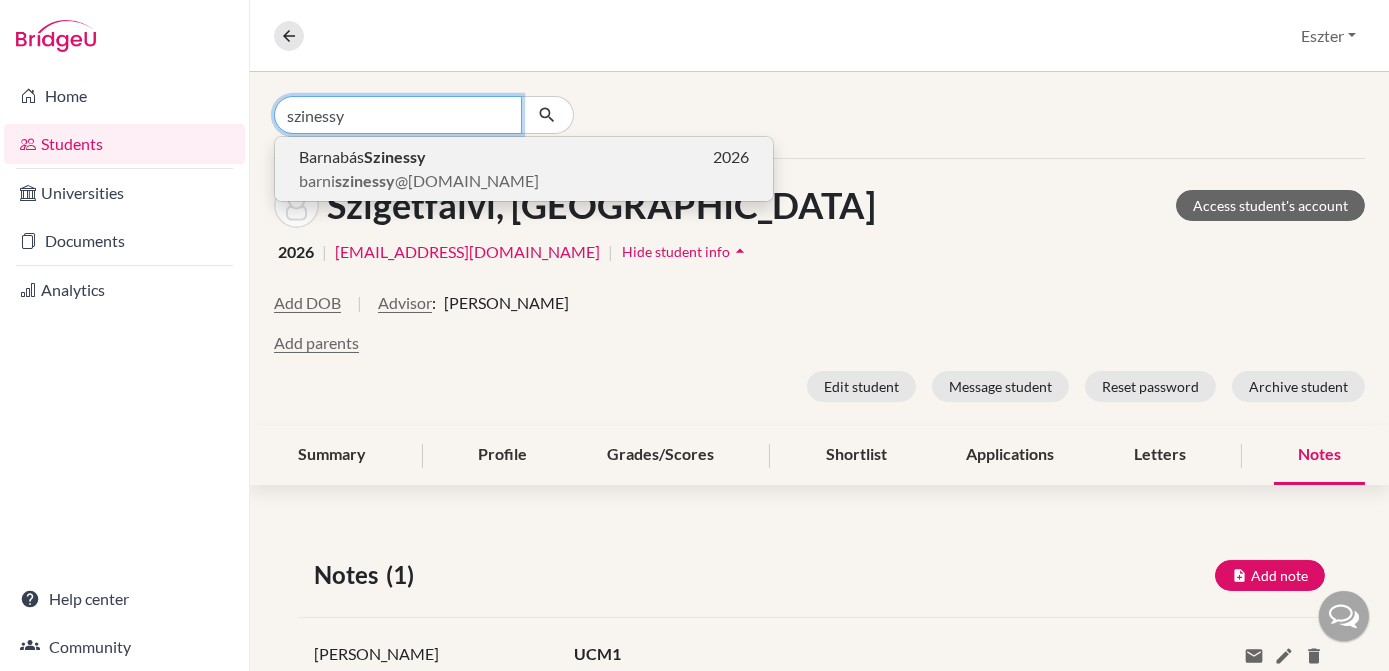 type on "szinessy" 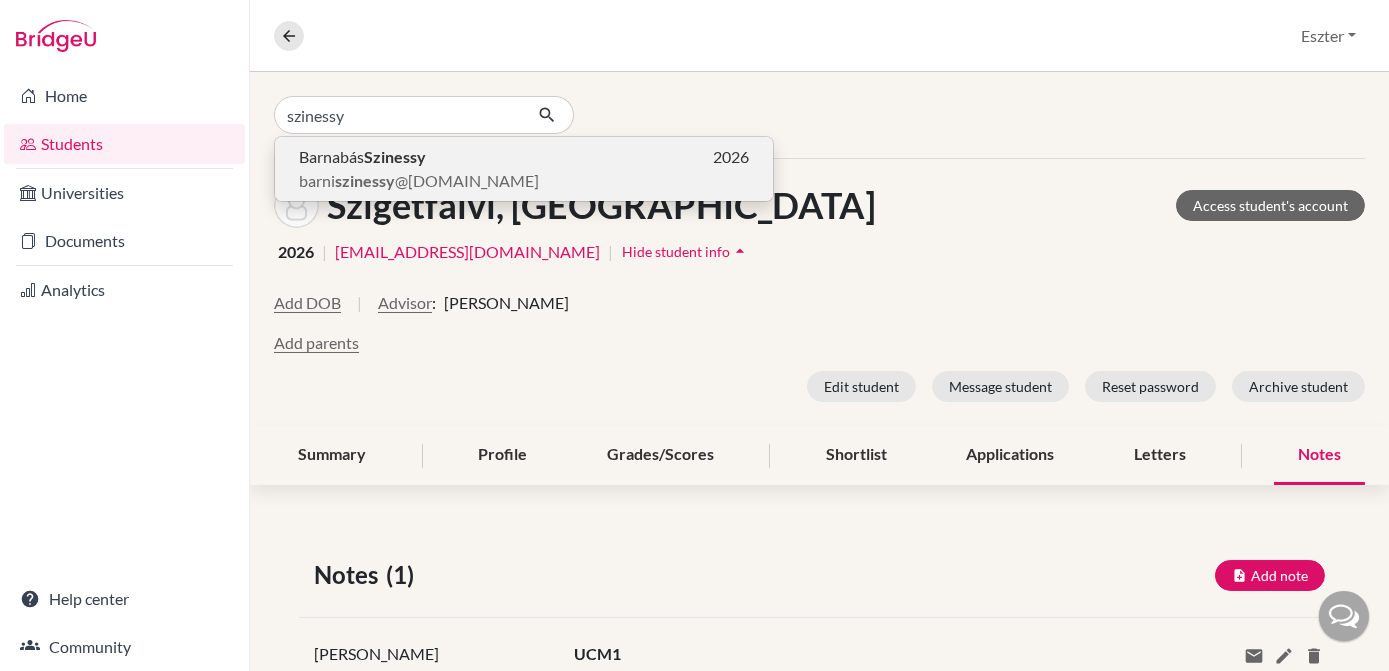 click on "Szinessy" at bounding box center [395, 156] 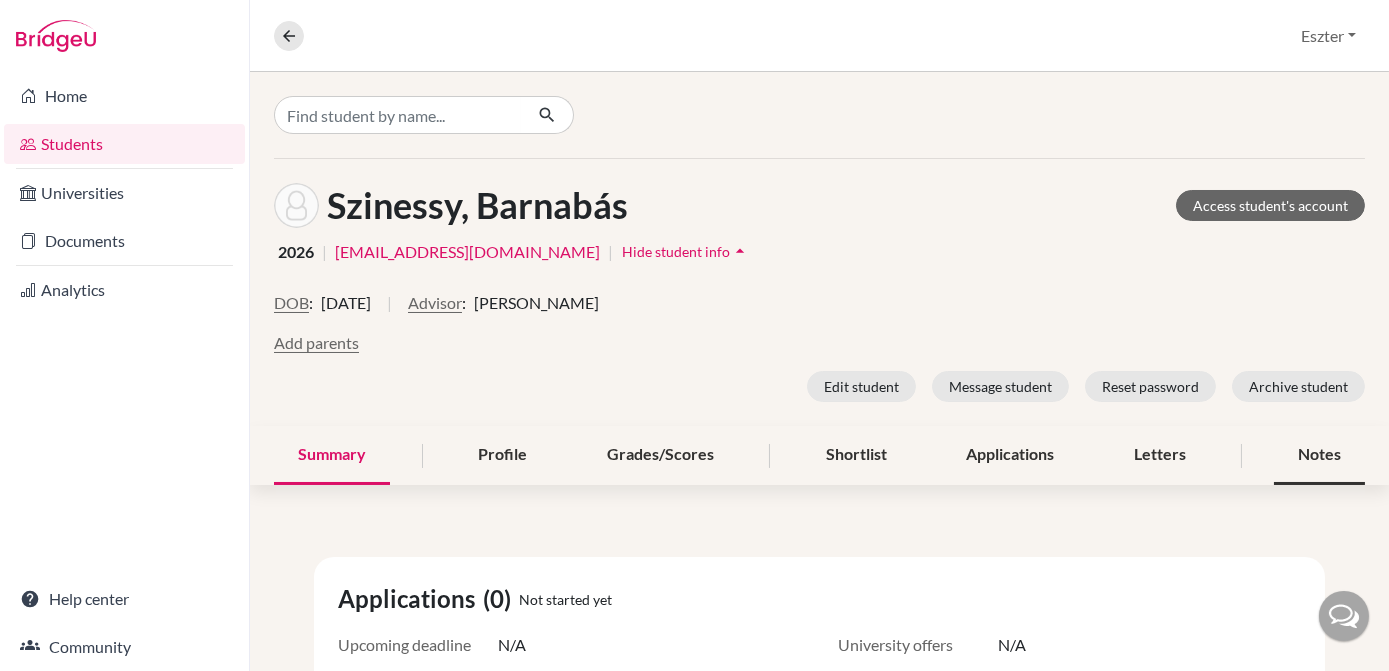 click on "Notes" at bounding box center (1319, 455) 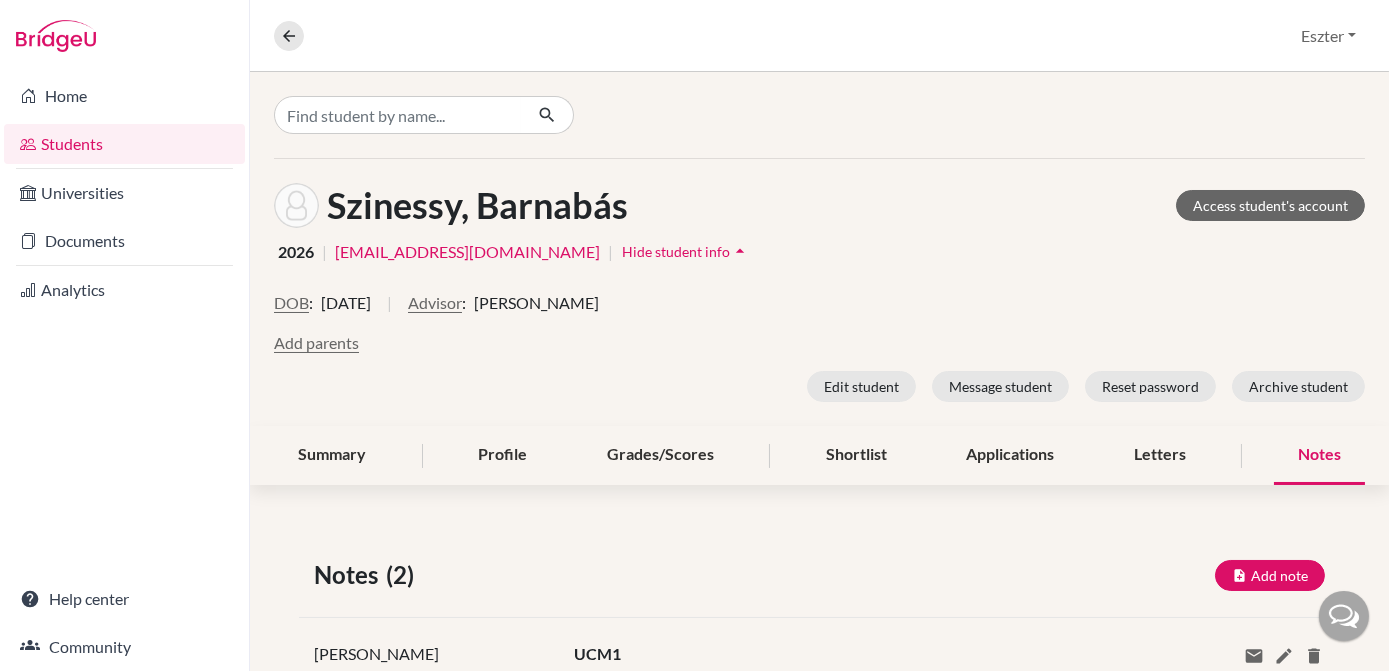 scroll, scrollTop: 326, scrollLeft: 0, axis: vertical 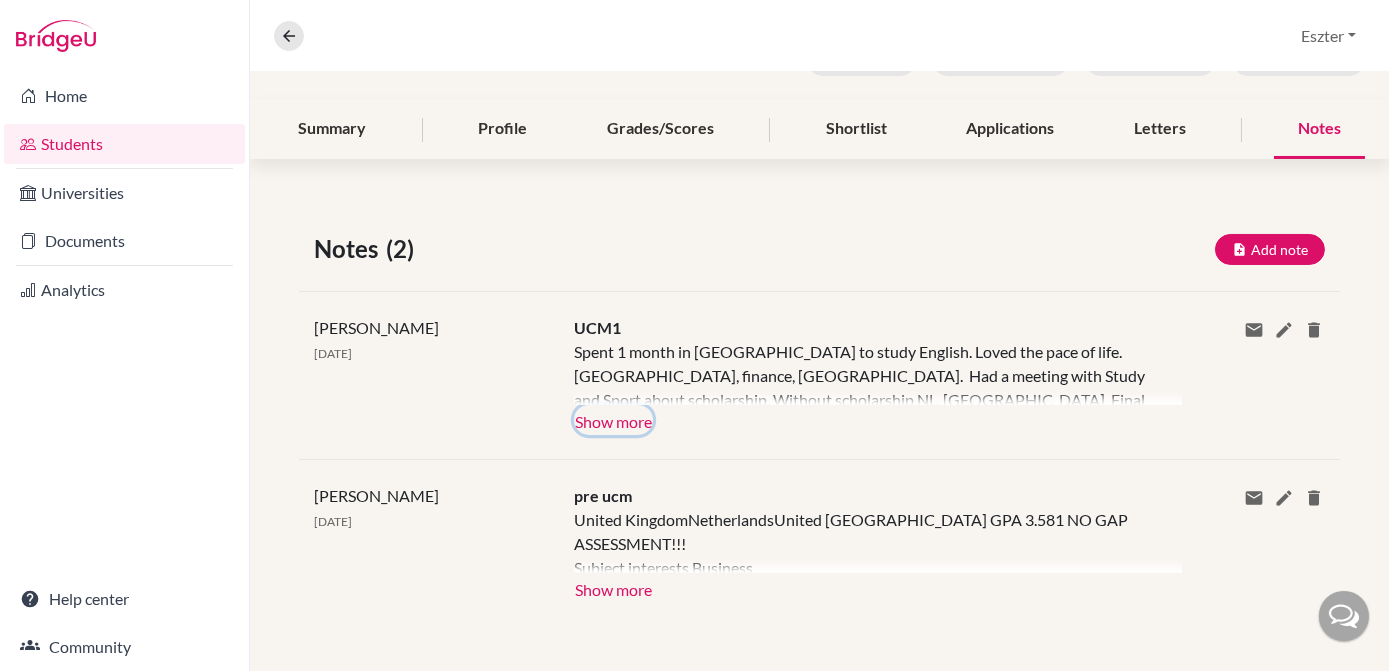 click on "Show more" 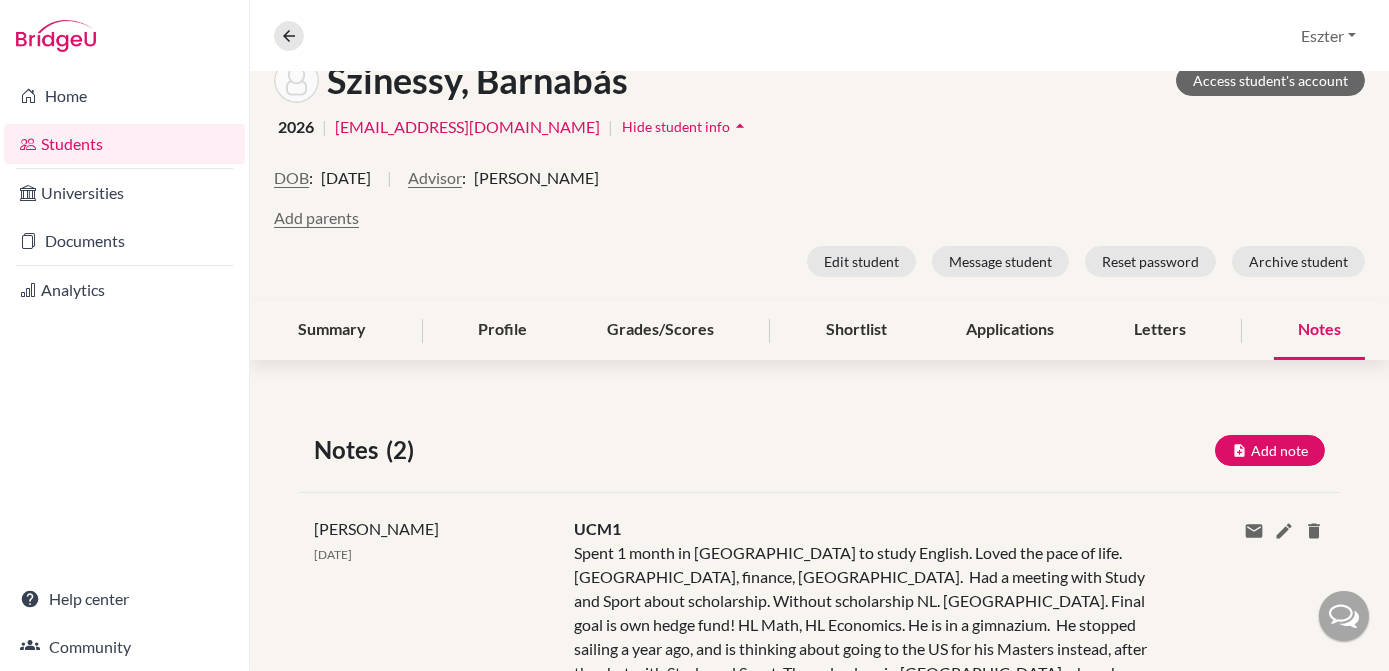scroll, scrollTop: 0, scrollLeft: 0, axis: both 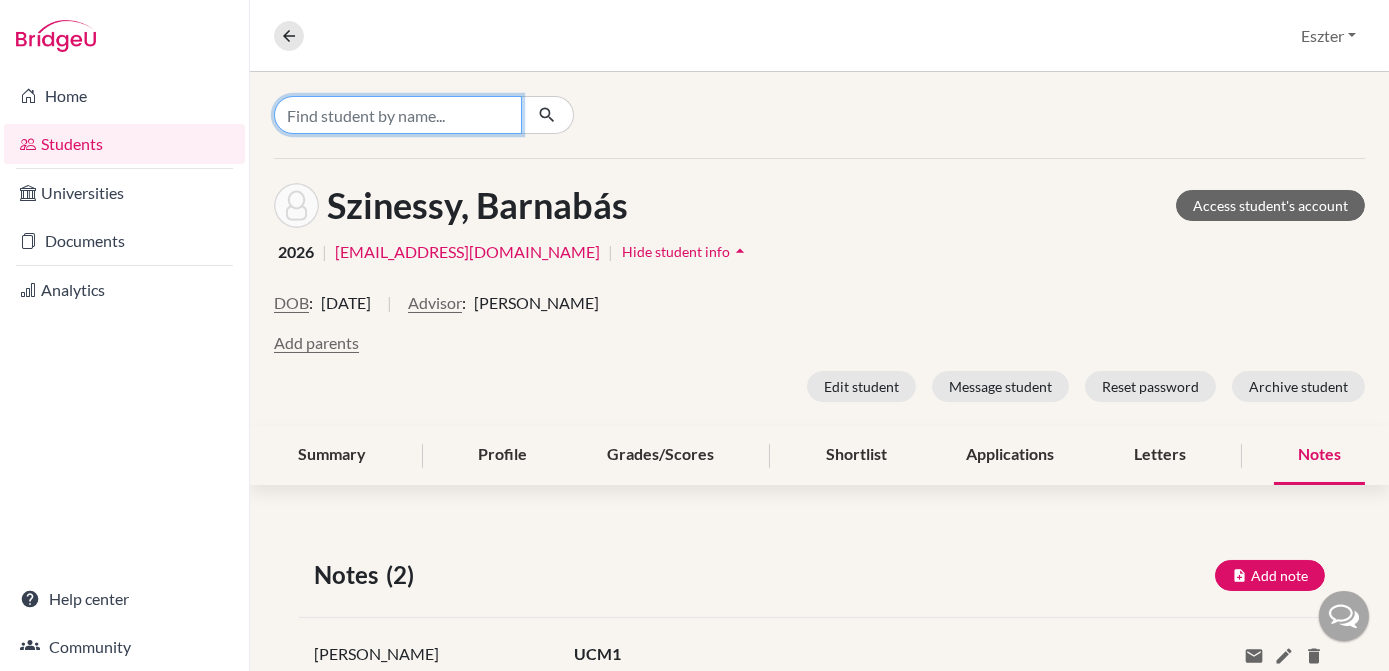click at bounding box center (398, 115) 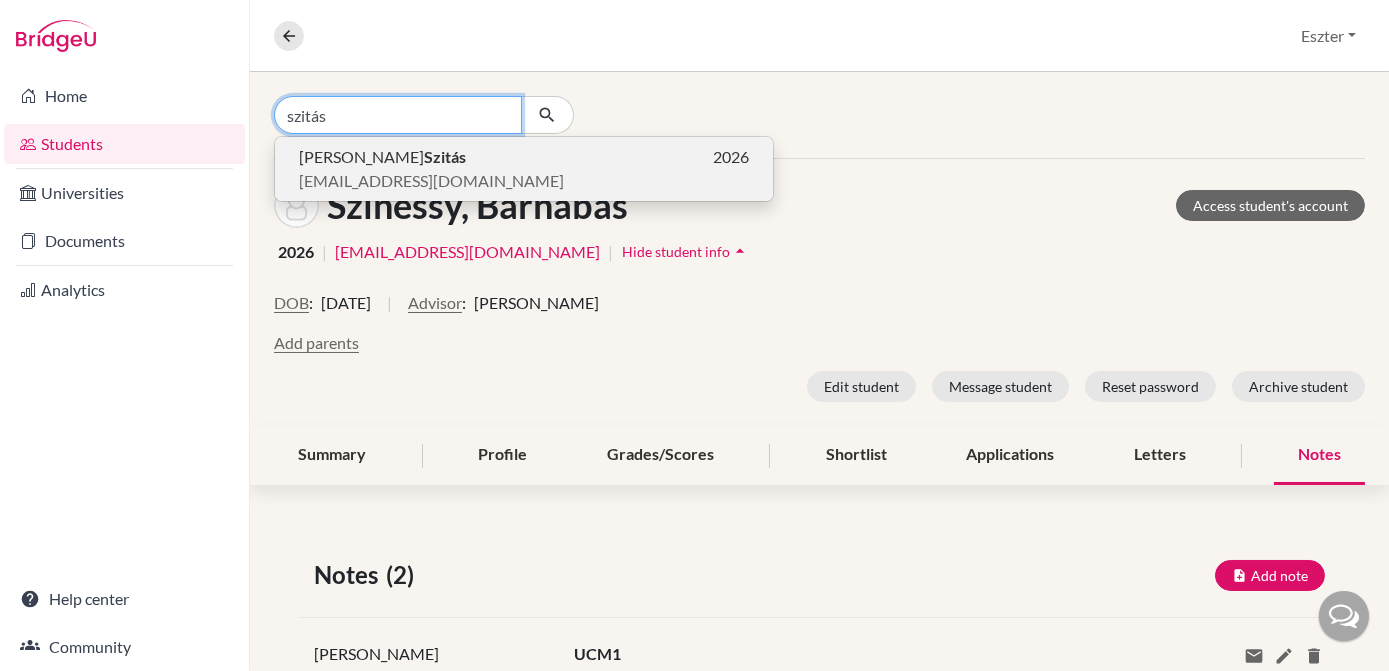 type on "szitás" 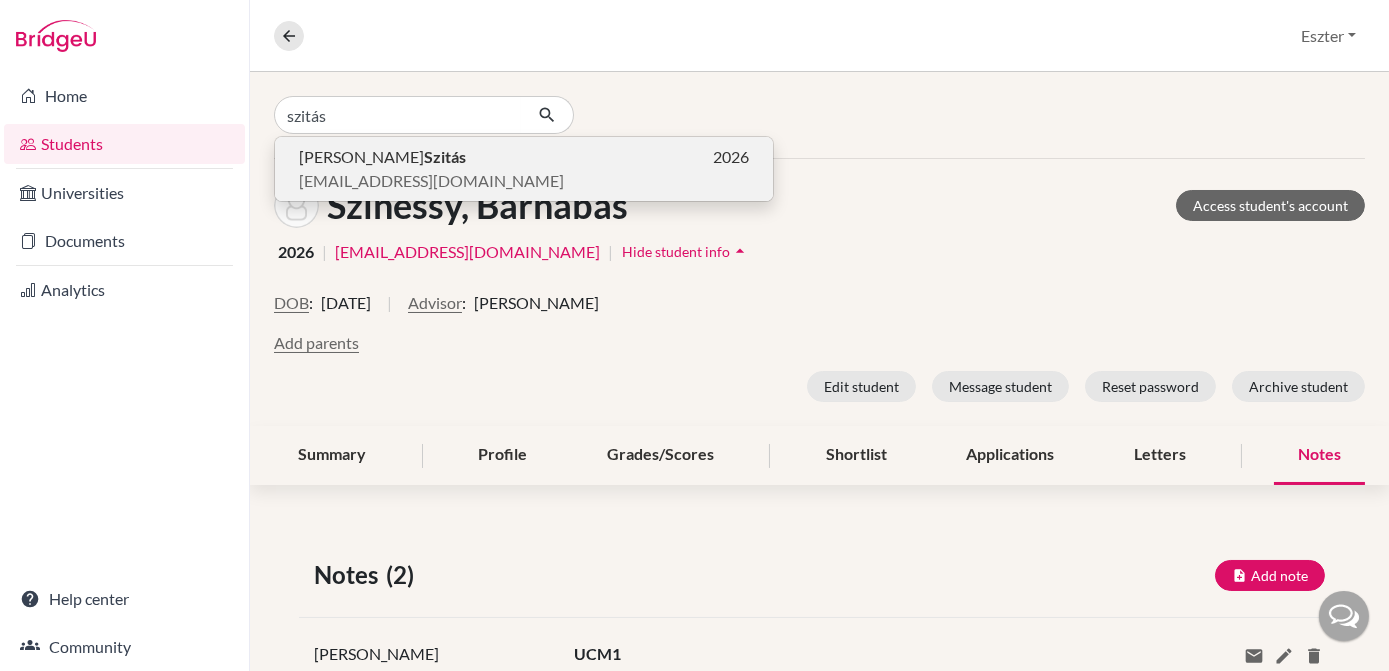 click on "Szitás" at bounding box center [445, 156] 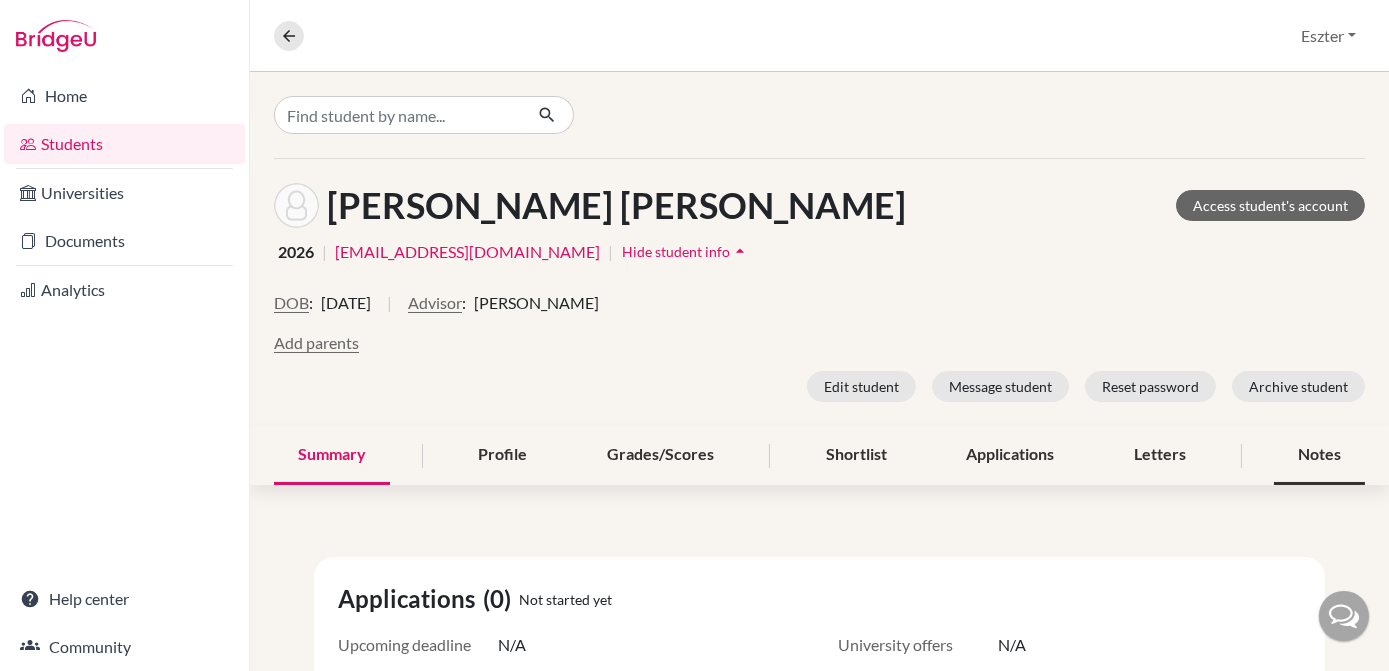 click on "Notes" at bounding box center [1319, 455] 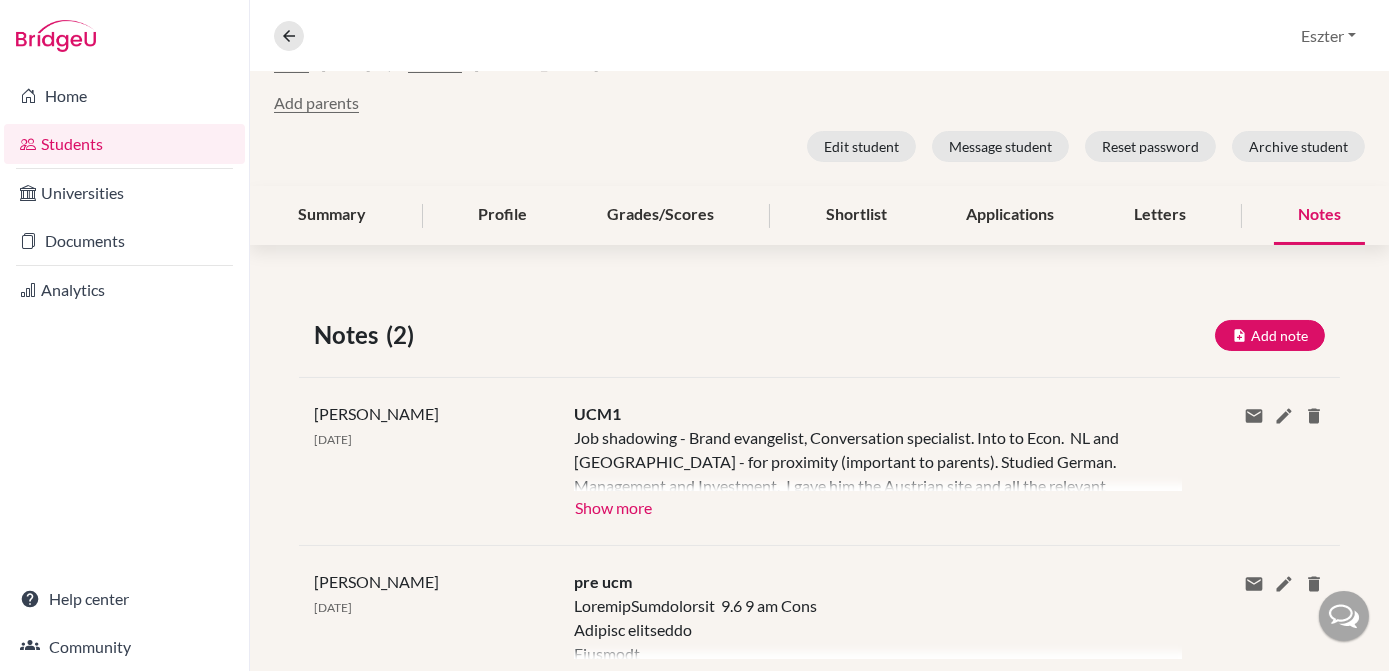 scroll, scrollTop: 269, scrollLeft: 0, axis: vertical 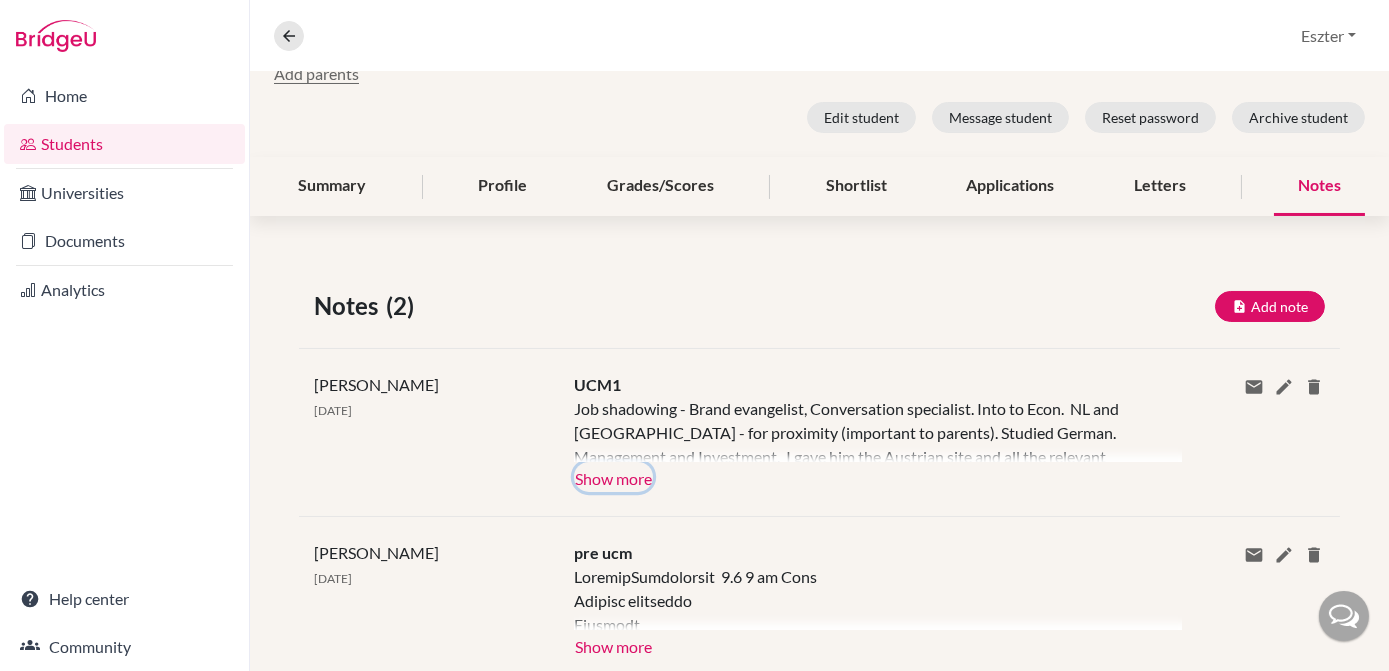 click on "Show more" 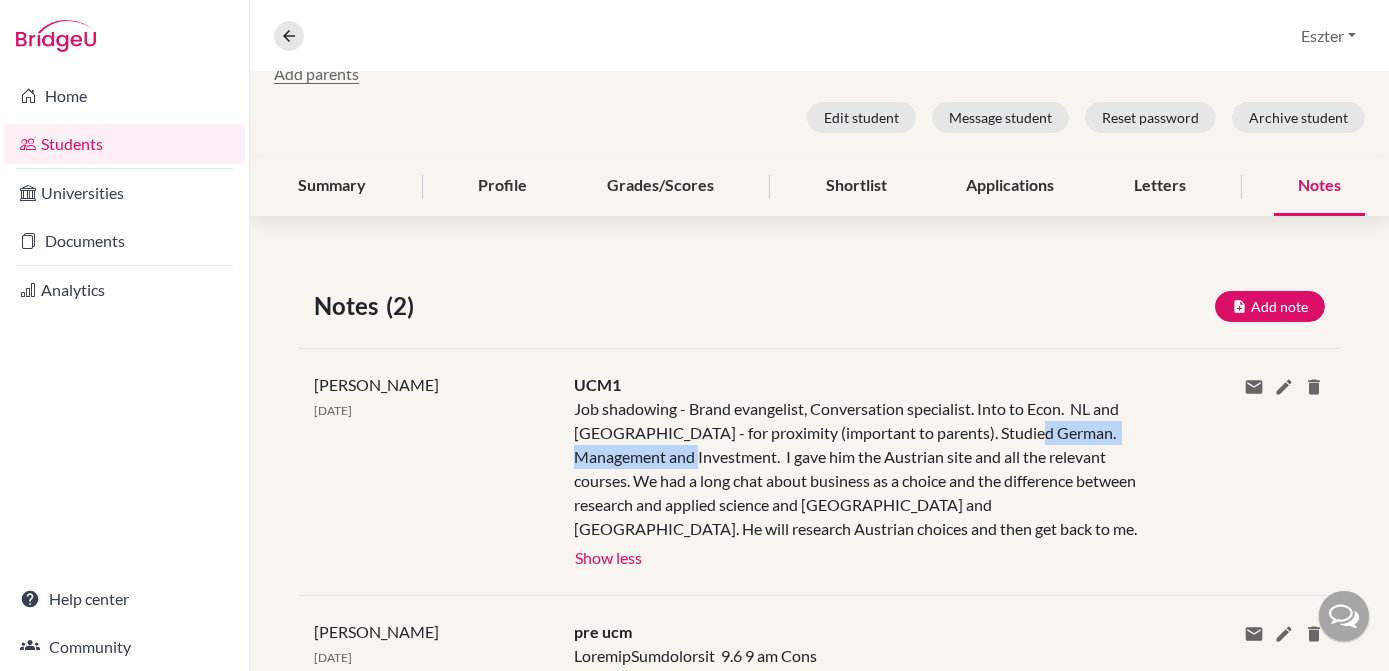 drag, startPoint x: 1010, startPoint y: 436, endPoint x: 649, endPoint y: 457, distance: 361.6103 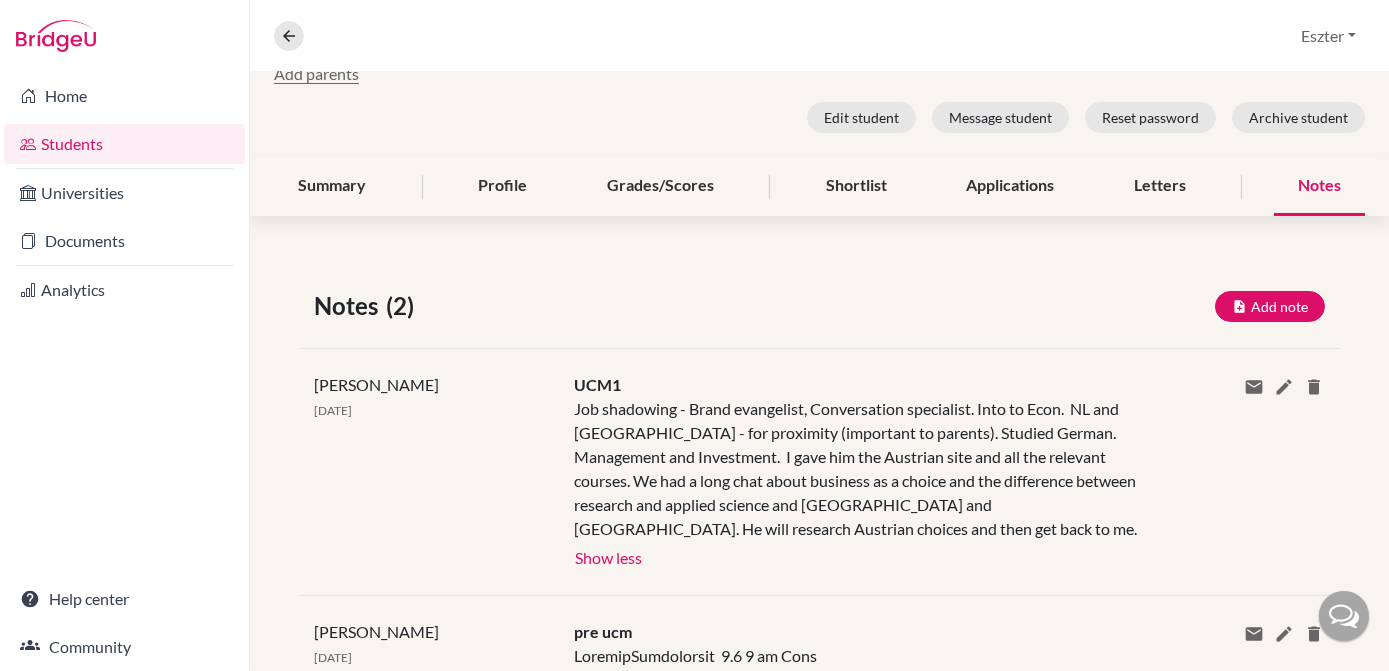click on "[PERSON_NAME] [DATE] UCM1 Job shadowing - Brand evangelist, Conversation specialist. Into to Econ.  NL and [GEOGRAPHIC_DATA] - for proximity (important to parents). Studied German. Management and Investment.  I gave him the Austrian site and all the relevant courses. We had a long chat about business as a choice and the difference between research and applied science and [GEOGRAPHIC_DATA] and [GEOGRAPHIC_DATA]. He will research Austrian choices and then get back to me. Show more Show less Share via email Email address Send Delete this note? Cancel Delete" 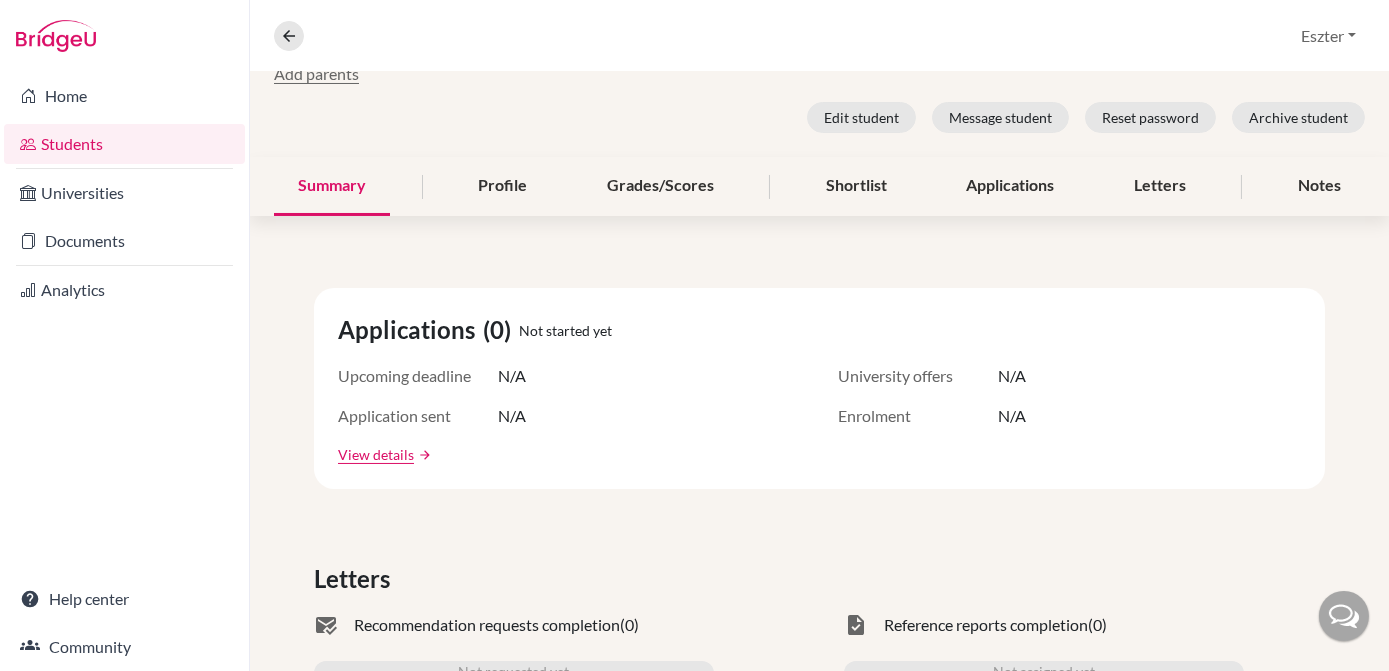 scroll, scrollTop: 0, scrollLeft: 0, axis: both 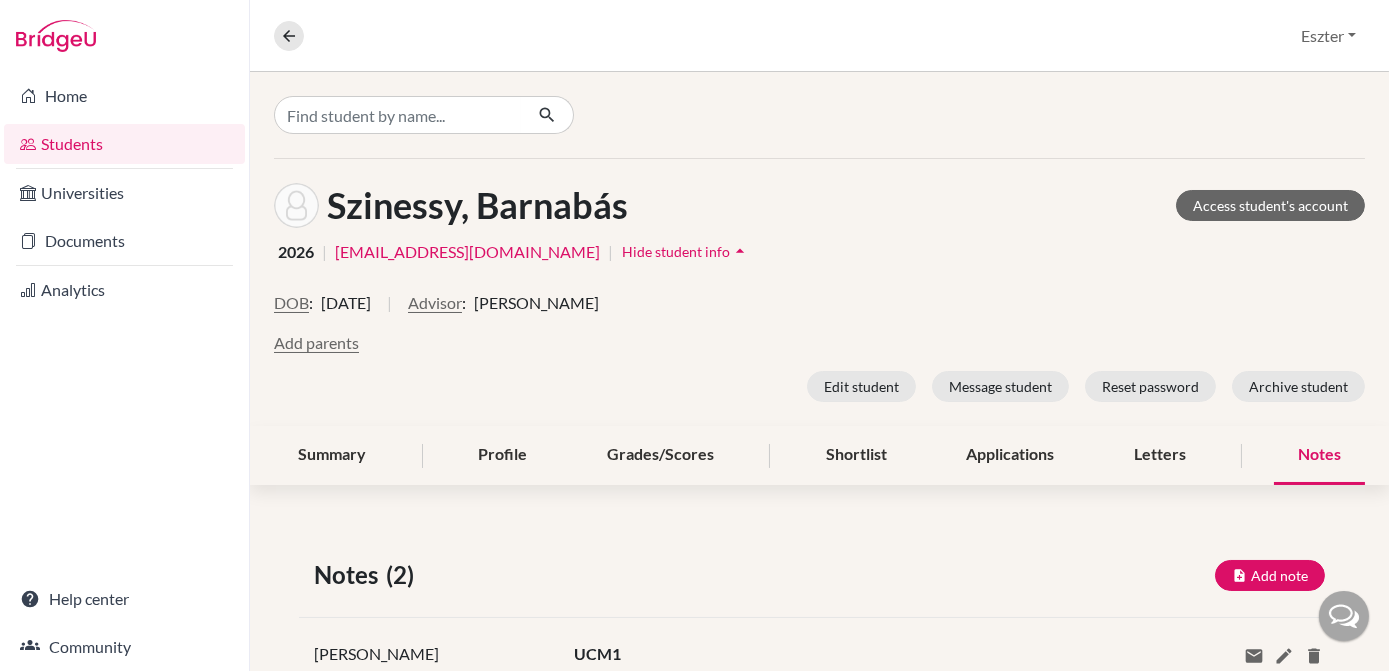 click on "Notes" at bounding box center [1319, 455] 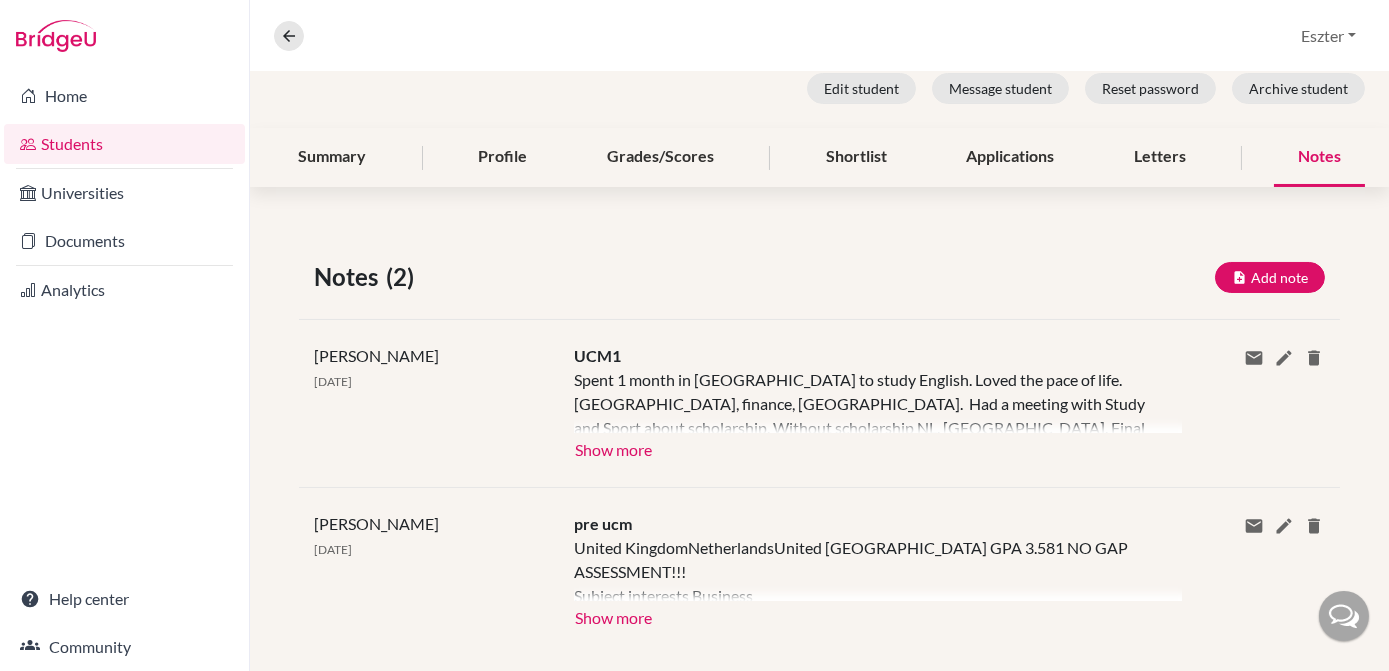 scroll, scrollTop: 326, scrollLeft: 0, axis: vertical 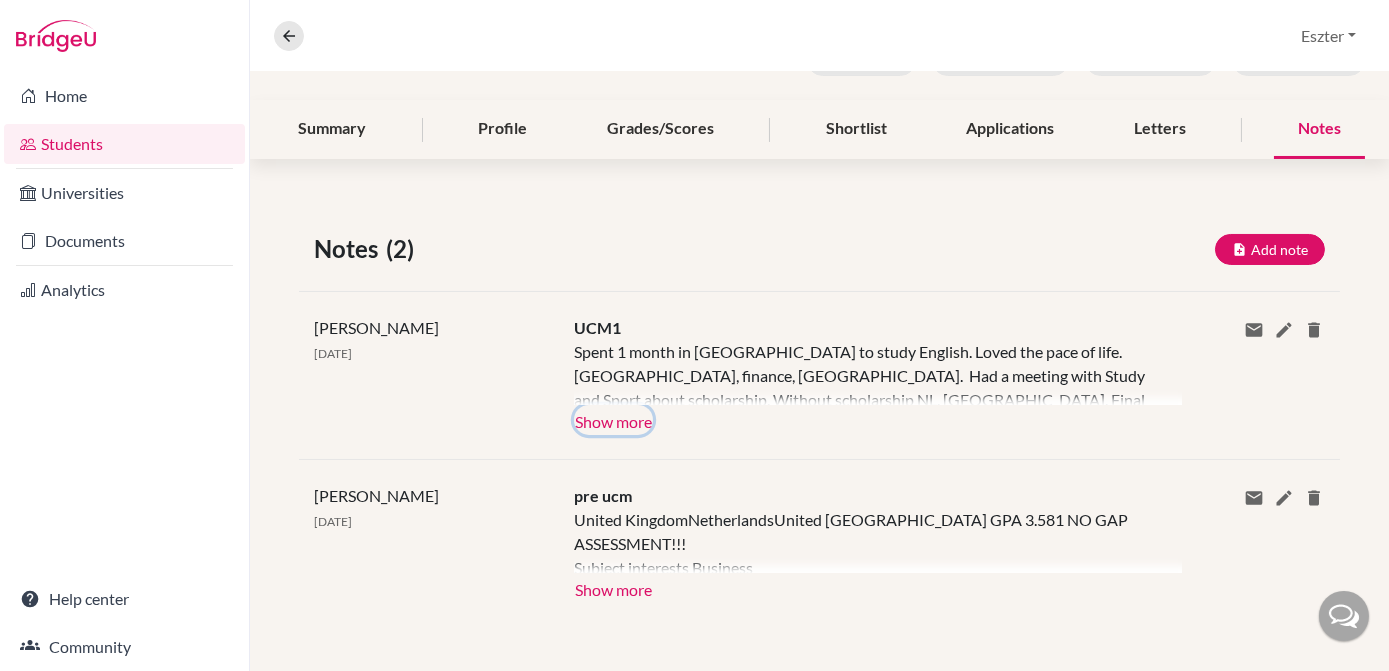 click on "Show more" 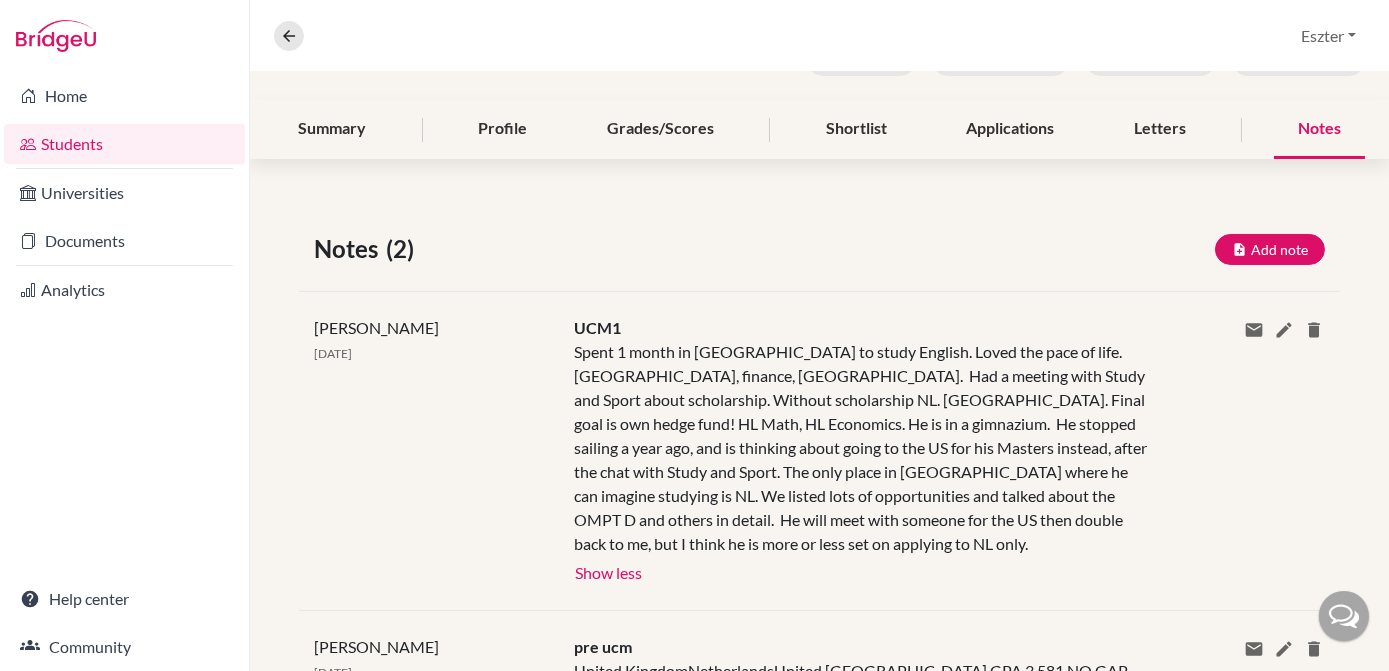 scroll, scrollTop: 0, scrollLeft: 0, axis: both 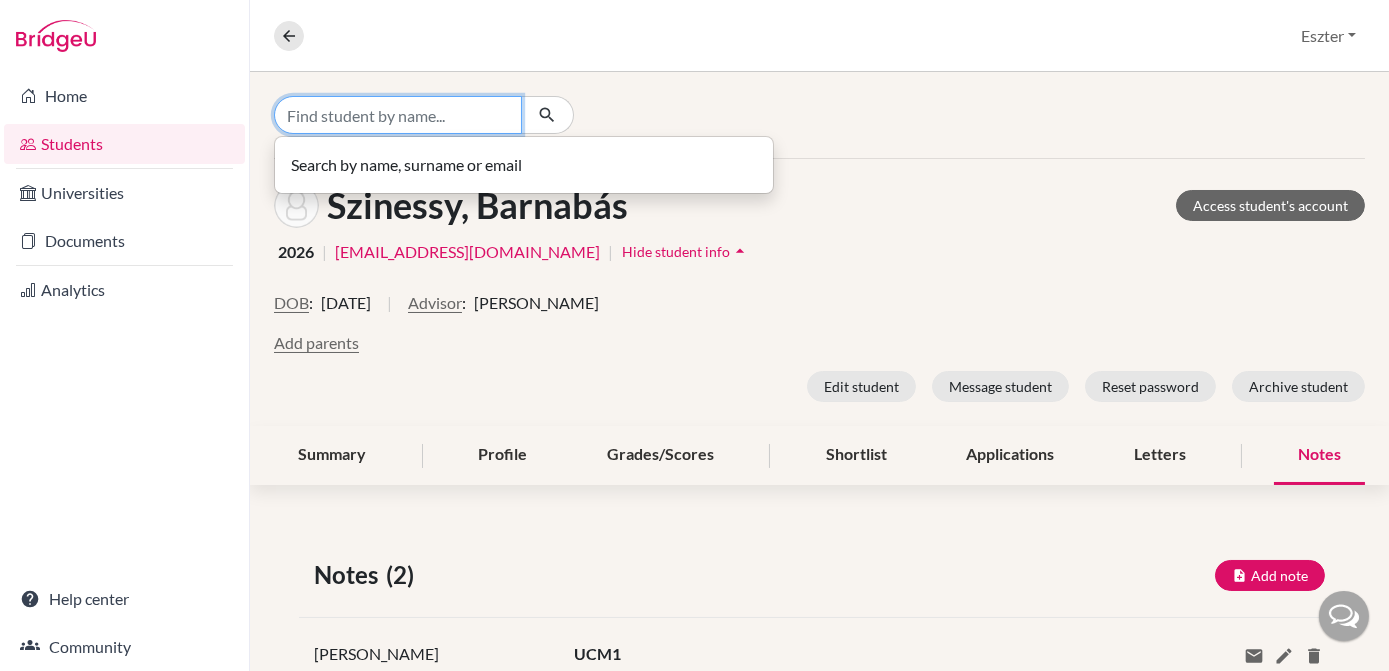 click at bounding box center (398, 115) 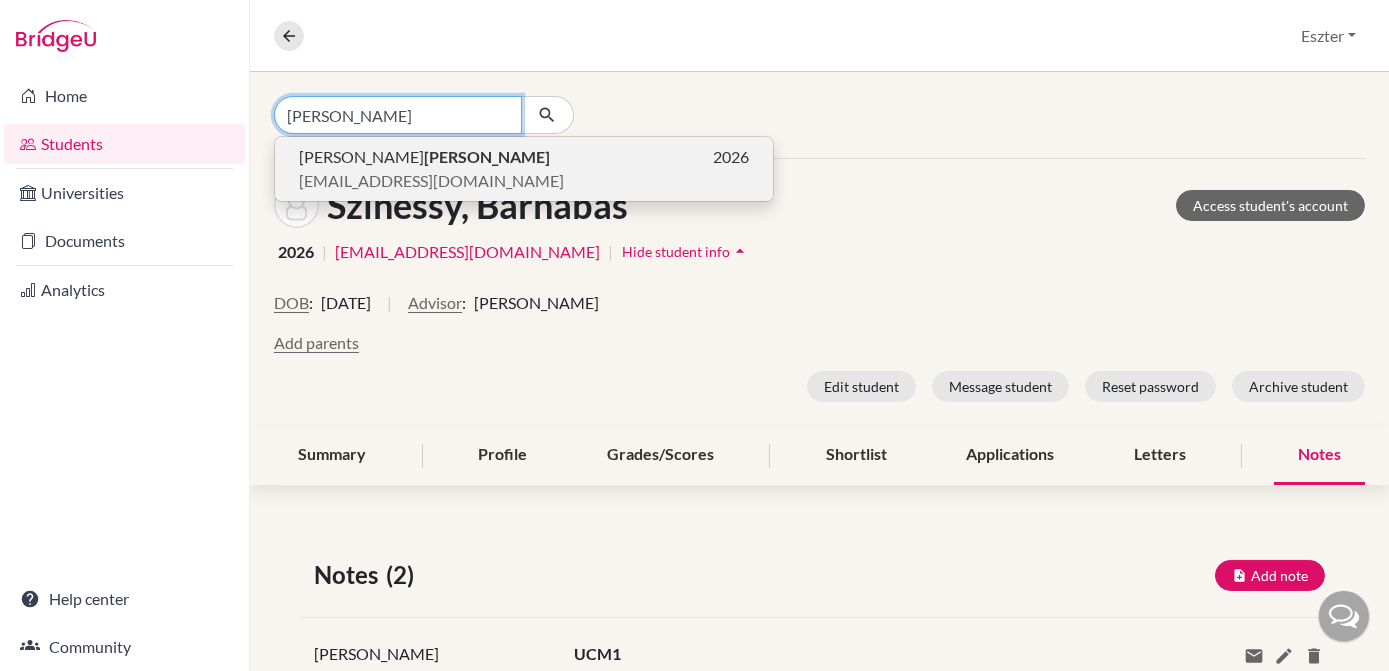 type on "[PERSON_NAME]" 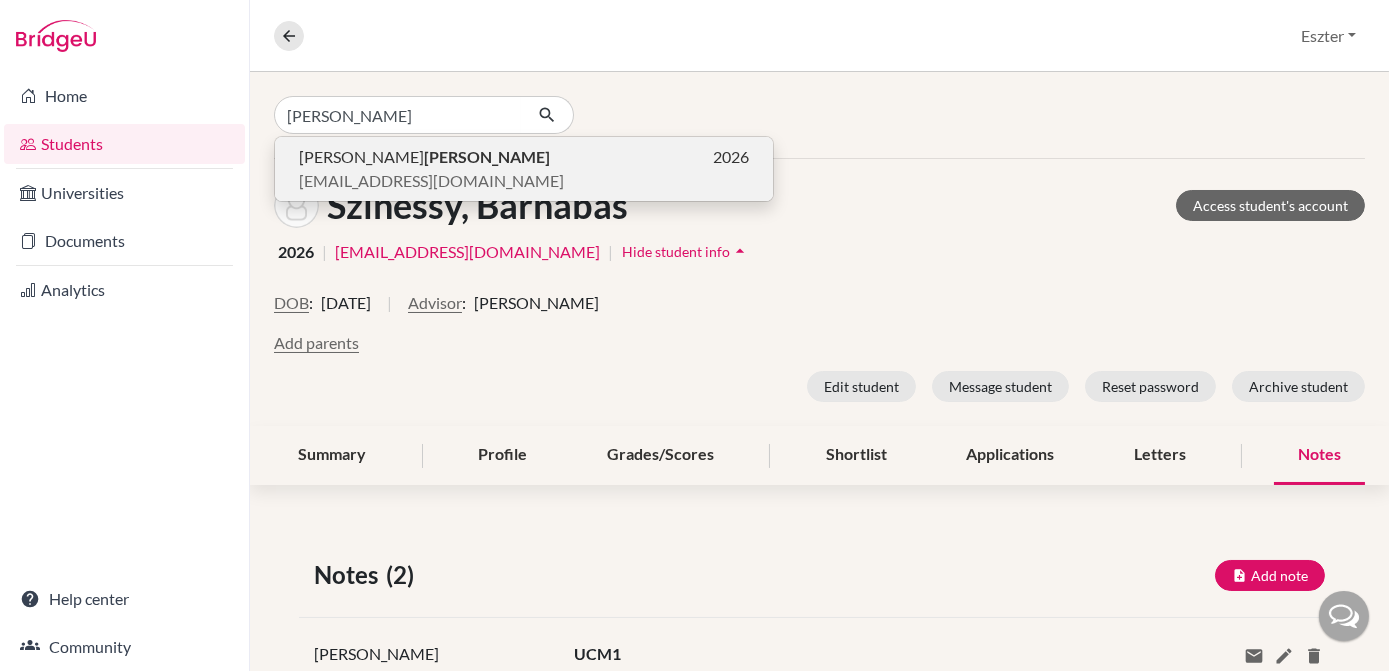 click on "[PERSON_NAME]" at bounding box center [424, 157] 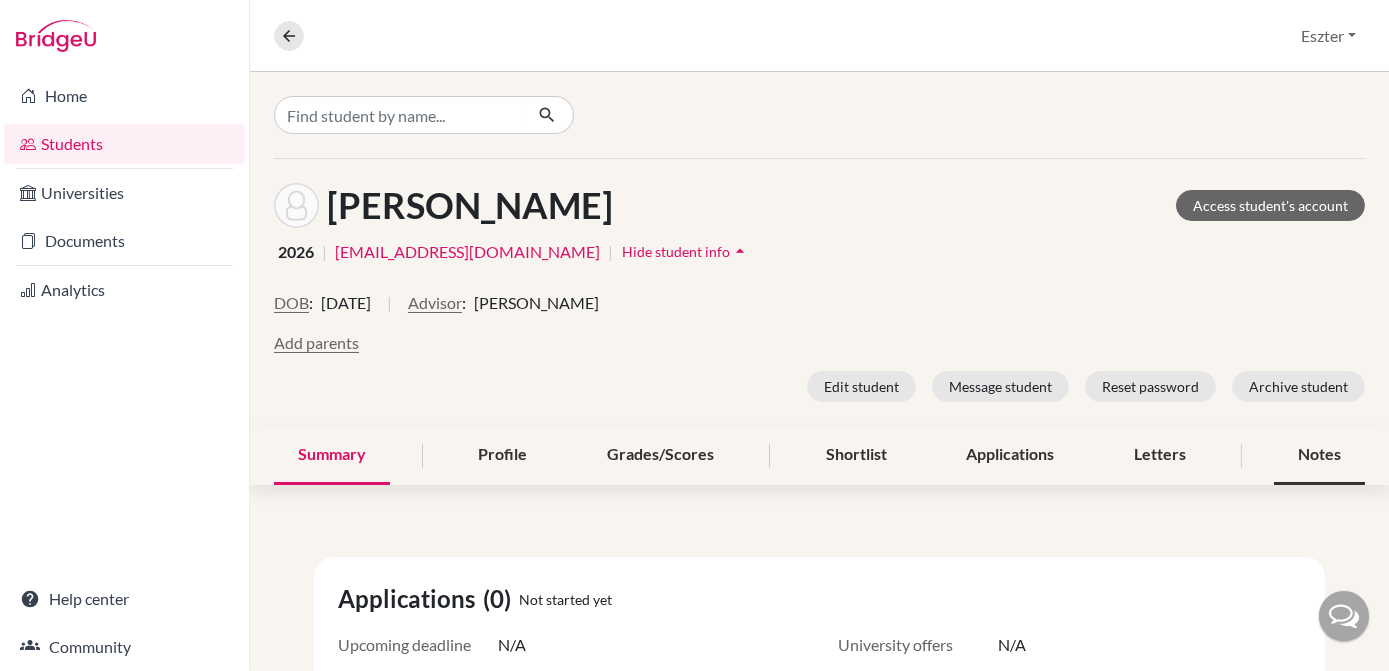 click on "Notes" at bounding box center (1319, 455) 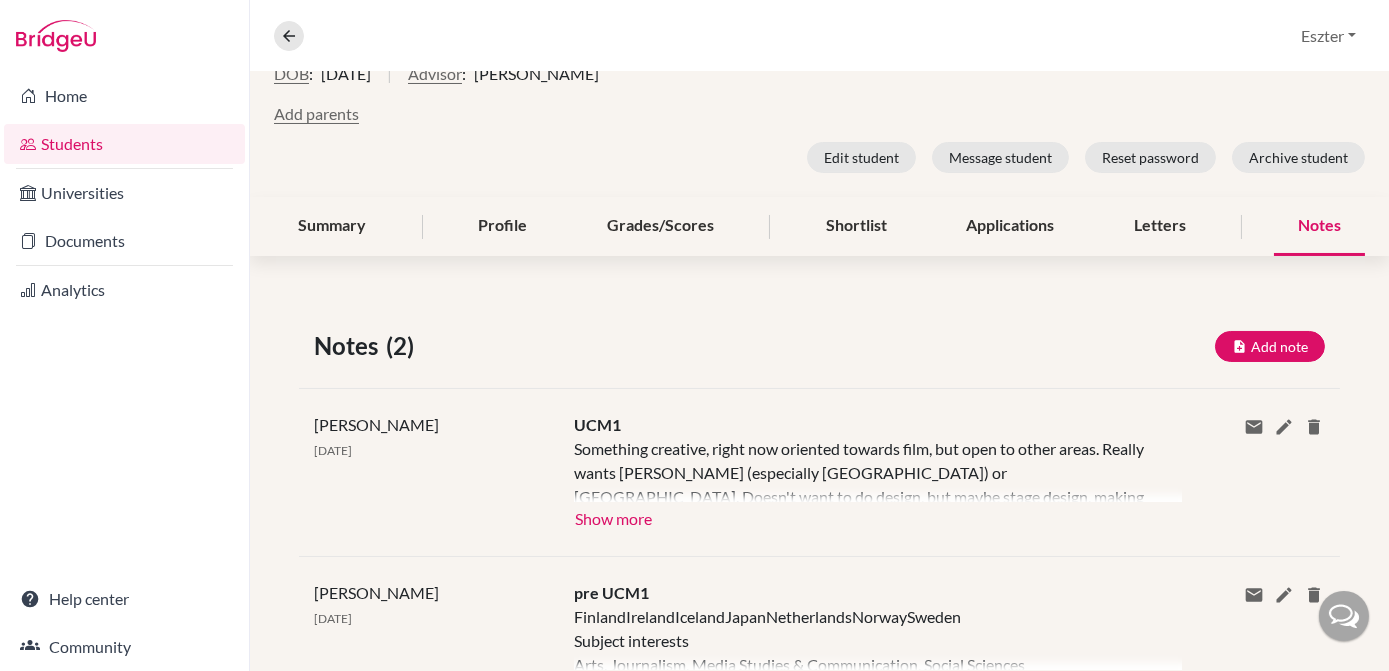 scroll, scrollTop: 326, scrollLeft: 0, axis: vertical 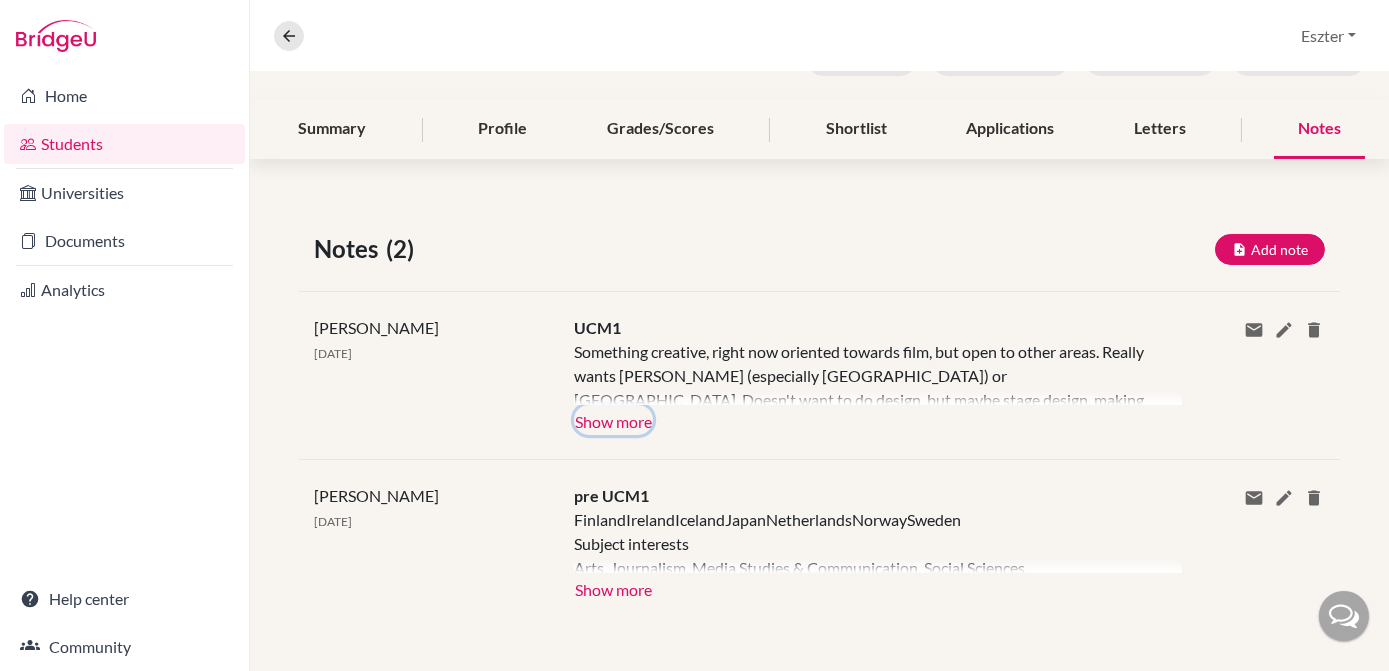 click on "Show more" 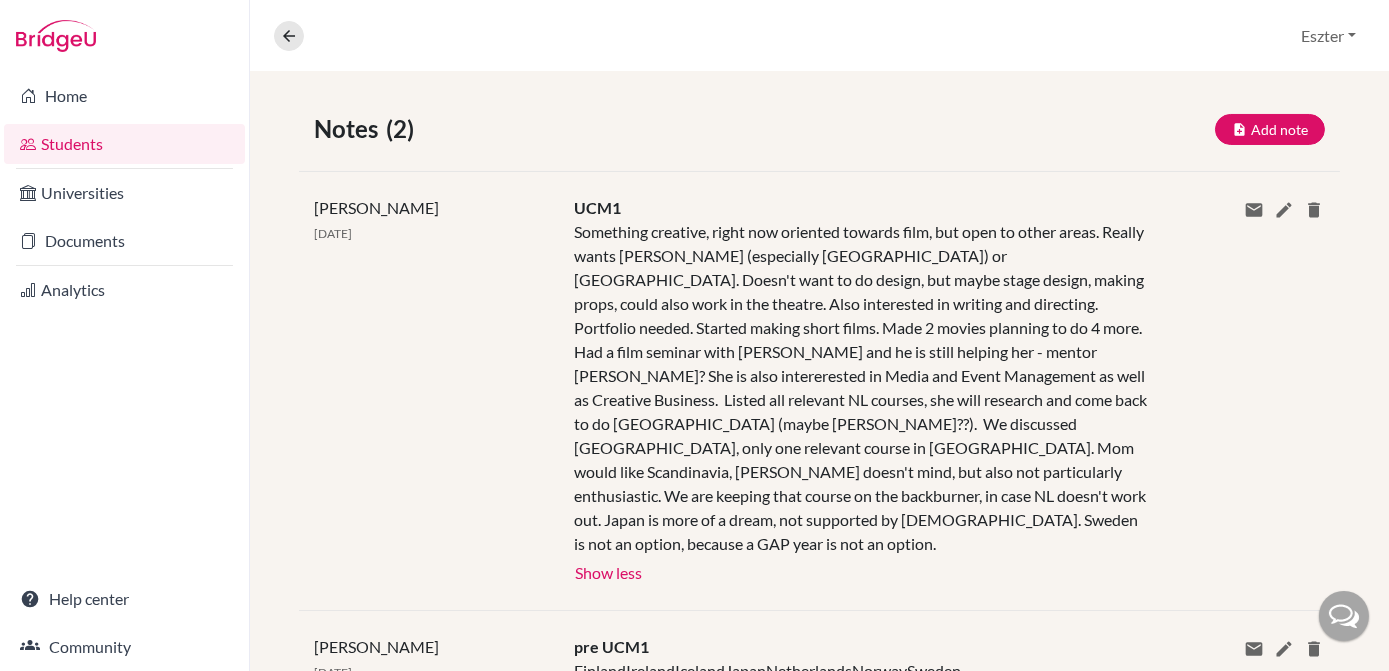 scroll, scrollTop: 450, scrollLeft: 0, axis: vertical 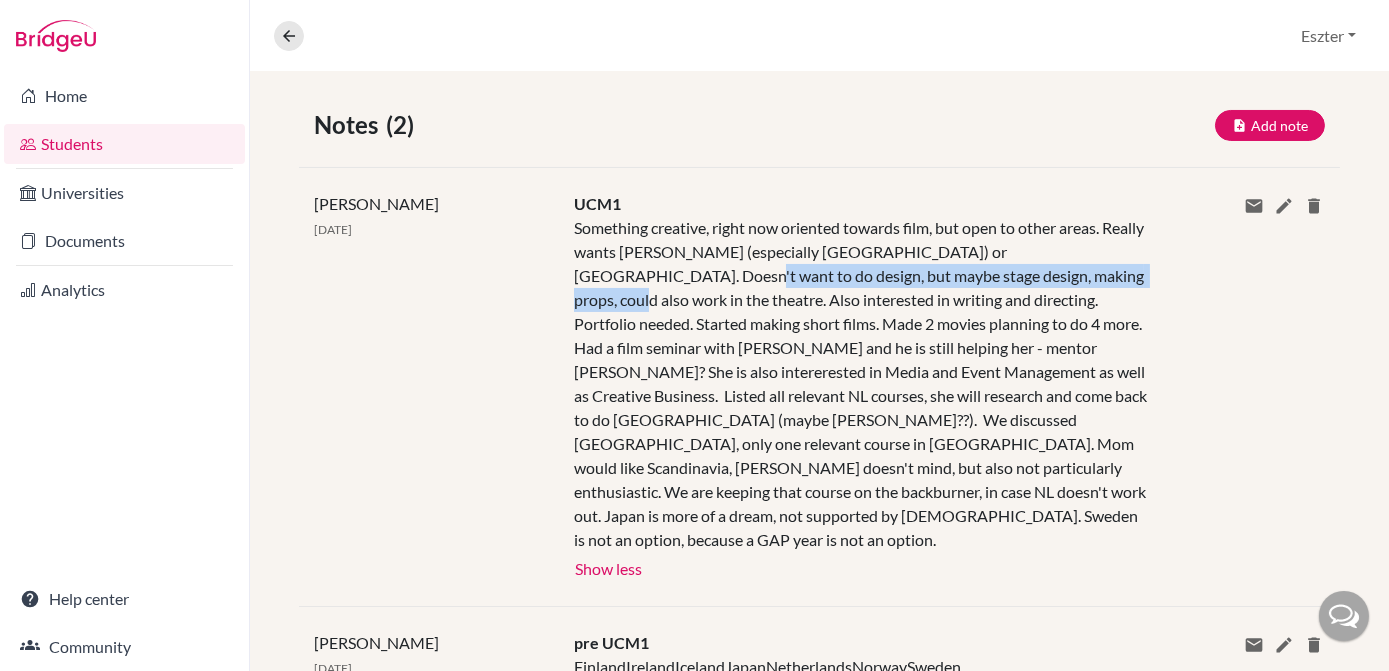 drag, startPoint x: 600, startPoint y: 273, endPoint x: 1045, endPoint y: 270, distance: 445.0101 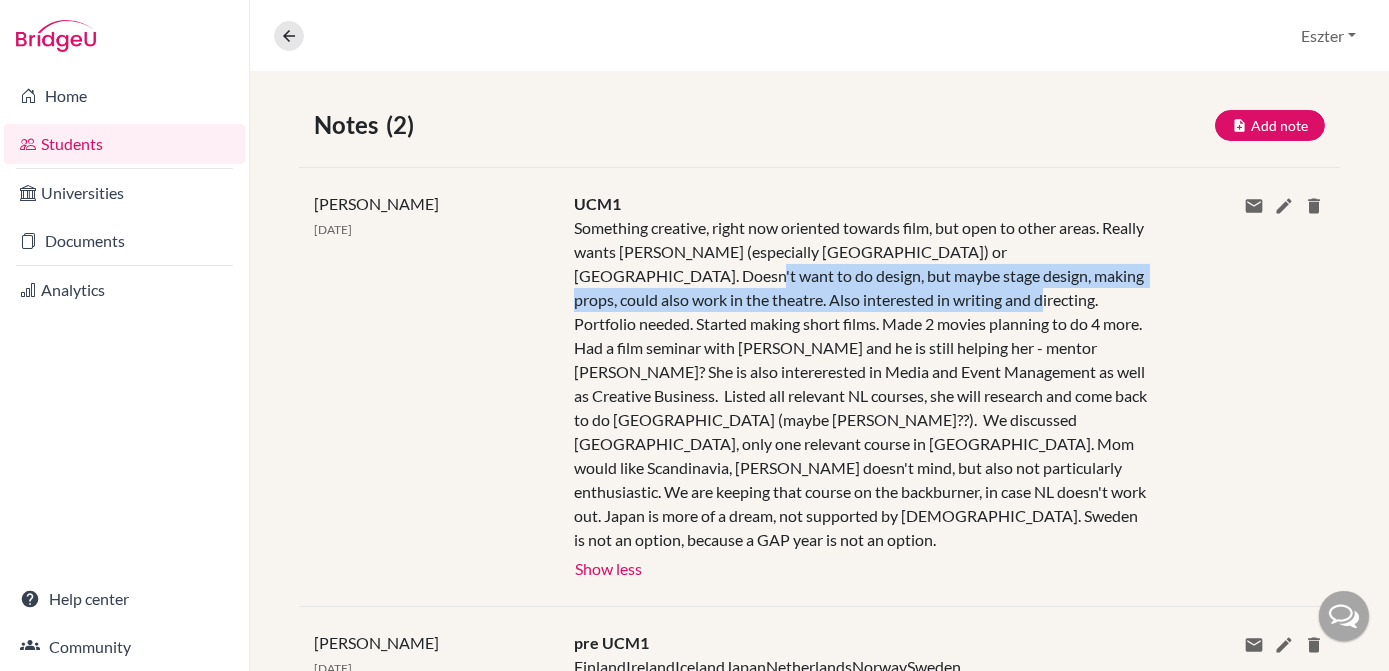 drag, startPoint x: 806, startPoint y: 300, endPoint x: 930, endPoint y: 300, distance: 124 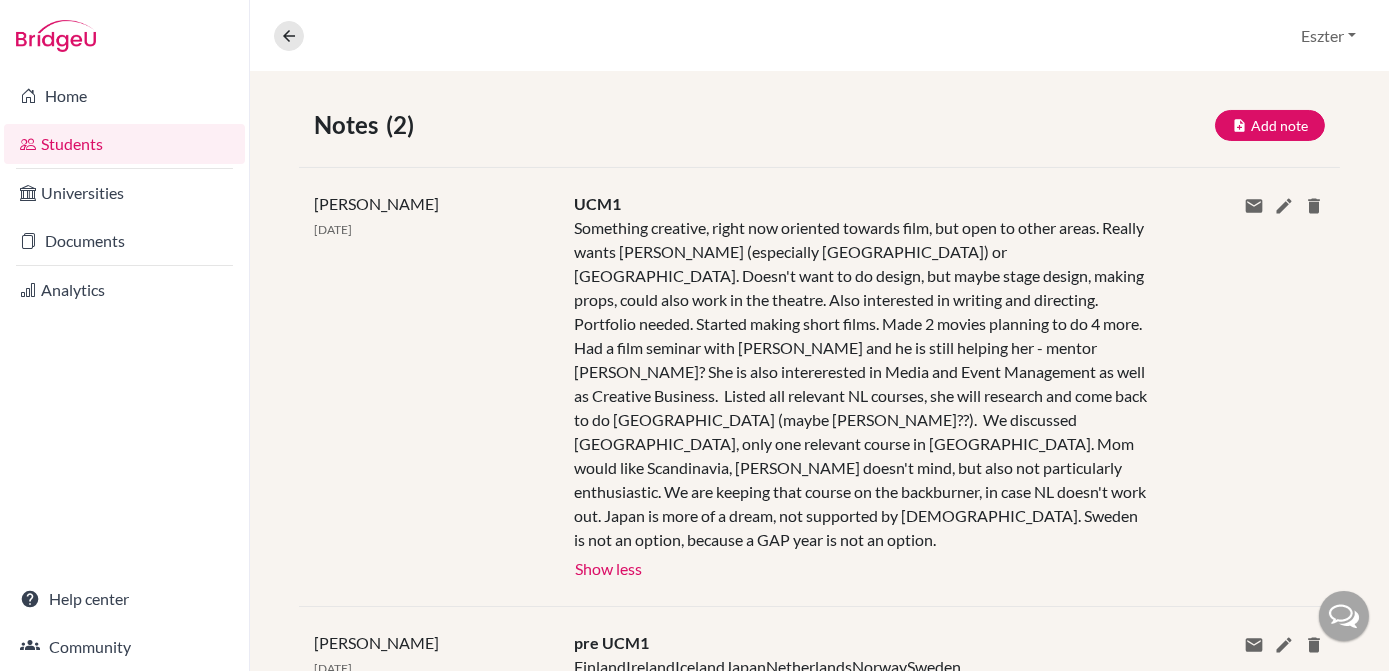 click on "Something creative, right now oriented towards film, but open to other areas. Really wants [PERSON_NAME] (especially [GEOGRAPHIC_DATA]) or [GEOGRAPHIC_DATA]. Doesn't want to do design, but maybe stage design, making props, could also work in the theatre. Also interested in writing and directing. Portfolio needed. Started making short films. Made 2 movies planning to do 4 more. Had a film seminar with [PERSON_NAME] and he is still helping her - mentor [PERSON_NAME]? She is also intererested in Media and Event Management as well as Creative Business.  Listed all relevant NL courses, she will research and come back to do [GEOGRAPHIC_DATA] (maybe [PERSON_NAME]??).  We discussed [GEOGRAPHIC_DATA], only one relevant course in [GEOGRAPHIC_DATA]. Mom would like Scandinavia, [PERSON_NAME] doesn't mind, but also not particularly enthusiastic. We are keeping that course on the backburner, in case NL doesn't work out. Japan is more of a dream, not supported by [DEMOGRAPHIC_DATA]. Sweden is not an option, because a GAP year is not an option." 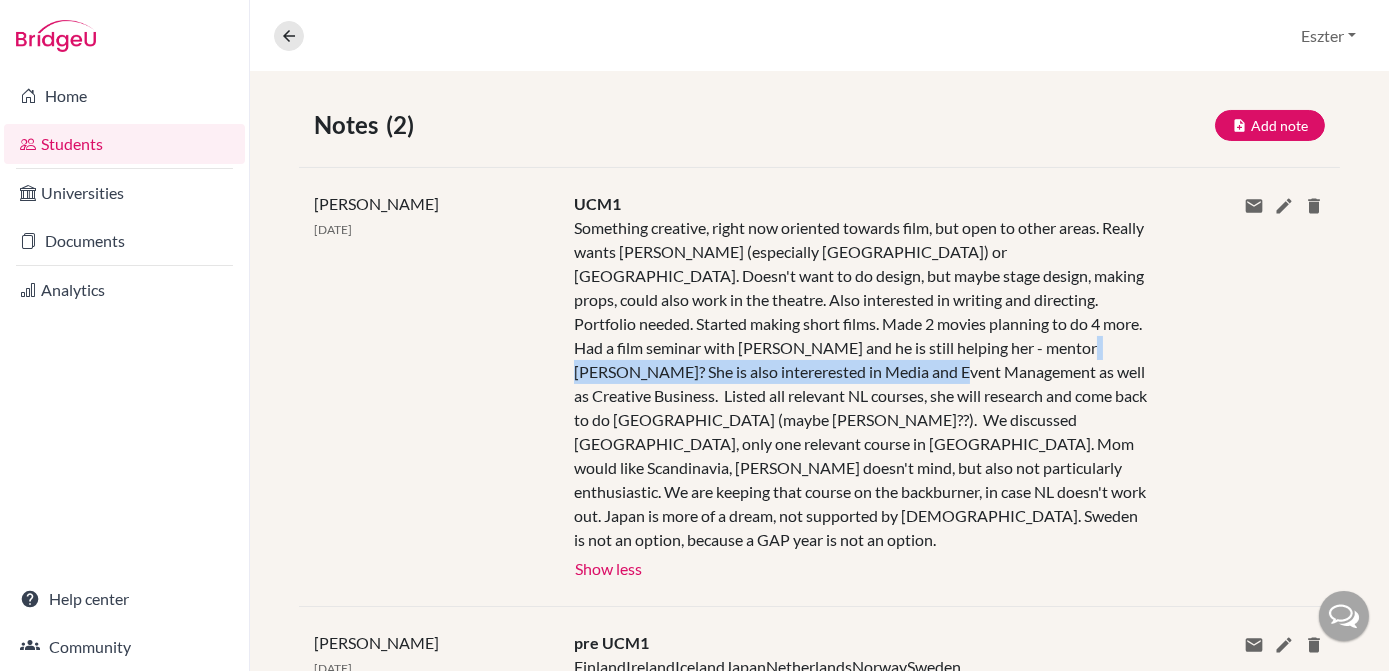 drag, startPoint x: 937, startPoint y: 345, endPoint x: 859, endPoint y: 374, distance: 83.21658 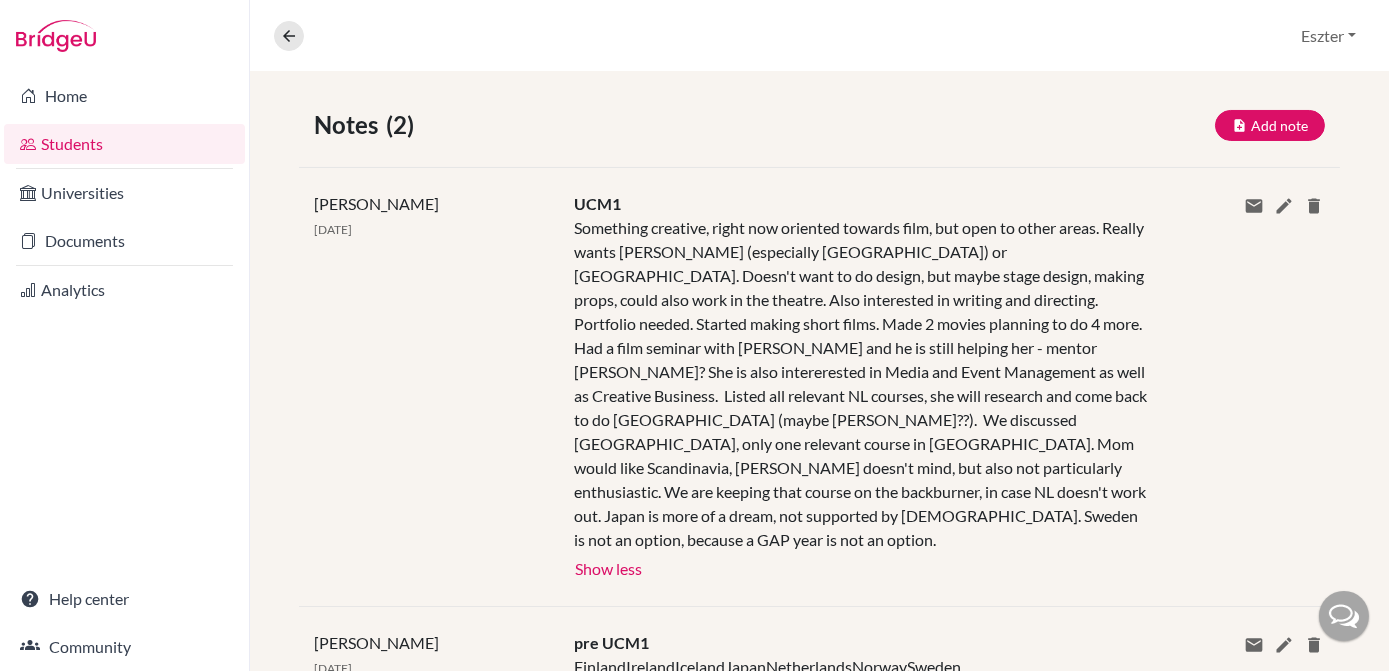 click on "[PERSON_NAME] [DATE] pre UCM1 FinlandIrelandIcelandJapanNetherlandsNorwaySweden
Subject interests
Arts, Journalism, Media Studies & Communication, Social Sciences
GPA 3.455 Math 3, no clear career goal
Art Directors
Fashion Designers
Talent Directors
Set and Exibit Designers
Models
Writers and Authors Show more Show less Share via email Email address Send Delete this note? Cancel Delete" 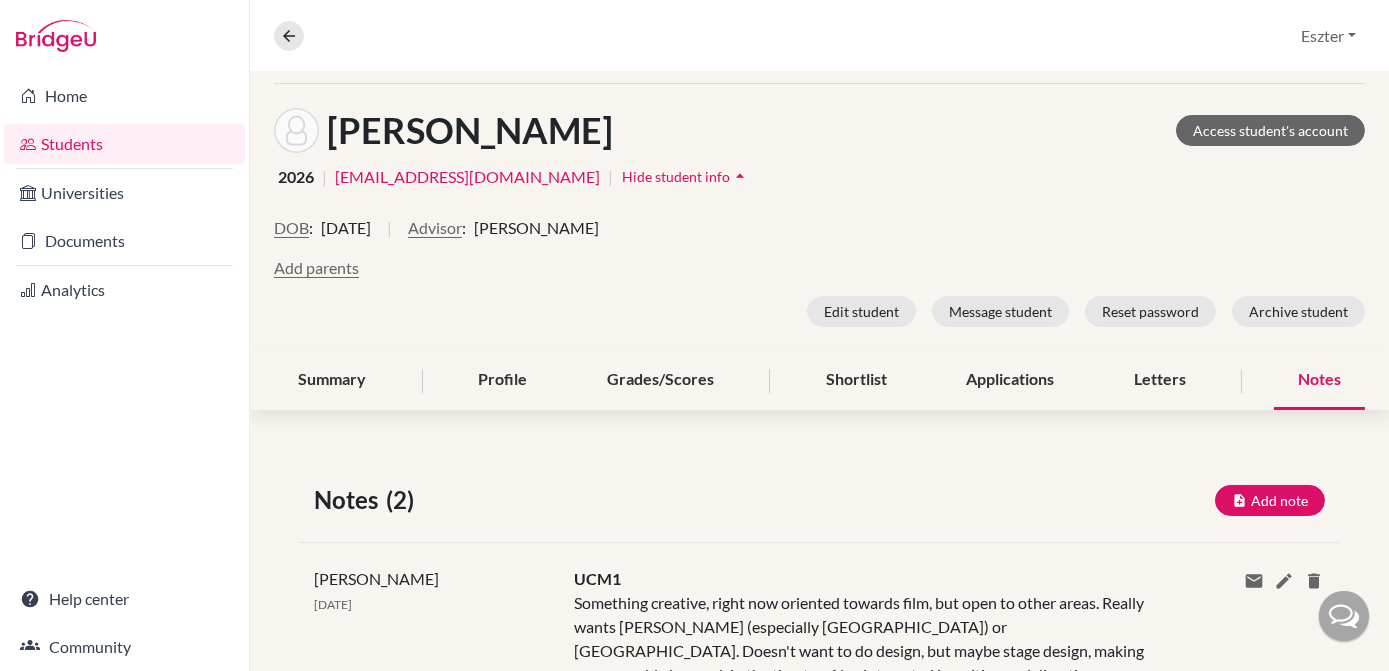 scroll, scrollTop: 0, scrollLeft: 0, axis: both 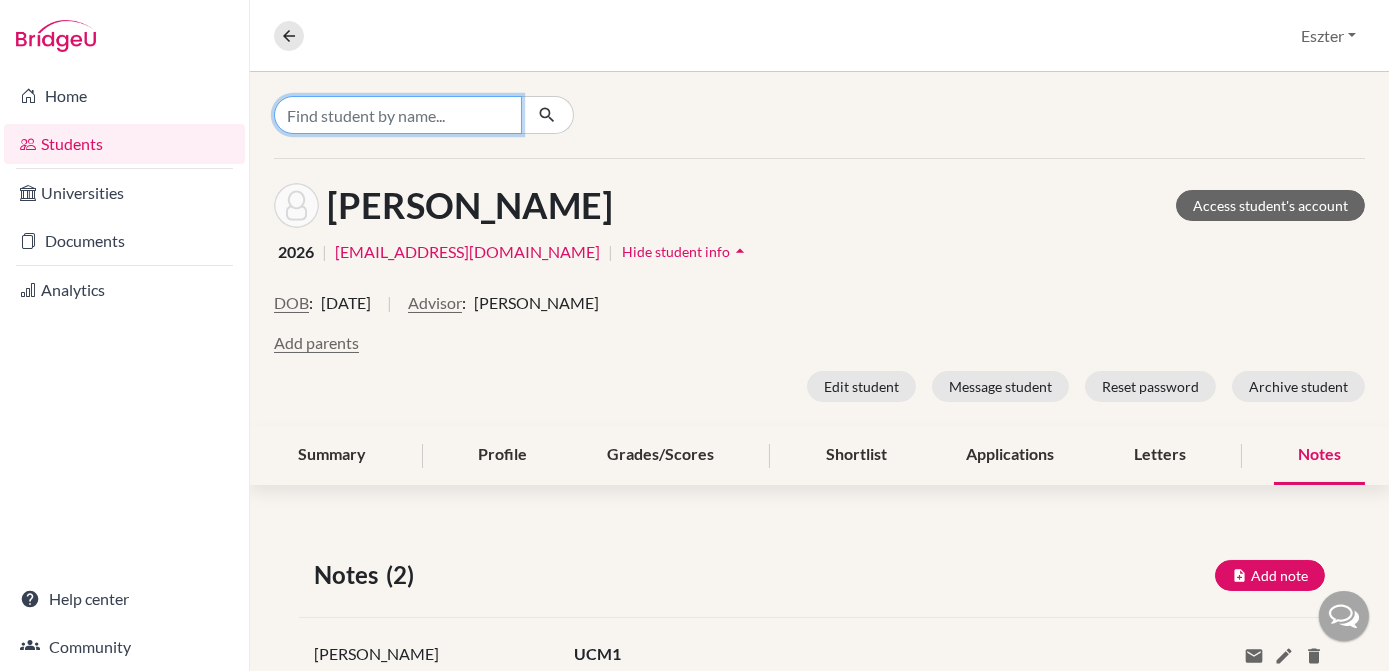 click at bounding box center [398, 115] 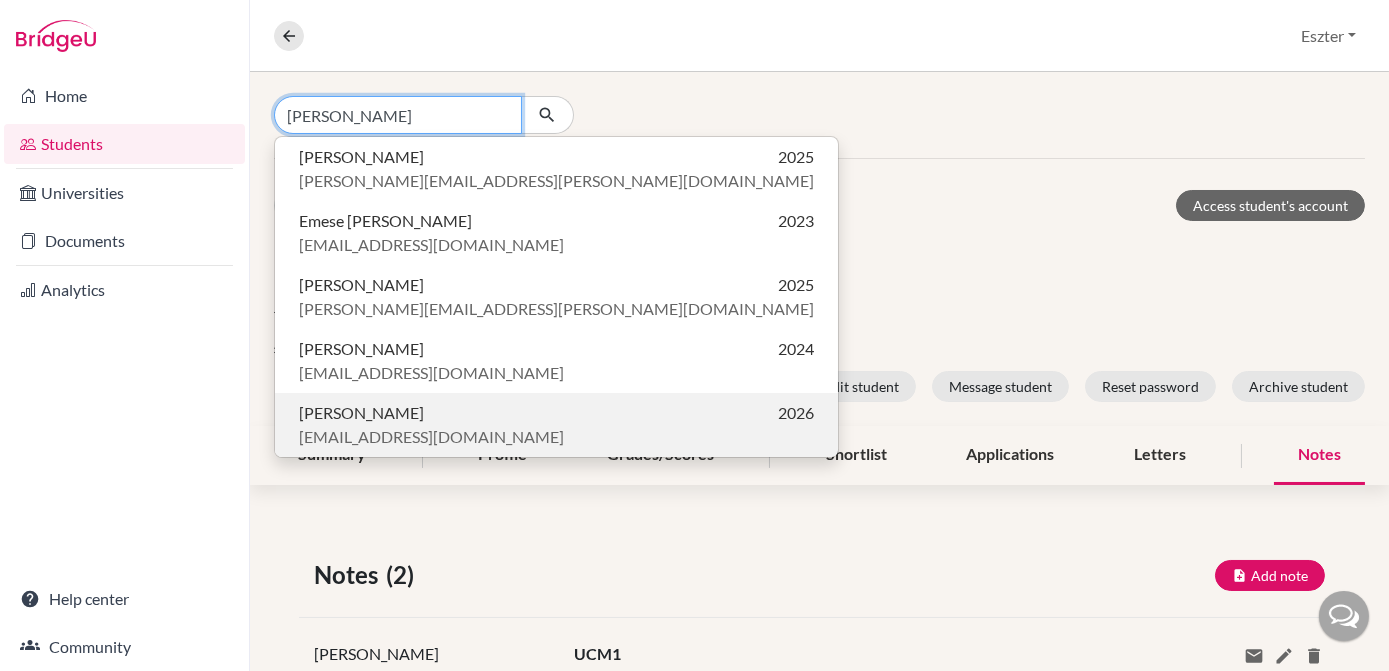 type on "[PERSON_NAME]" 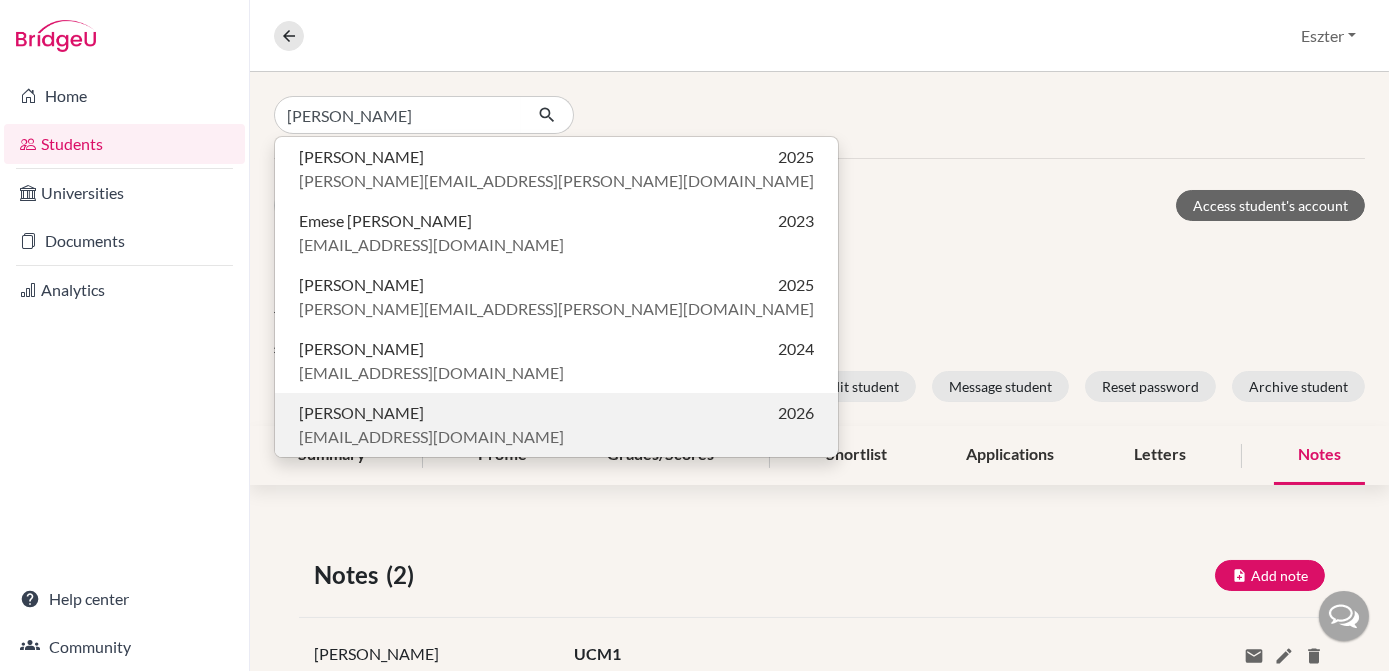 click on "[PERSON_NAME]" at bounding box center (361, 413) 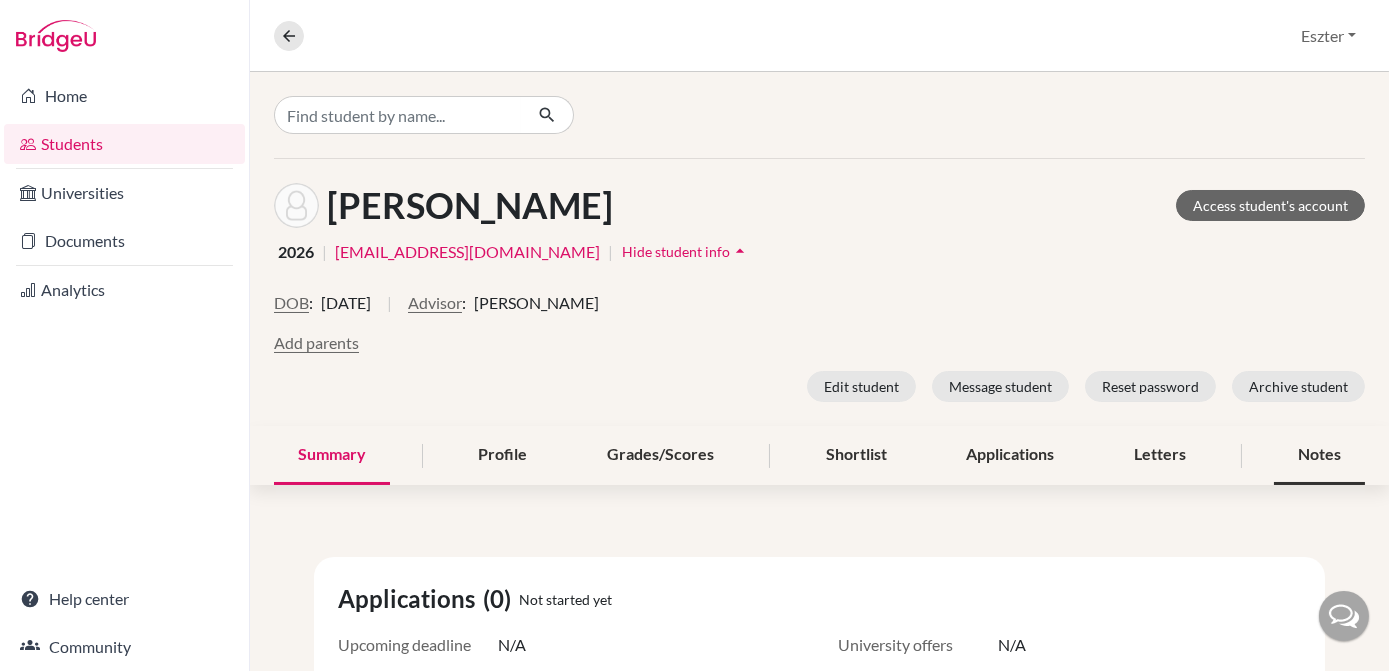 click on "Notes" at bounding box center (1319, 455) 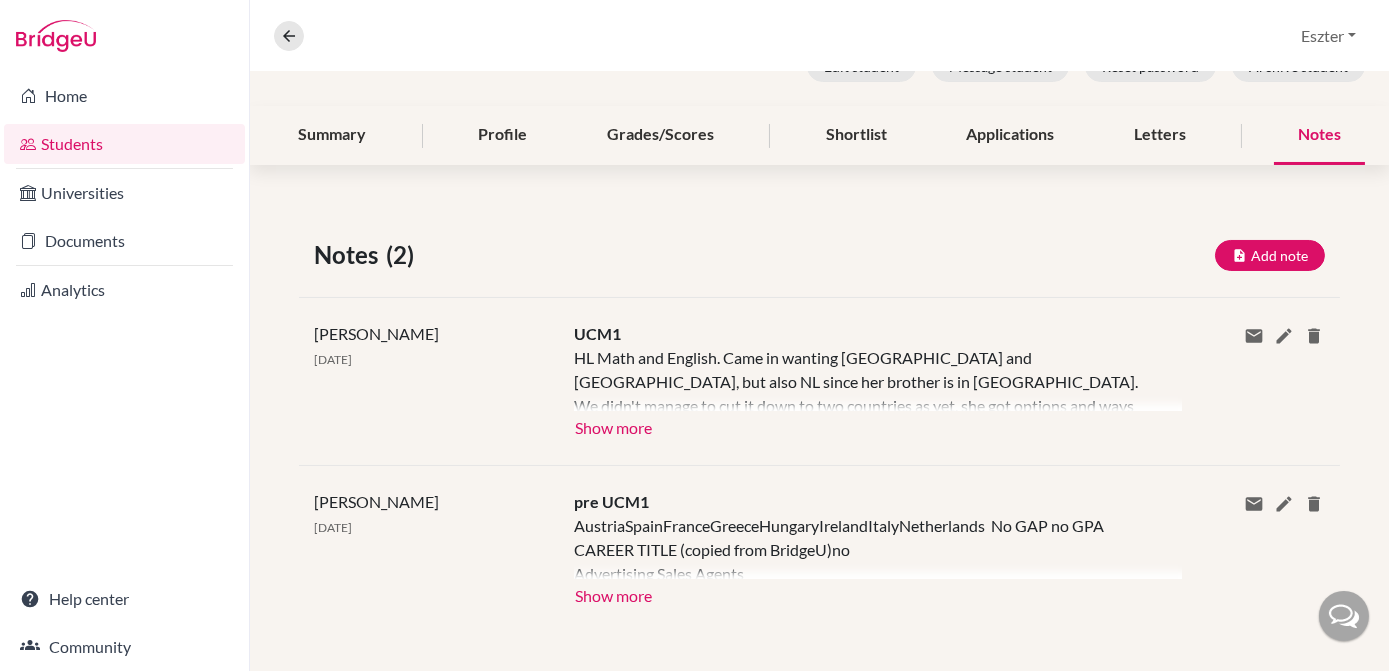 scroll, scrollTop: 323, scrollLeft: 0, axis: vertical 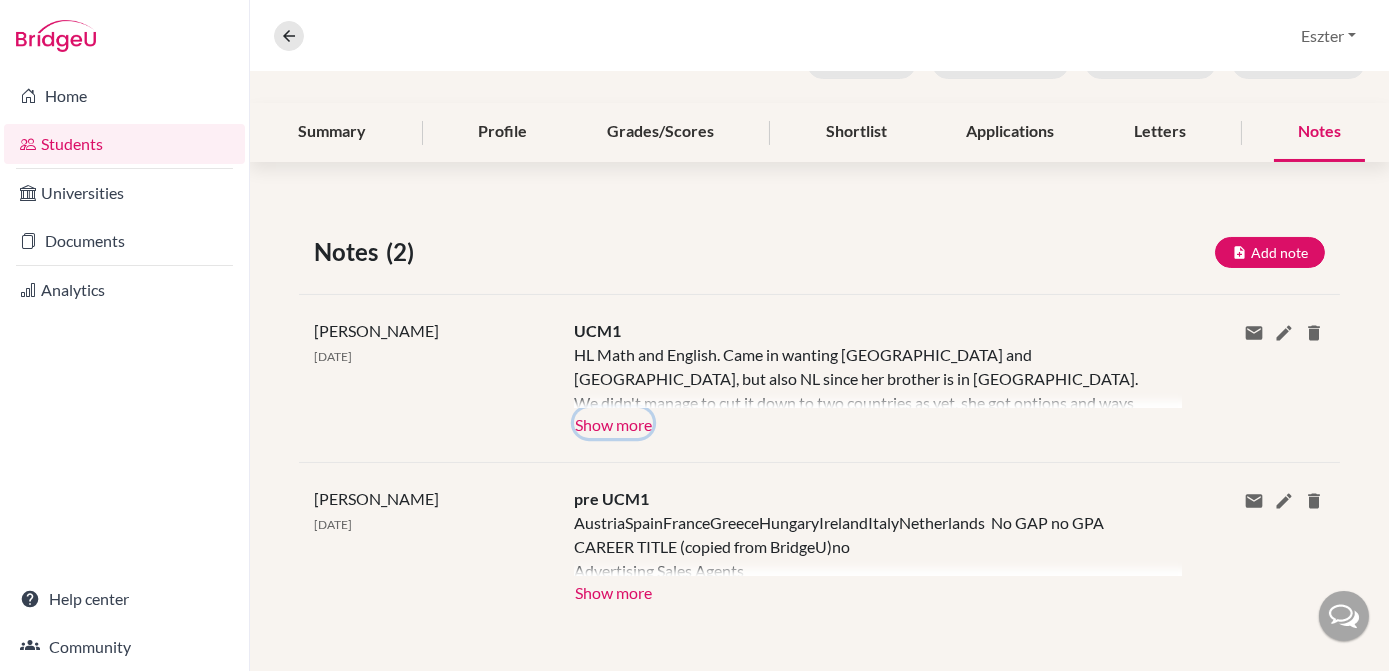 click on "Show more" 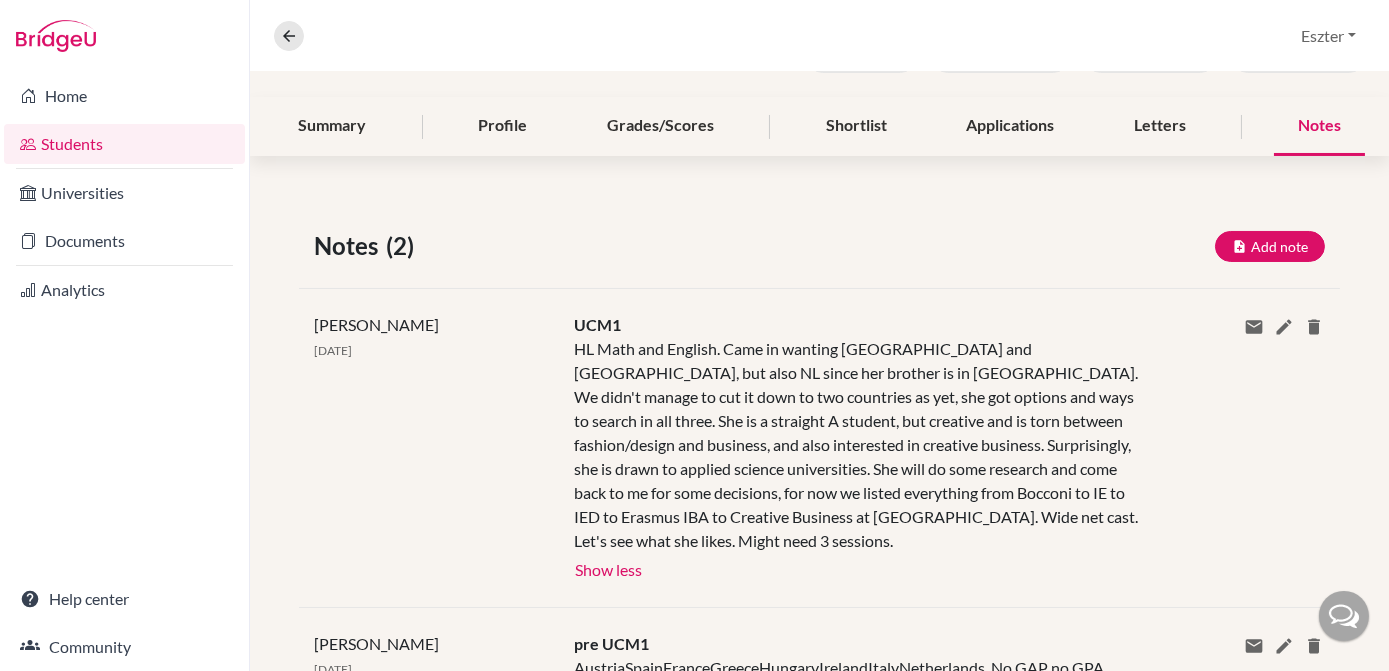 scroll, scrollTop: 330, scrollLeft: 0, axis: vertical 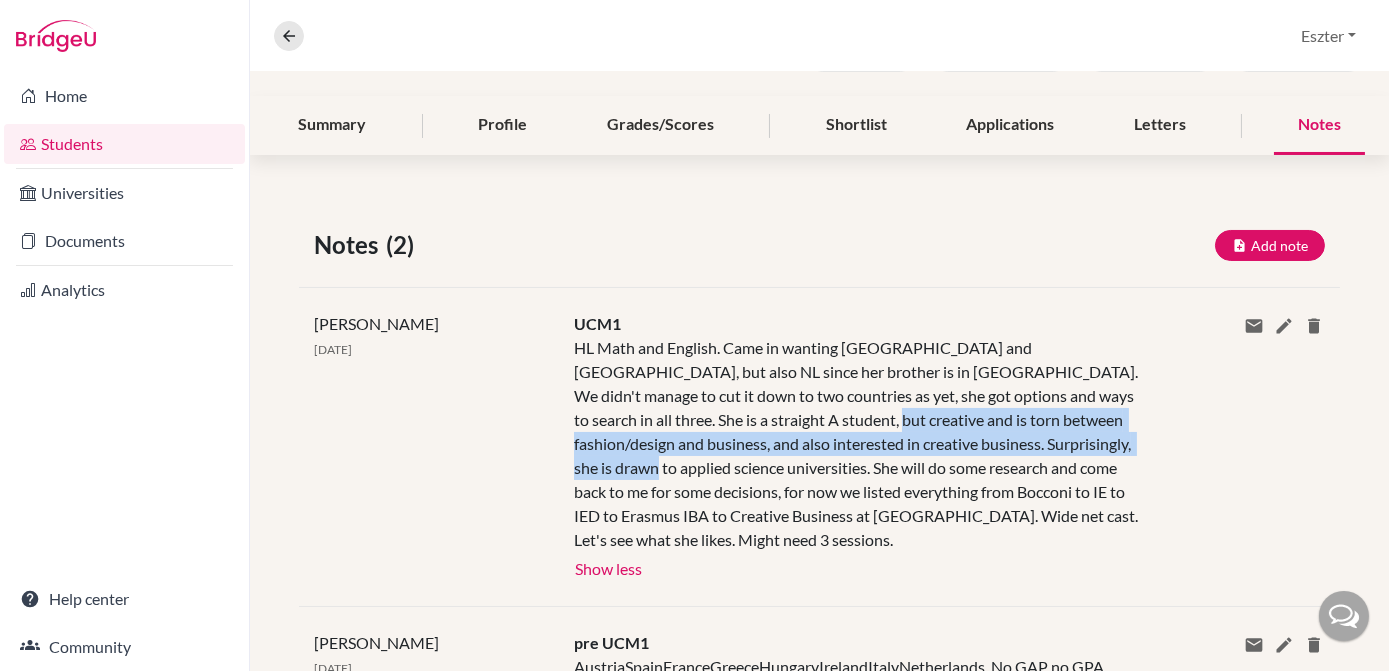 drag, startPoint x: 769, startPoint y: 417, endPoint x: 1084, endPoint y: 444, distance: 316.15503 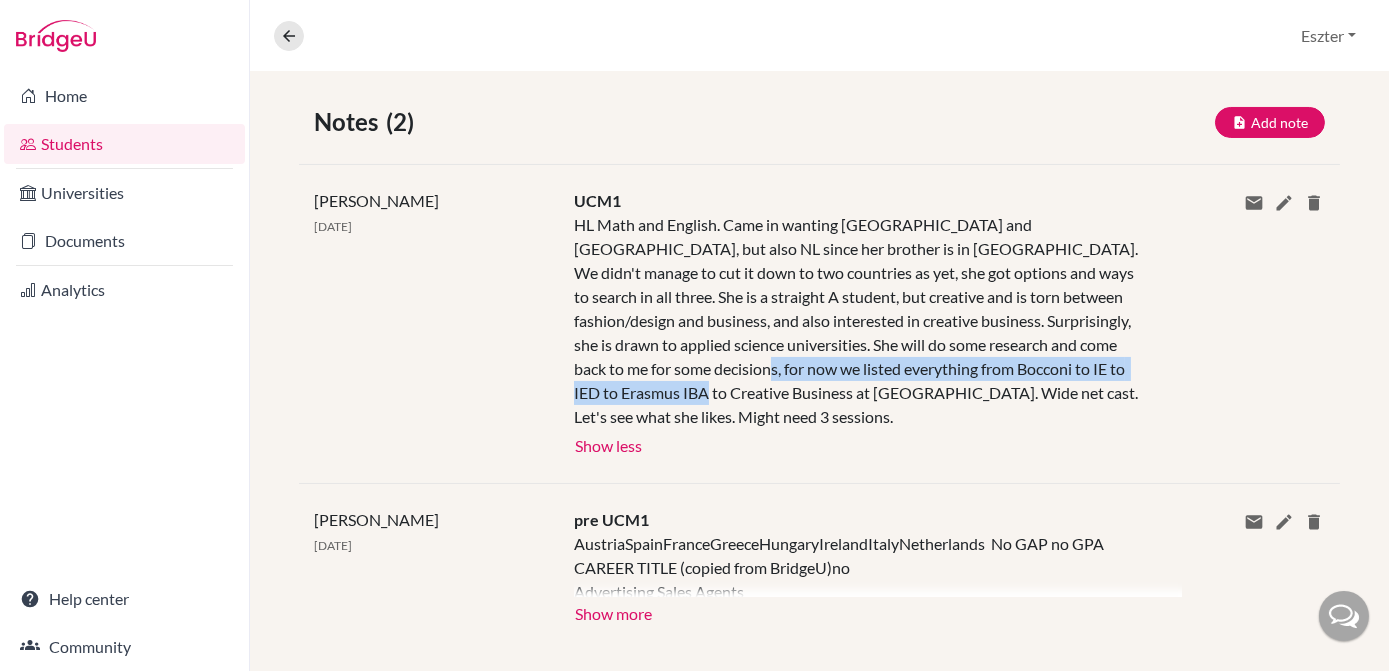 drag, startPoint x: 648, startPoint y: 365, endPoint x: 627, endPoint y: 388, distance: 31.144823 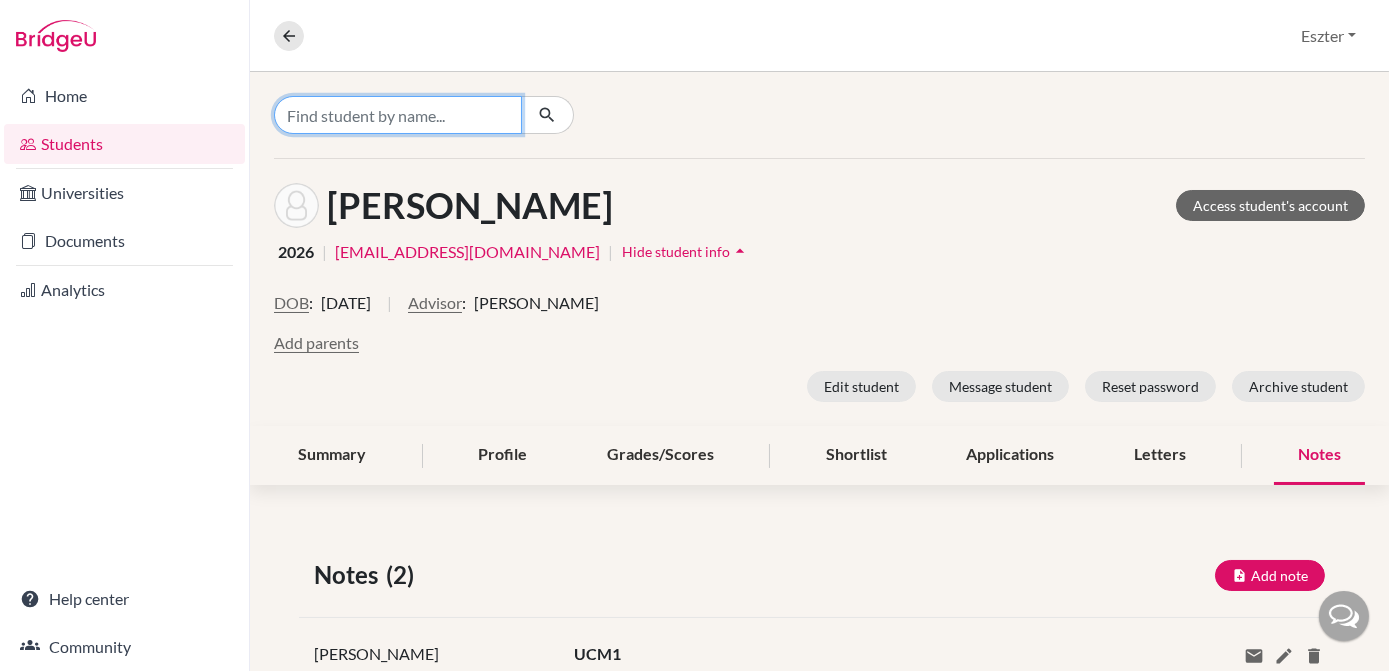 click at bounding box center [398, 115] 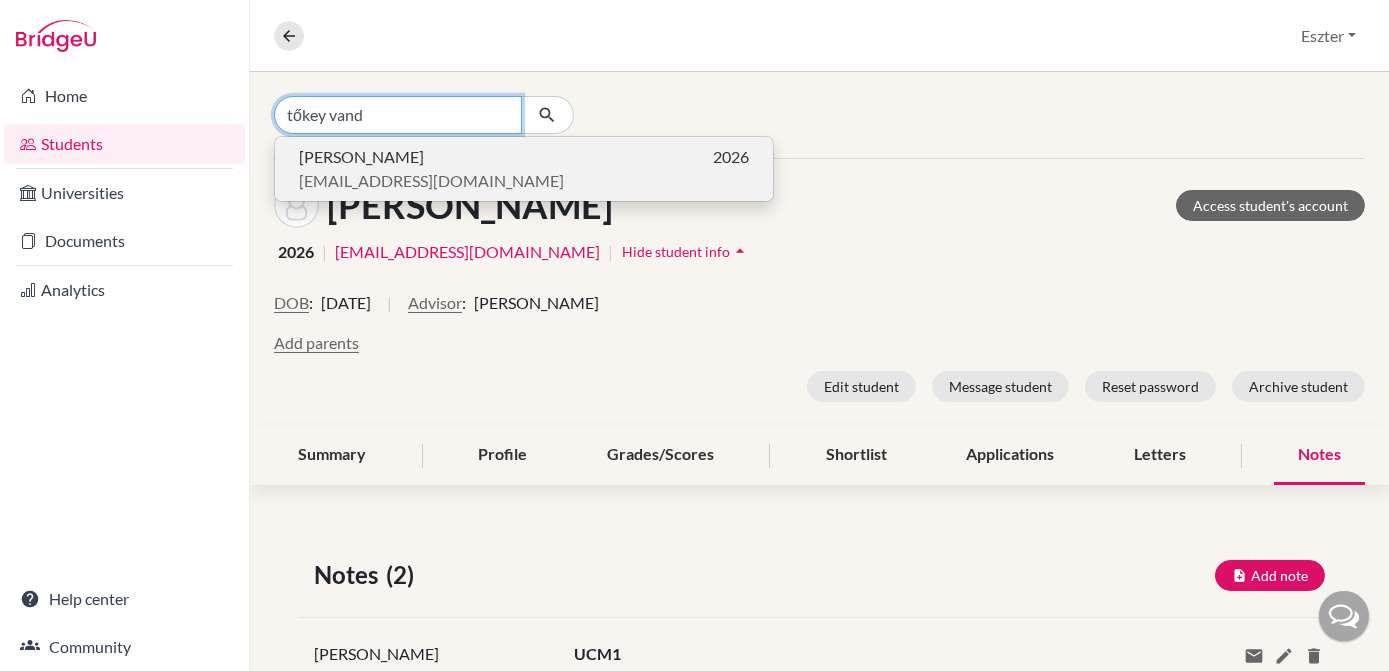 type on "tőkey vand" 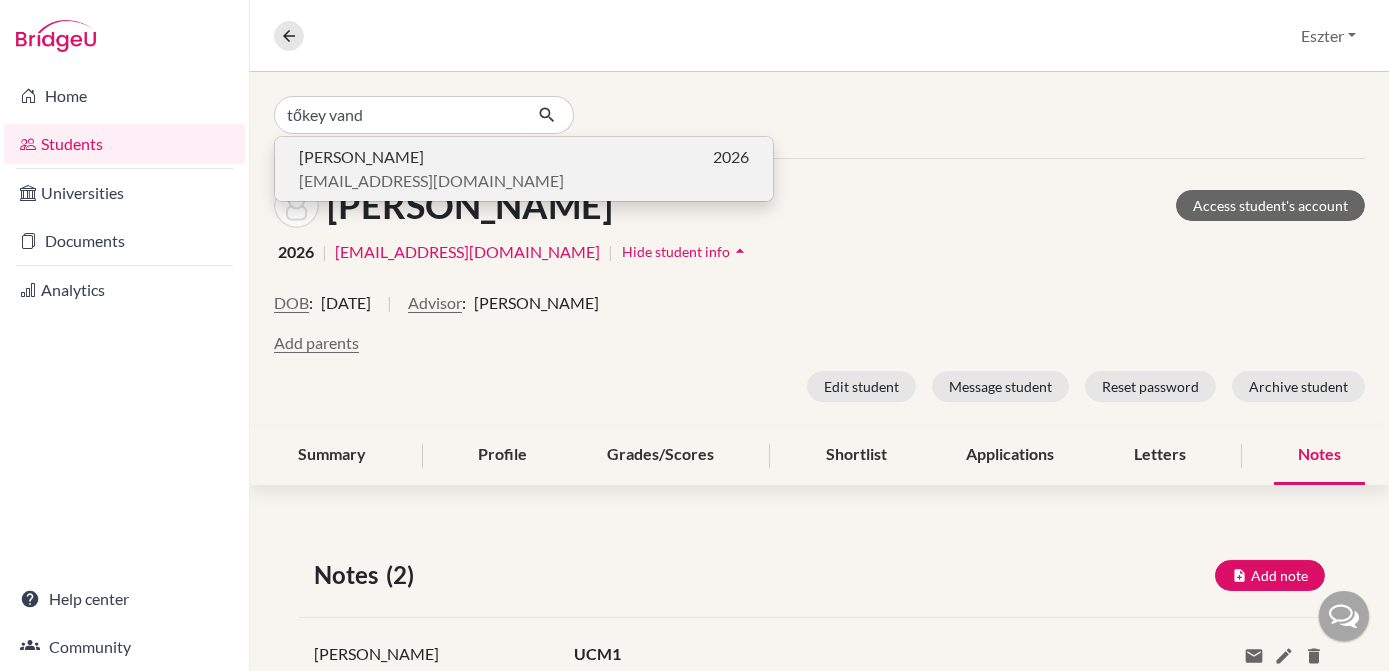 click on "[PERSON_NAME]" at bounding box center (361, 157) 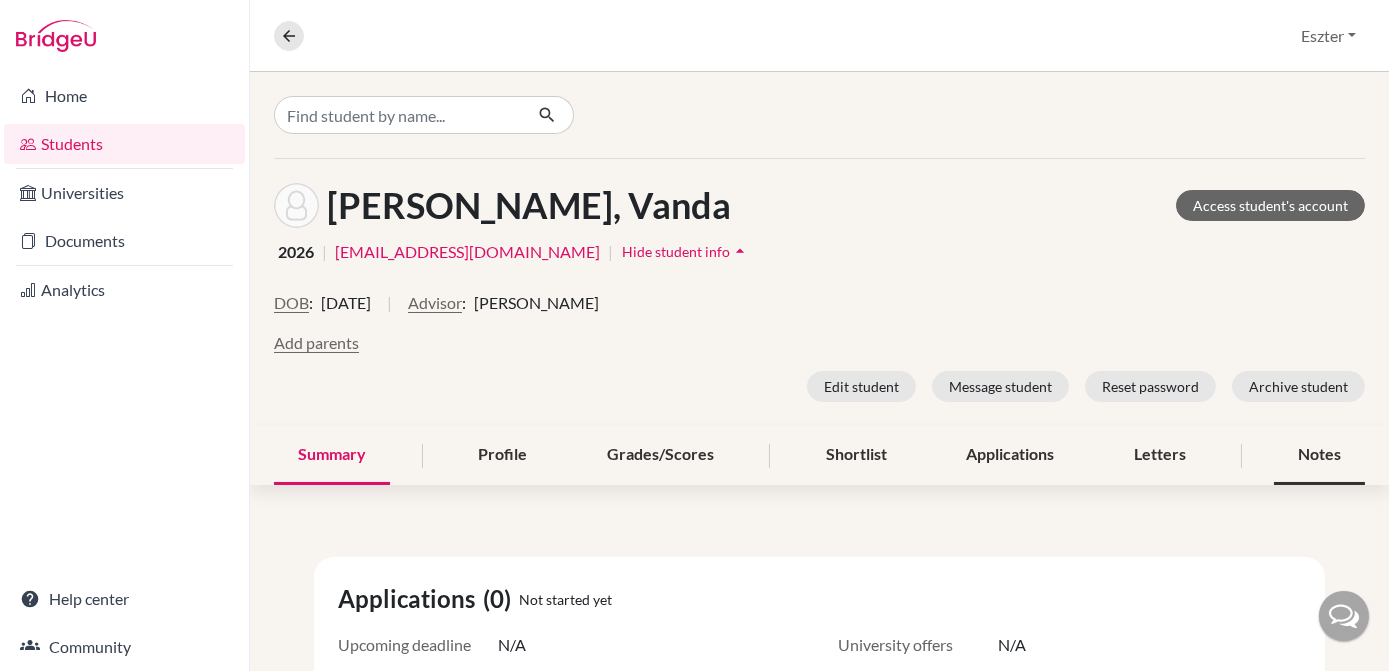 click on "Notes" at bounding box center (1319, 455) 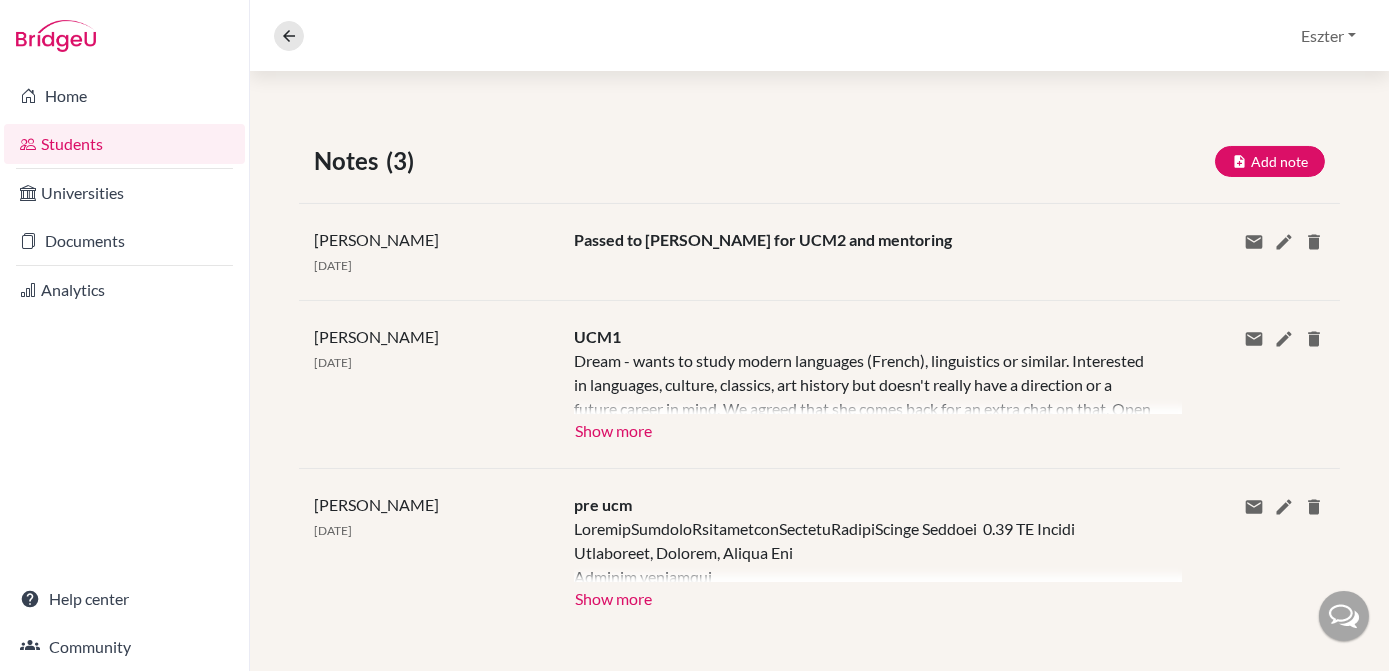 scroll, scrollTop: 421, scrollLeft: 0, axis: vertical 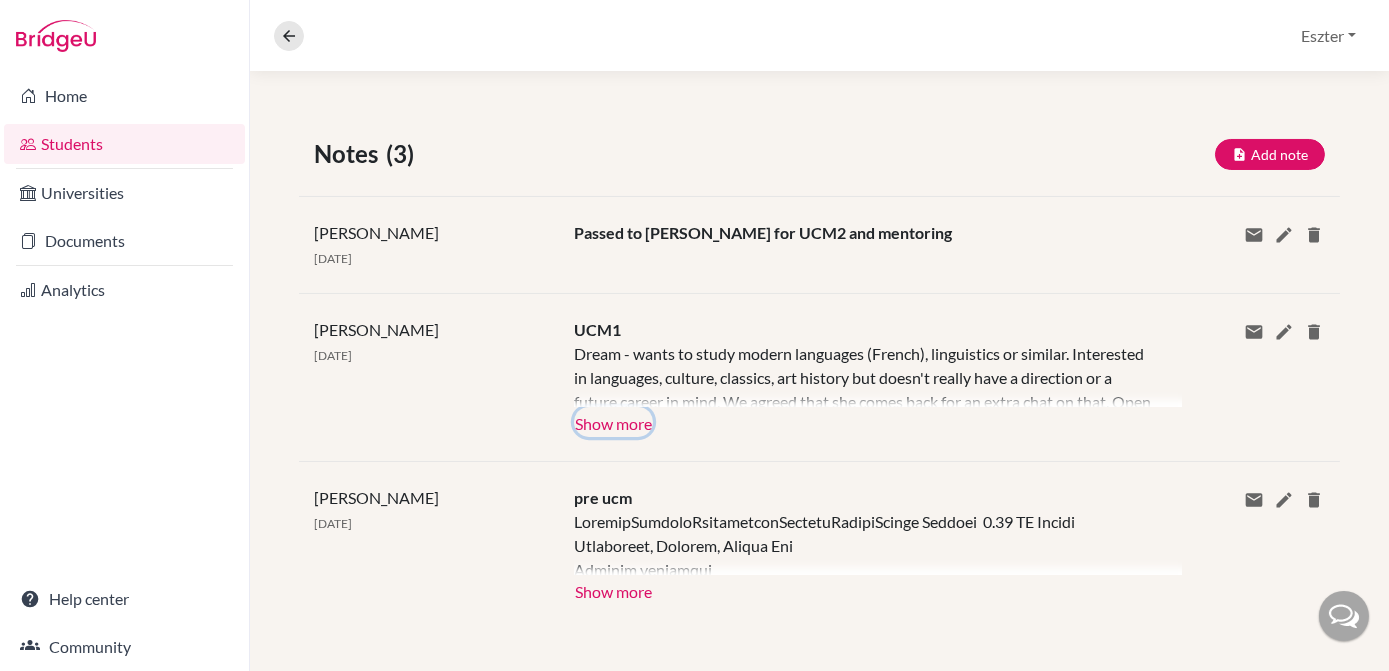 click on "Show more" 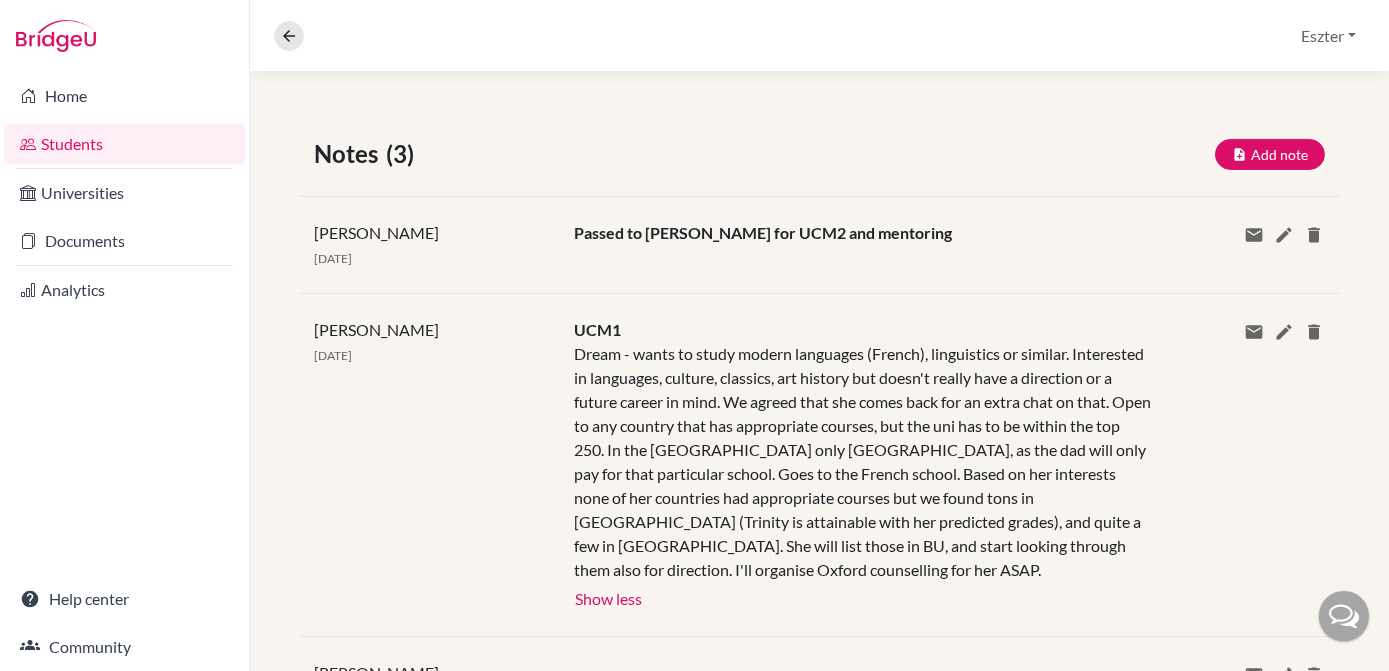 scroll, scrollTop: 486, scrollLeft: 0, axis: vertical 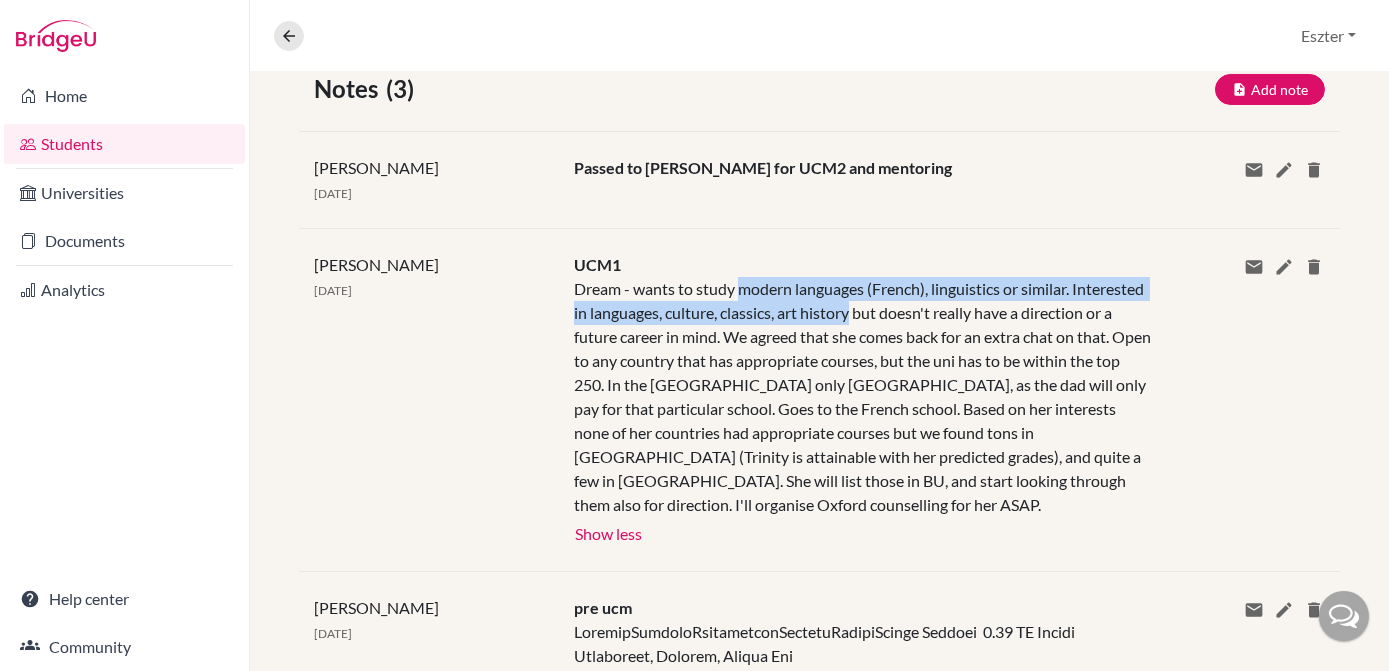 drag, startPoint x: 737, startPoint y: 283, endPoint x: 926, endPoint y: 311, distance: 191.06282 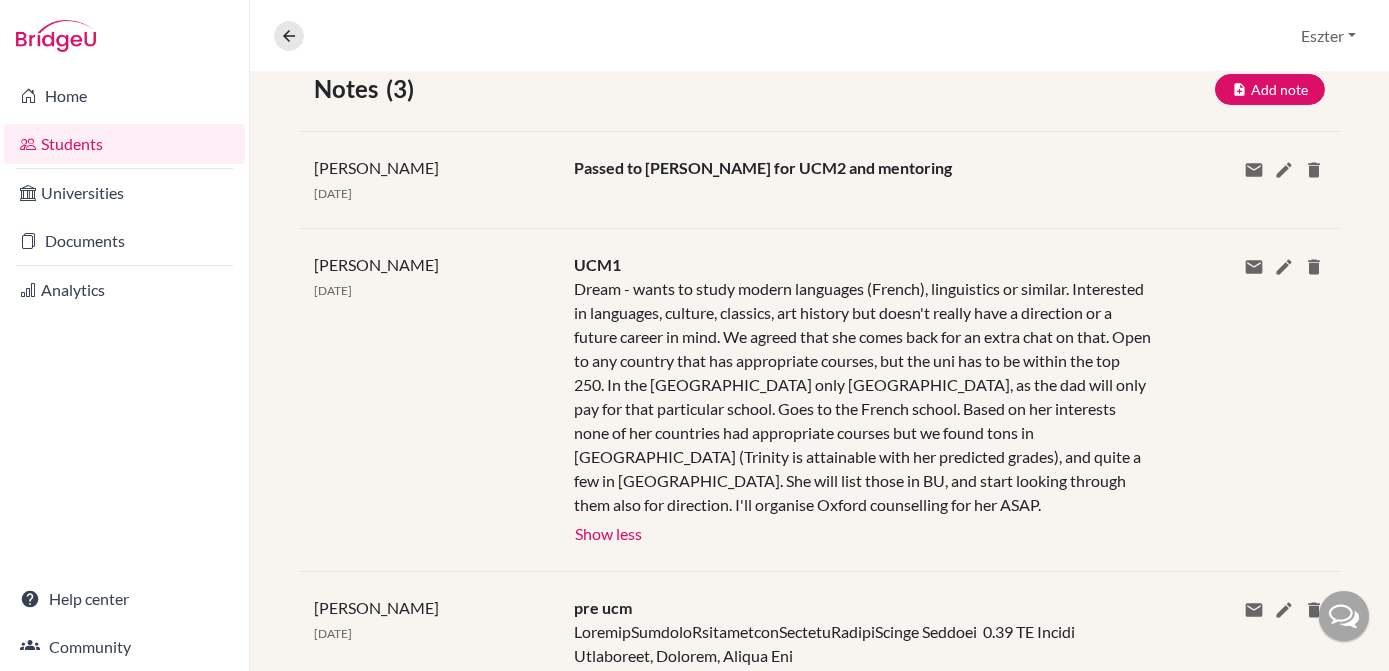 click on "[PERSON_NAME] [DATE] pre ucm Show more Show less Share via email Email address Send Delete this note? Cancel Delete" 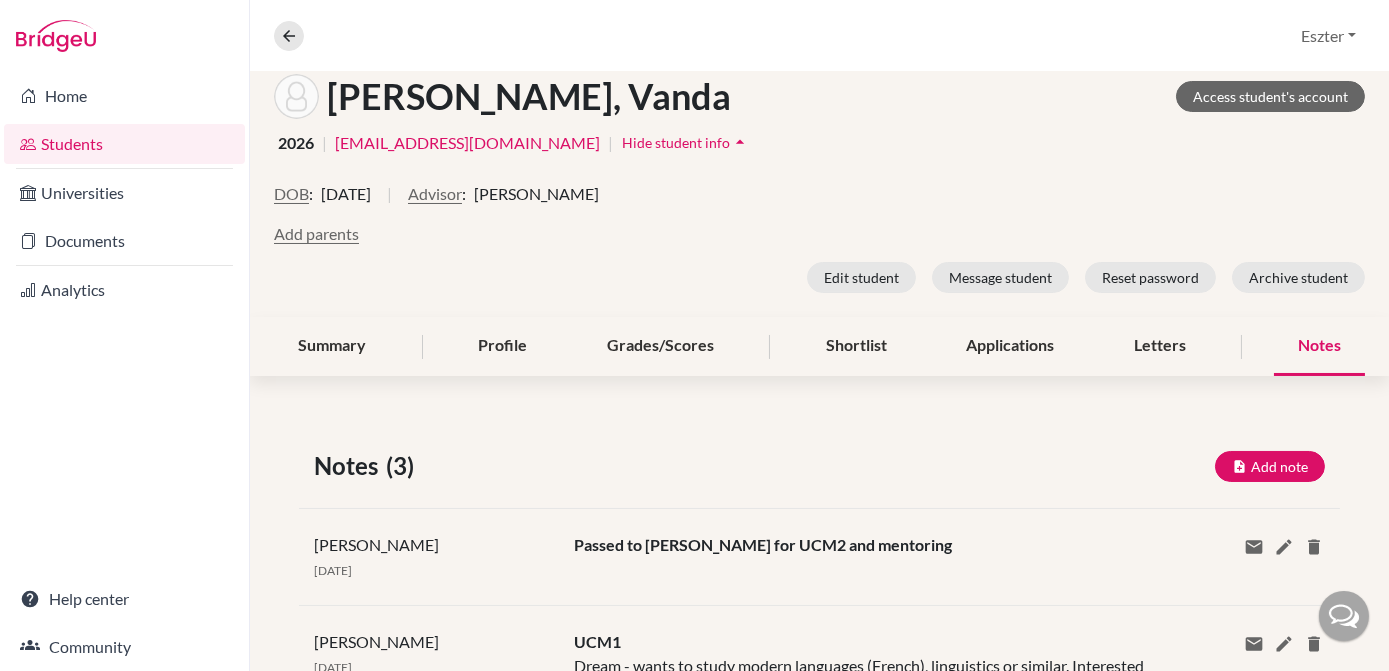 scroll, scrollTop: 0, scrollLeft: 0, axis: both 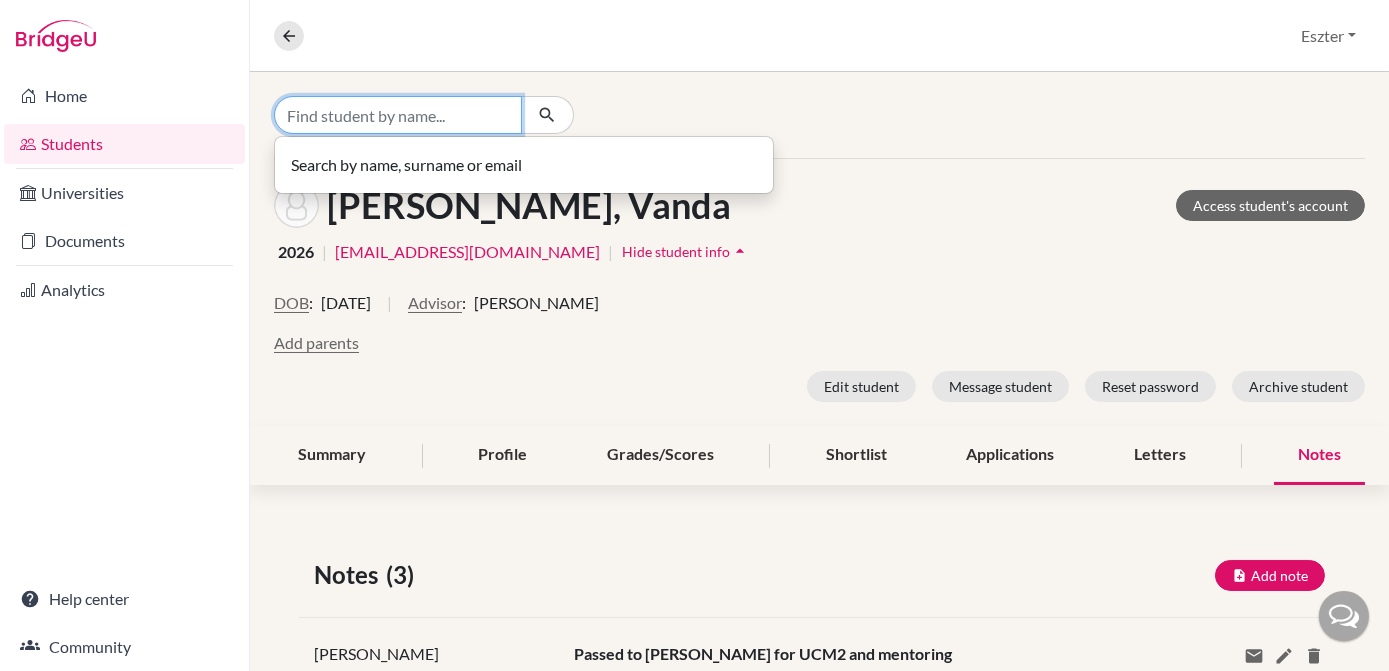 click at bounding box center [398, 115] 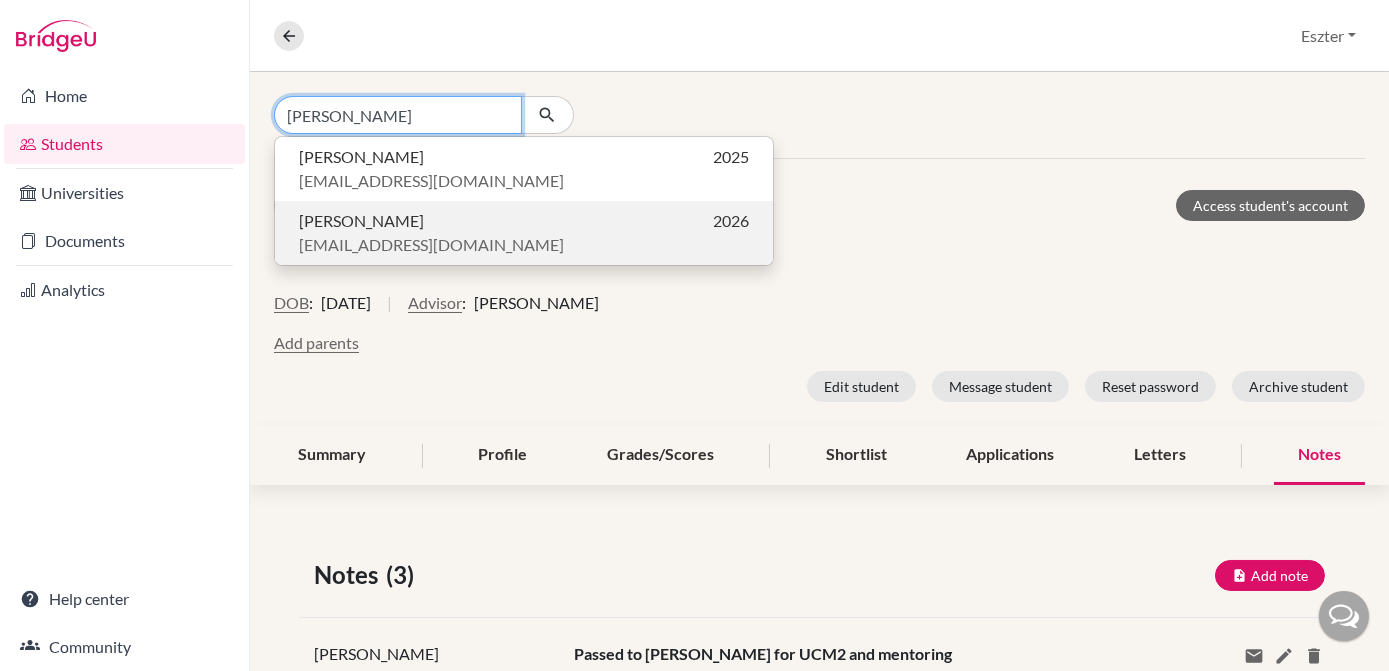 type on "[PERSON_NAME]" 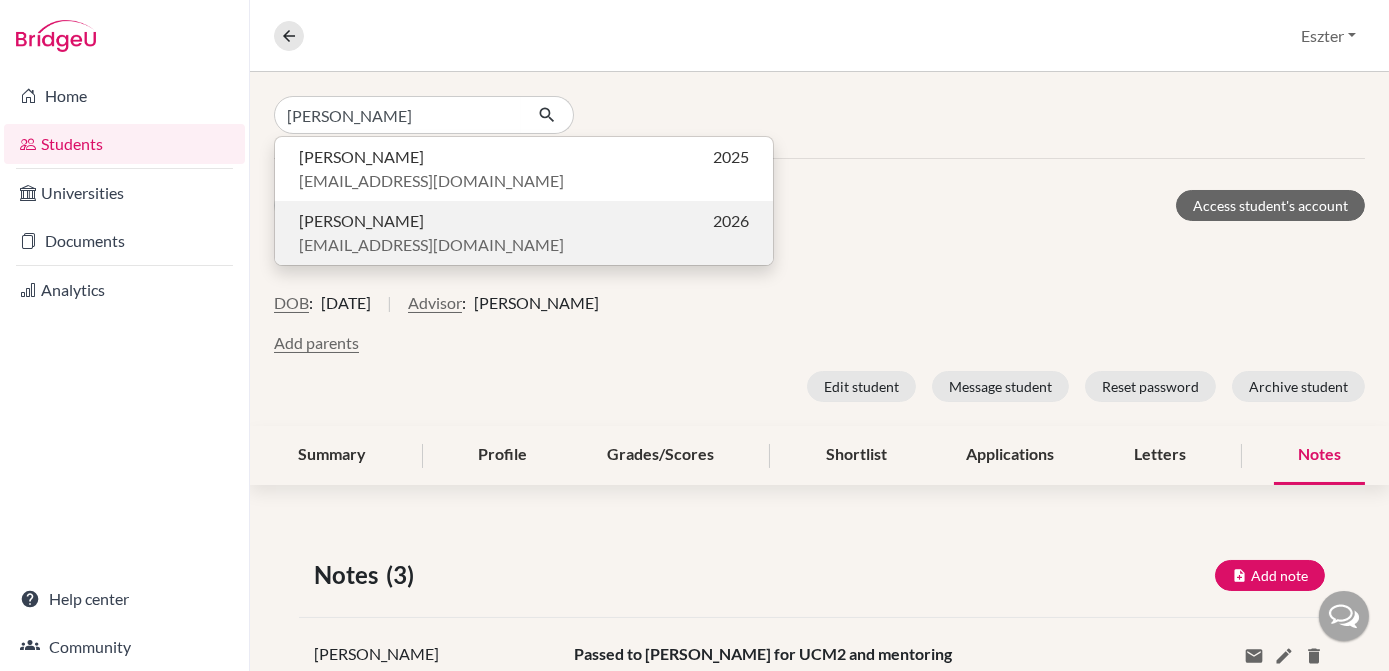 click on "[PERSON_NAME] 2026" at bounding box center [524, 221] 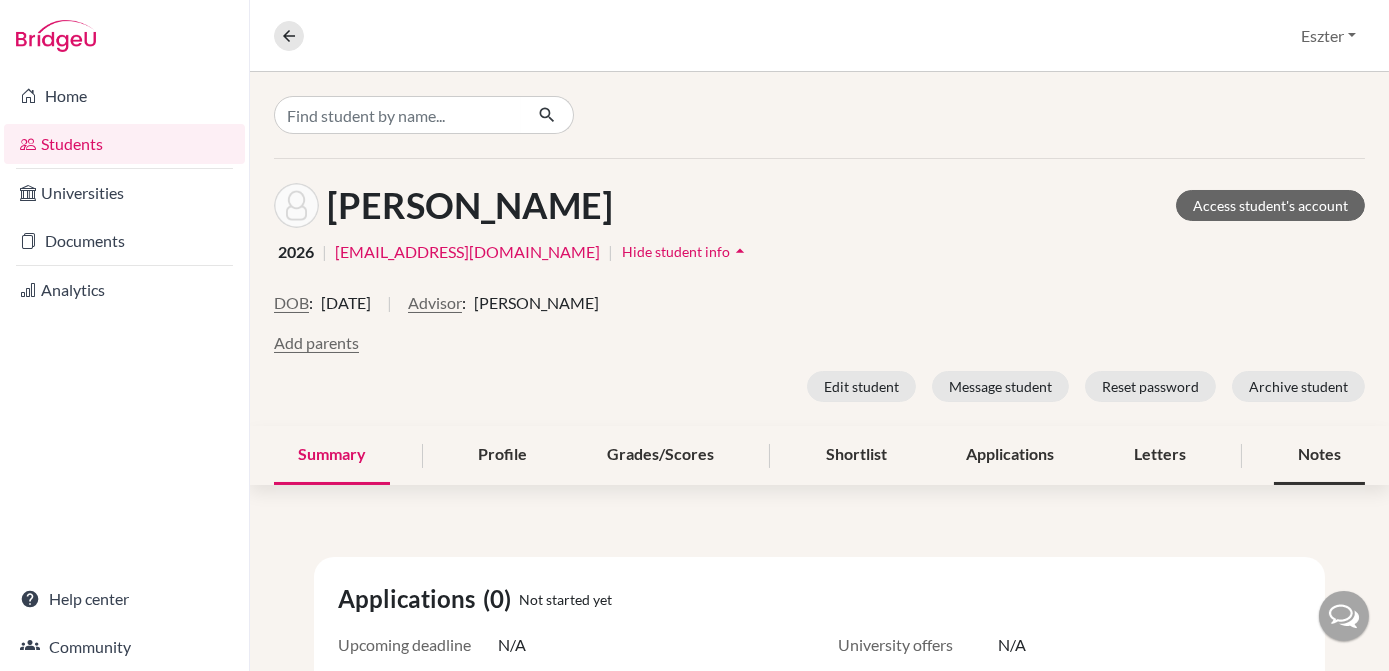 click on "Notes" at bounding box center [1319, 455] 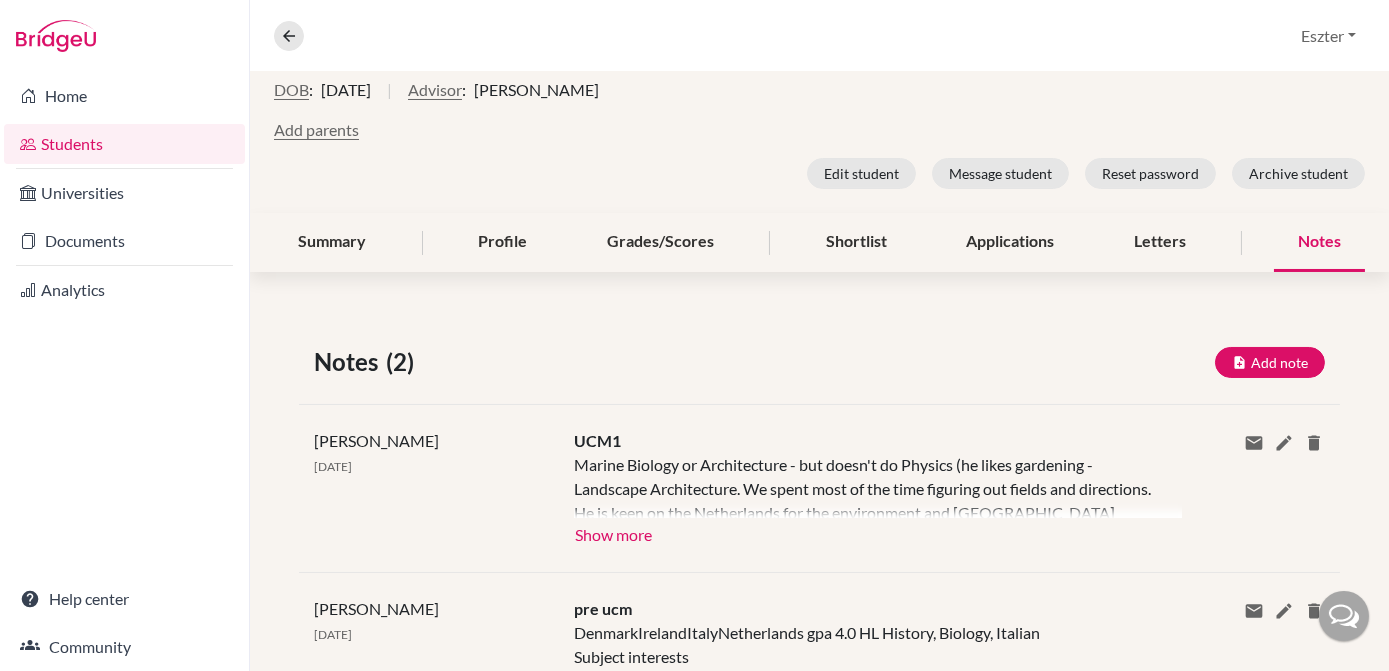 scroll, scrollTop: 326, scrollLeft: 0, axis: vertical 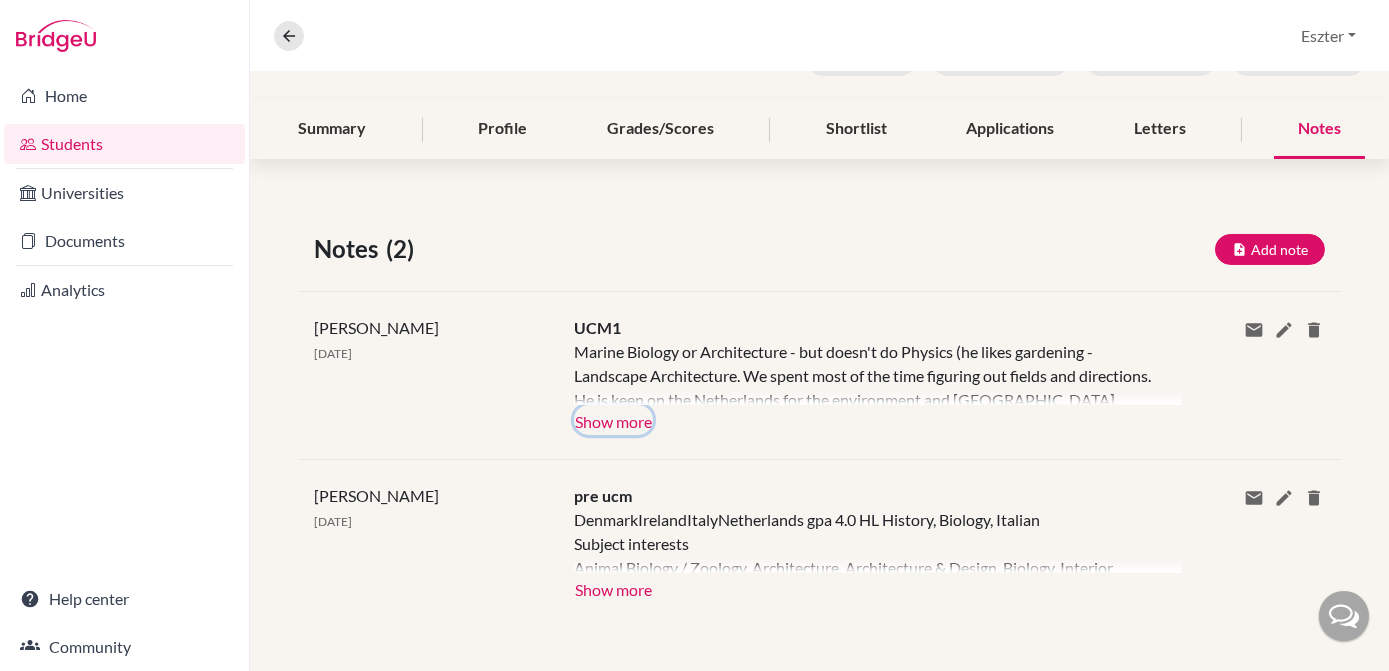click on "Show more" 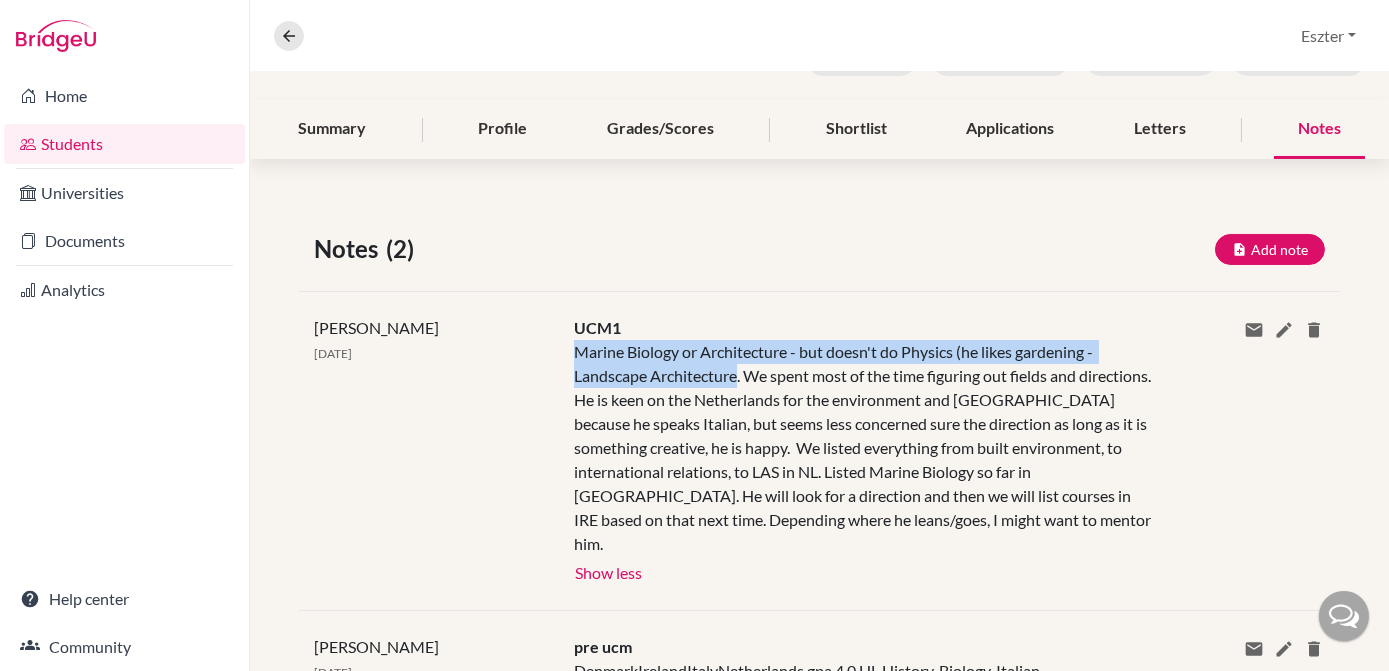 drag, startPoint x: 573, startPoint y: 349, endPoint x: 736, endPoint y: 368, distance: 164.10362 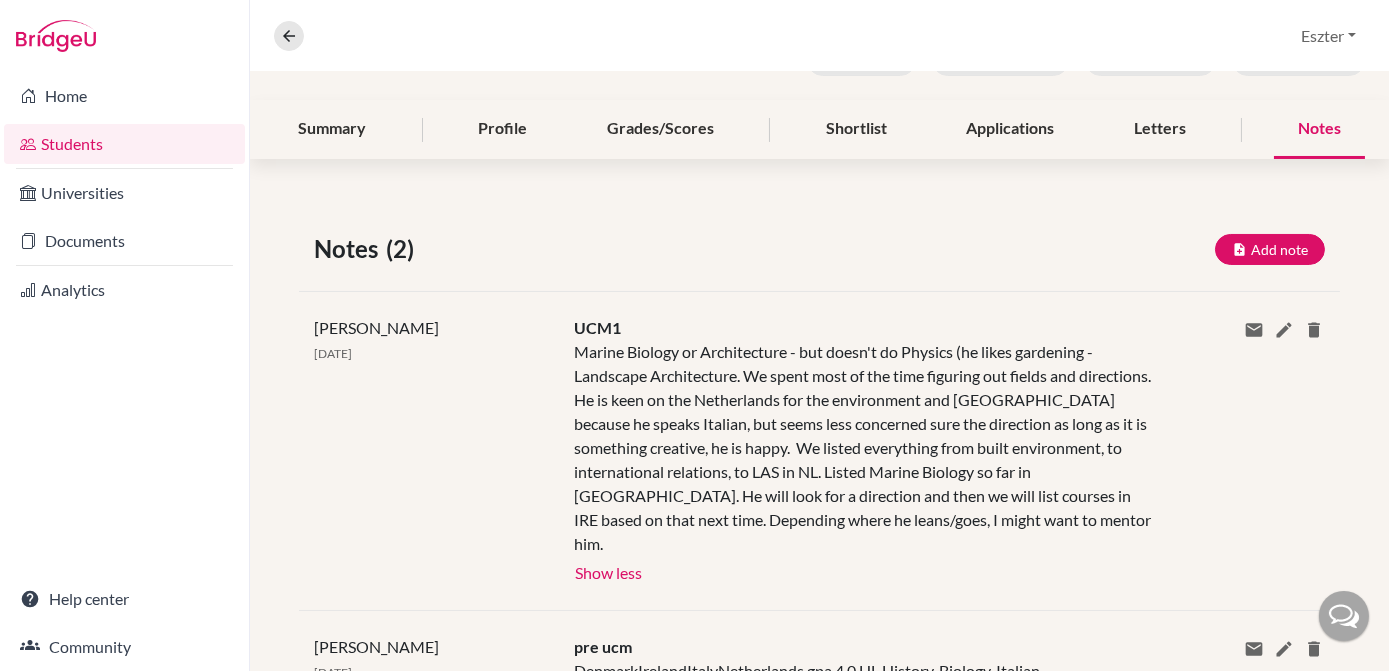 click on "Marine Biology or Architecture - but doesn't do Physics (he likes gardening - Landscape Architecture. We spent most of the time figuring out fields and directions. He is keen on the Netherlands for the environment and [GEOGRAPHIC_DATA] because he speaks Italian, but seems less concerned sure the direction as long as it is something creative, he is happy.  We listed everything from built environment, to international relations, to LAS in NL. Listed Marine Biology so far in [GEOGRAPHIC_DATA]. He will look for a direction and then we will list courses in IRE based on that next time. Depending where he leans/goes, I might want to mentor him." 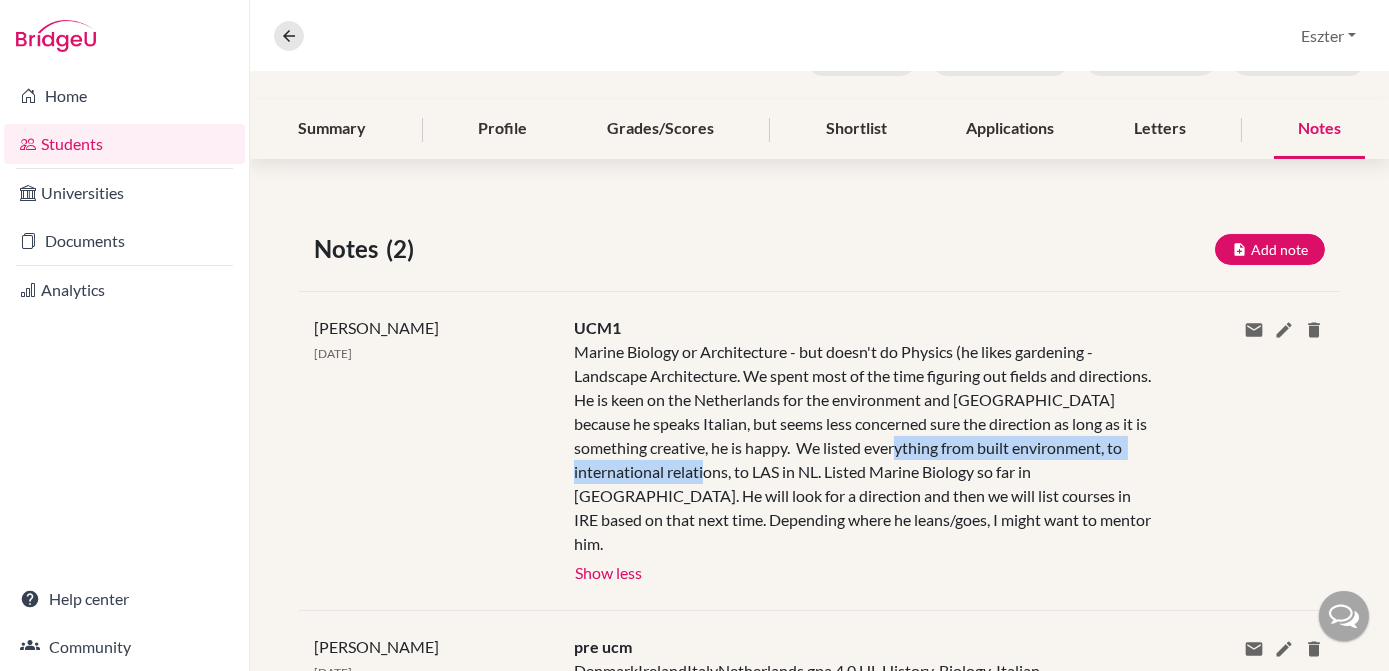 drag, startPoint x: 979, startPoint y: 441, endPoint x: 780, endPoint y: 470, distance: 201.10196 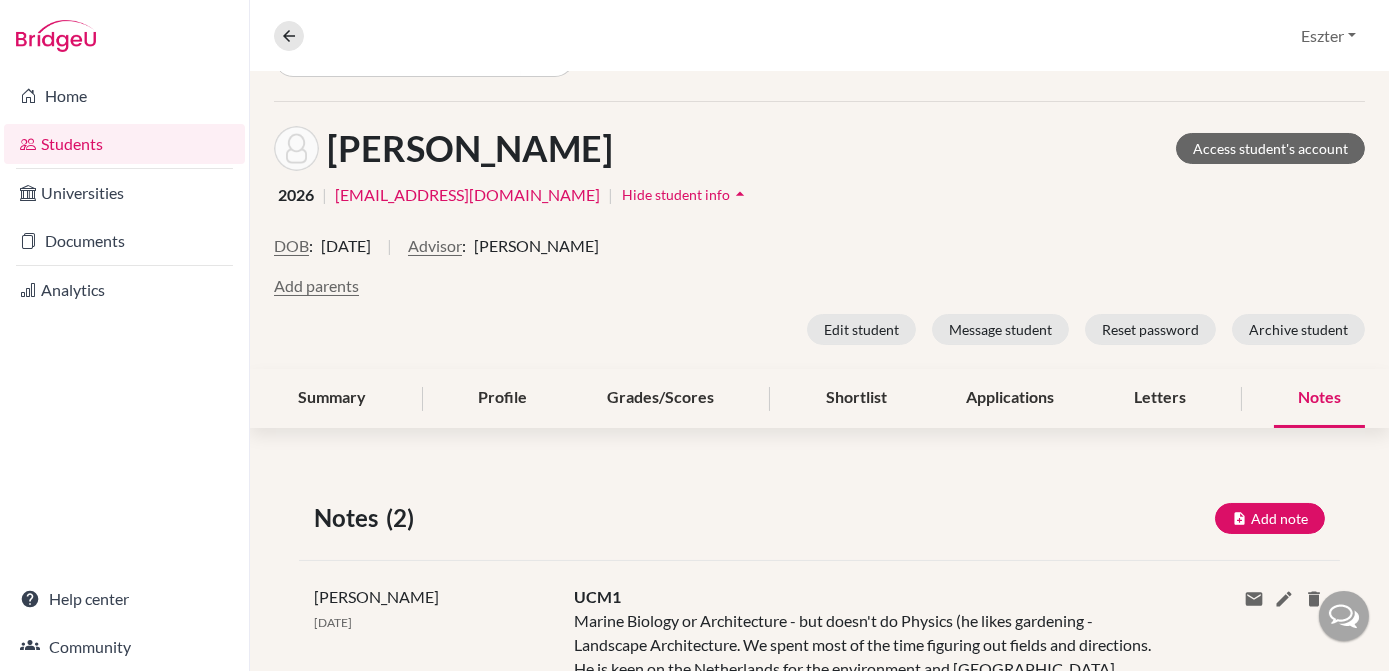 scroll, scrollTop: 0, scrollLeft: 0, axis: both 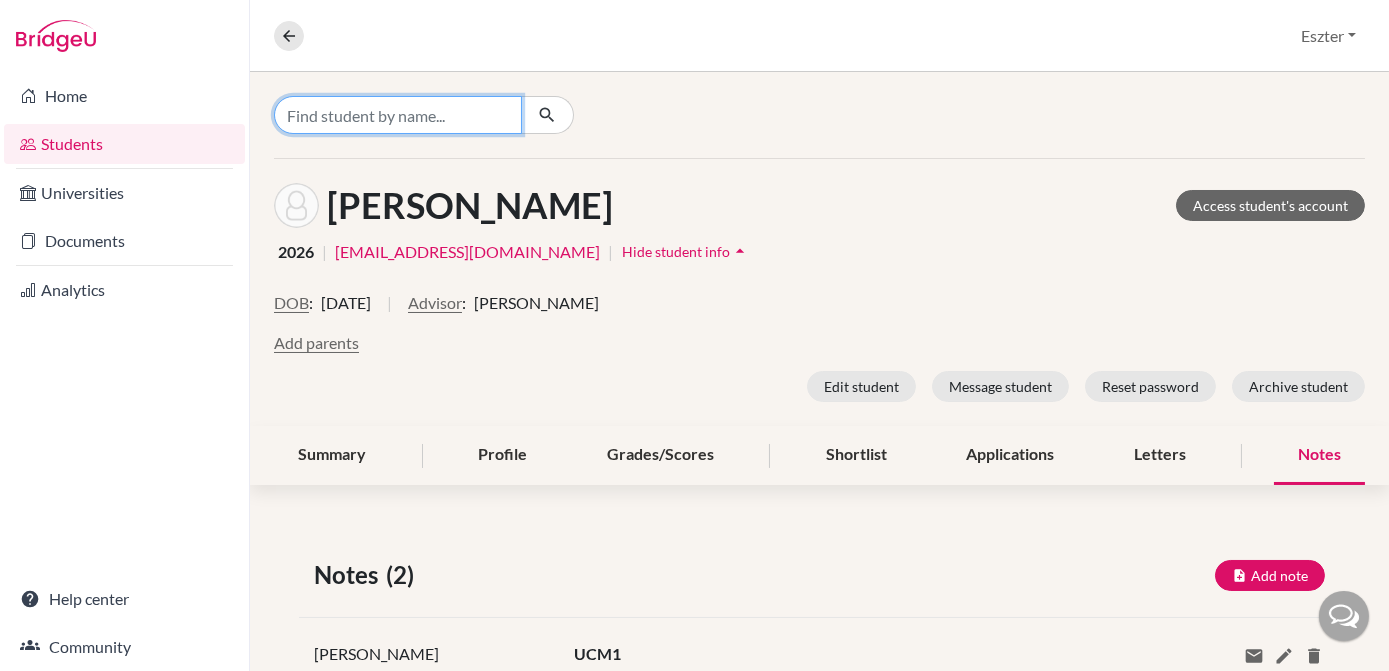 click at bounding box center (398, 115) 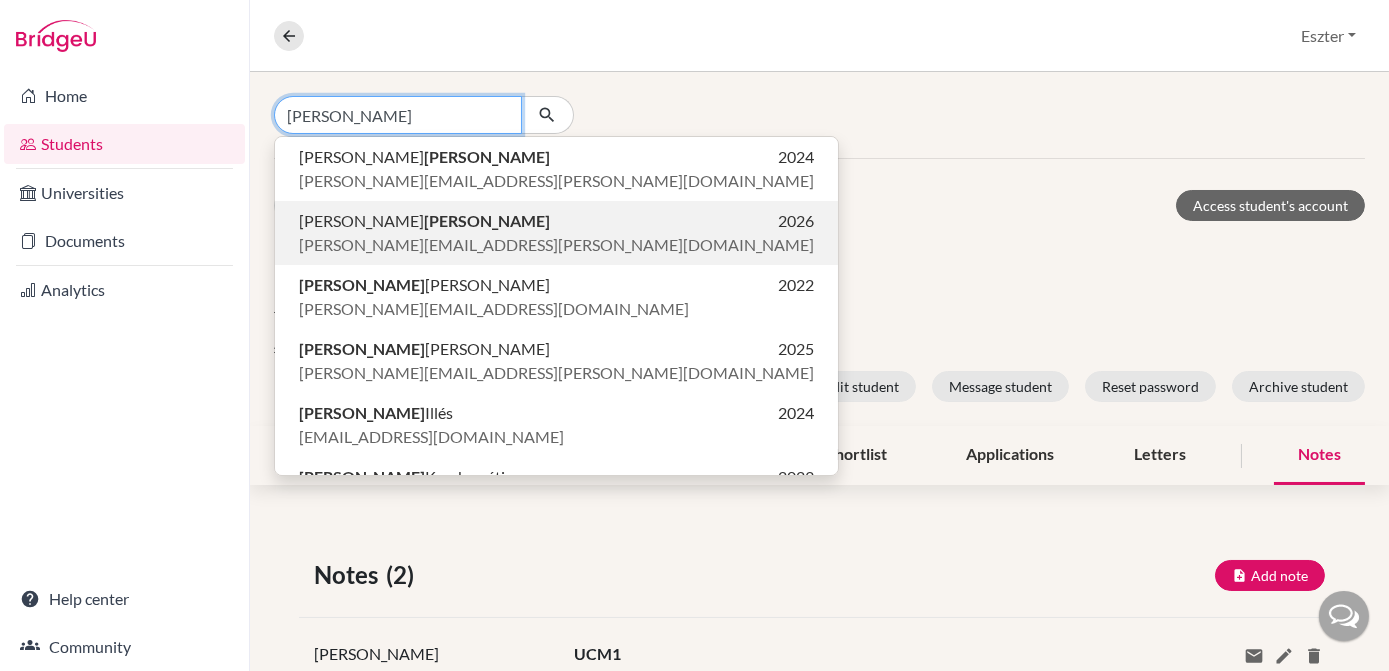 type on "[PERSON_NAME]" 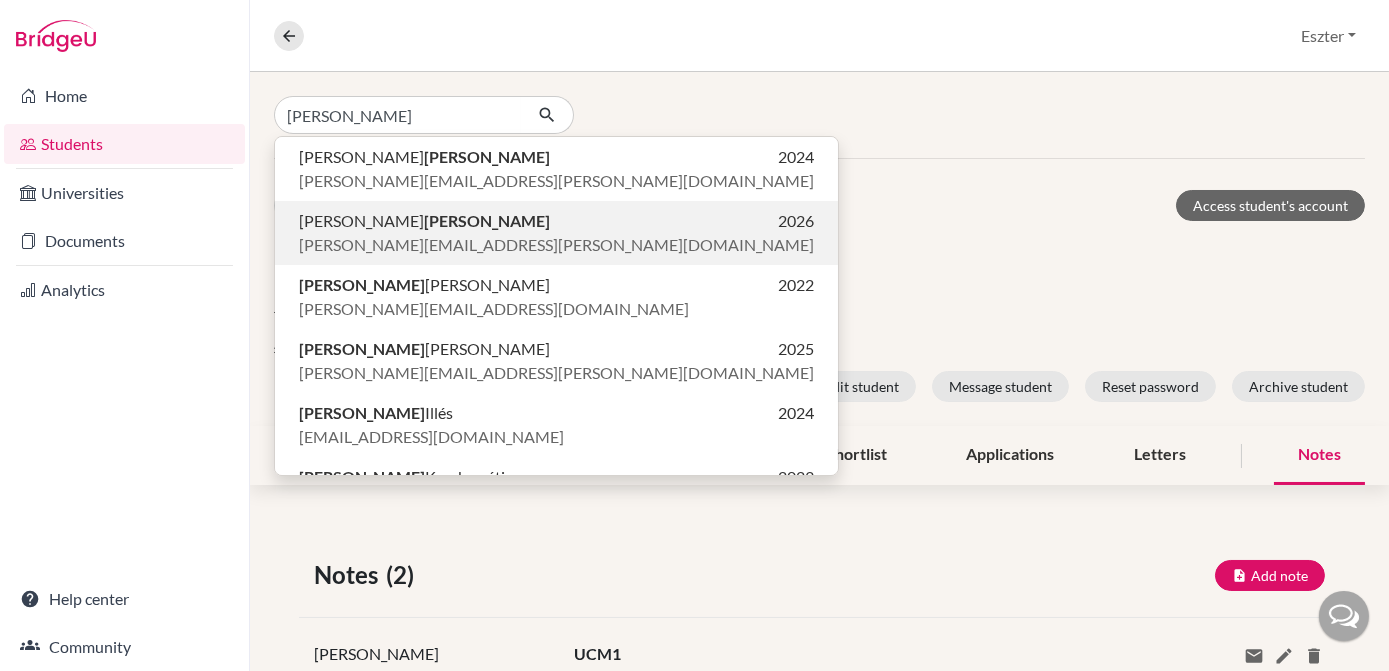 click on "[PERSON_NAME] 2026" at bounding box center [556, 221] 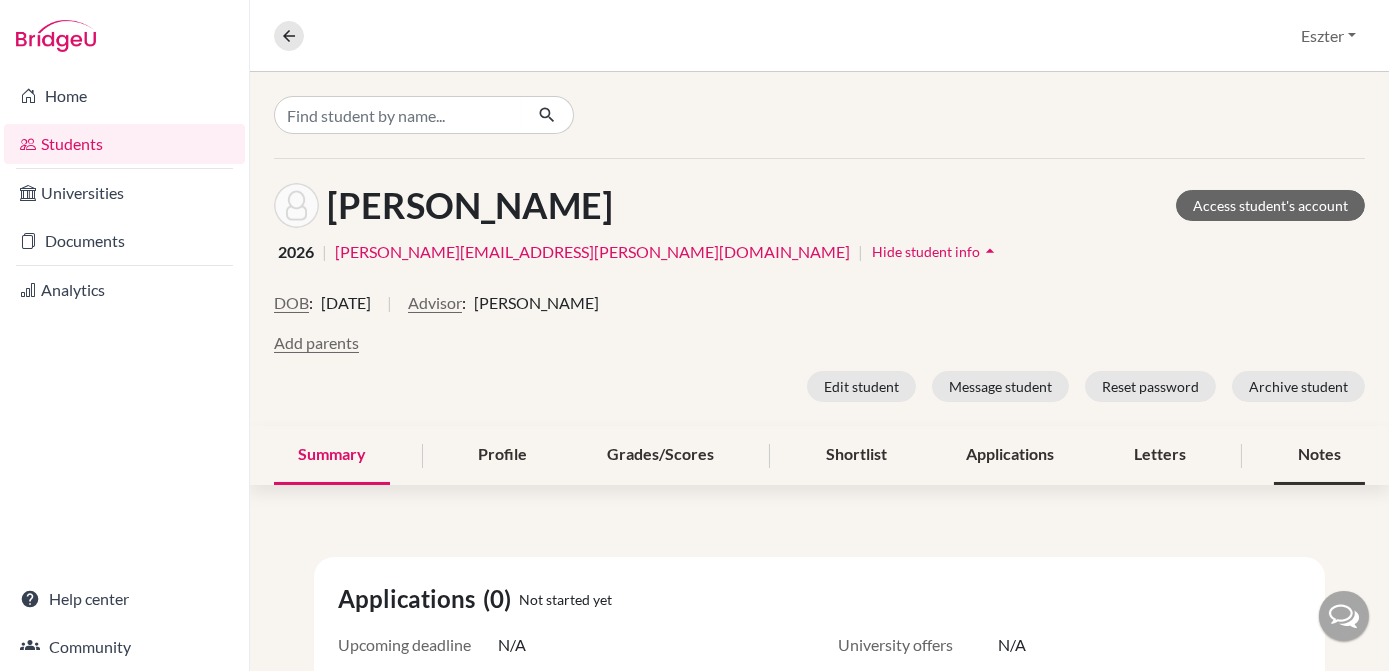 click on "Notes" at bounding box center [1319, 455] 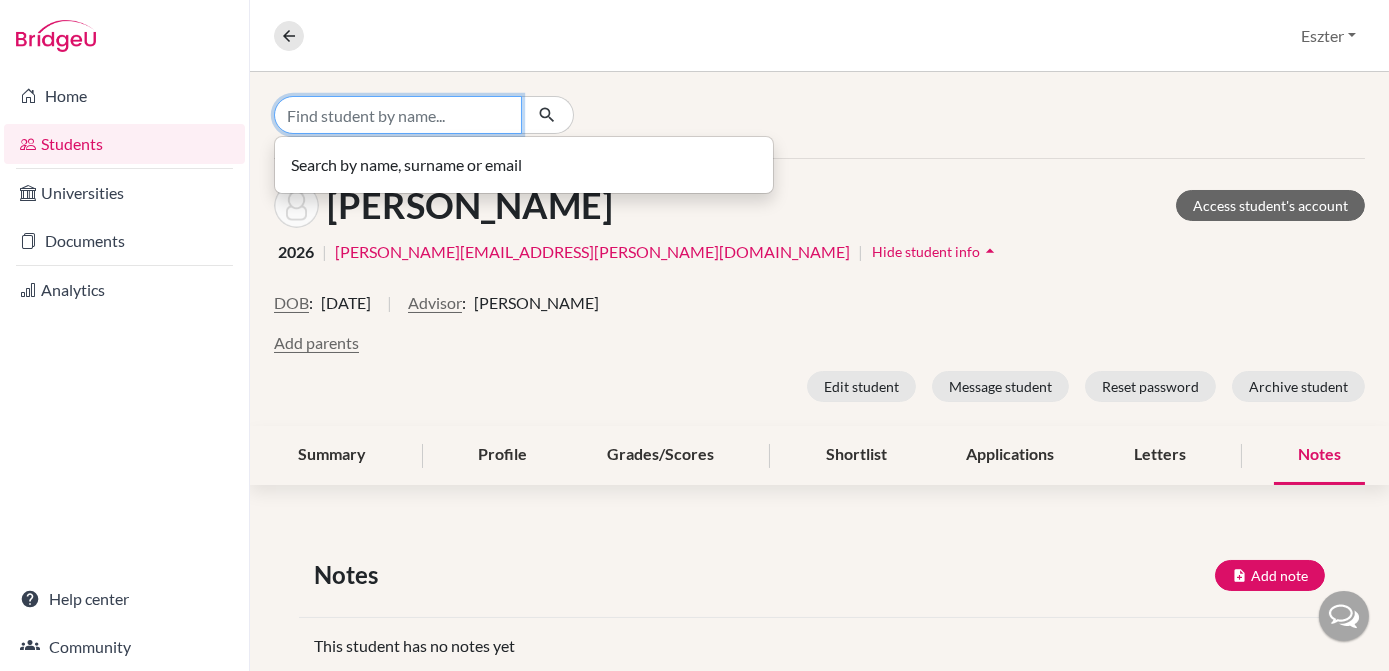 click at bounding box center (398, 115) 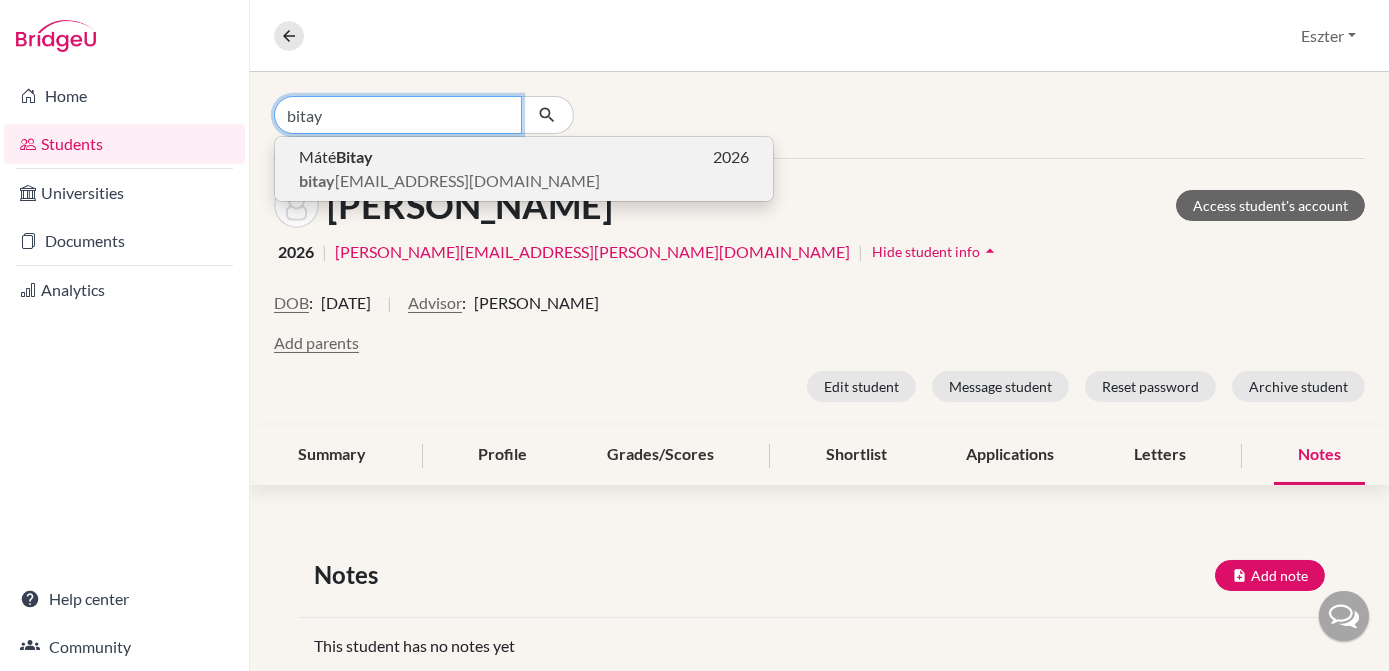 type on "bitay" 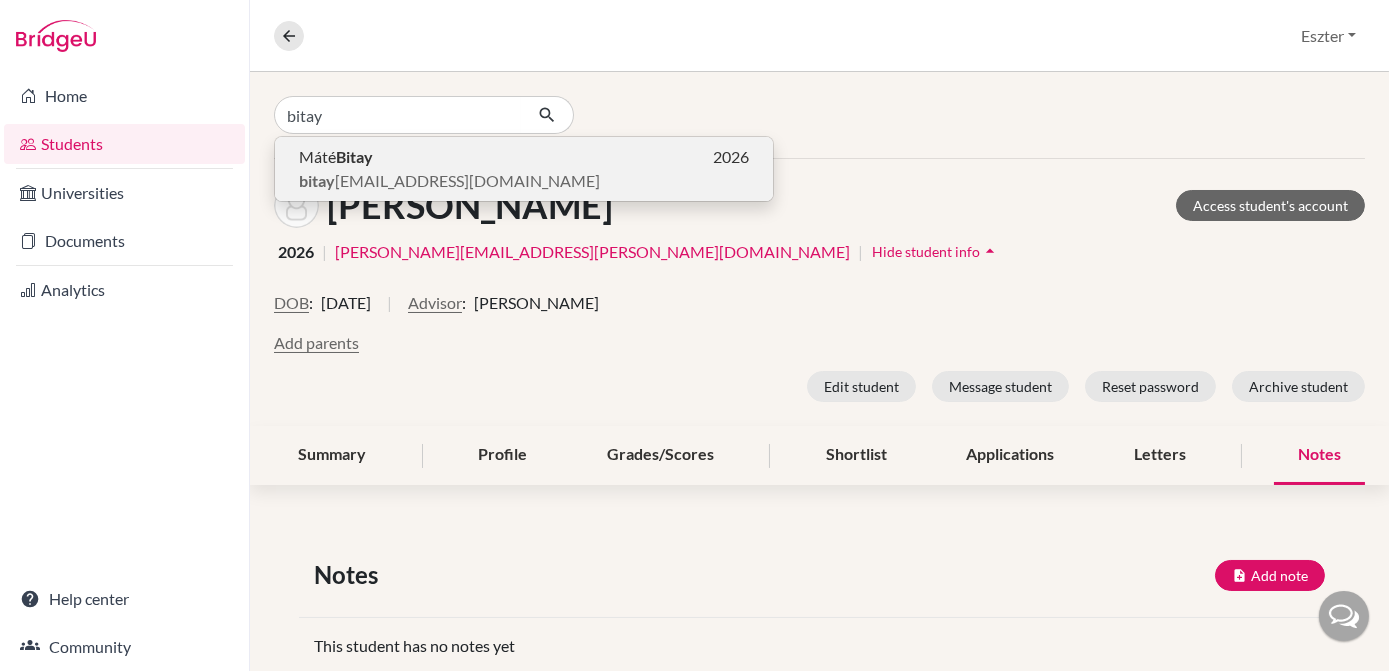 click on "Máté  Bitay 2026" at bounding box center [524, 157] 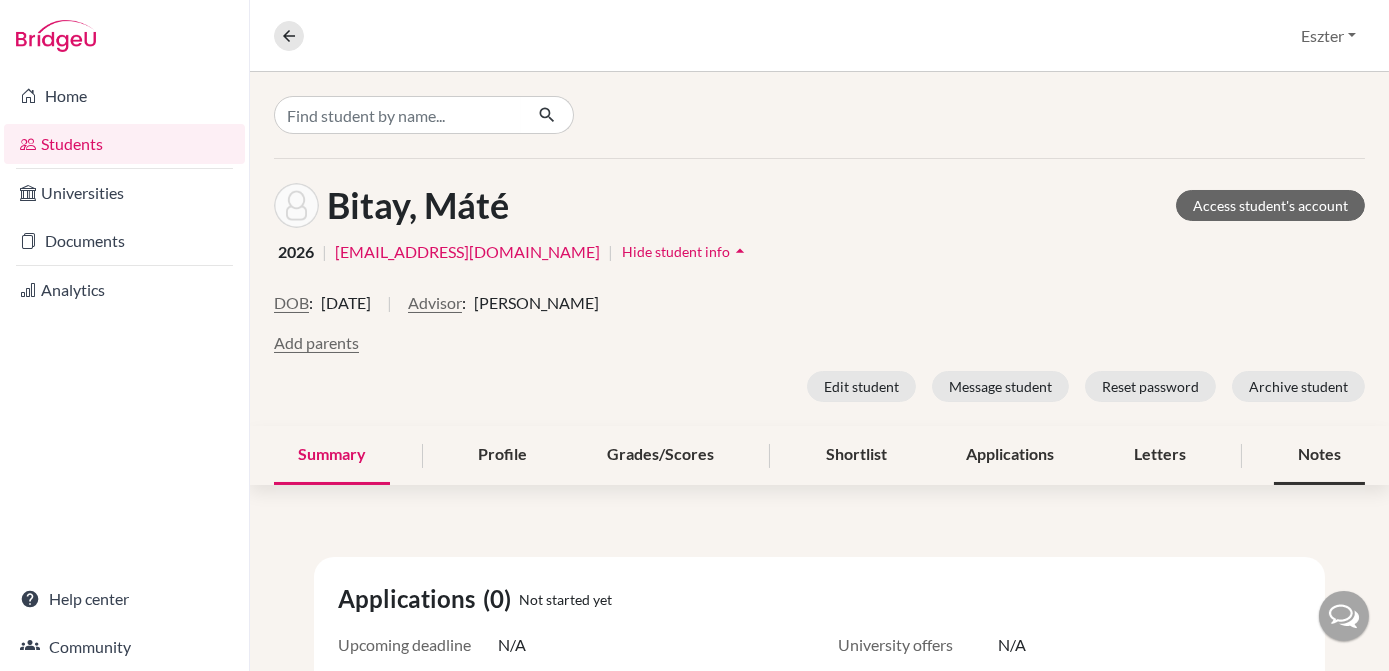 click on "Notes" at bounding box center [1319, 455] 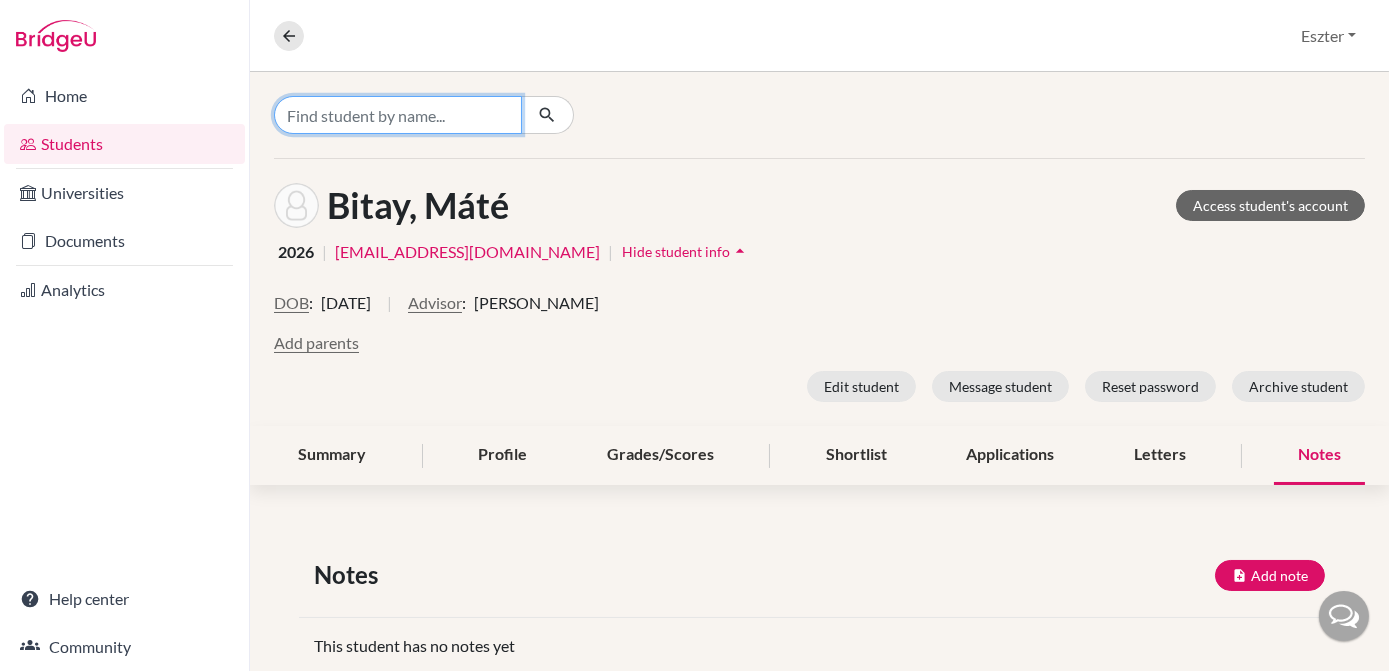 click at bounding box center (398, 115) 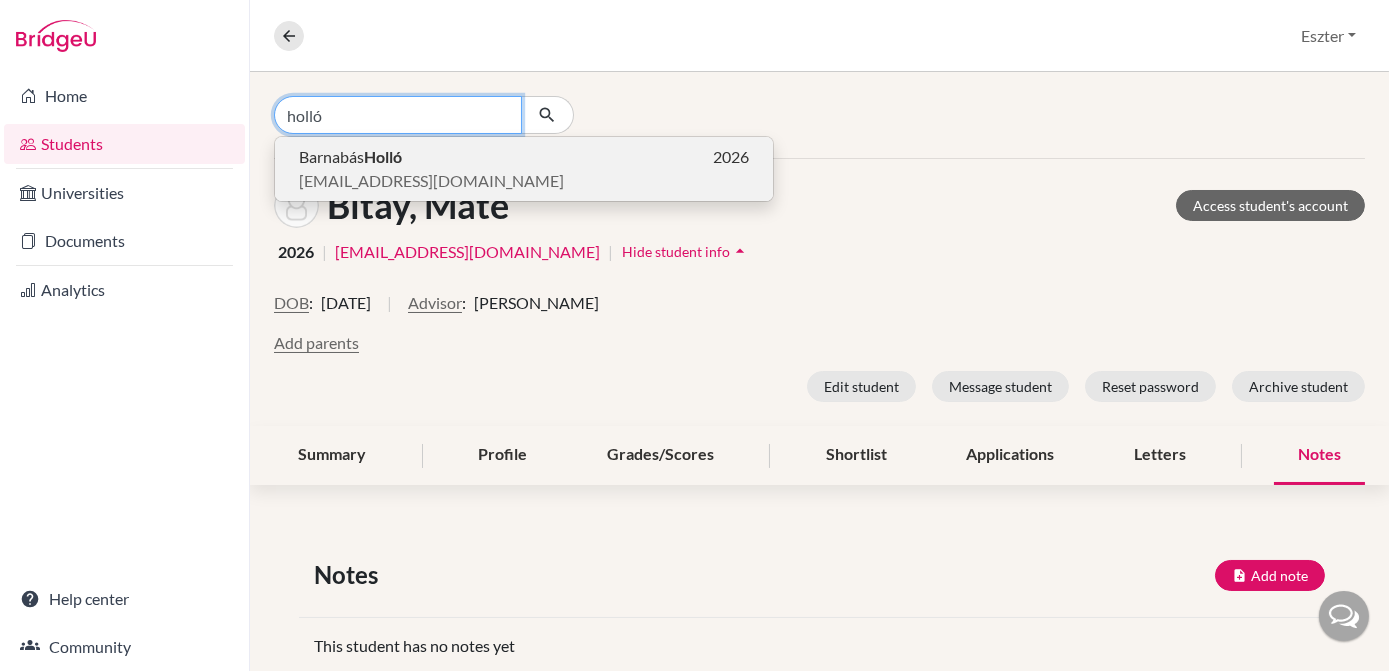 type on "holló" 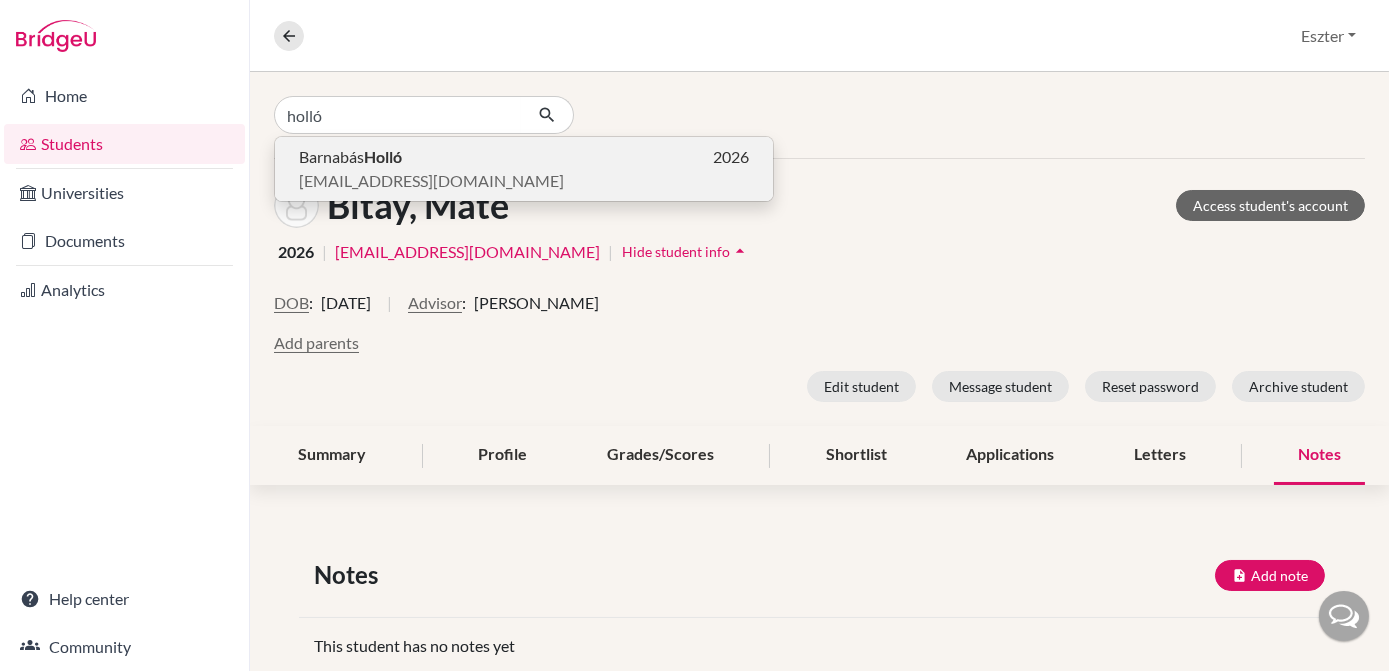 click on "Holló" at bounding box center [383, 156] 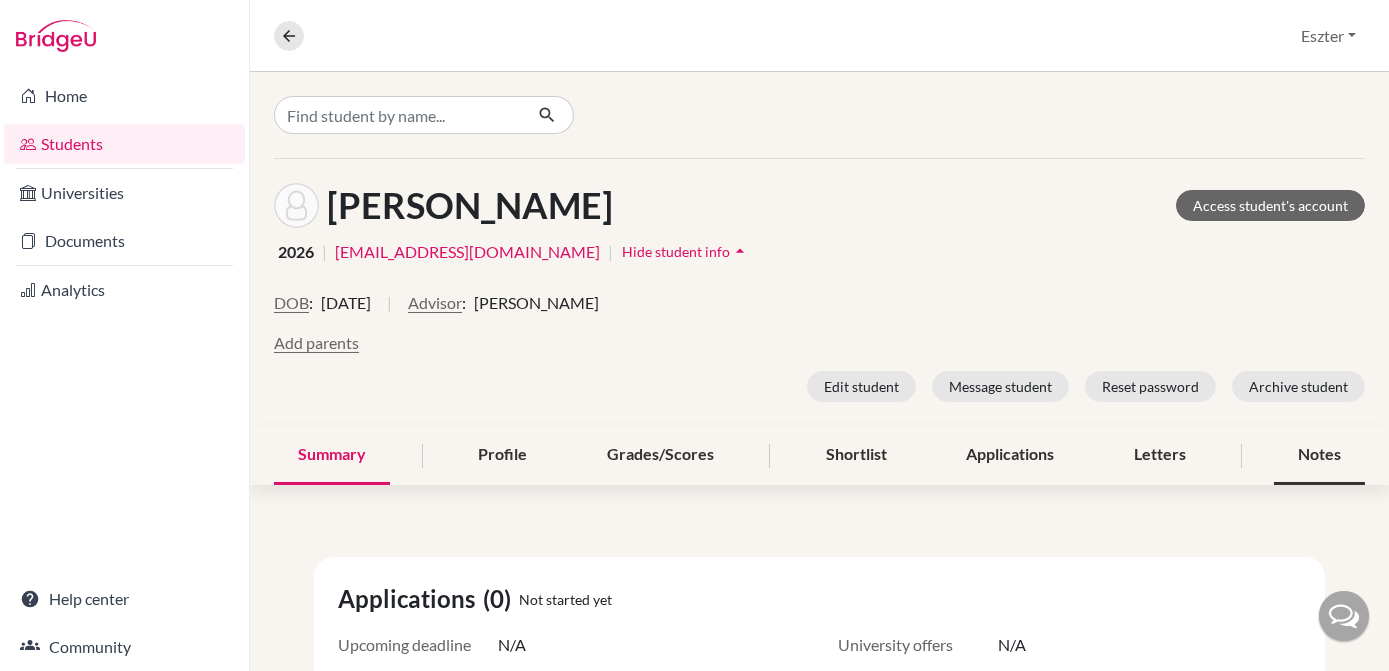 click on "Notes" at bounding box center [1319, 455] 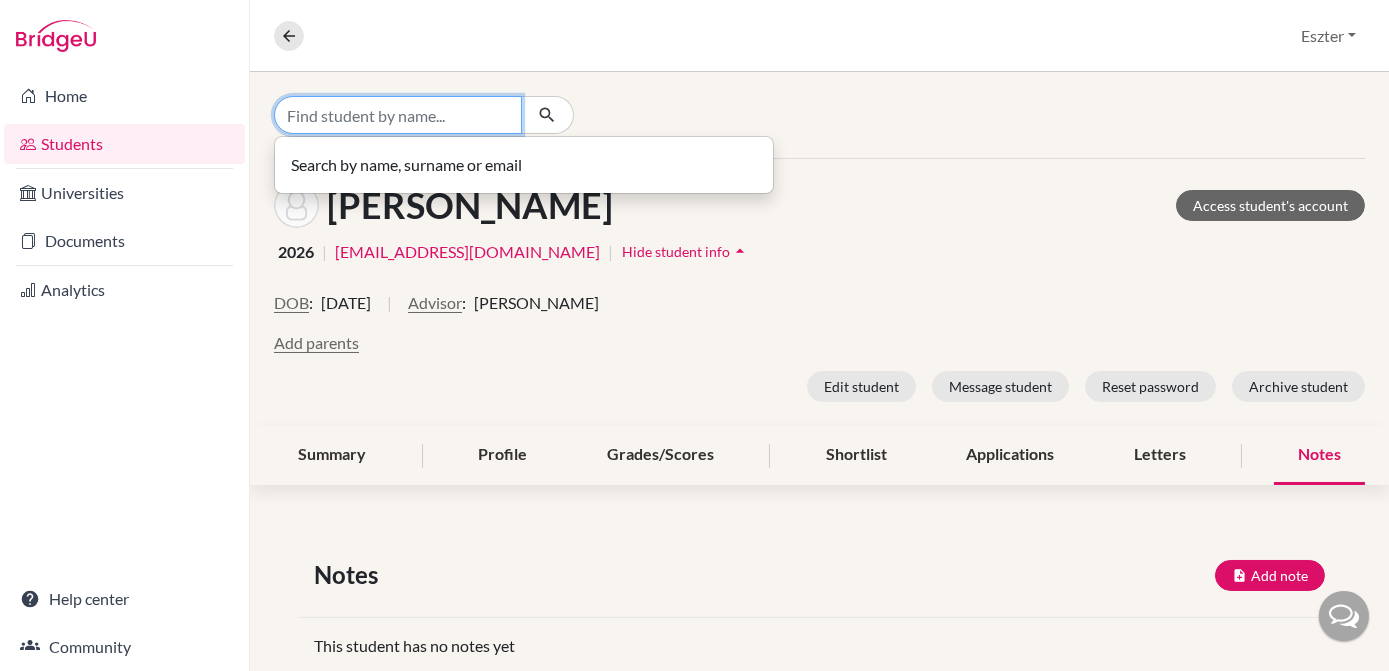 click at bounding box center [398, 115] 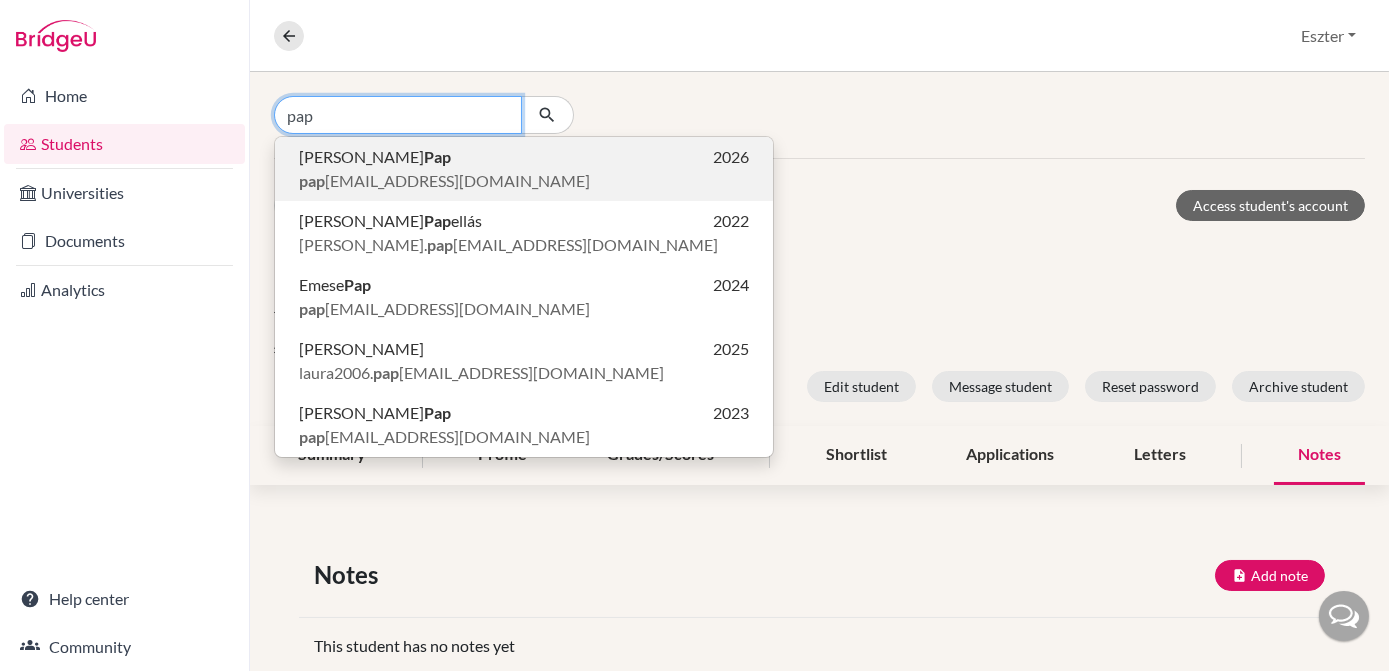type on "pap" 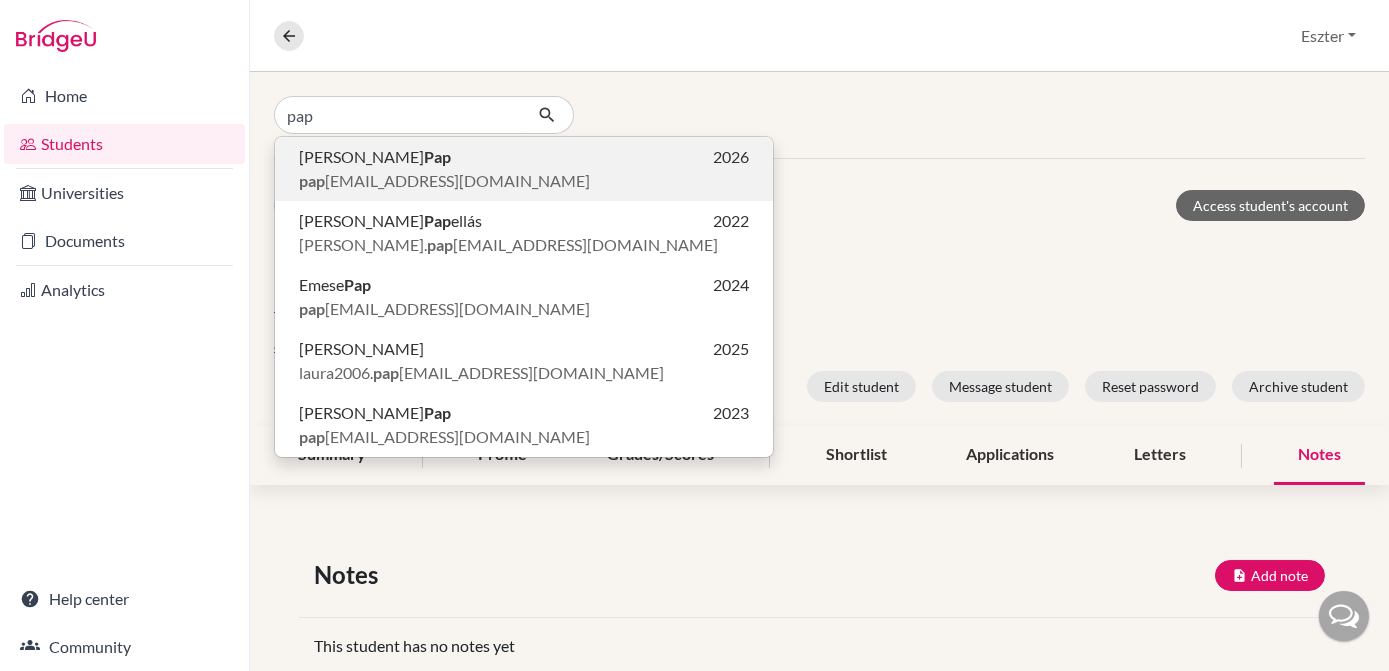 click on "[PERSON_NAME] 2026" at bounding box center [524, 157] 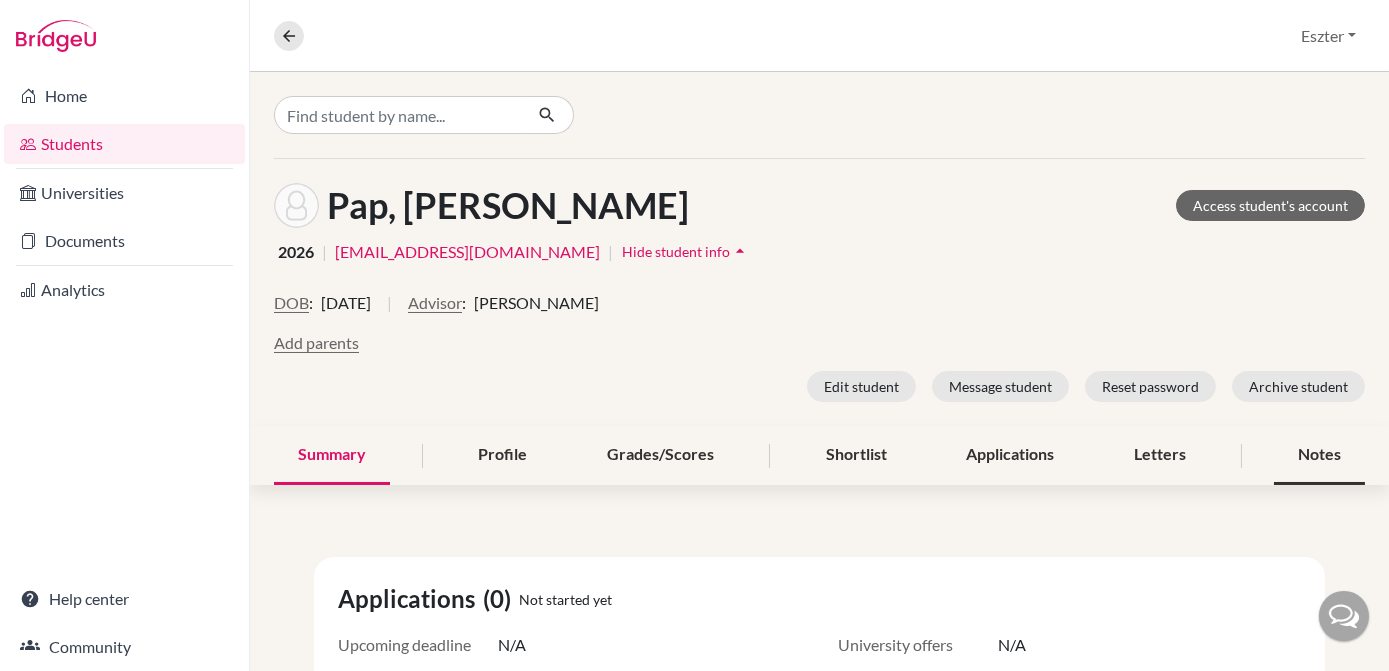click on "Notes" at bounding box center (1319, 455) 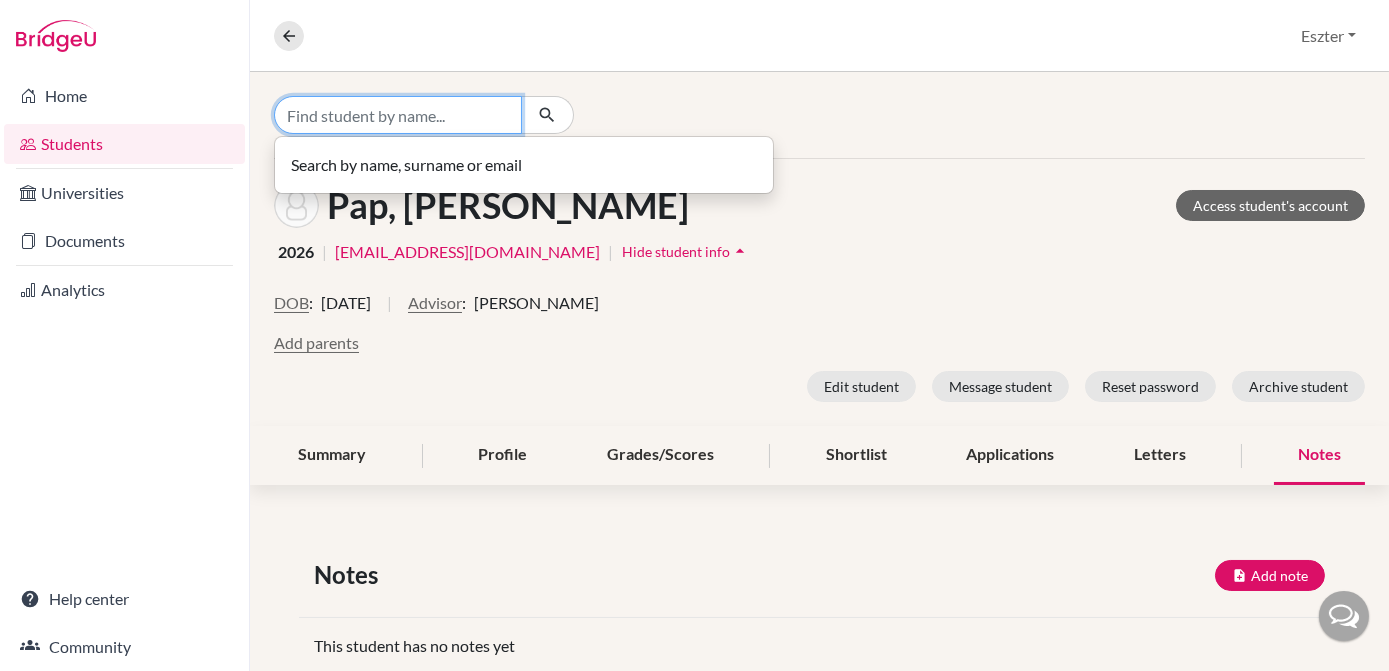 click at bounding box center [398, 115] 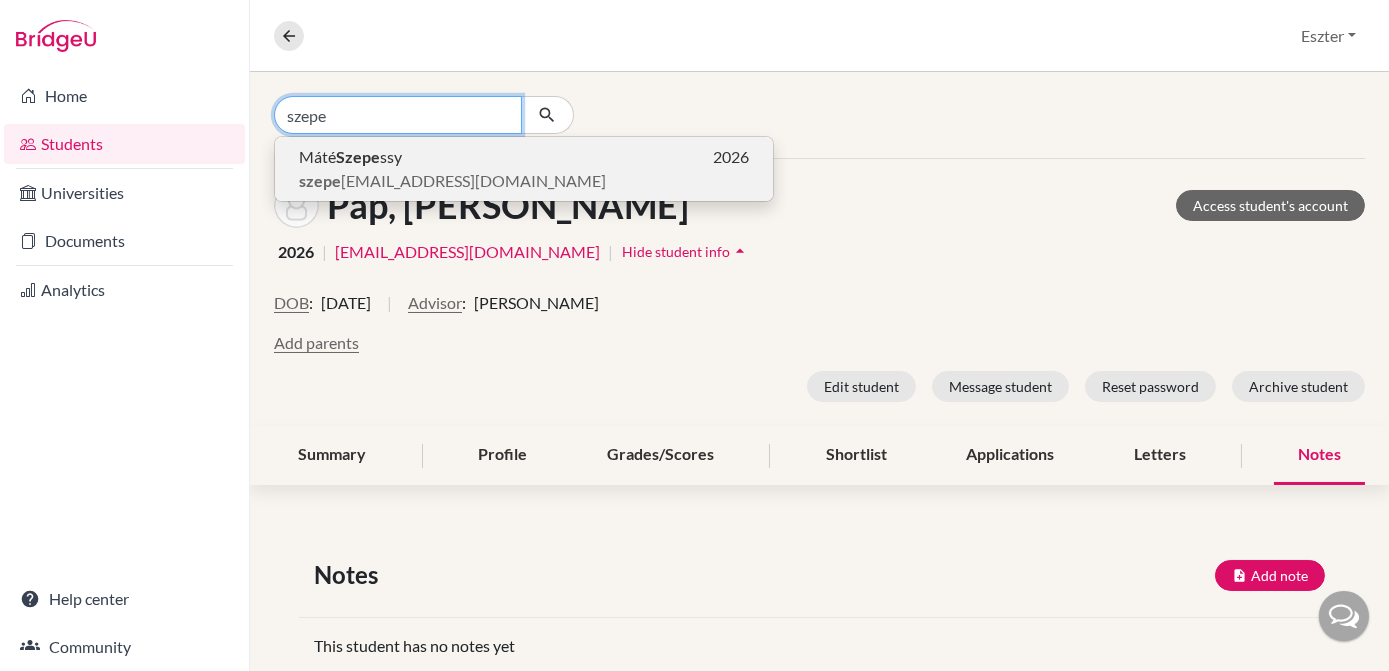 type on "szepe" 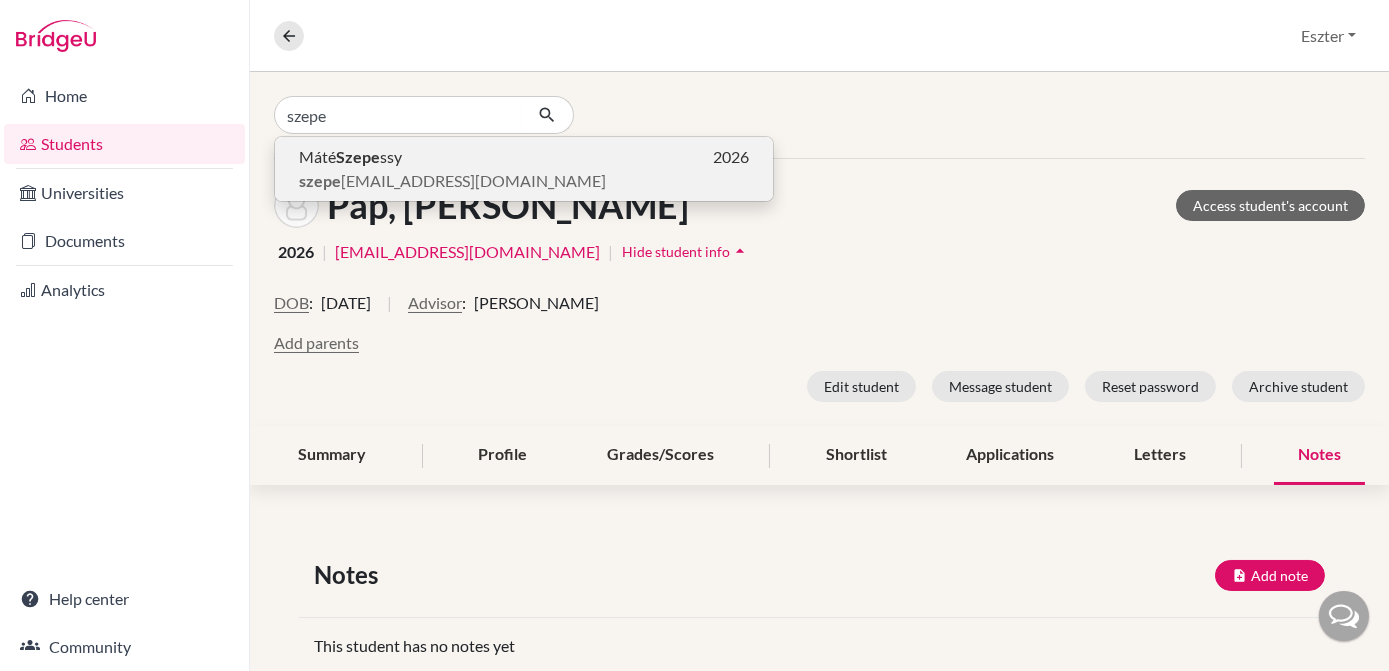 click on "[PERSON_NAME] ssy 2026" at bounding box center [524, 157] 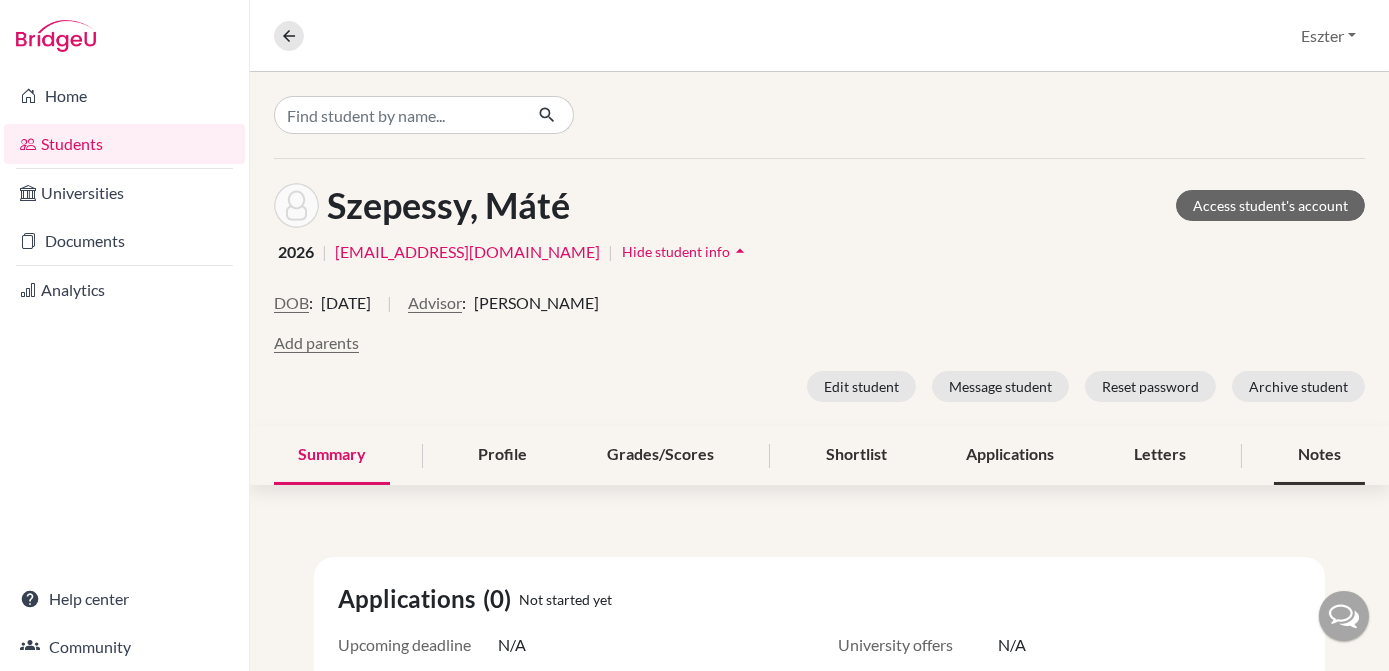 click on "Notes" at bounding box center [1319, 455] 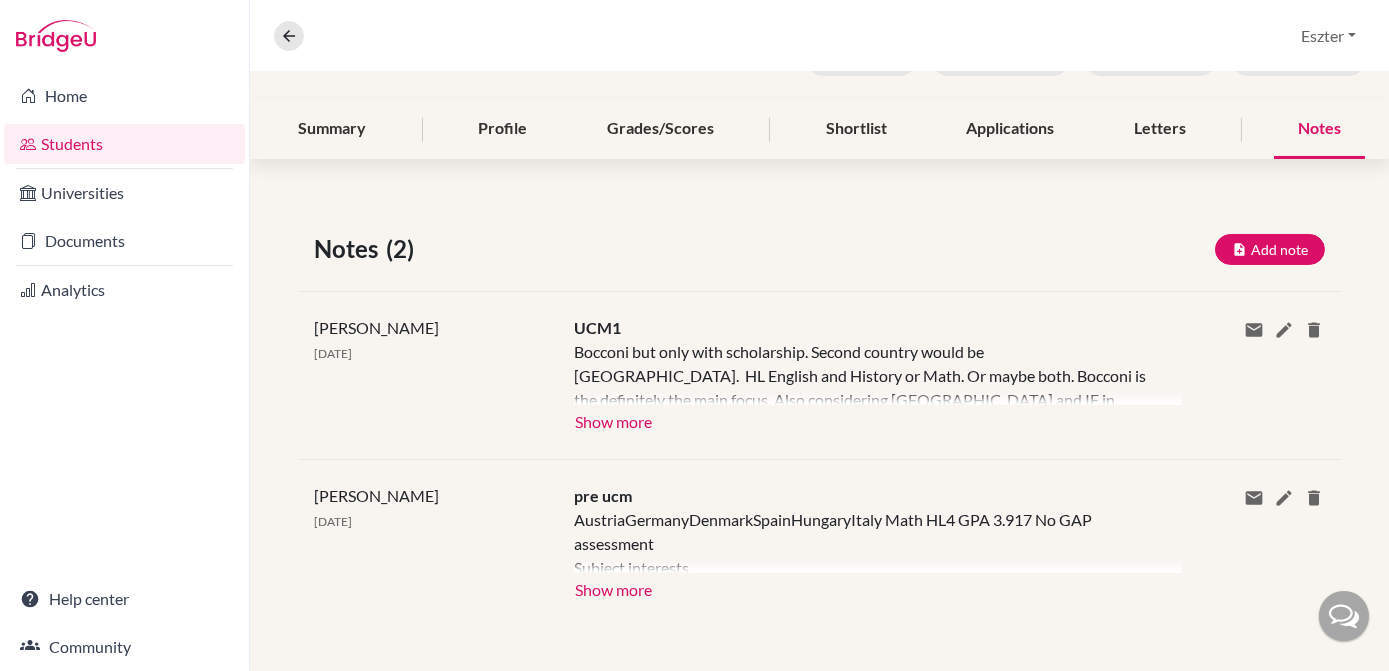 scroll, scrollTop: 0, scrollLeft: 0, axis: both 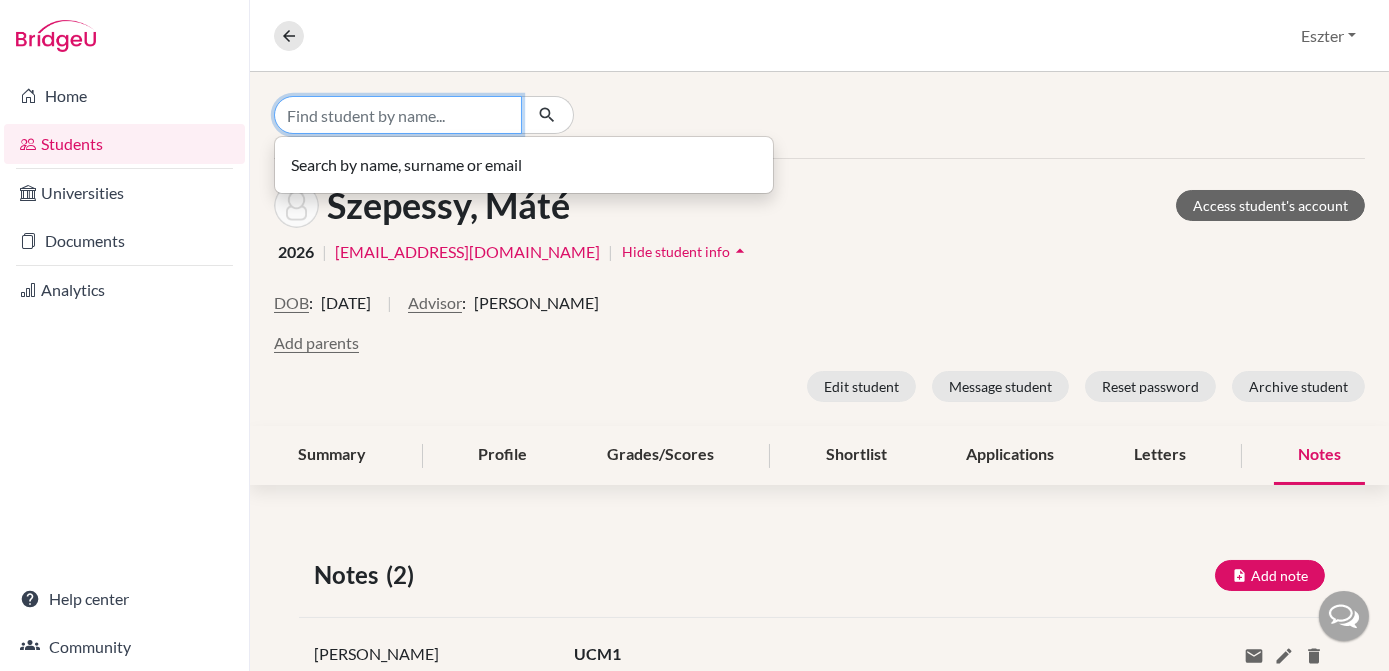 click at bounding box center [398, 115] 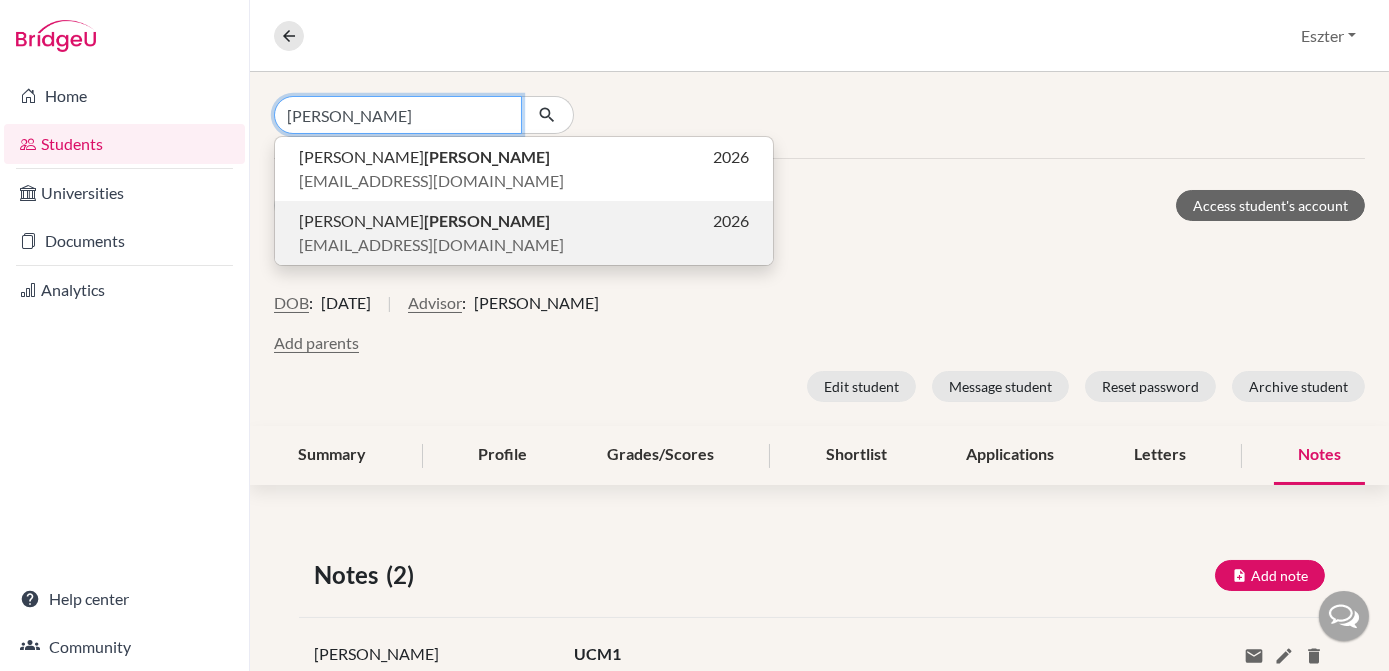 type on "[PERSON_NAME]" 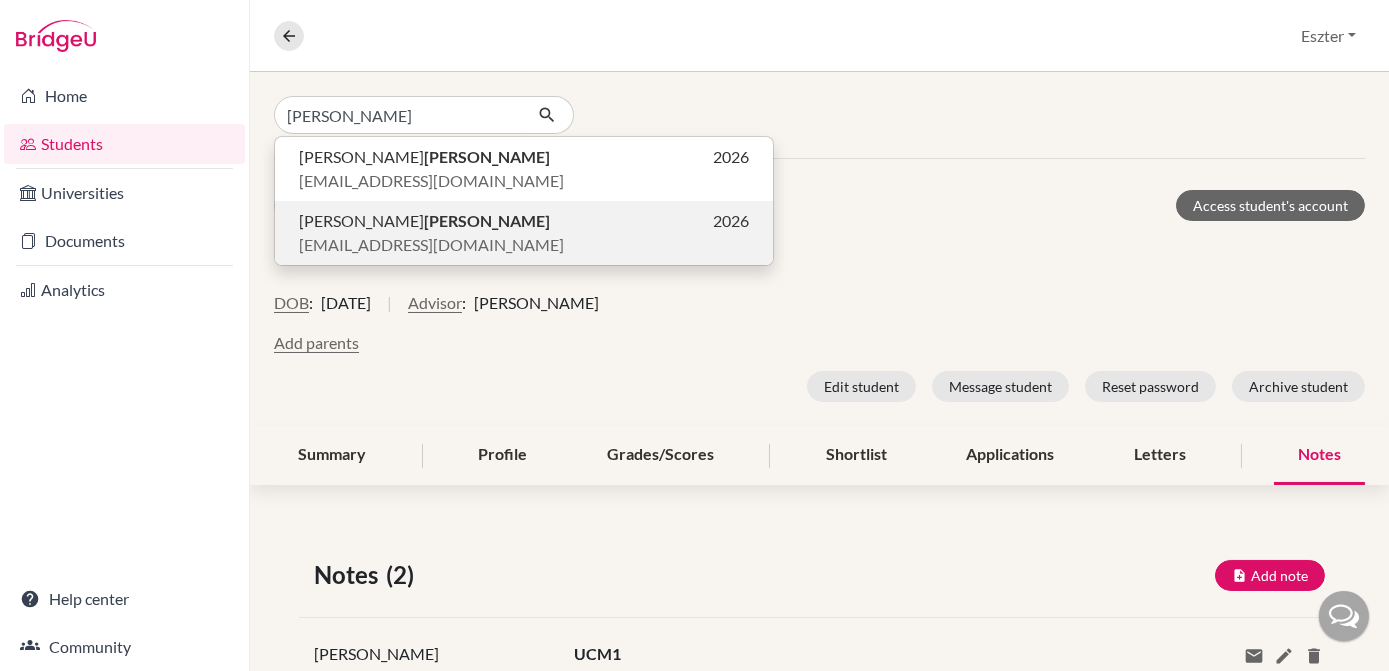click on "[PERSON_NAME]" at bounding box center [487, 220] 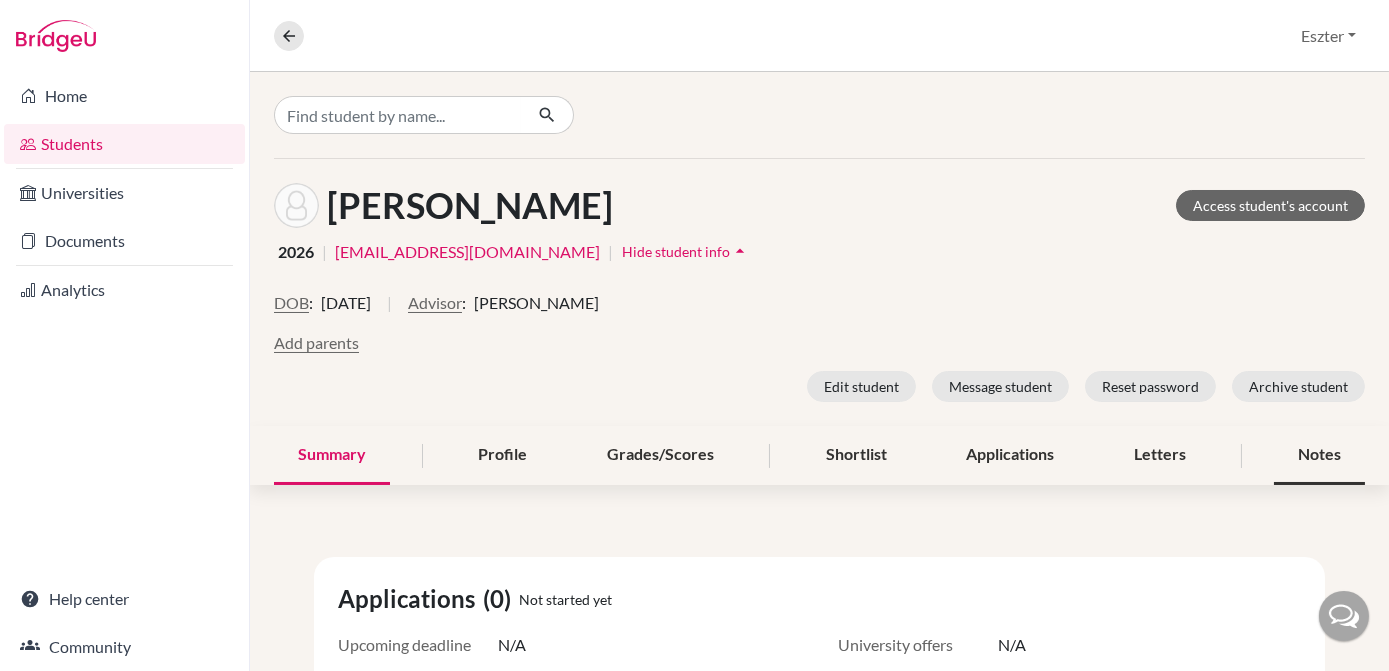 click on "Notes" at bounding box center (1319, 455) 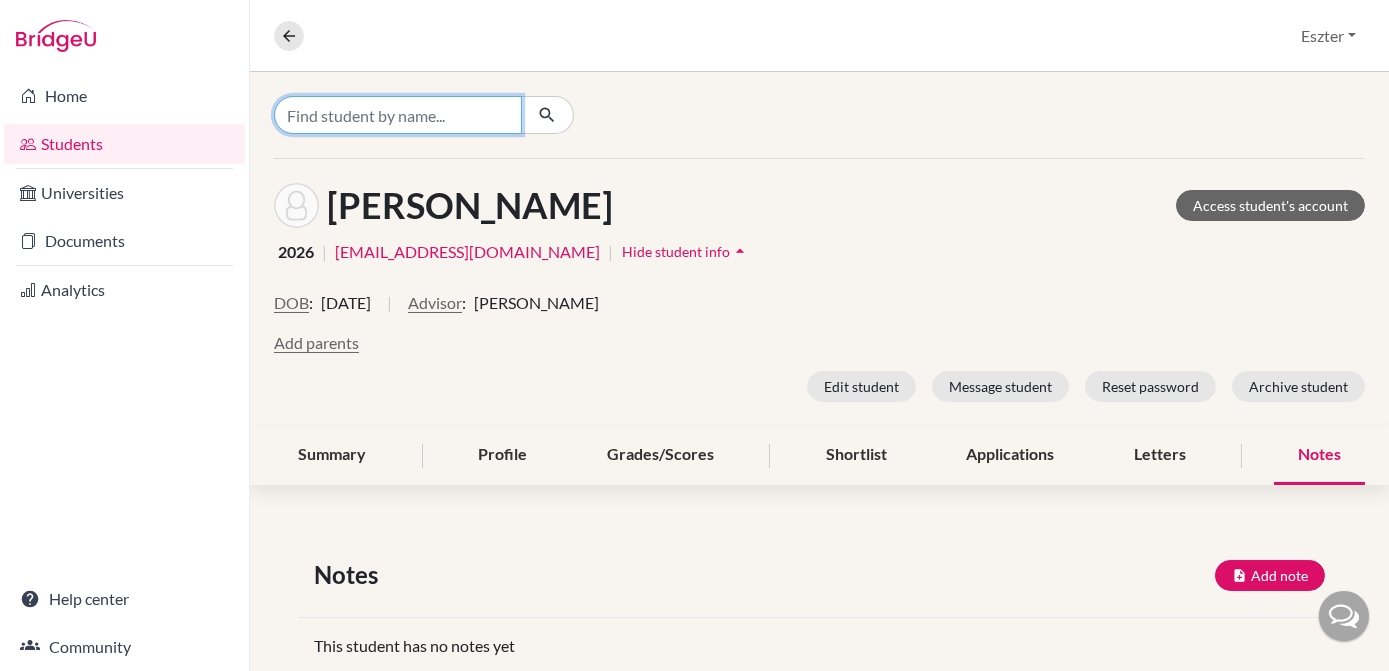 click at bounding box center (398, 115) 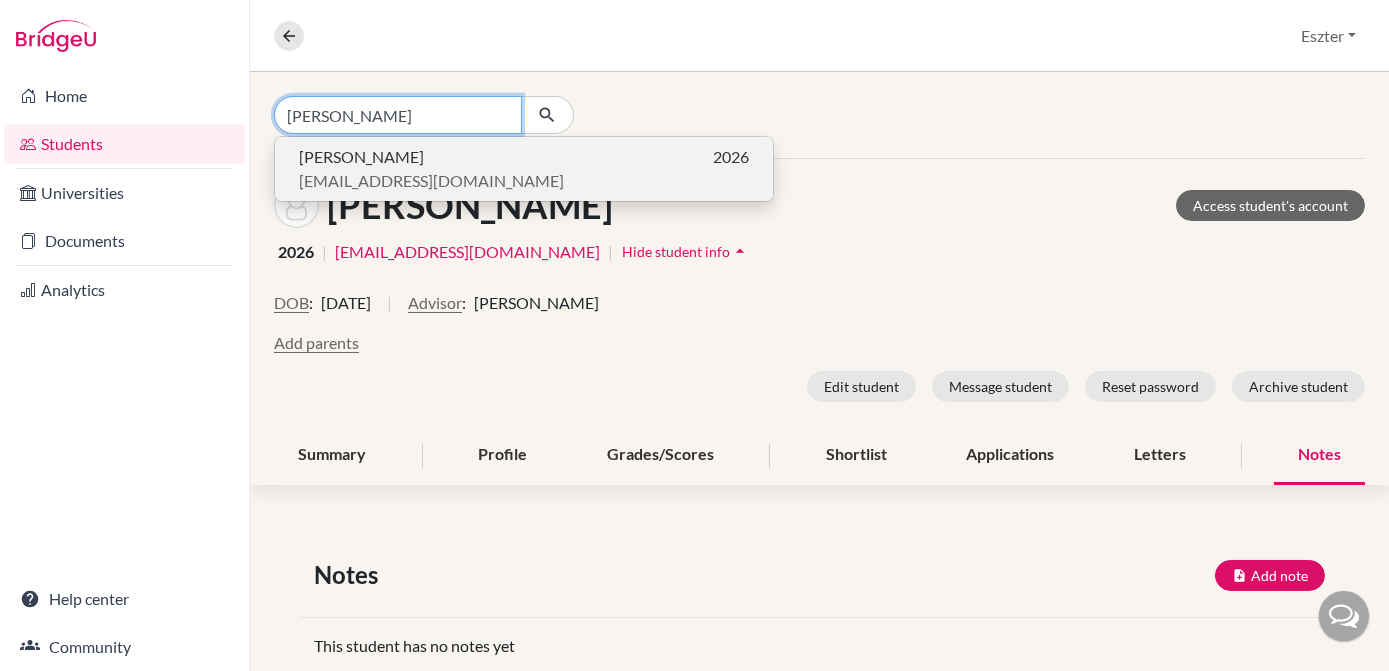 type on "[PERSON_NAME]" 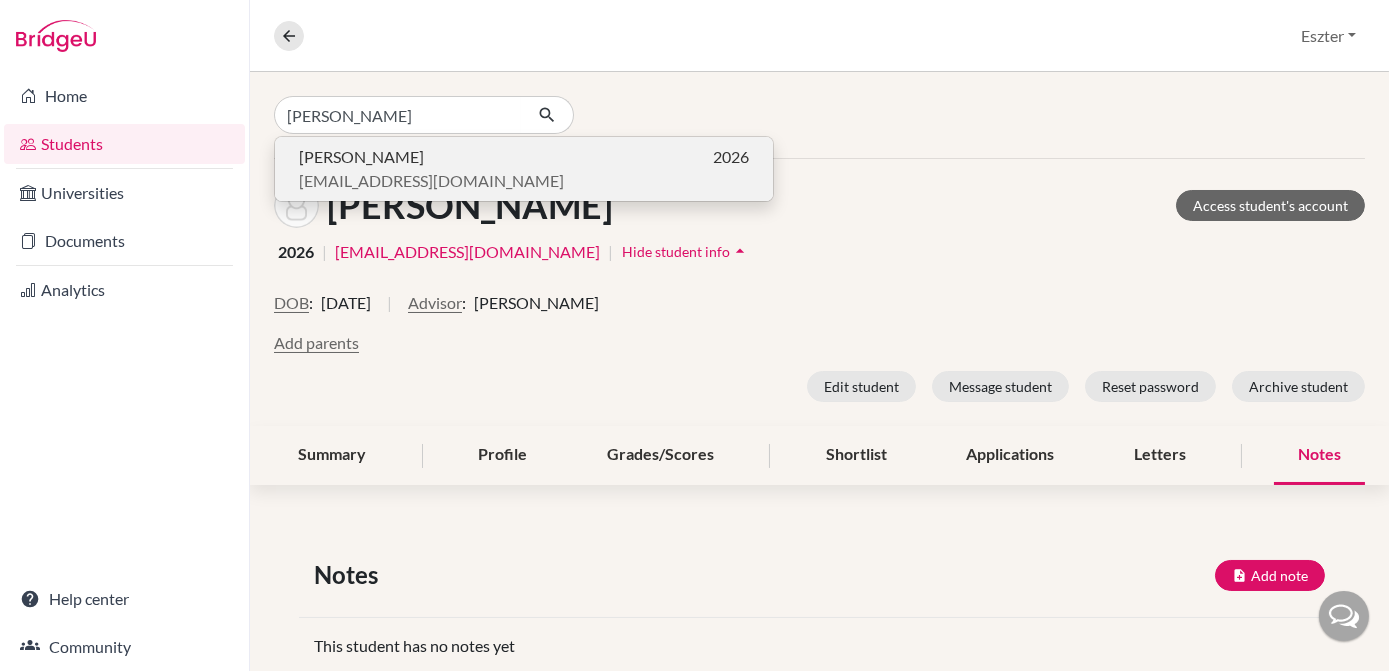 click on "[EMAIL_ADDRESS][DOMAIN_NAME]" at bounding box center (431, 181) 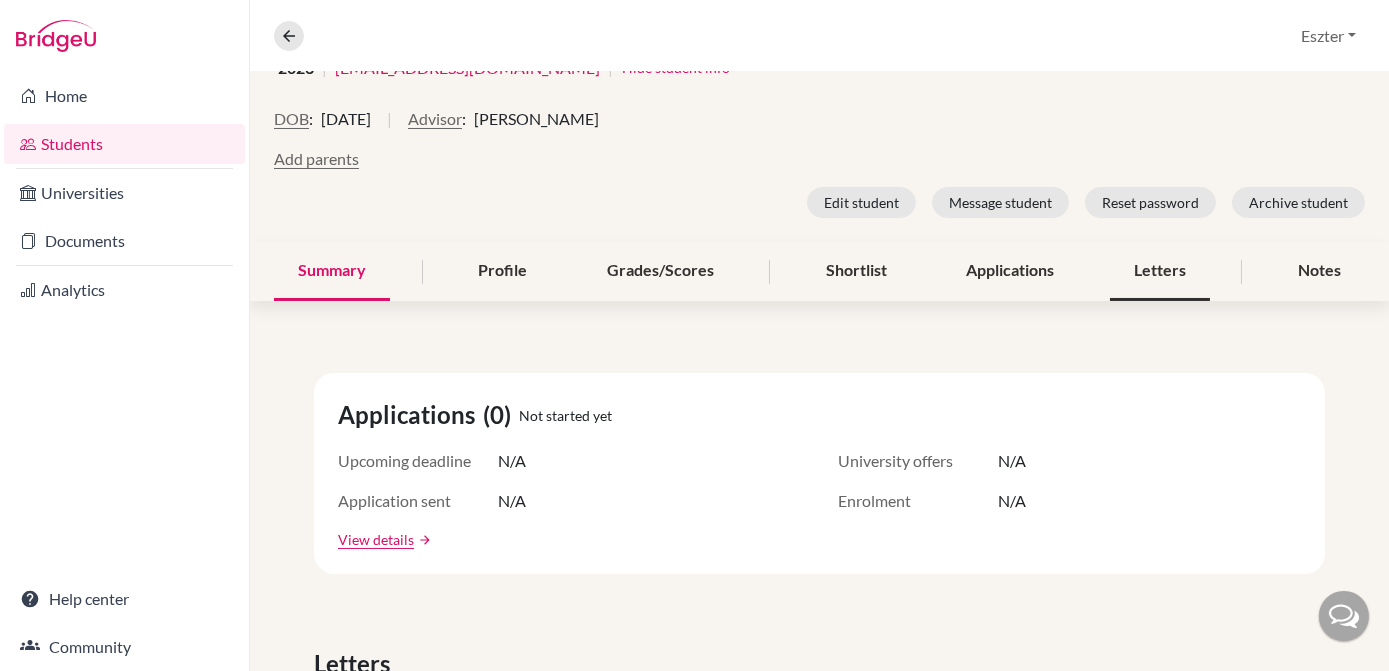 scroll, scrollTop: 184, scrollLeft: 0, axis: vertical 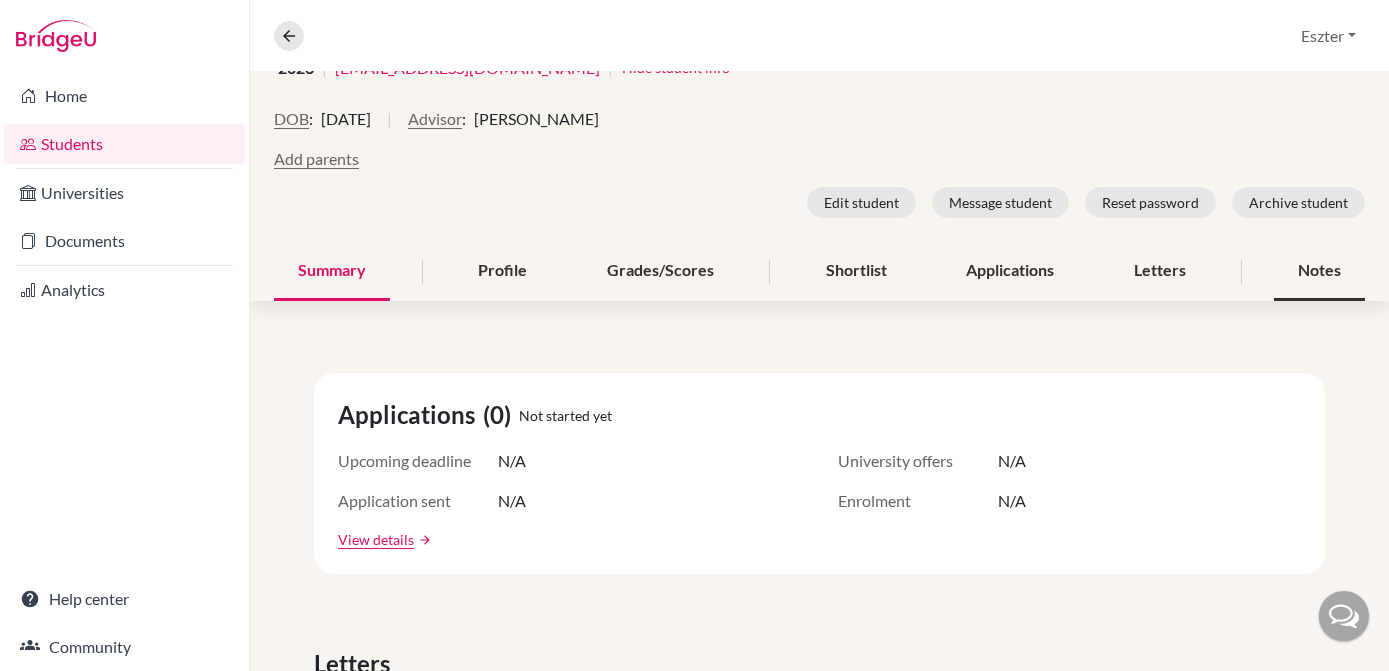 click on "Notes" at bounding box center (1319, 271) 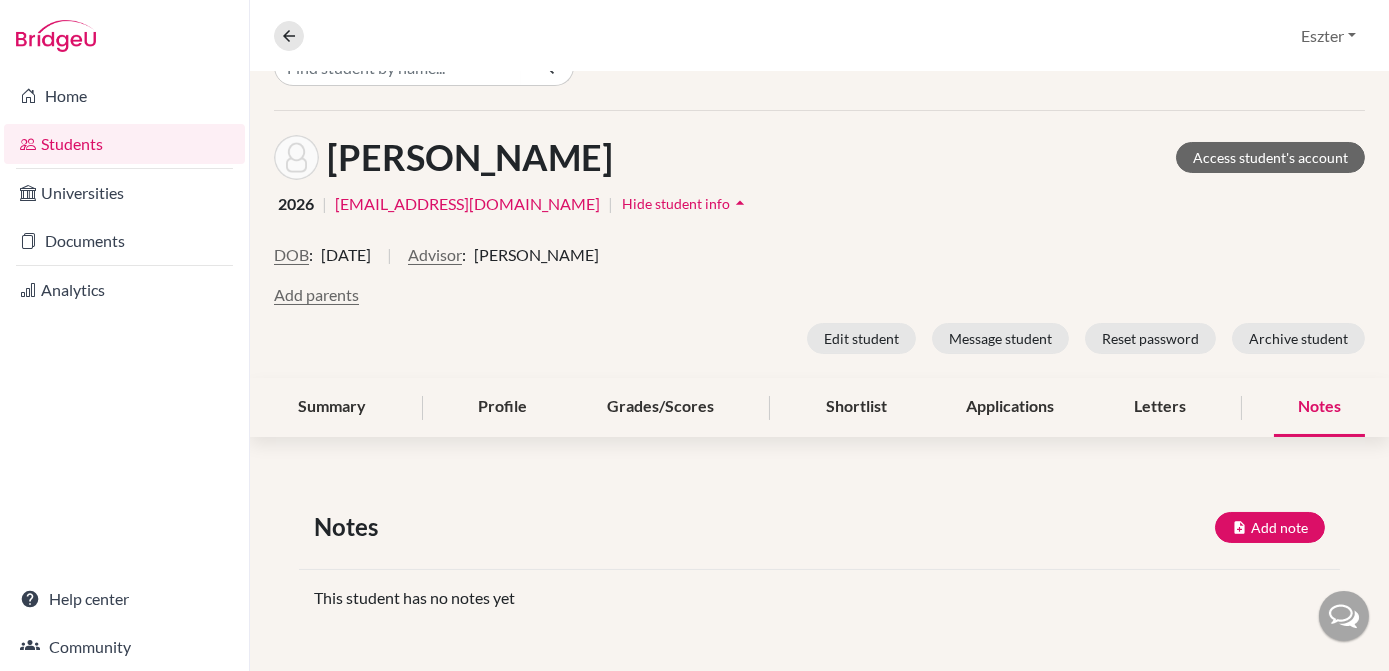 scroll, scrollTop: 0, scrollLeft: 0, axis: both 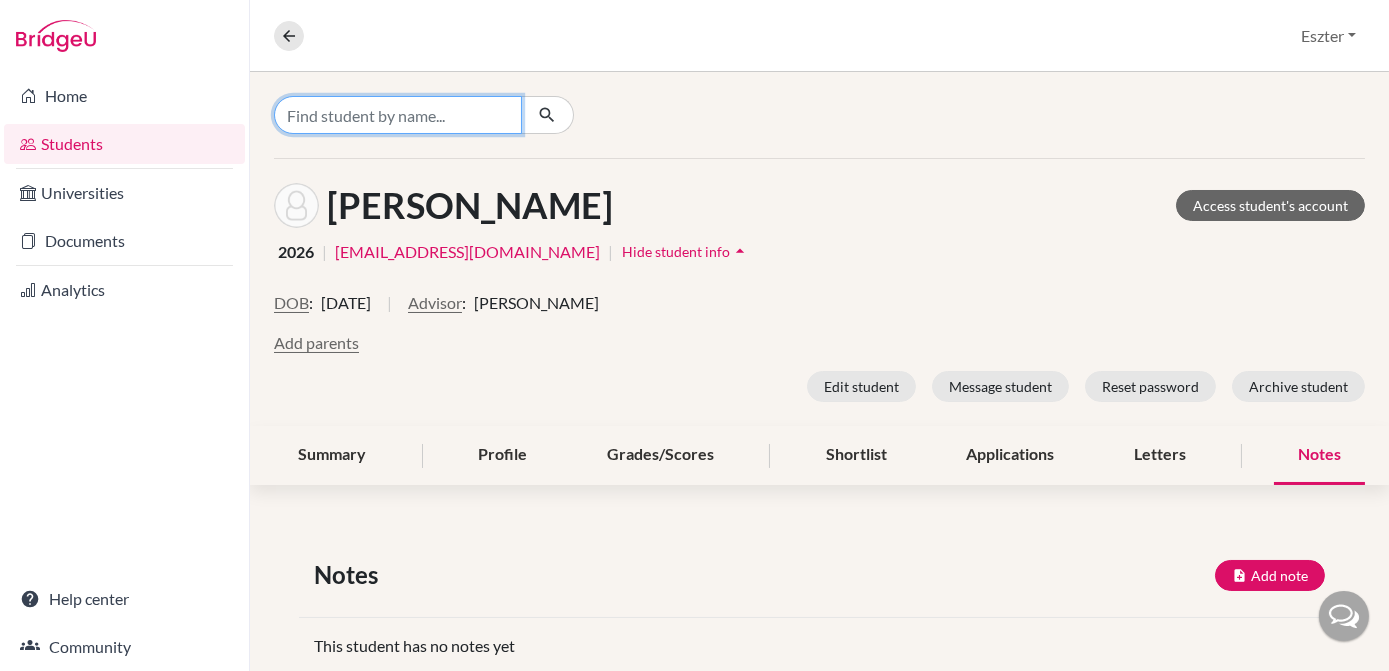 click at bounding box center (398, 115) 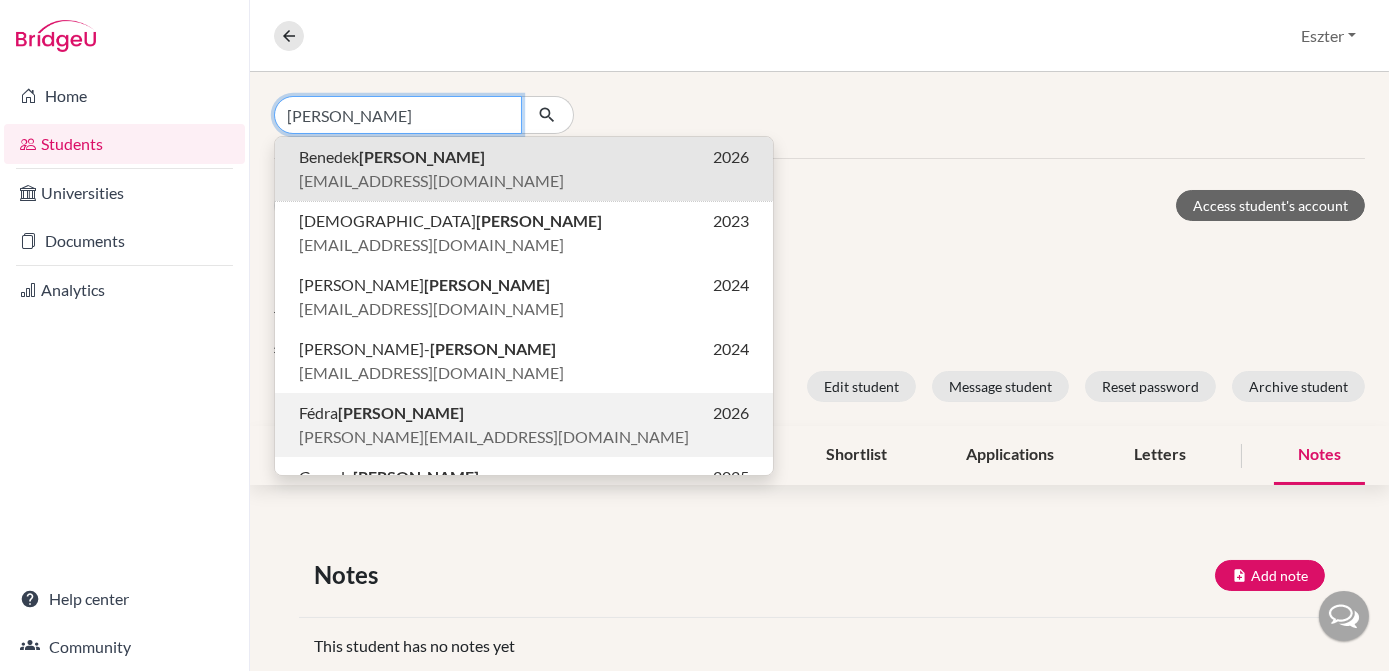 type on "[PERSON_NAME]" 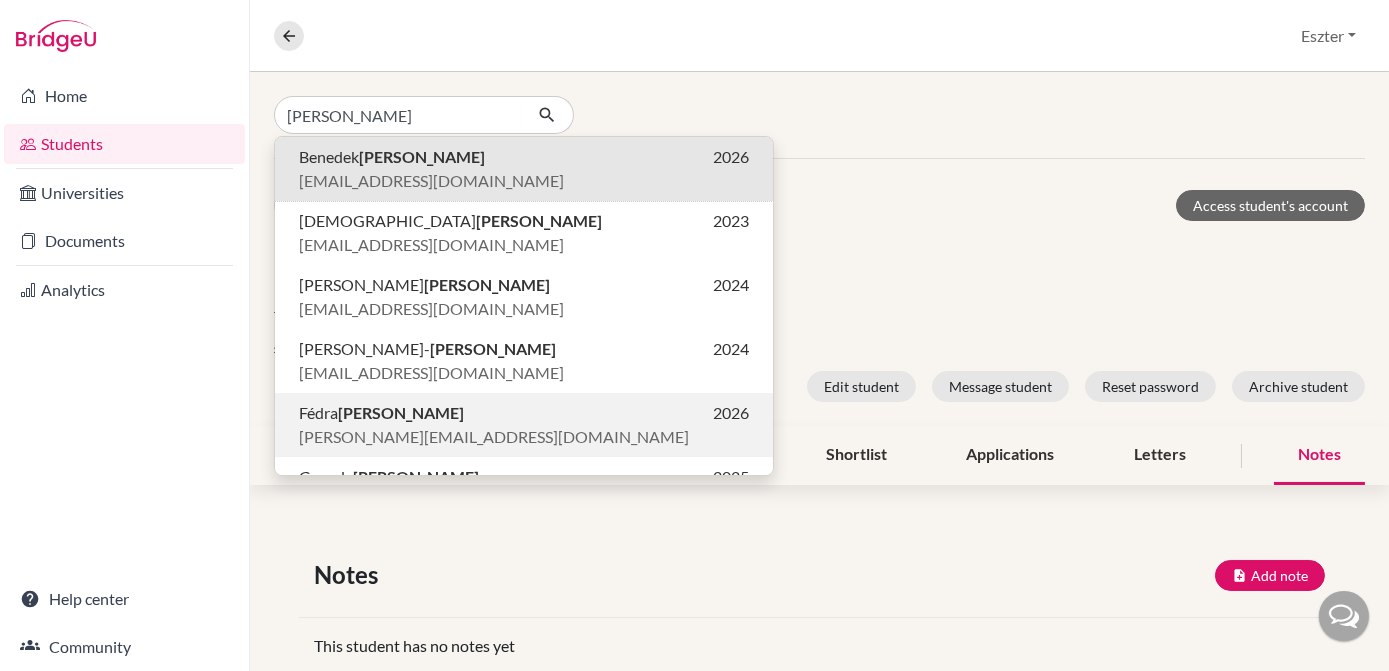 click on "[PERSON_NAME]" at bounding box center [401, 412] 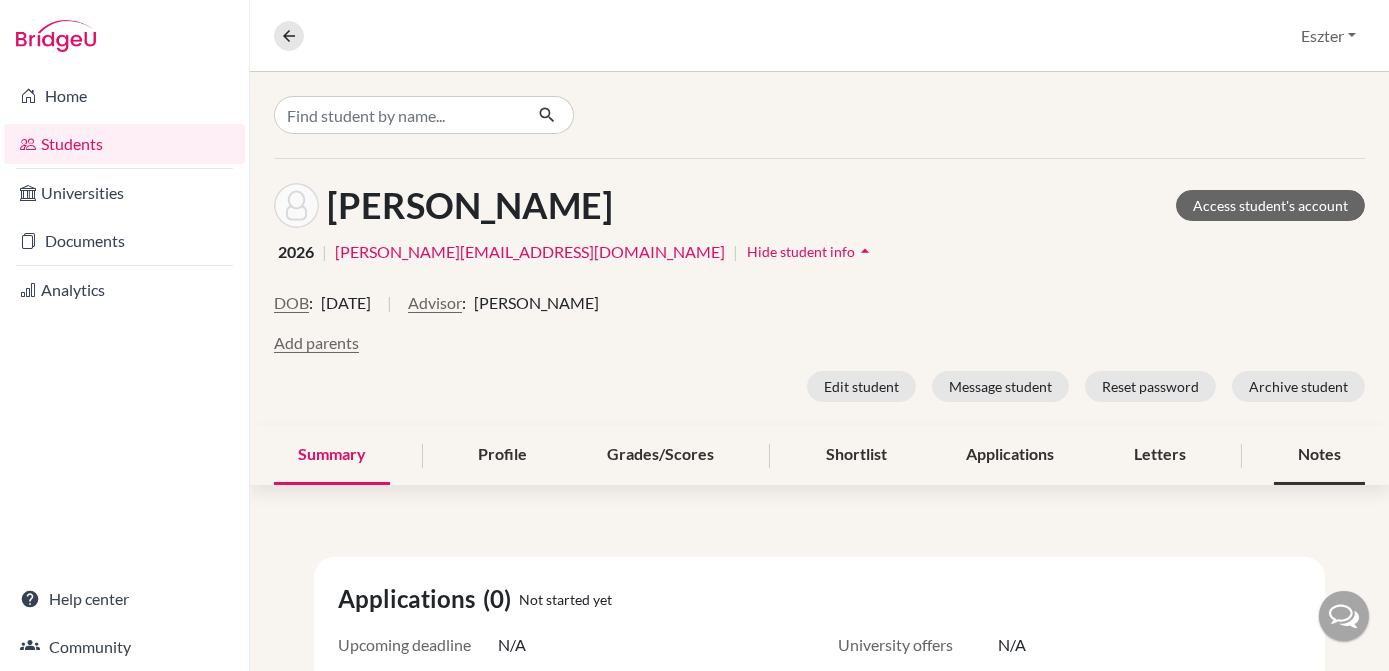 click on "Notes" at bounding box center [1319, 455] 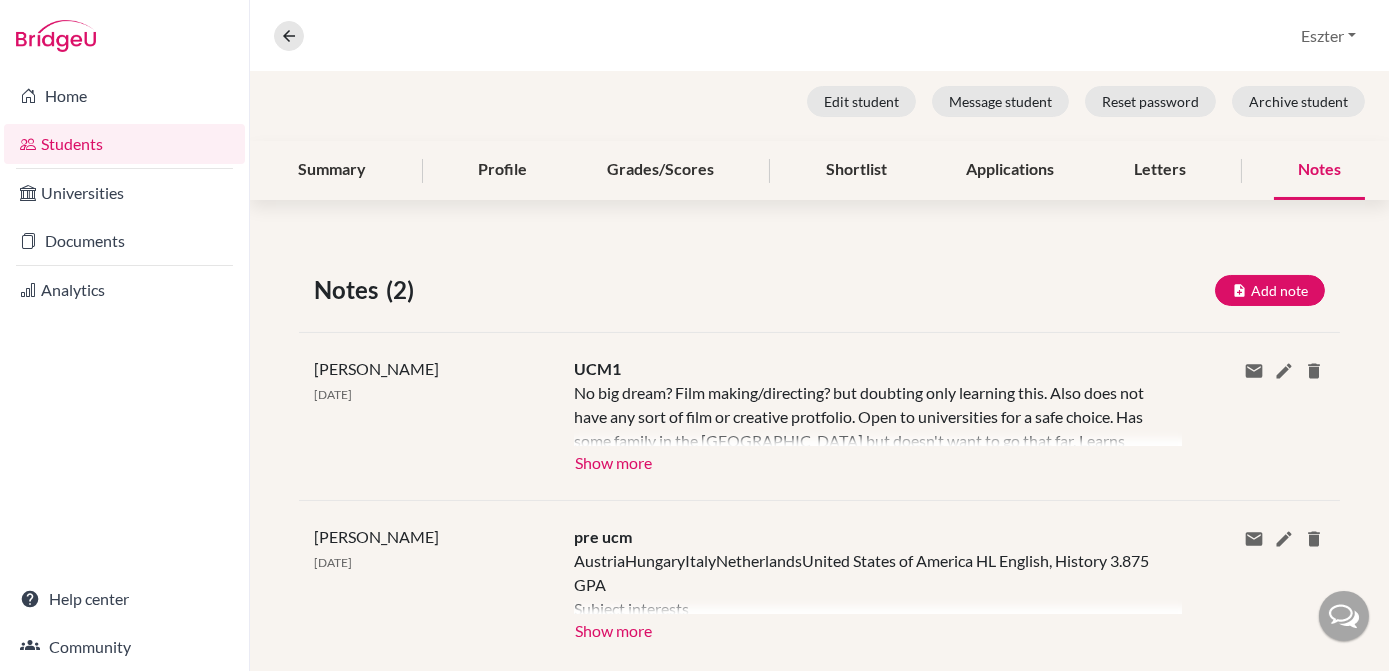 scroll, scrollTop: 0, scrollLeft: 0, axis: both 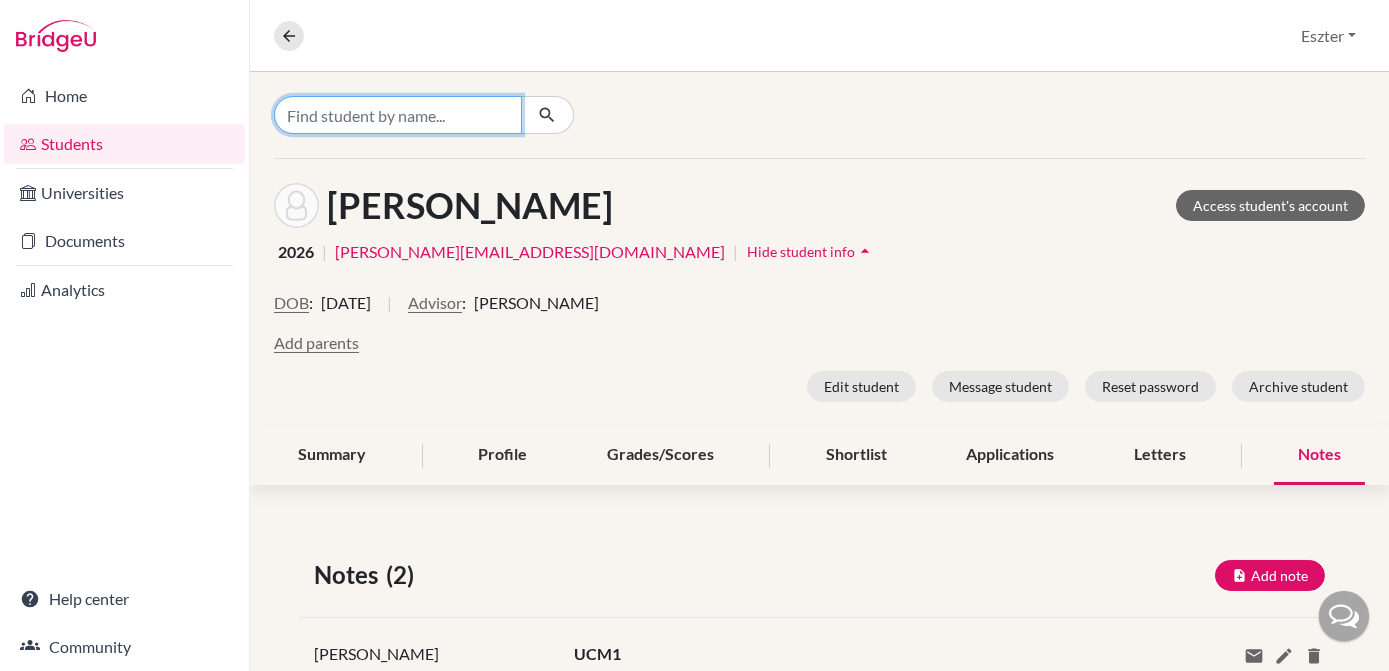 click at bounding box center (398, 115) 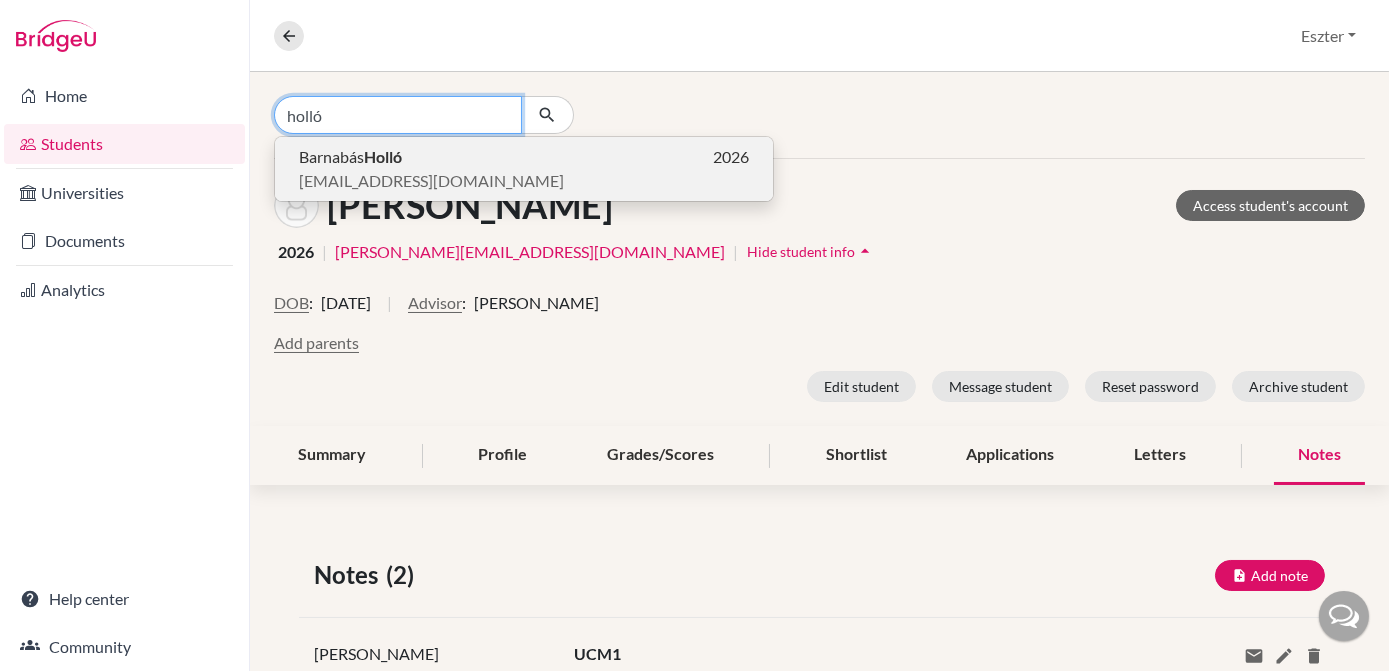 type on "holló" 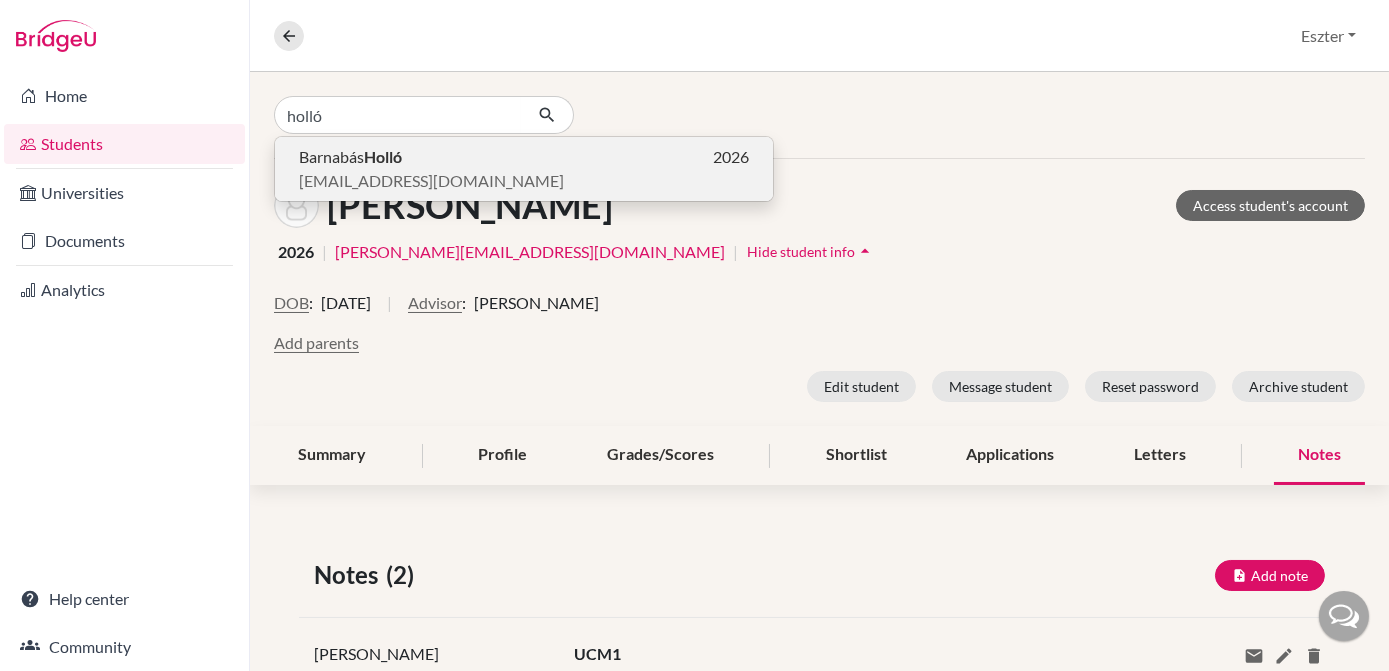 click on "[PERSON_NAME] 2026" at bounding box center (524, 157) 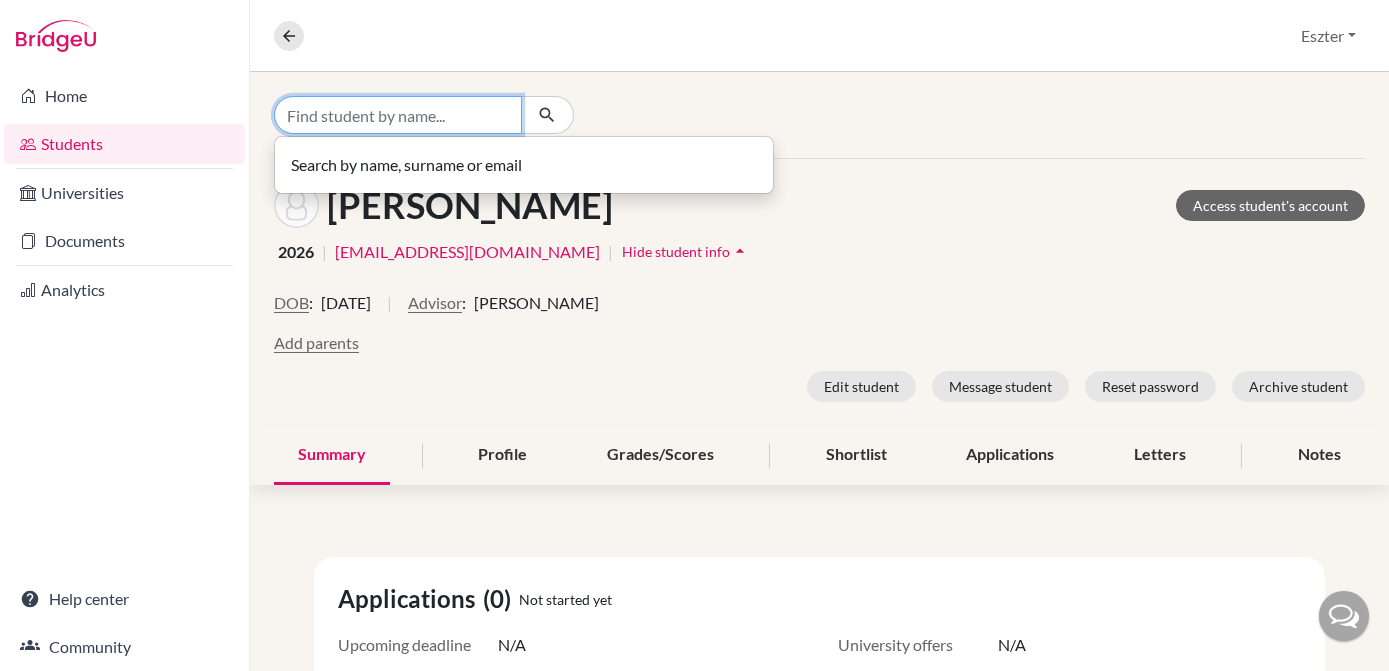 click at bounding box center [398, 115] 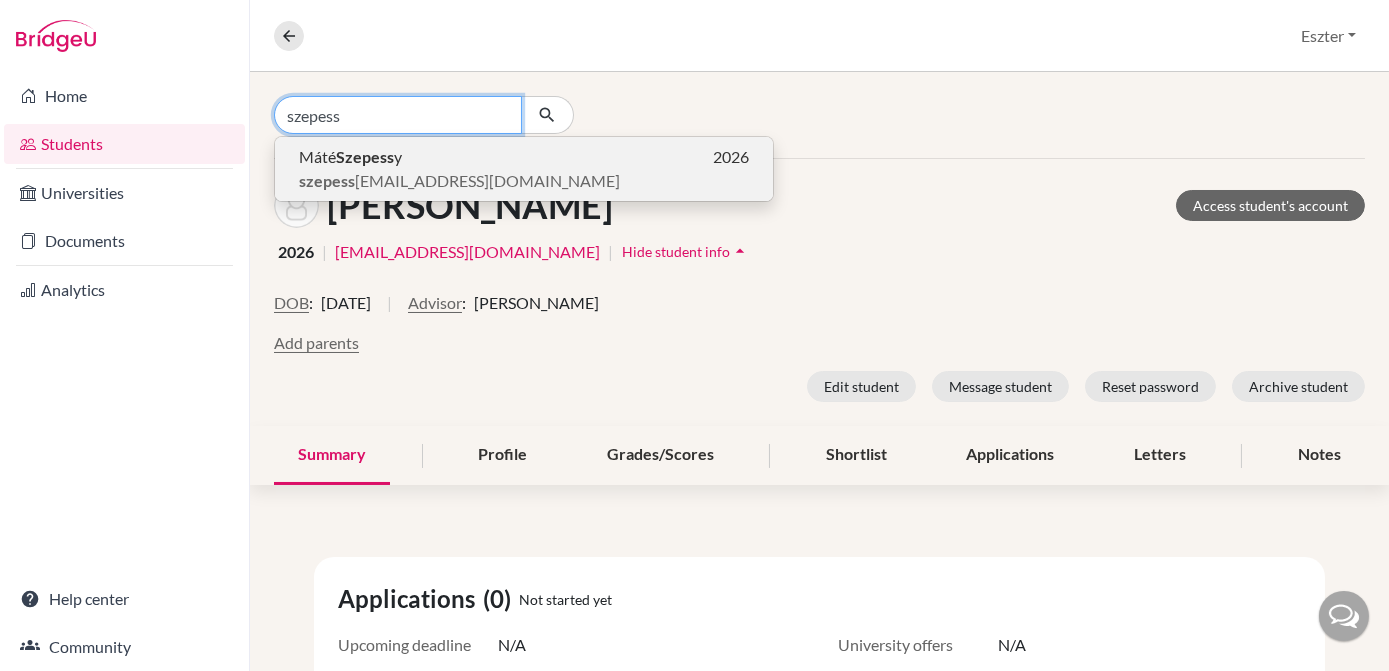 type on "szepess" 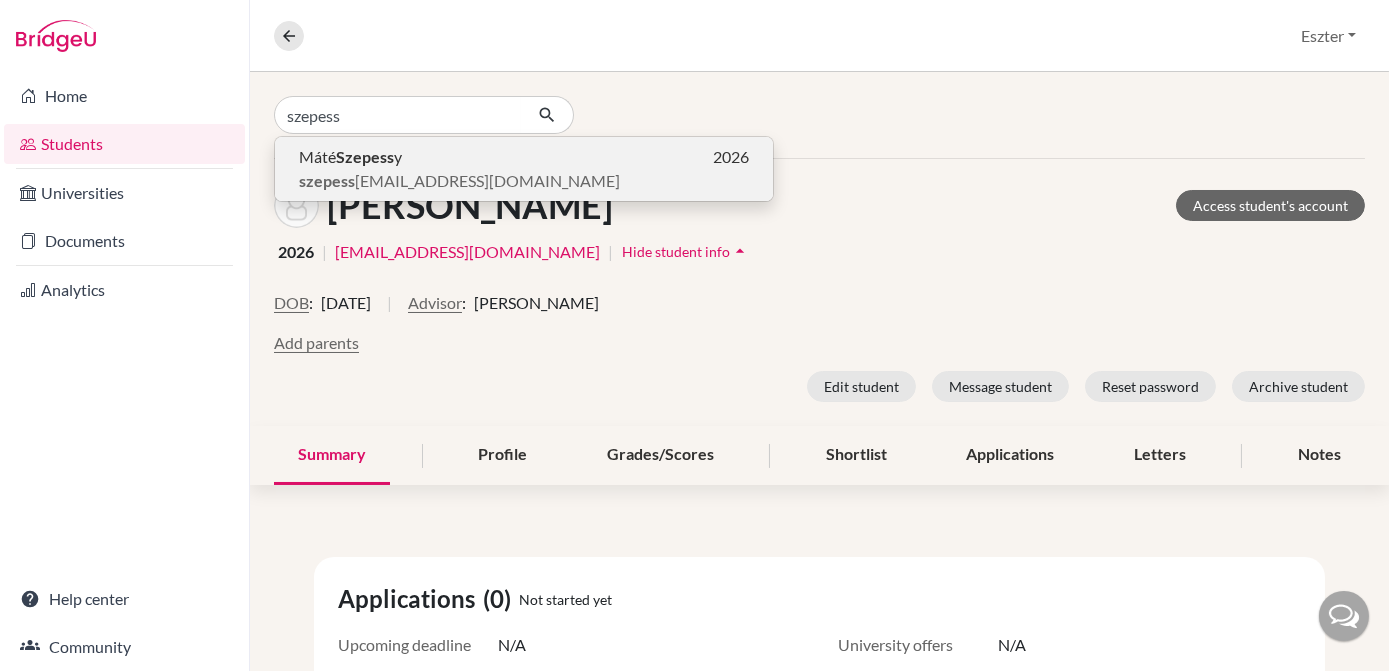 click on "Máté  Szepess y 2026" at bounding box center (524, 157) 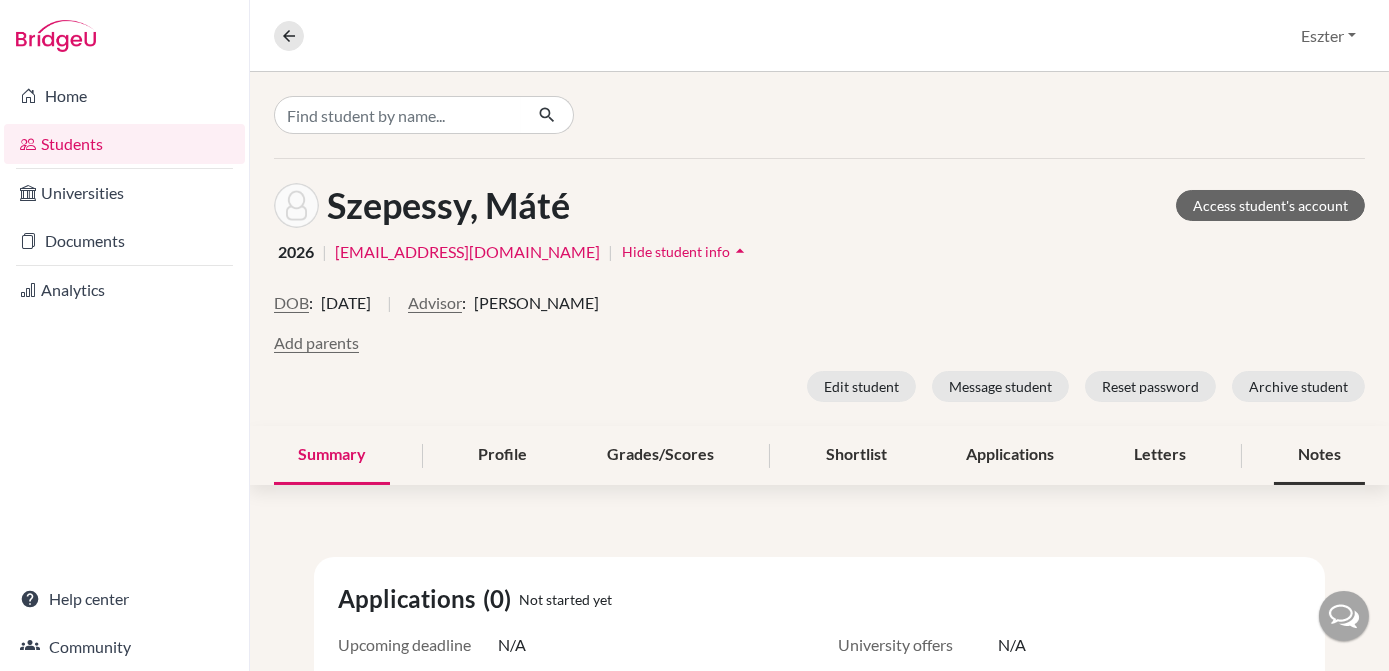 click on "Notes" at bounding box center (1319, 455) 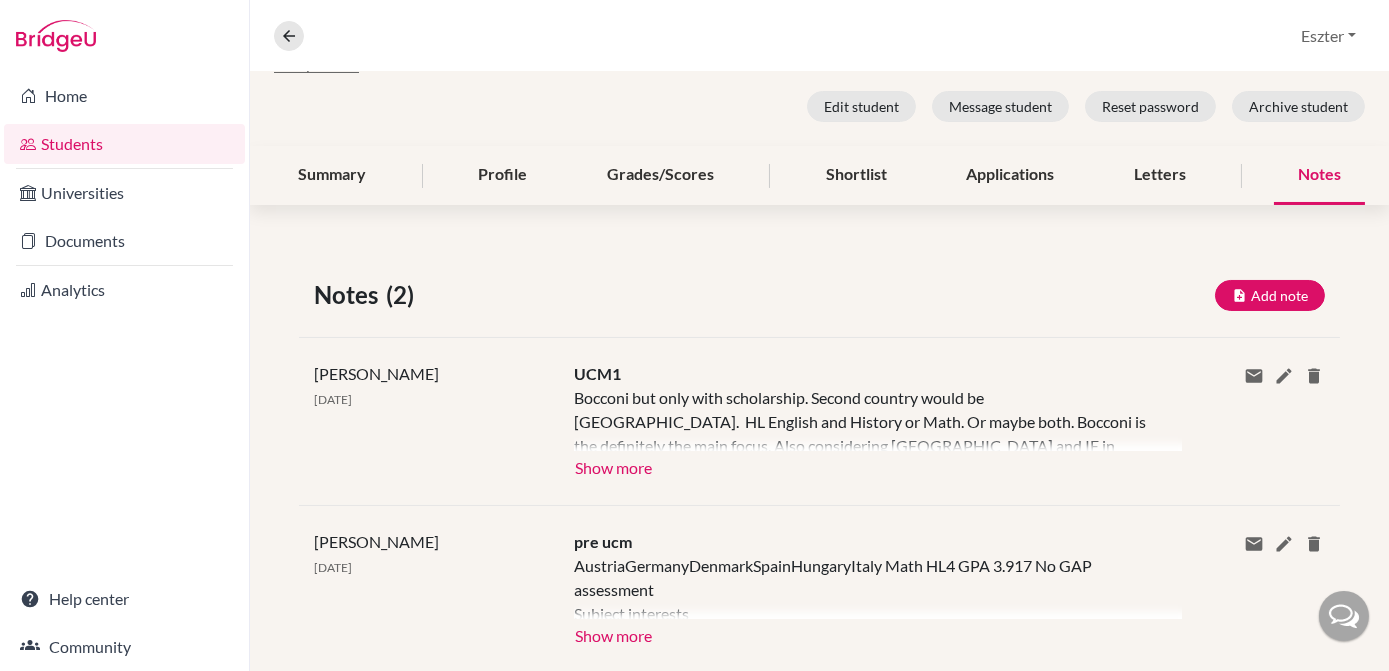scroll, scrollTop: 326, scrollLeft: 0, axis: vertical 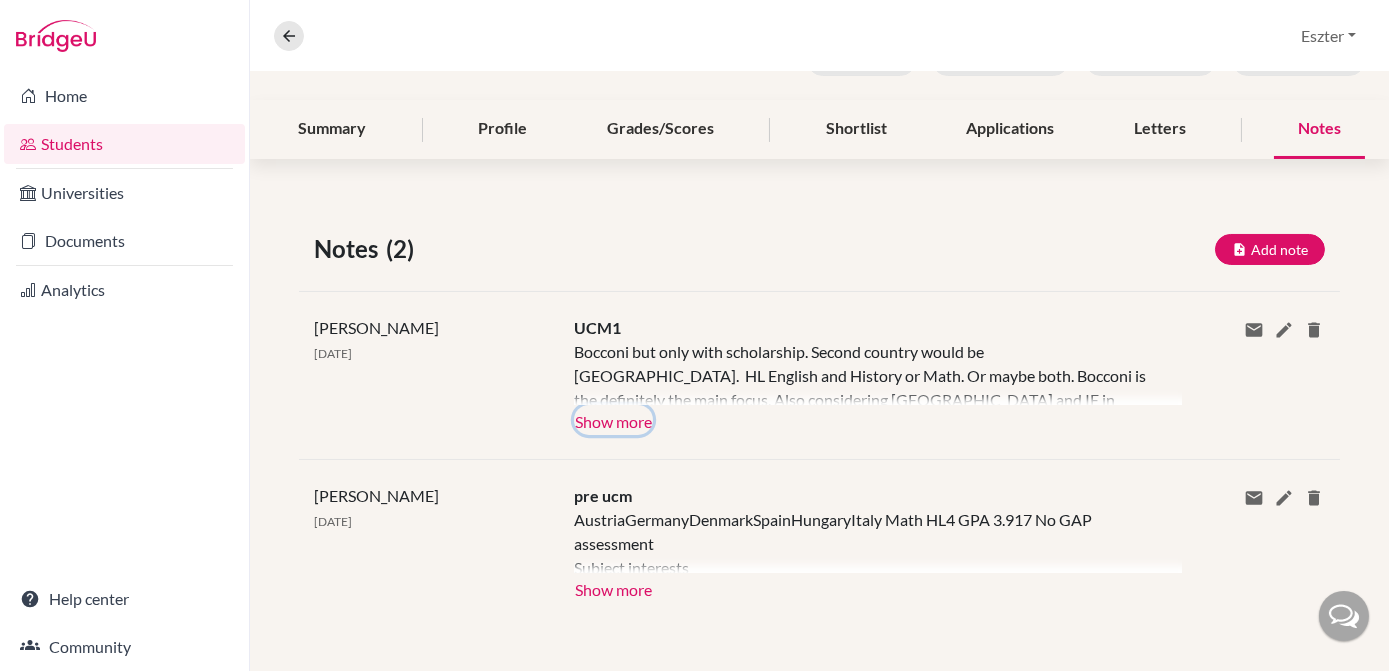 click on "Show more" 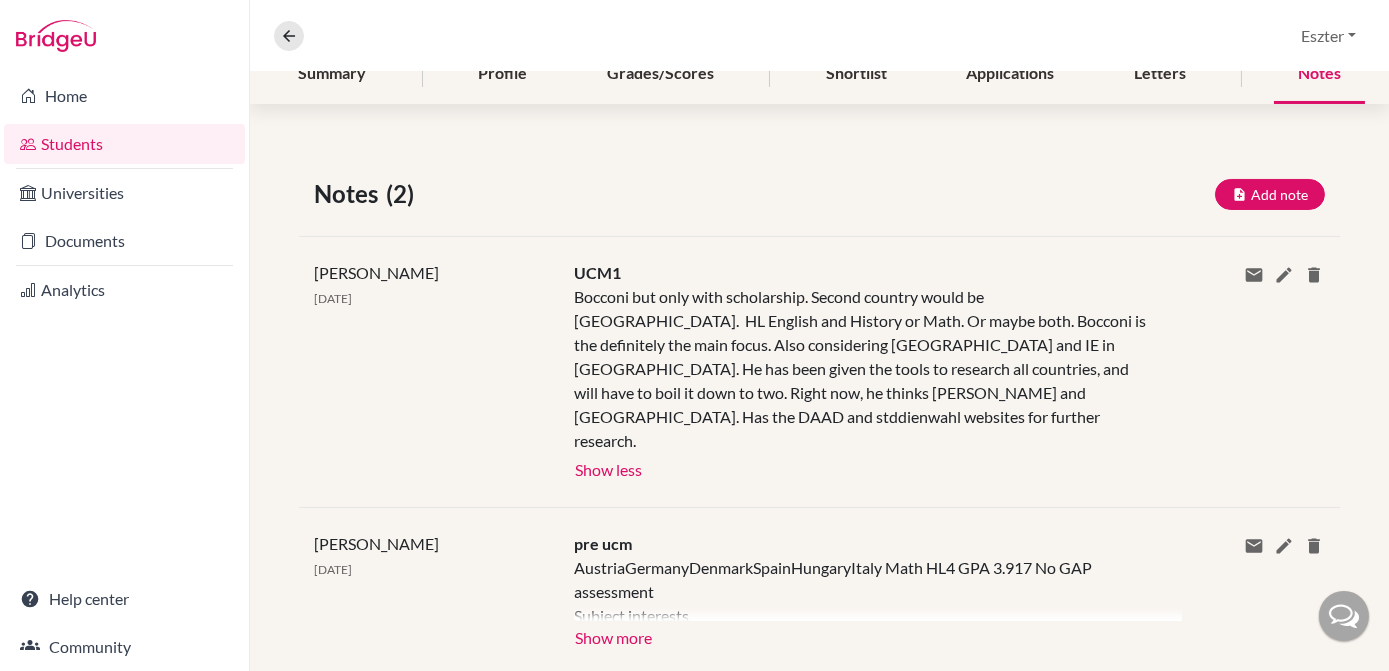 scroll, scrollTop: 0, scrollLeft: 0, axis: both 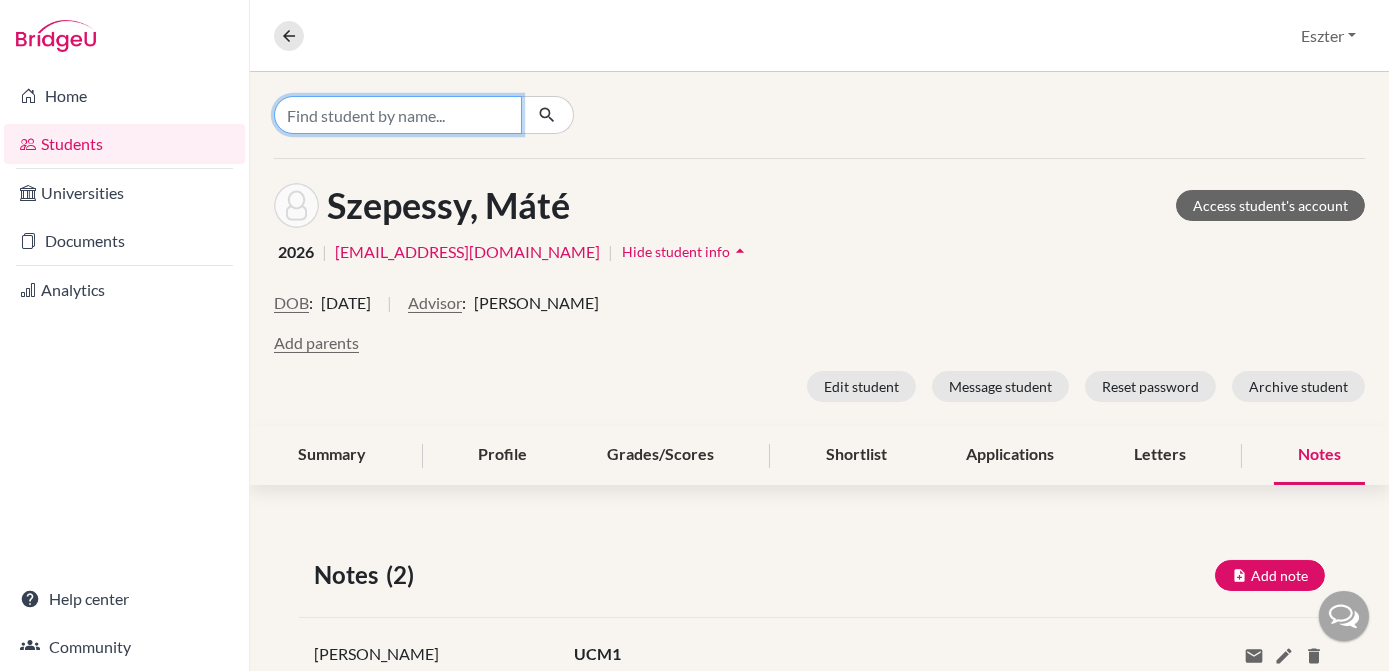 click at bounding box center [398, 115] 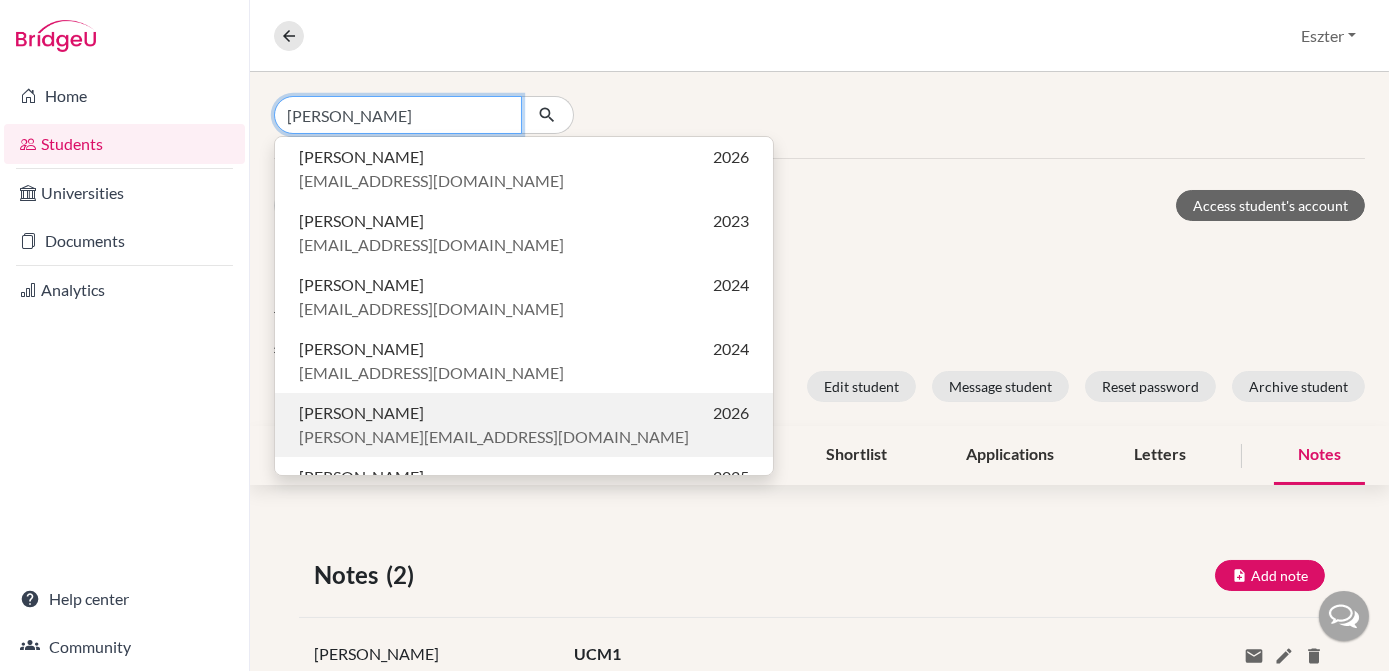 type on "[PERSON_NAME]" 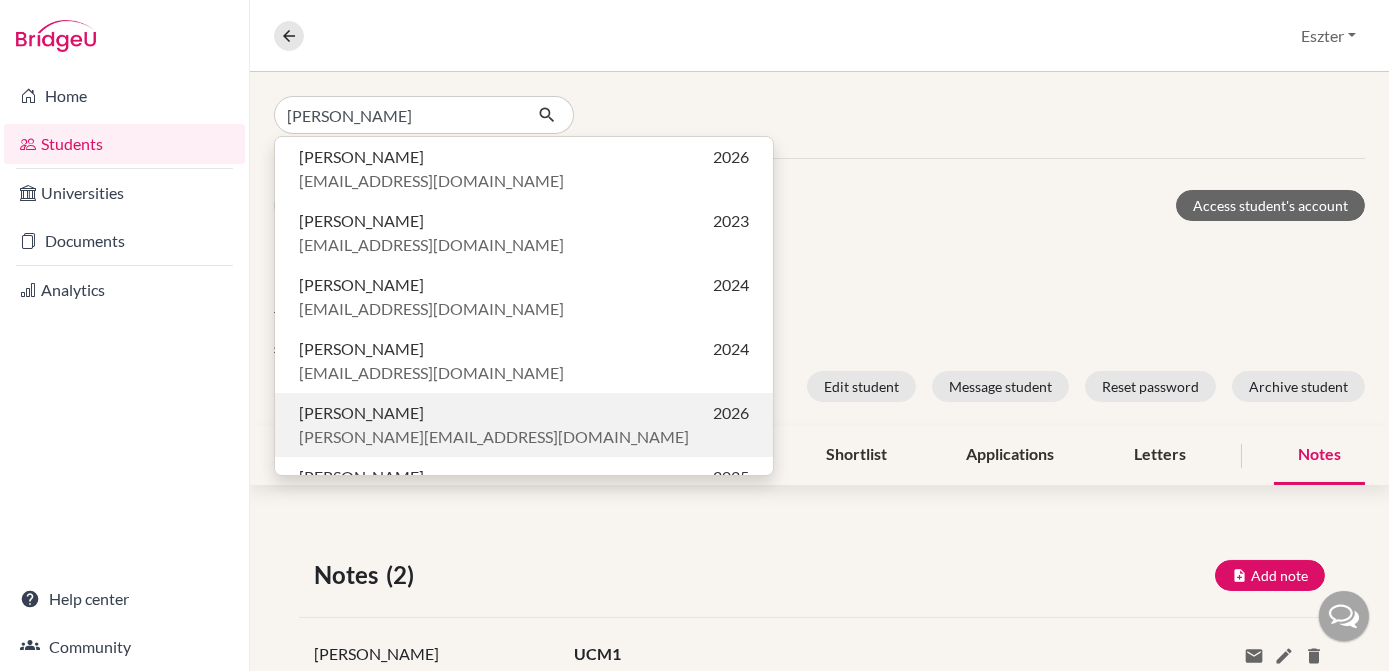 click on "[PERSON_NAME][EMAIL_ADDRESS][DOMAIN_NAME]" at bounding box center [494, 437] 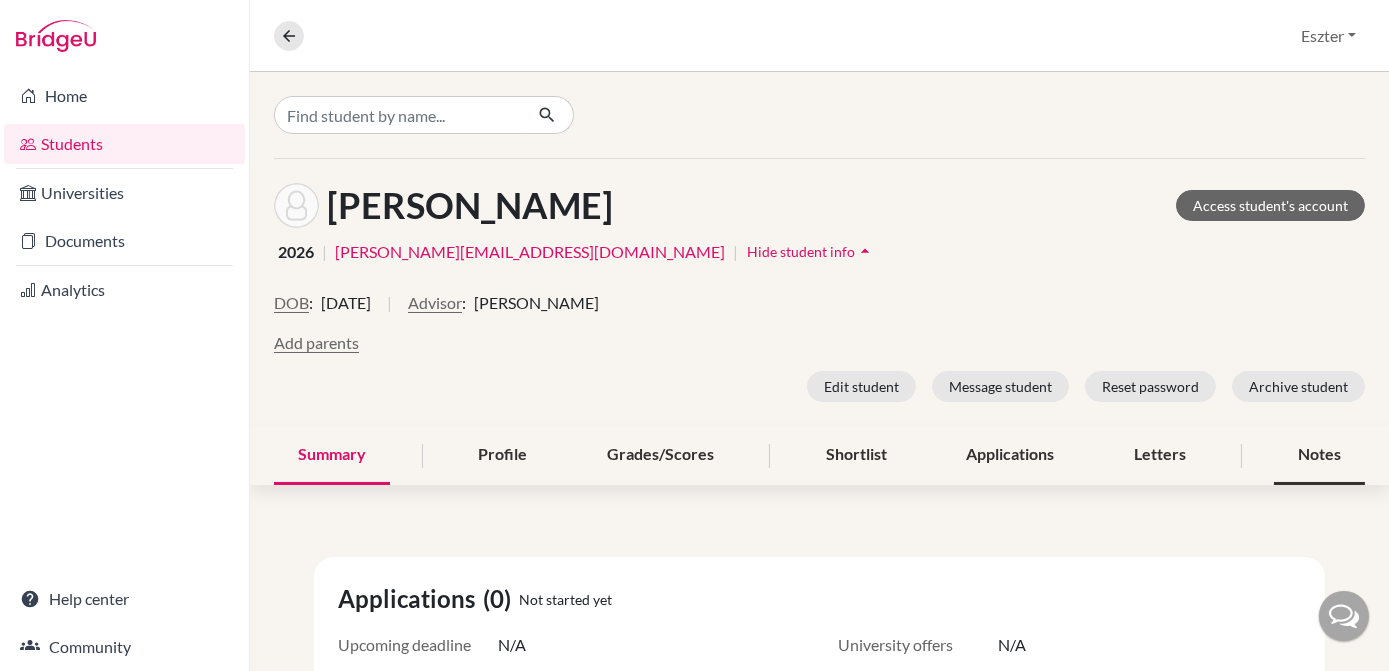 click on "Notes" at bounding box center [1319, 455] 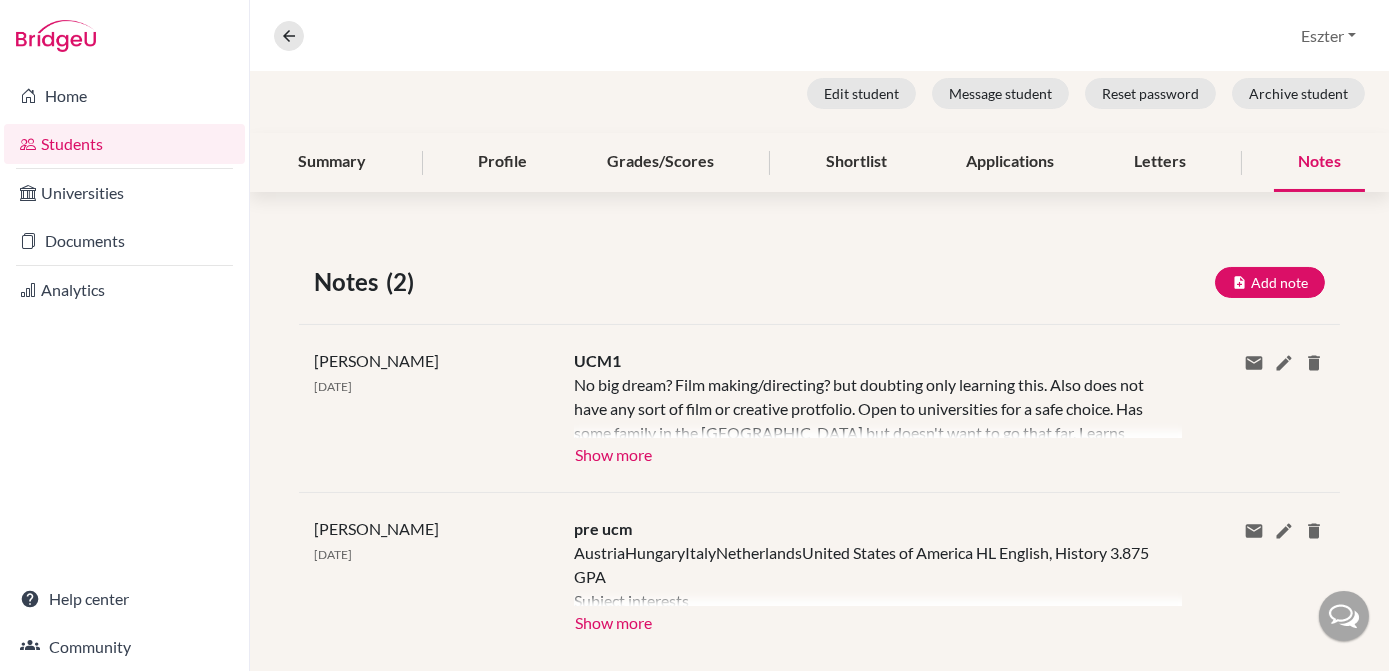 scroll, scrollTop: 315, scrollLeft: 0, axis: vertical 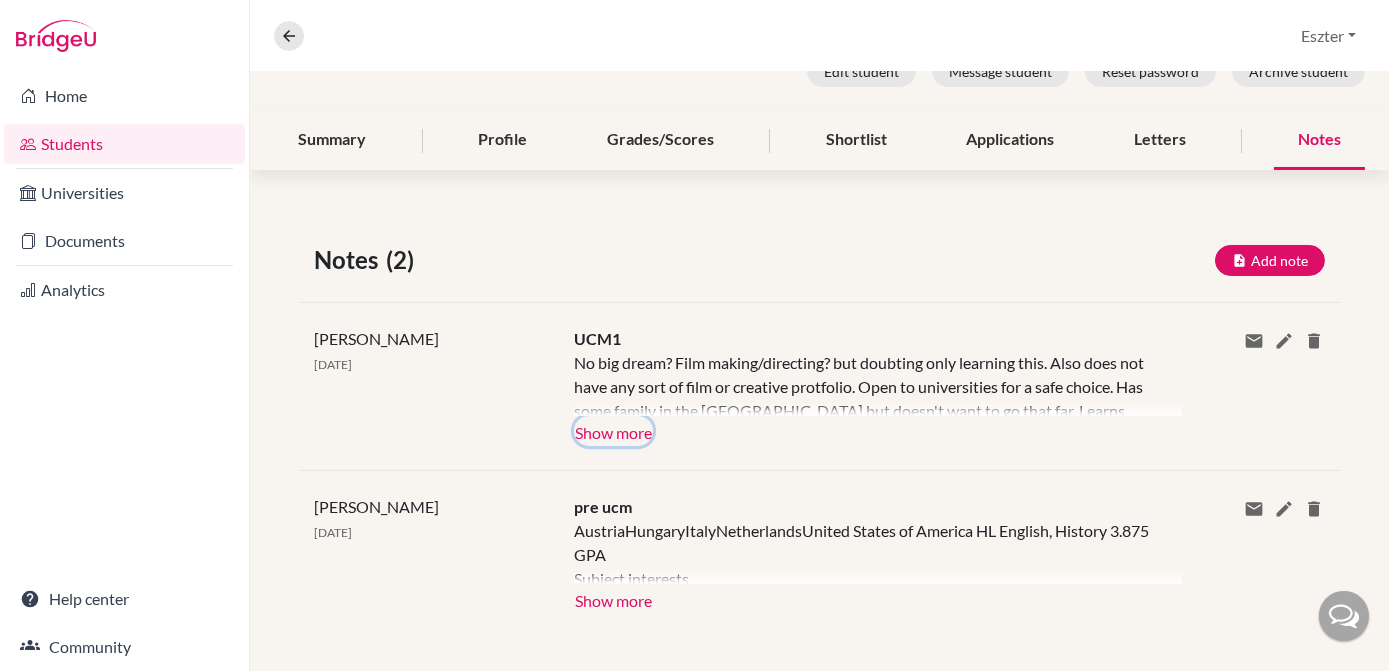 click on "Show more" 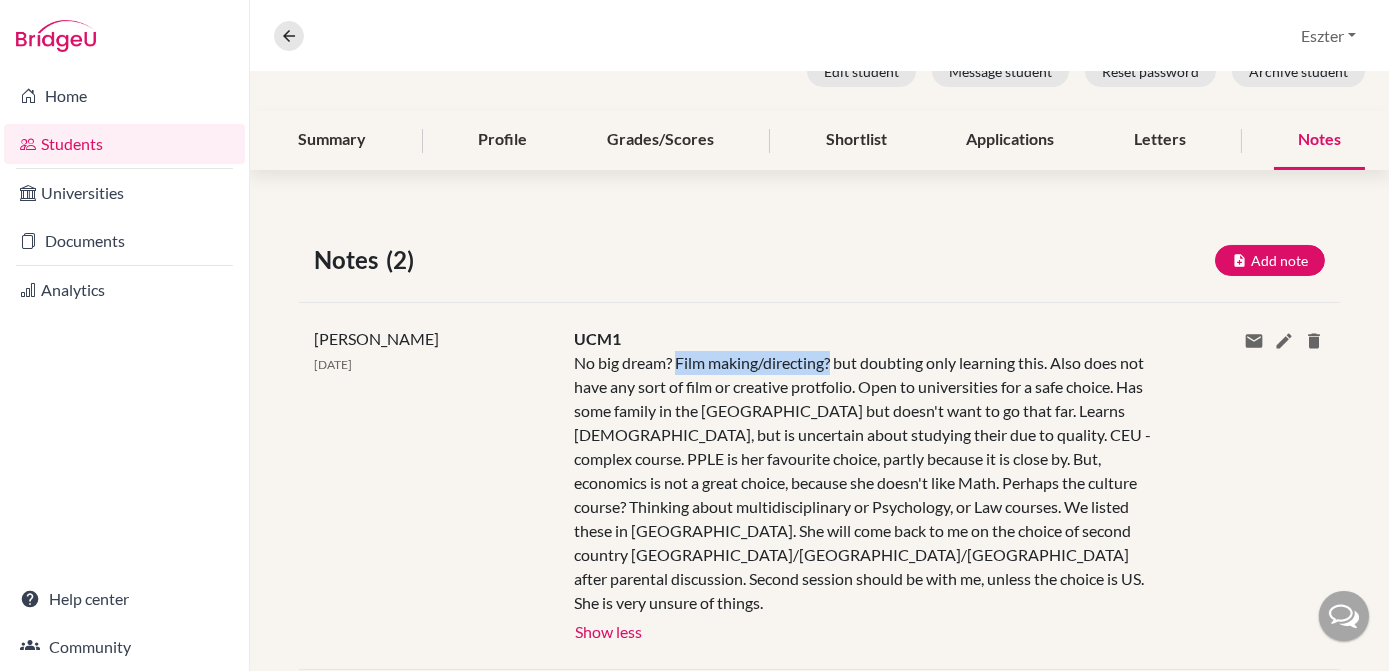 drag, startPoint x: 676, startPoint y: 359, endPoint x: 830, endPoint y: 357, distance: 154.01299 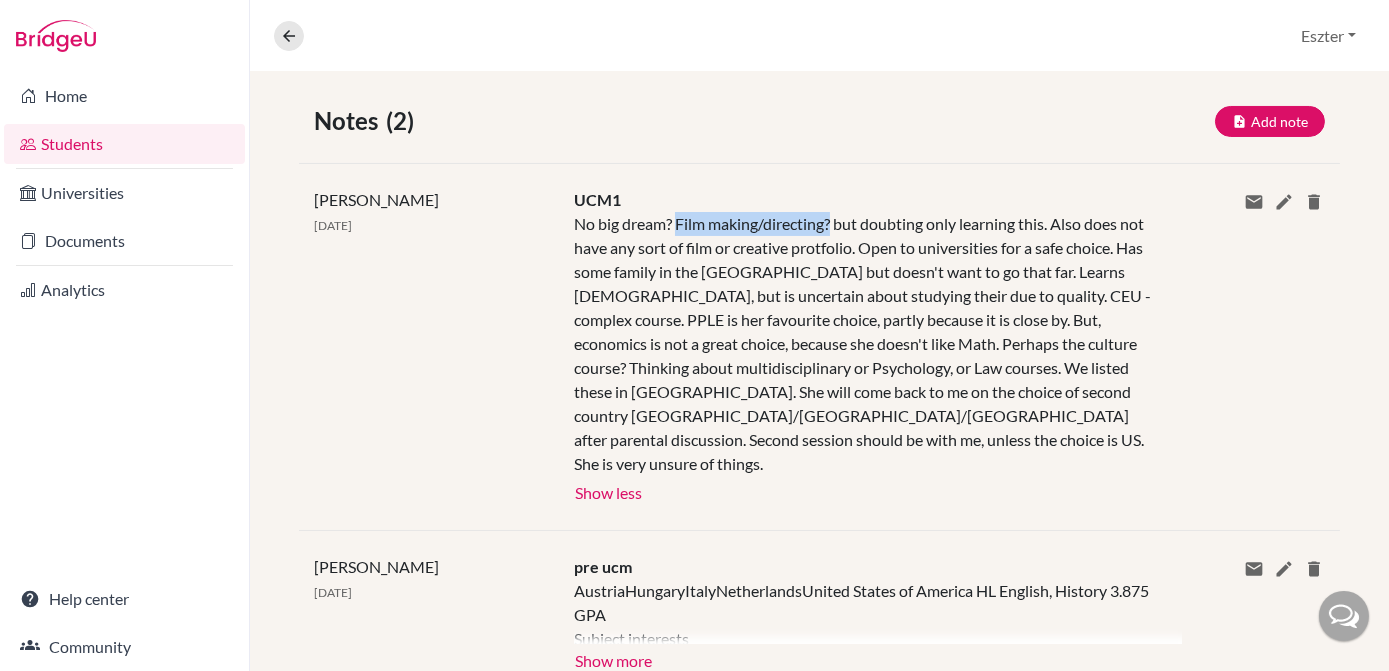 scroll, scrollTop: 462, scrollLeft: 0, axis: vertical 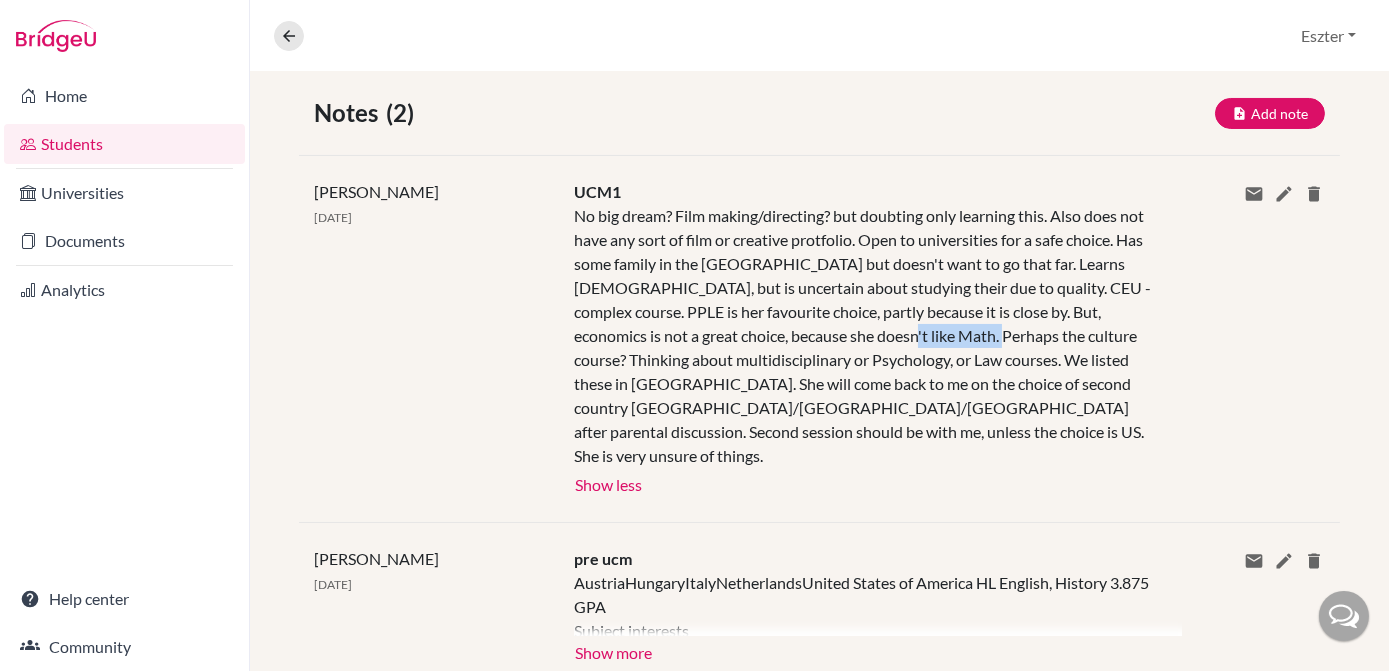 drag, startPoint x: 922, startPoint y: 333, endPoint x: 1021, endPoint y: 327, distance: 99.18165 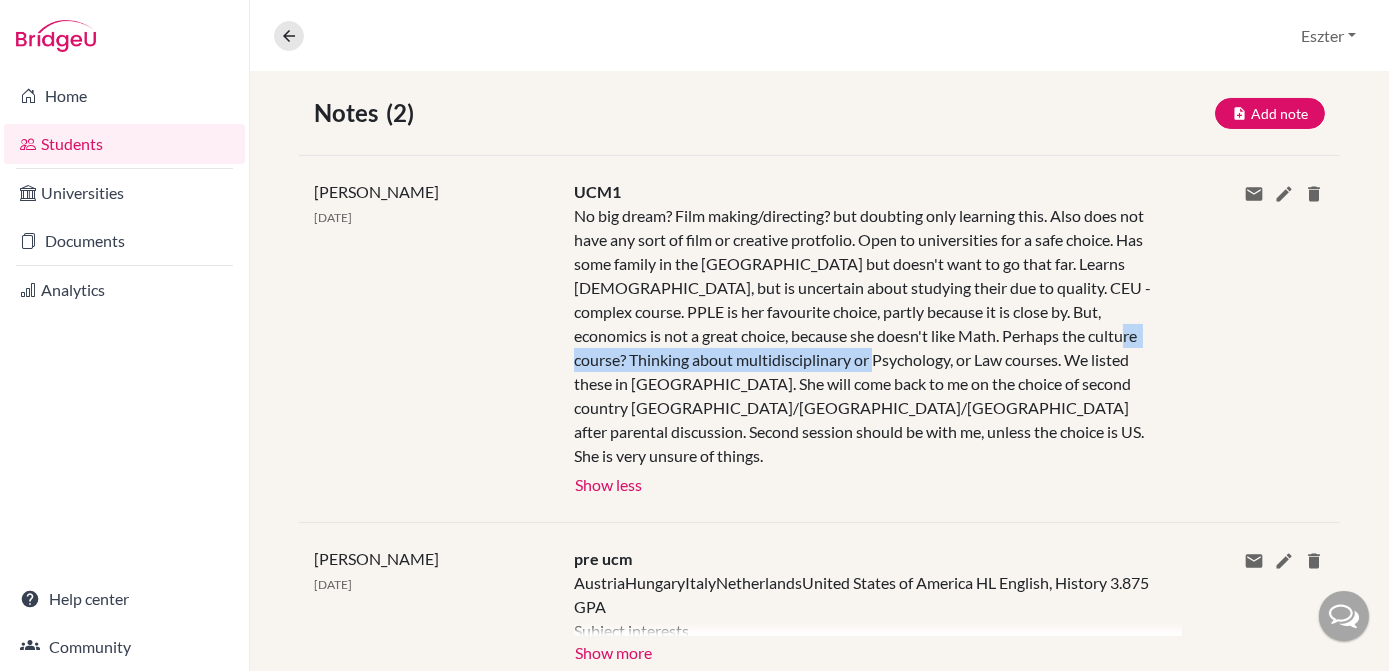 drag, startPoint x: 574, startPoint y: 356, endPoint x: 898, endPoint y: 358, distance: 324.00616 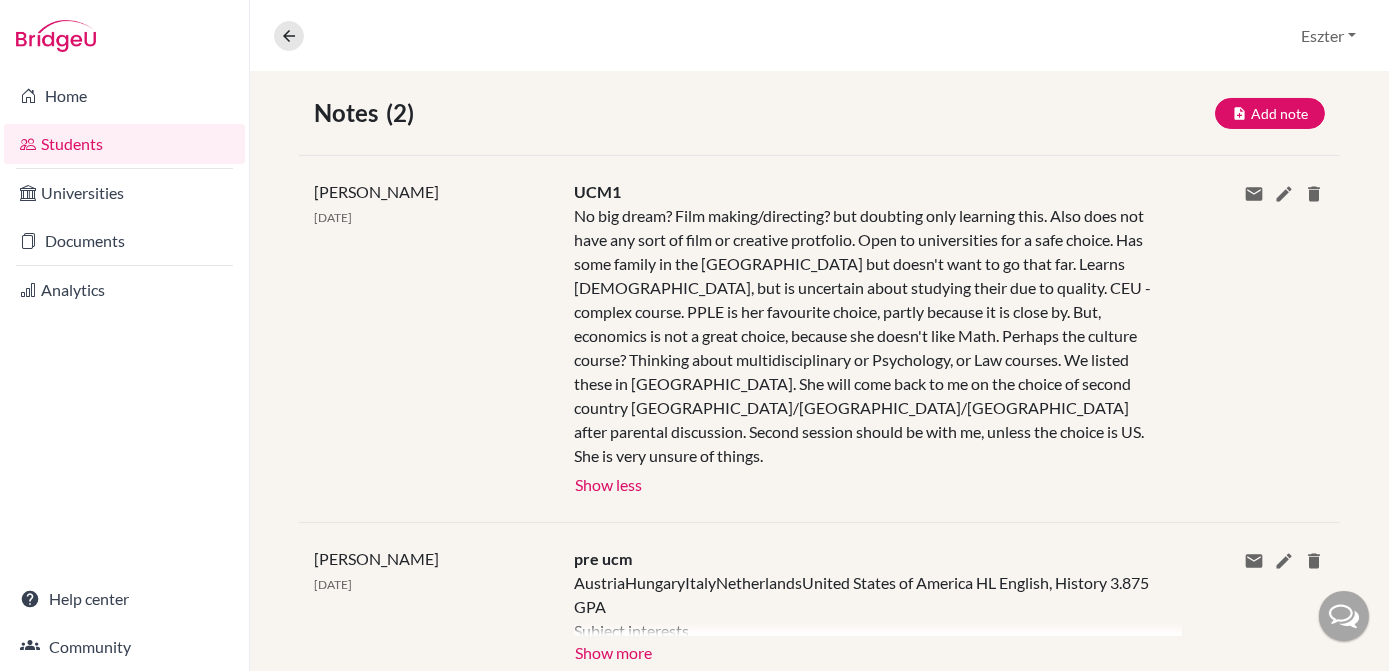 drag, startPoint x: 898, startPoint y: 358, endPoint x: 820, endPoint y: 447, distance: 118.34272 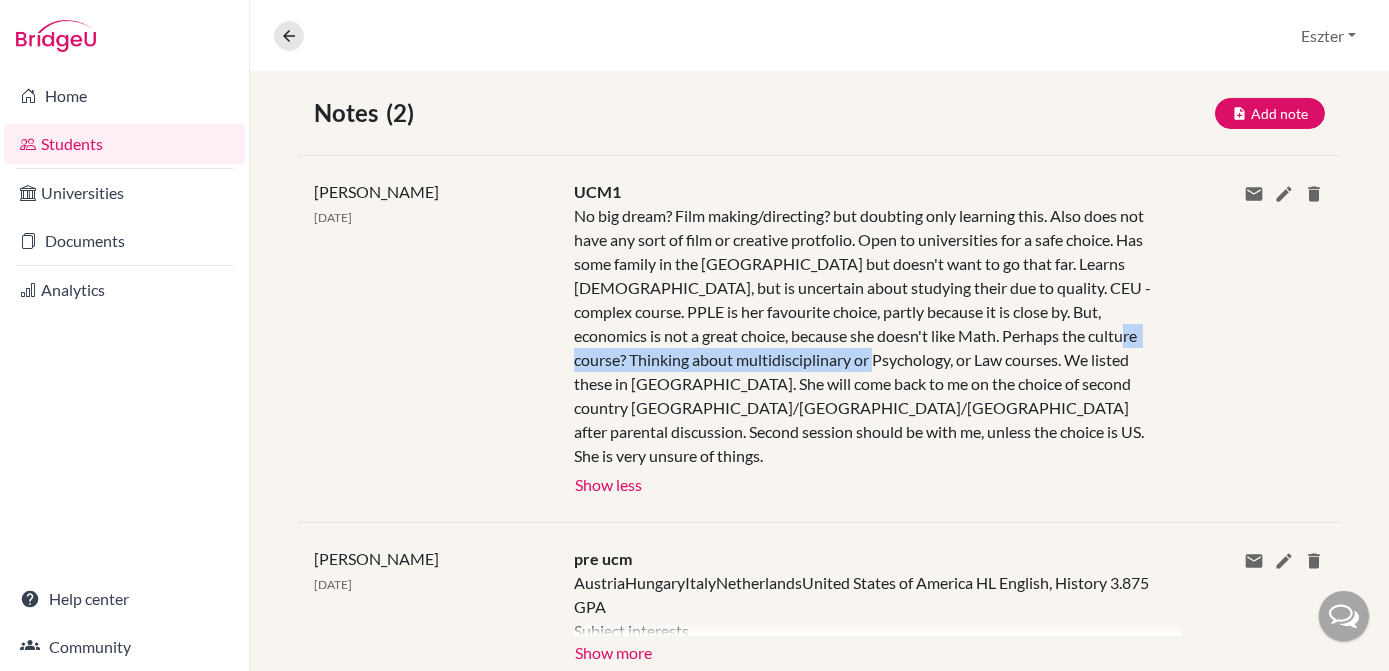 drag, startPoint x: 573, startPoint y: 358, endPoint x: 896, endPoint y: 361, distance: 323.01395 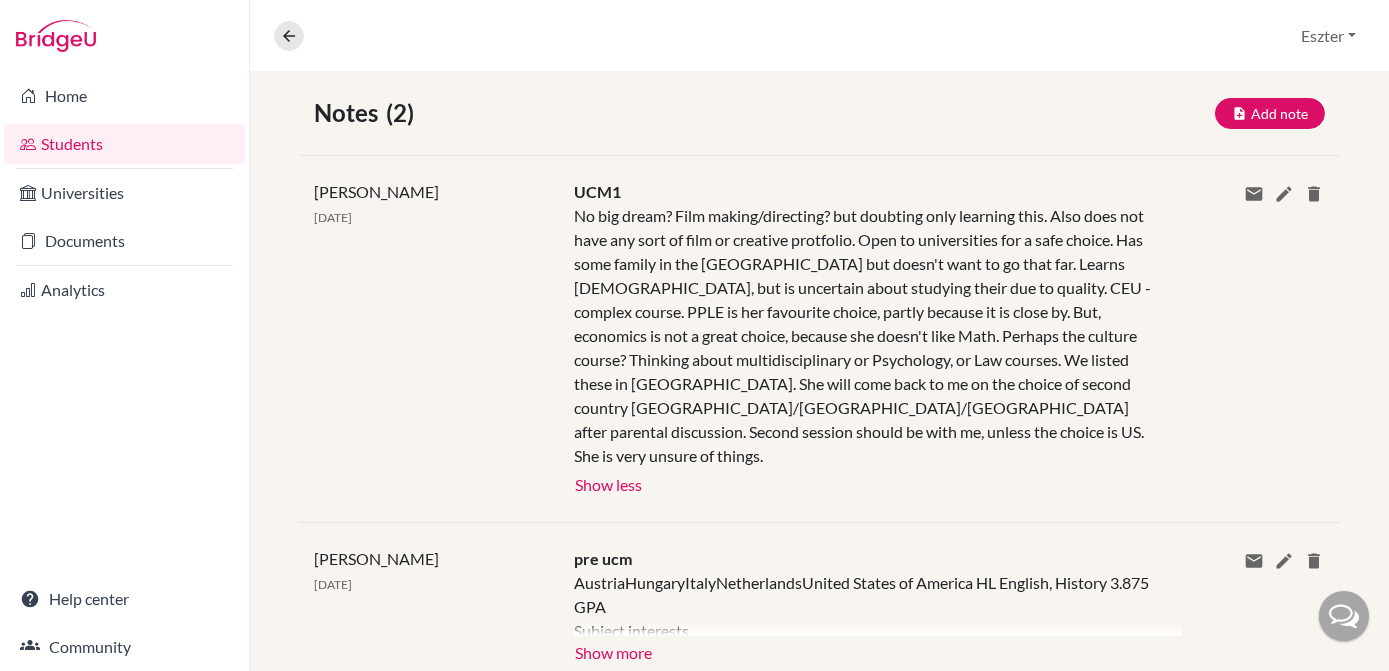 click on "UCM1 No big dream? Film making/directing? but doubting only learning this. Also does not have any sort of film or creative protfolio. Open to universities for a safe choice. Has some family in the [GEOGRAPHIC_DATA] but doesn't want to go that far. Learns [DEMOGRAPHIC_DATA], but is uncertain about studying their due to quality. CEU - complex course. PPLE is her favourite choice, partly because it is close by. But, economics is not a great choice, because she doesn't like Math. Perhaps the culture course? Thinking about multidisciplinary or Psychology, or Law courses. We listed these in [GEOGRAPHIC_DATA]. She will come back to me on the choice of second country [GEOGRAPHIC_DATA]/[GEOGRAPHIC_DATA]/[GEOGRAPHIC_DATA] after parental discussion. Second session should be with me, unless the choice is US. She is very unsure of things. Show more Show less" at bounding box center (862, 339) 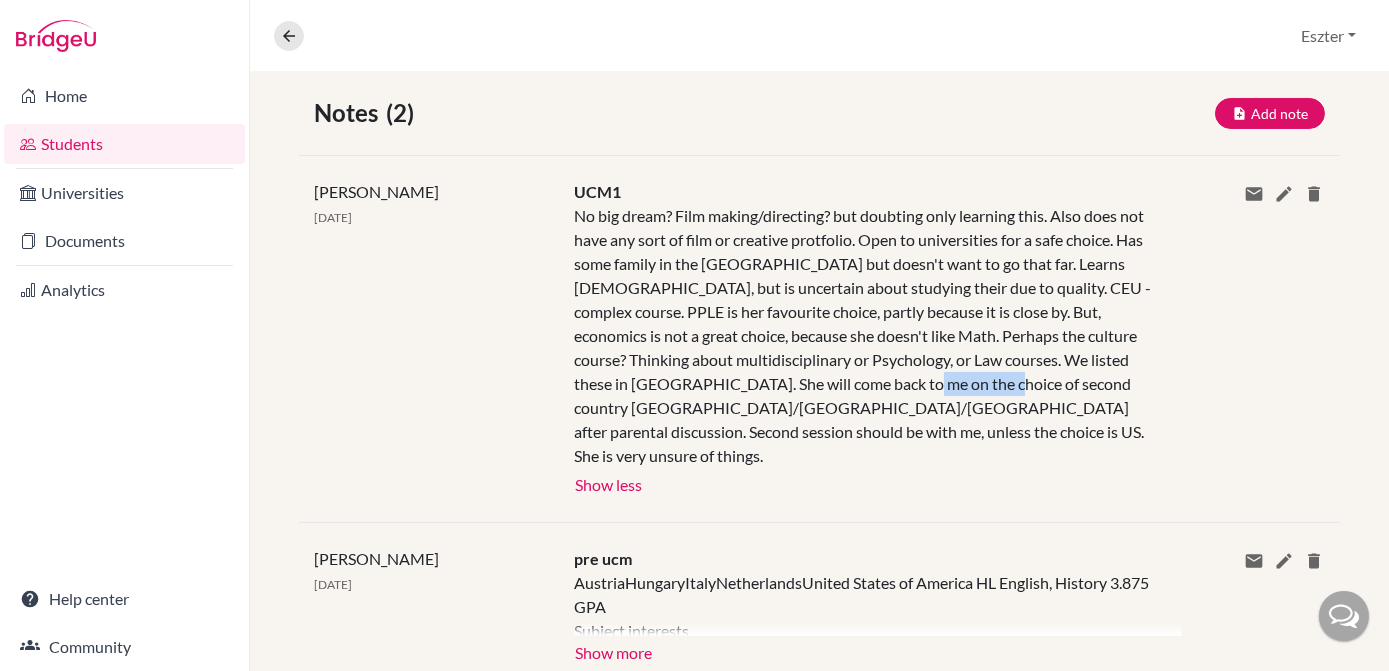 drag, startPoint x: 941, startPoint y: 380, endPoint x: 1027, endPoint y: 378, distance: 86.023254 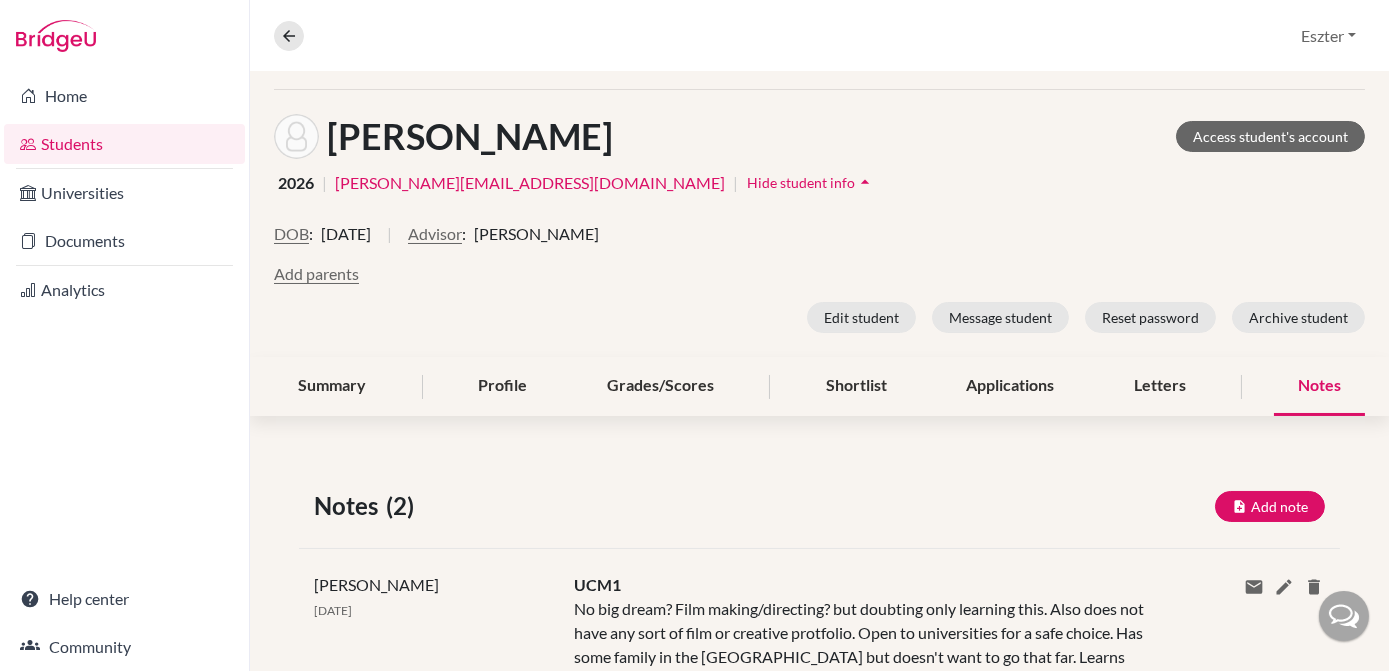 scroll, scrollTop: 0, scrollLeft: 0, axis: both 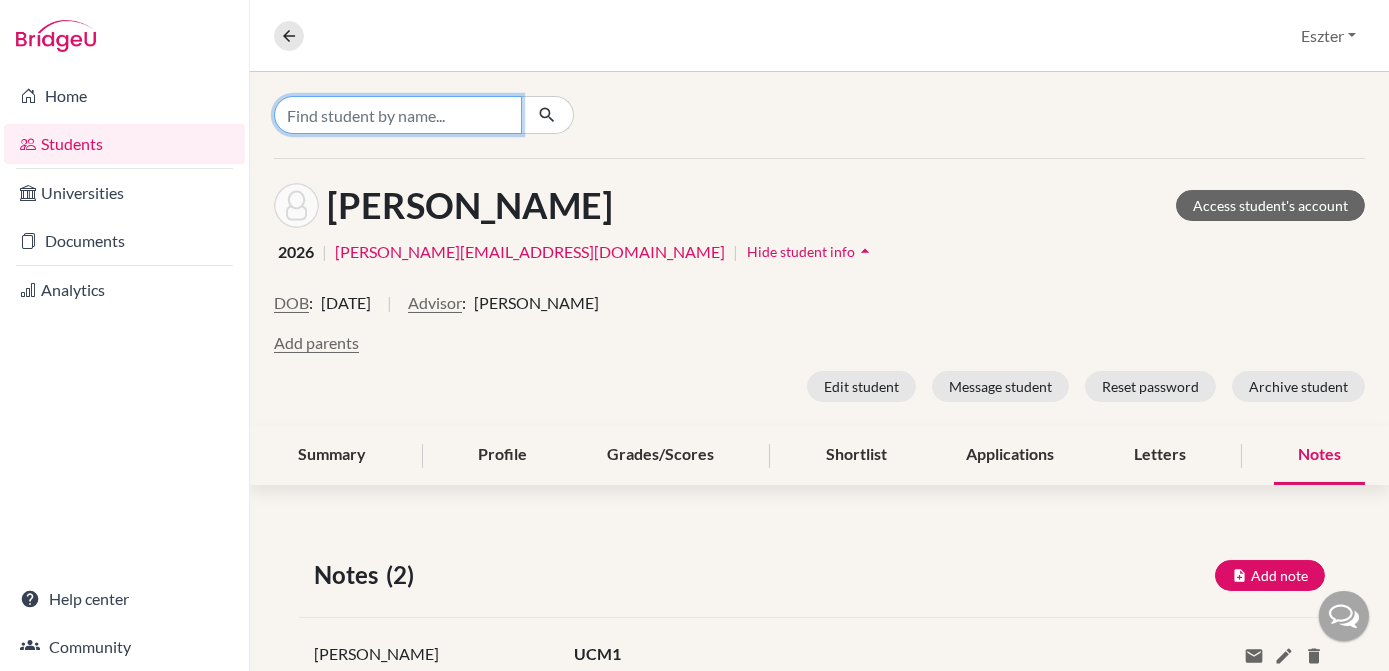 click at bounding box center (398, 115) 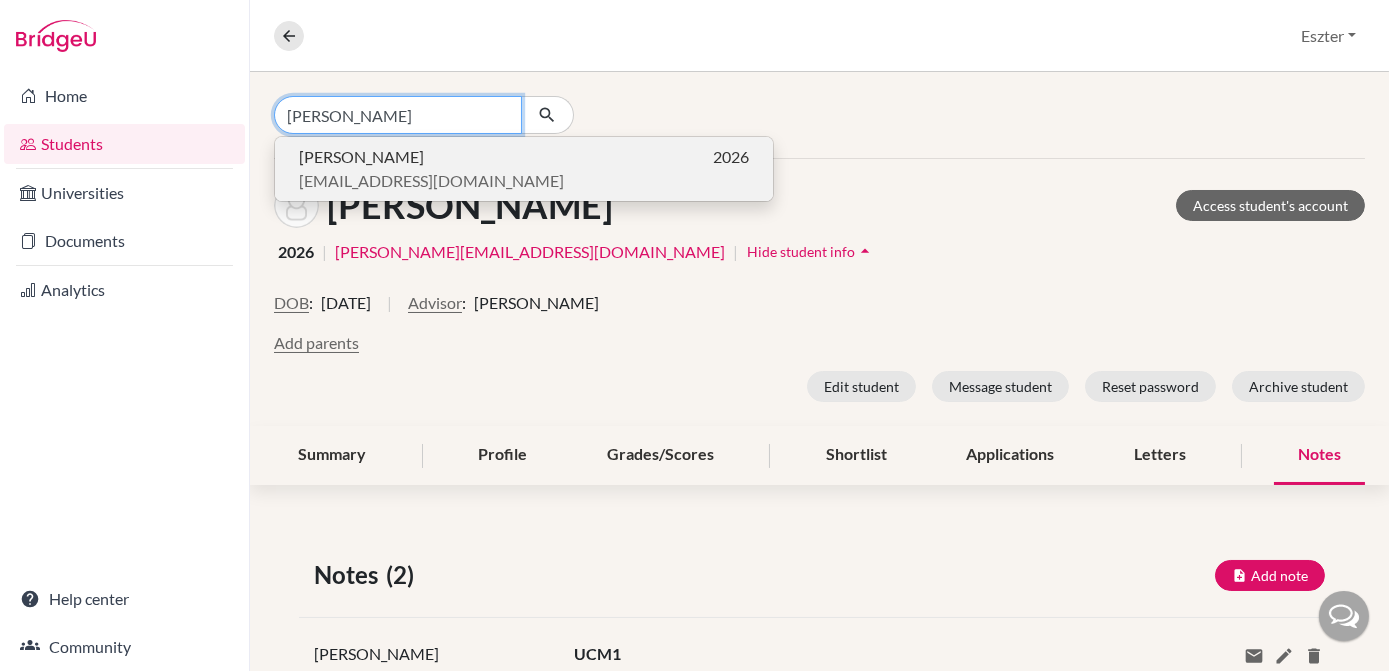 type on "[PERSON_NAME]" 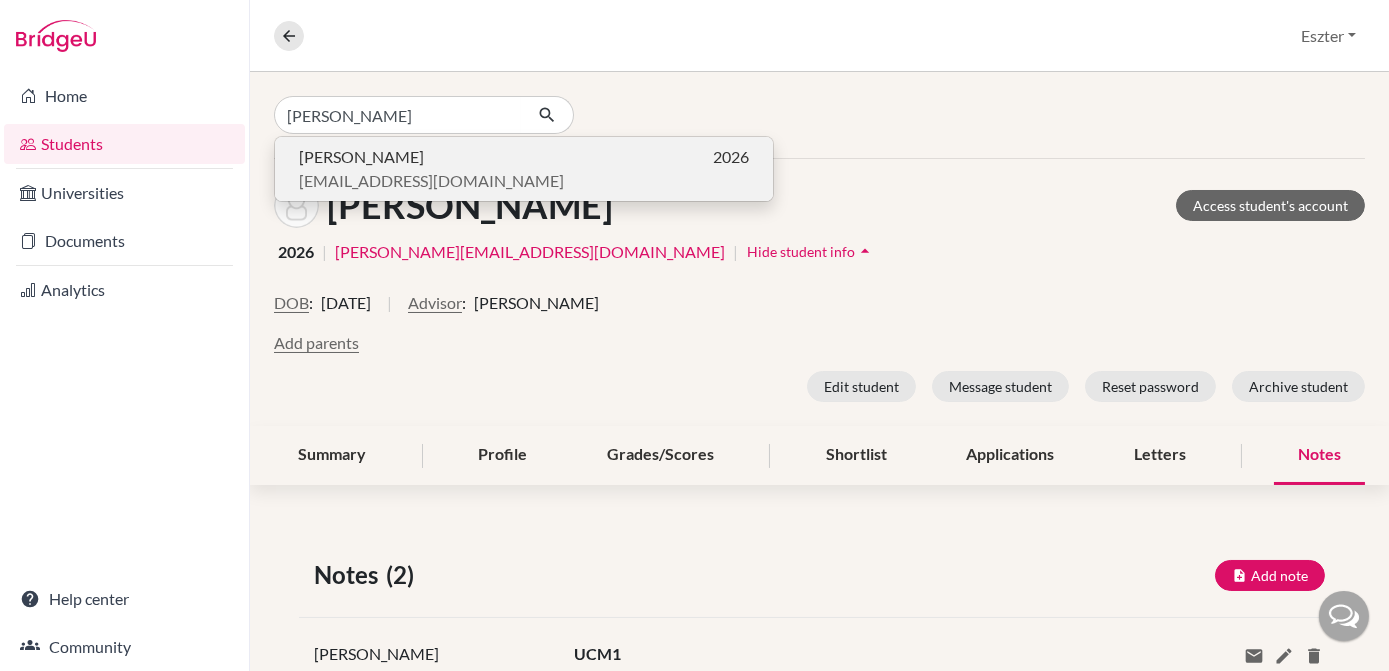 click on "[PERSON_NAME] 2026" at bounding box center [524, 157] 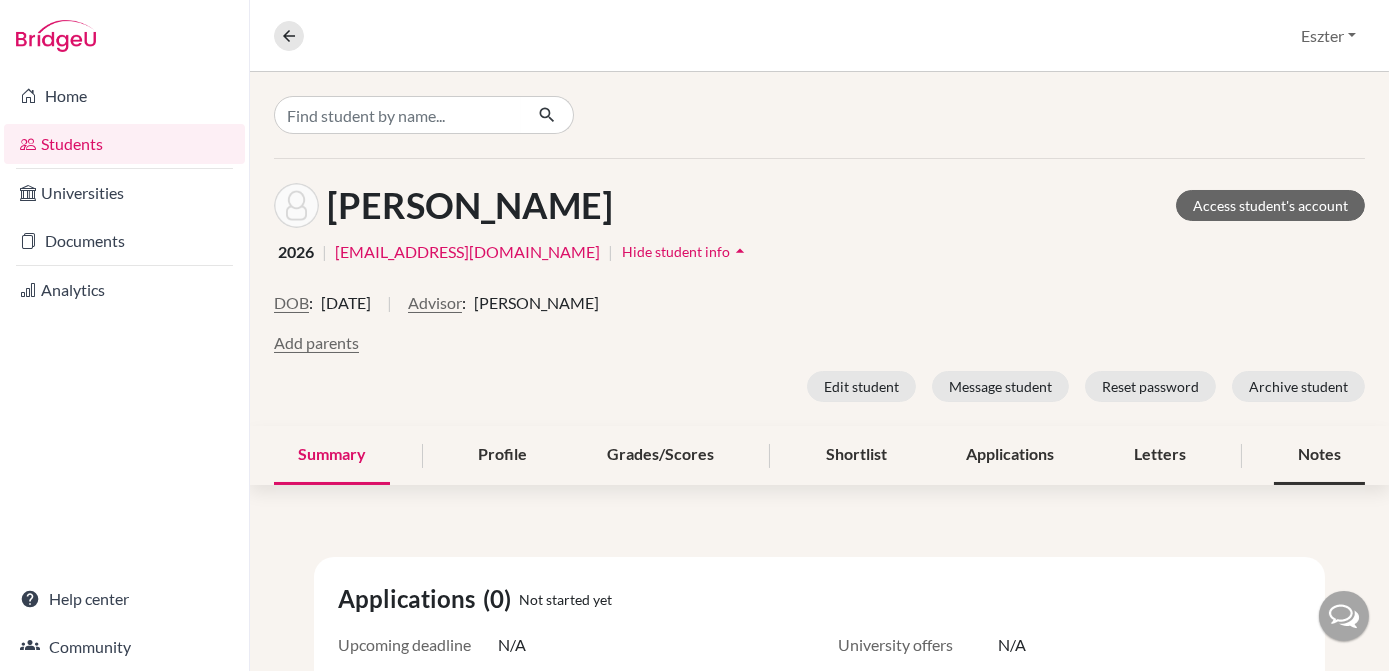 click on "Notes" at bounding box center (1319, 455) 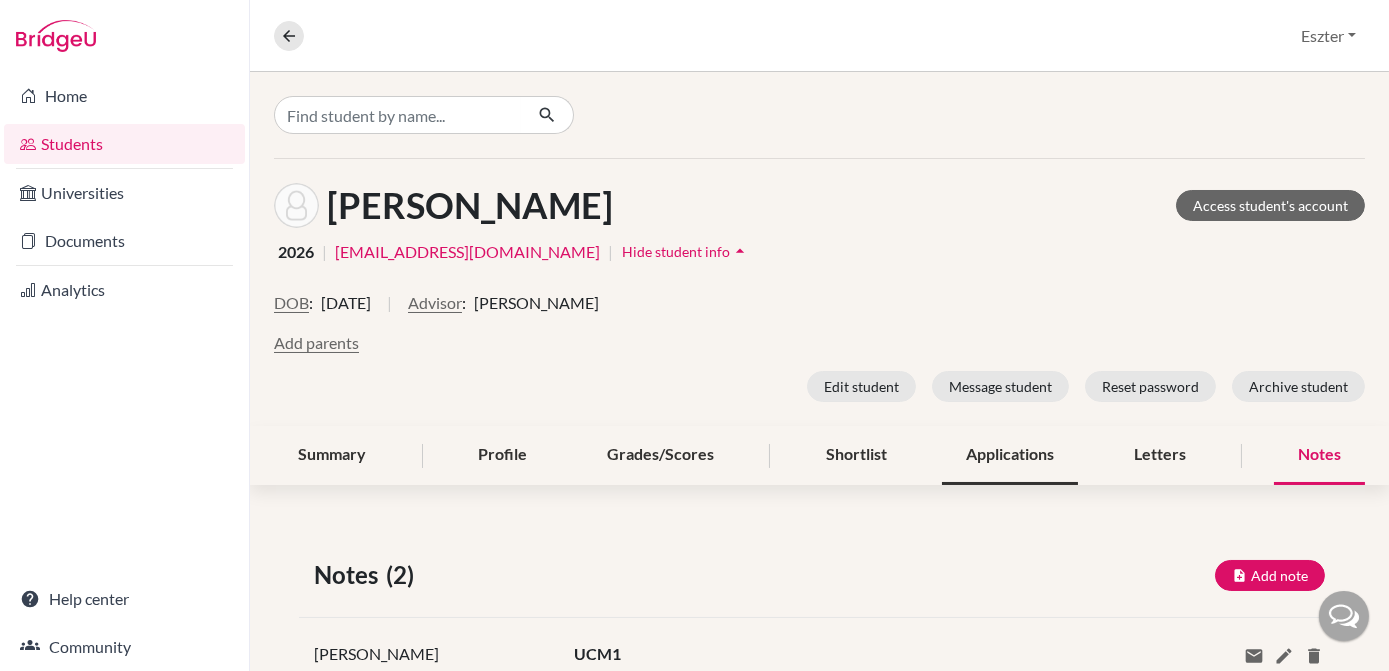 scroll, scrollTop: 326, scrollLeft: 0, axis: vertical 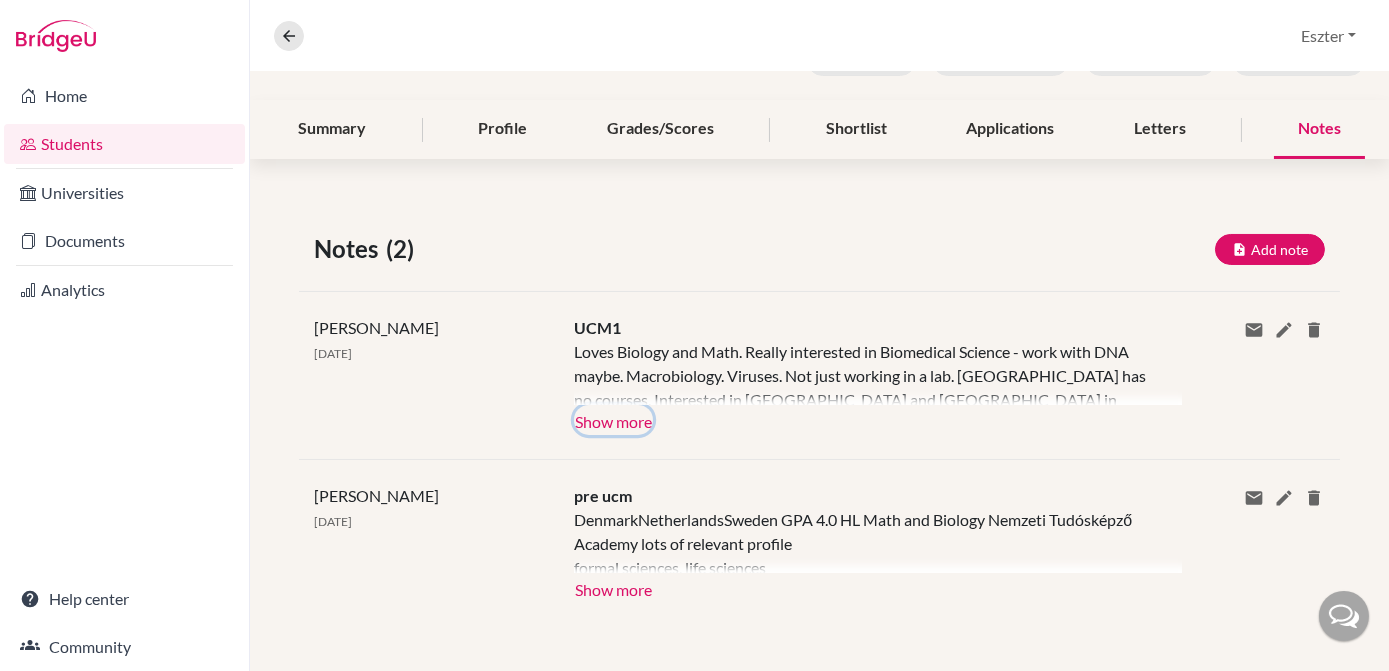 click on "Show more" 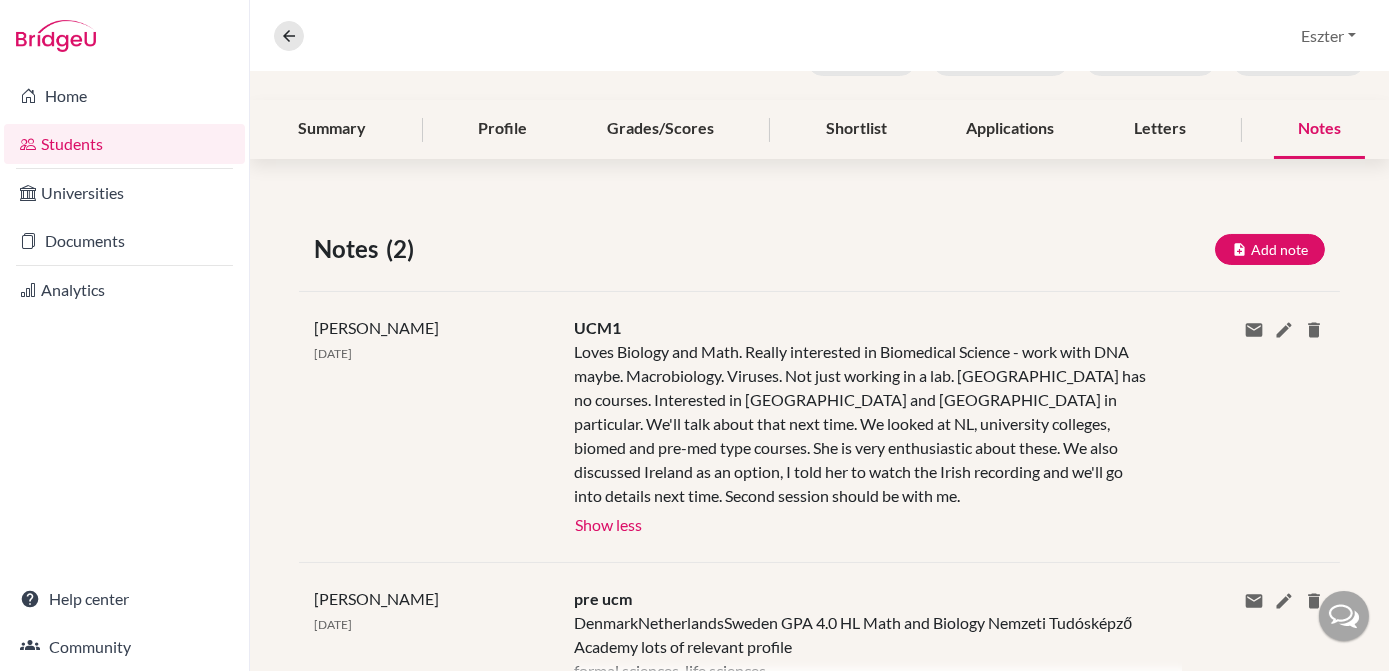 scroll, scrollTop: 429, scrollLeft: 0, axis: vertical 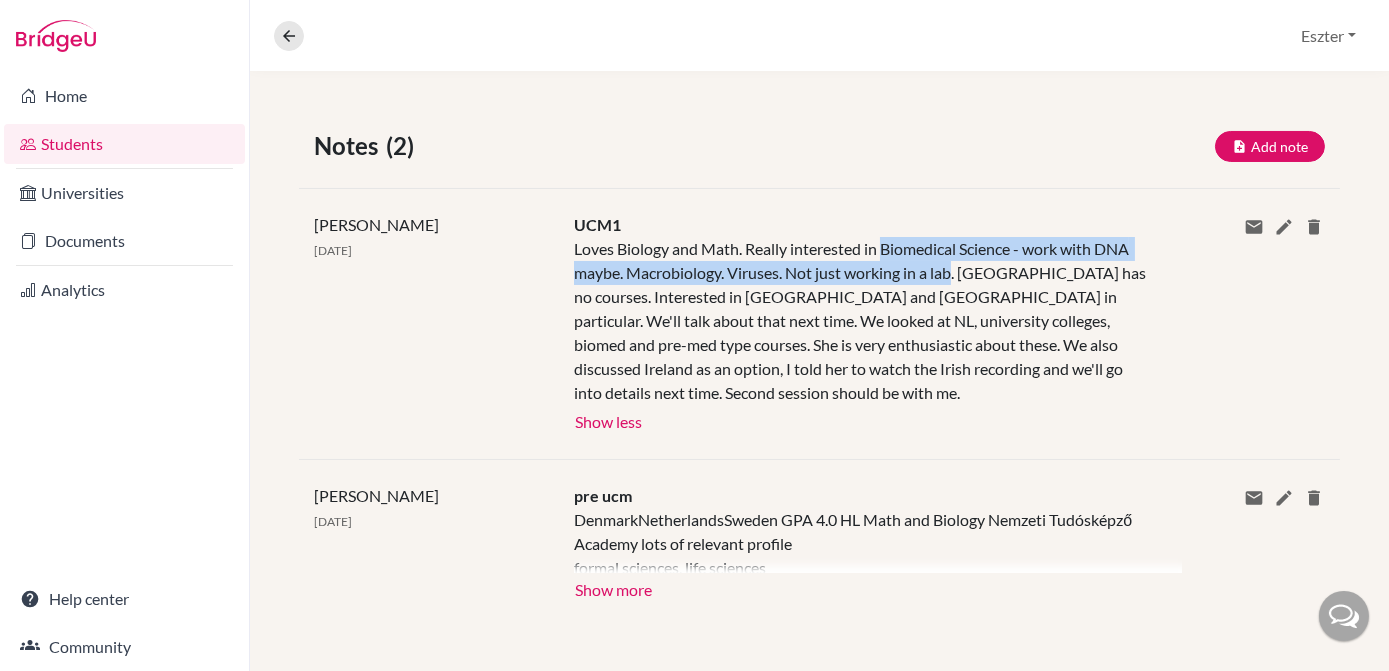 drag, startPoint x: 885, startPoint y: 241, endPoint x: 953, endPoint y: 271, distance: 74.323616 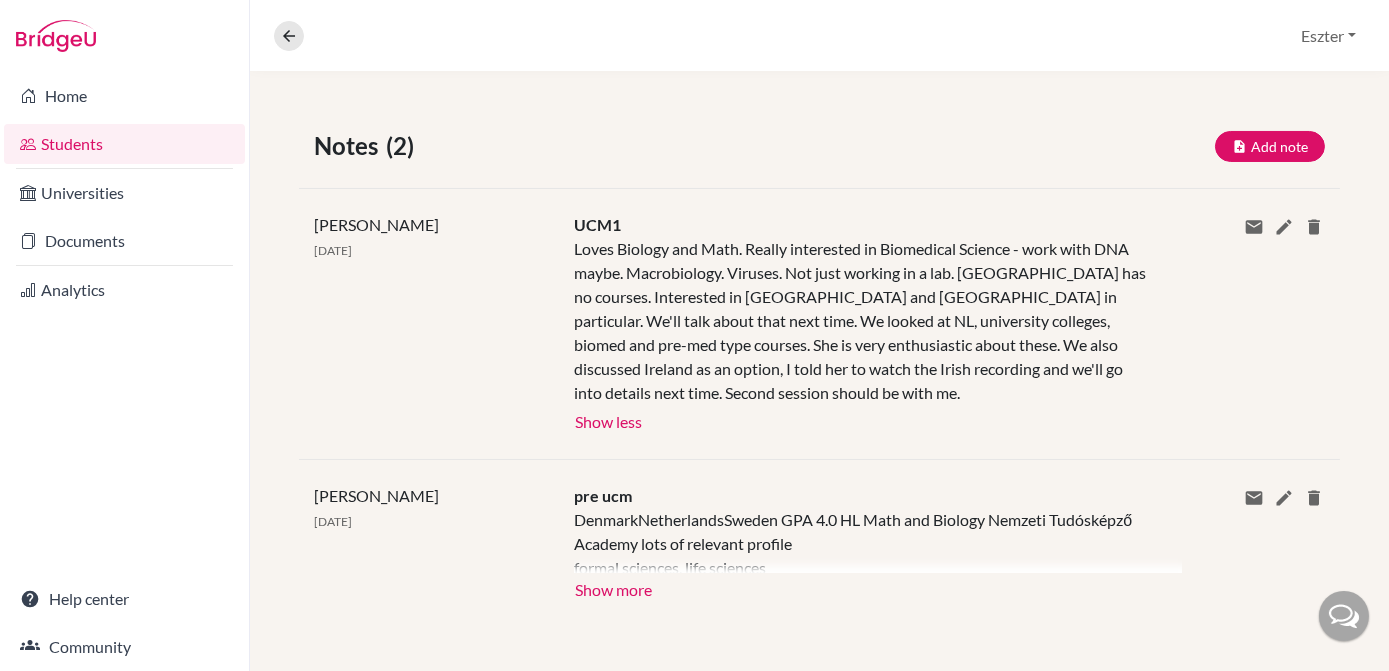 click on "UCM1 Loves Biology and Math. Really interested in Biomedical Science - work with DNA maybe. Macrobiology. Viruses. Not just working in a lab. [GEOGRAPHIC_DATA] has no courses. Interested in [GEOGRAPHIC_DATA] and [GEOGRAPHIC_DATA] in particular. We'll talk about that next time. We looked at NL, university colleges, biomed and pre-med type courses. She is very enthusiastic about these. We also discussed Ireland as an option, I told her to watch the Irish recording and we'll go into details next time. Second session should be with me. Show more Show less" at bounding box center (862, 324) 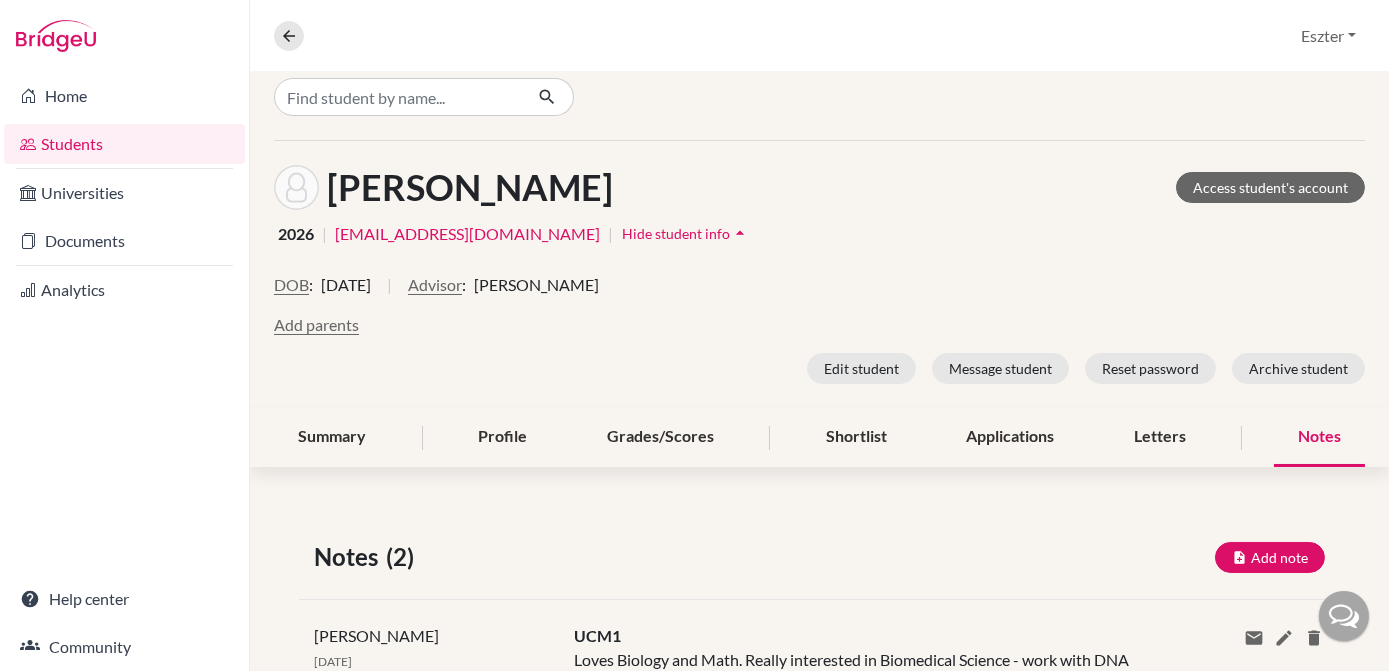 scroll, scrollTop: 0, scrollLeft: 0, axis: both 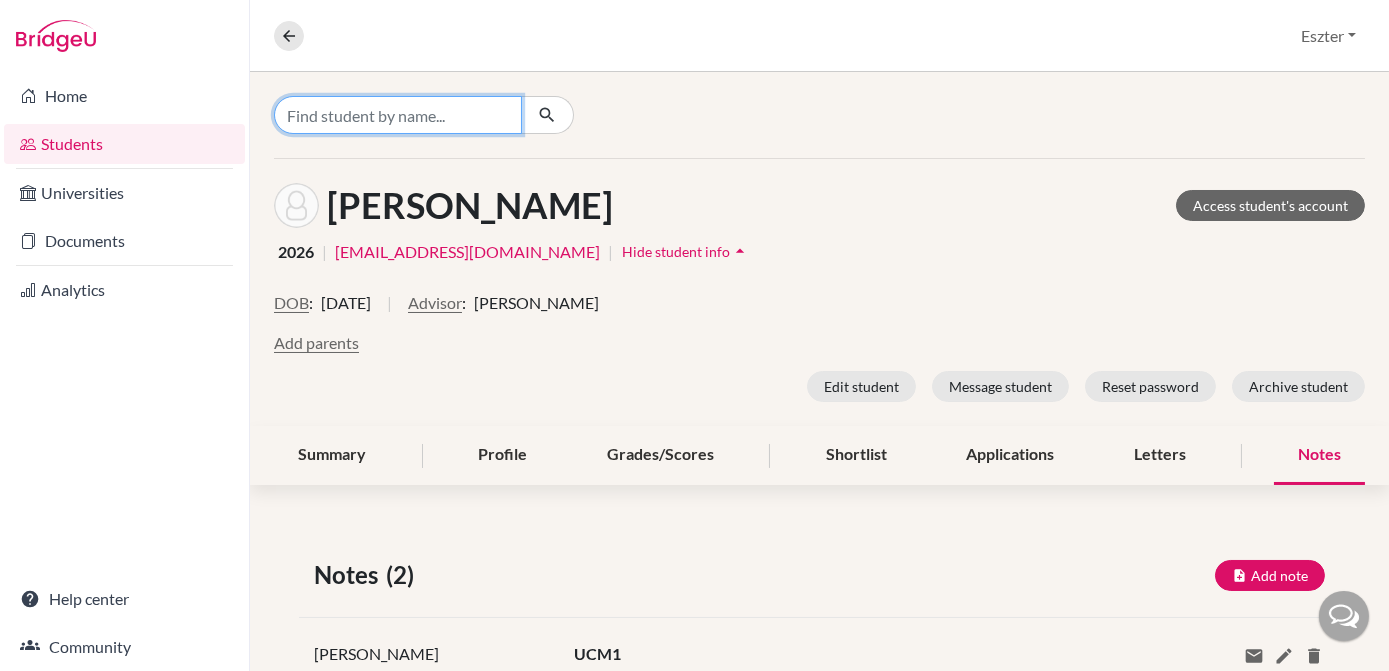 click at bounding box center [398, 115] 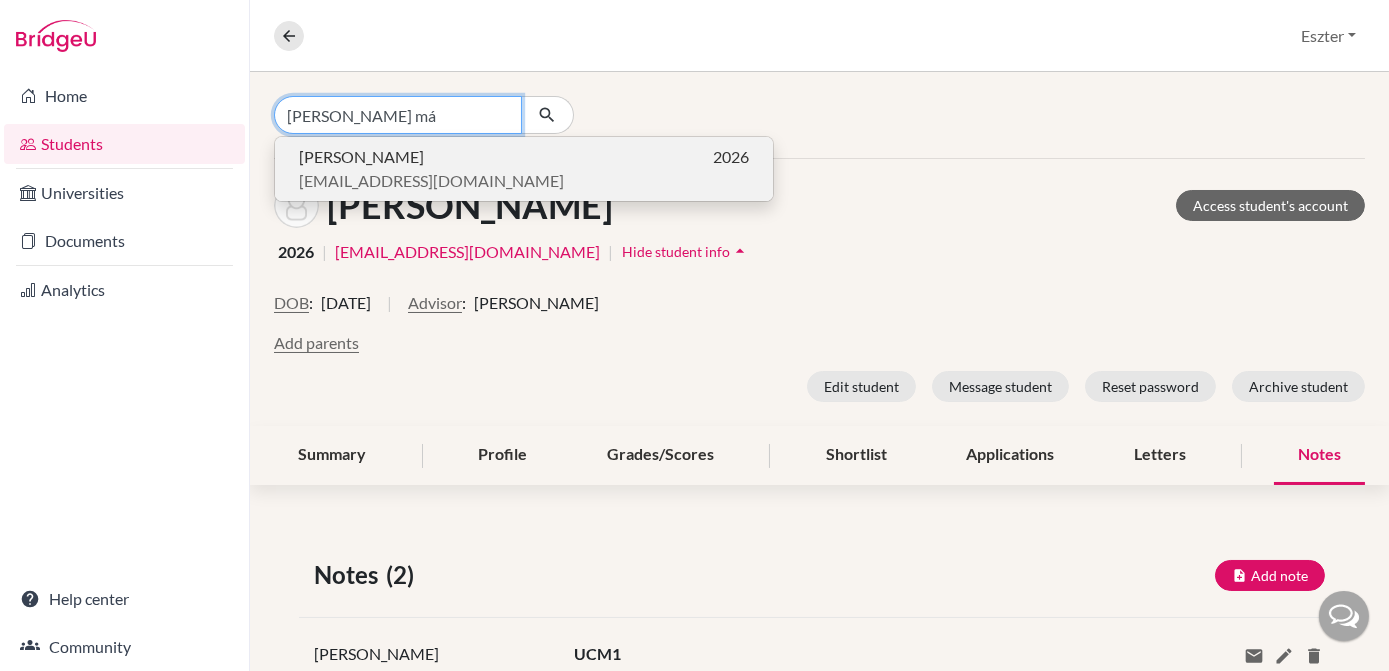 type on "[PERSON_NAME] má" 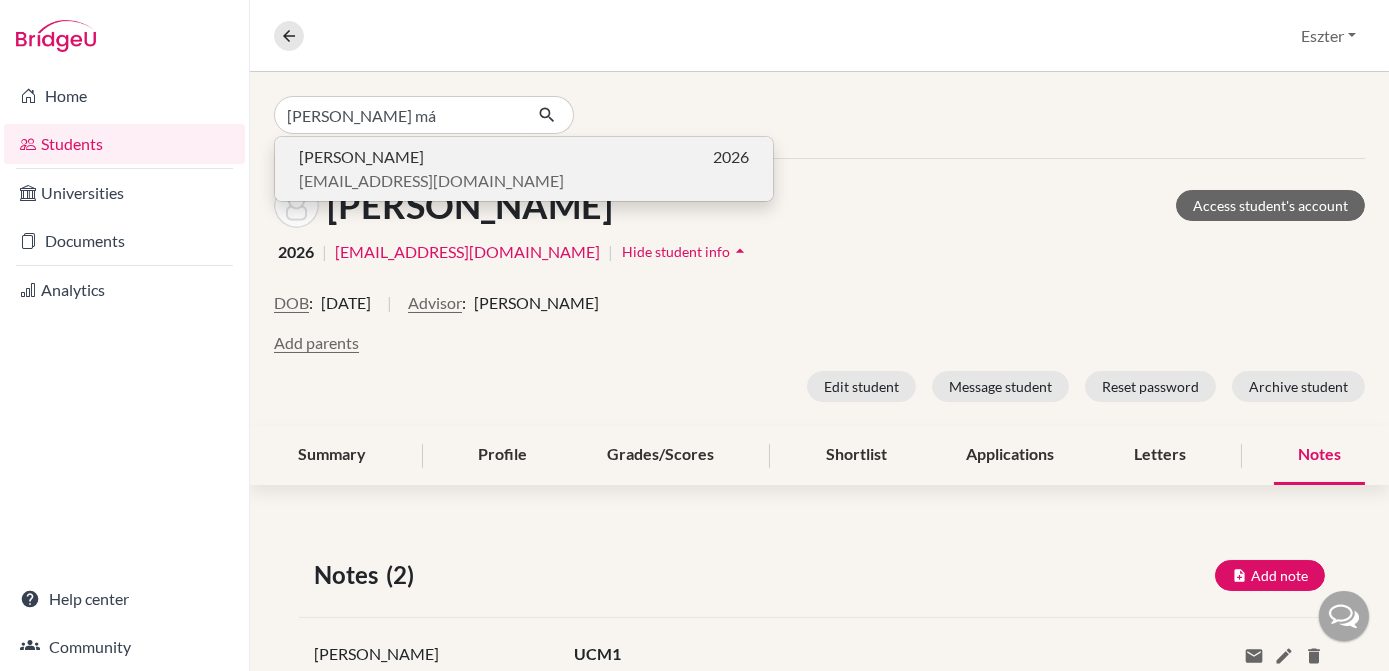 click on "[PERSON_NAME] 2026" at bounding box center (524, 157) 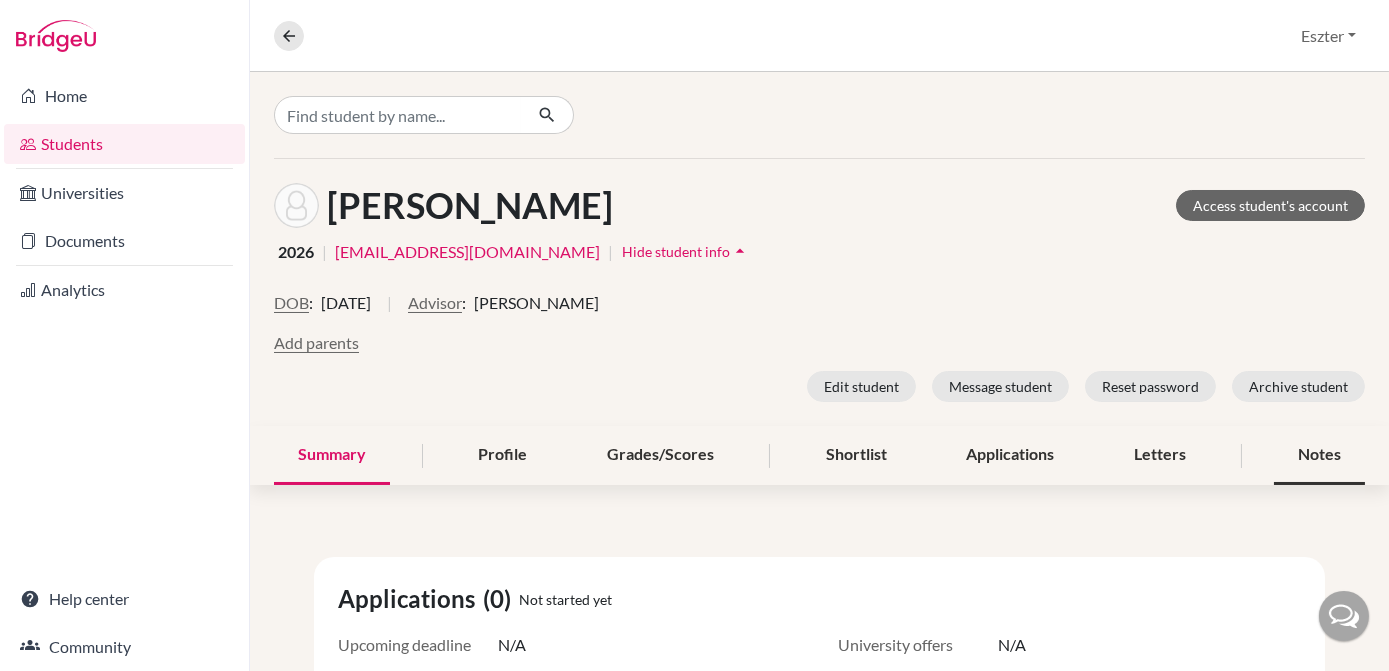 click on "Notes" at bounding box center [1319, 455] 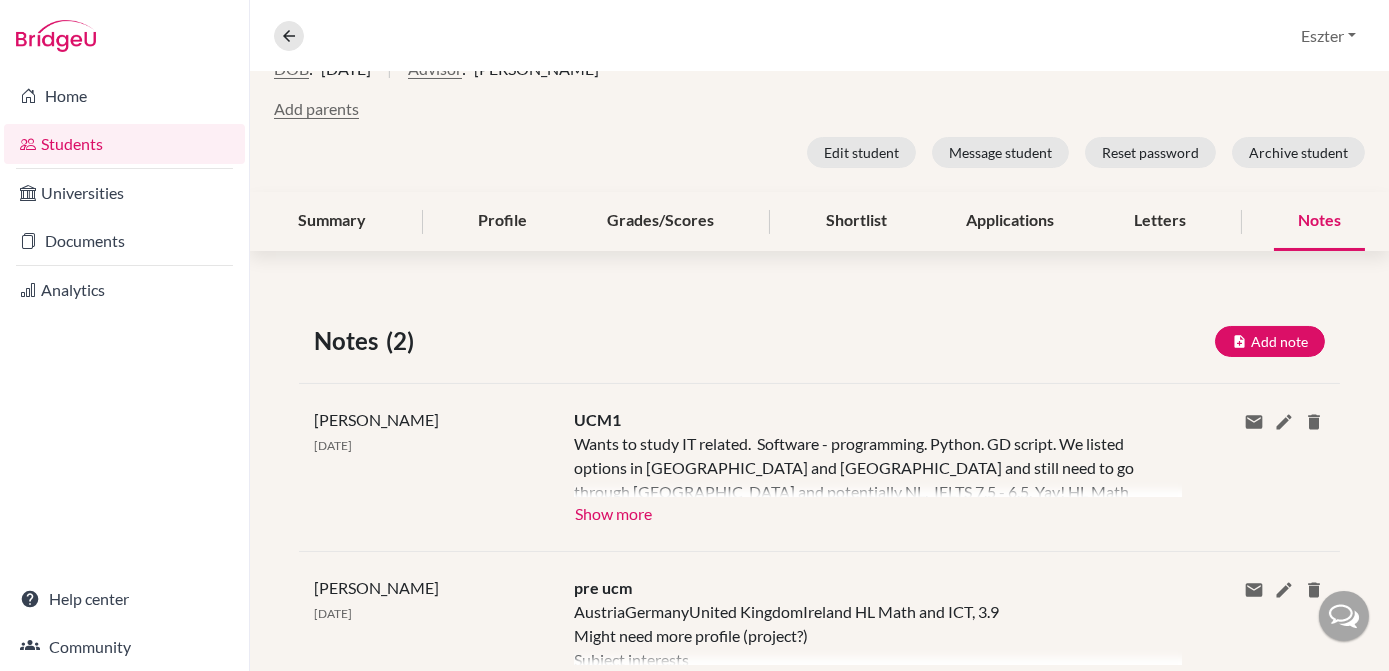 scroll, scrollTop: 326, scrollLeft: 0, axis: vertical 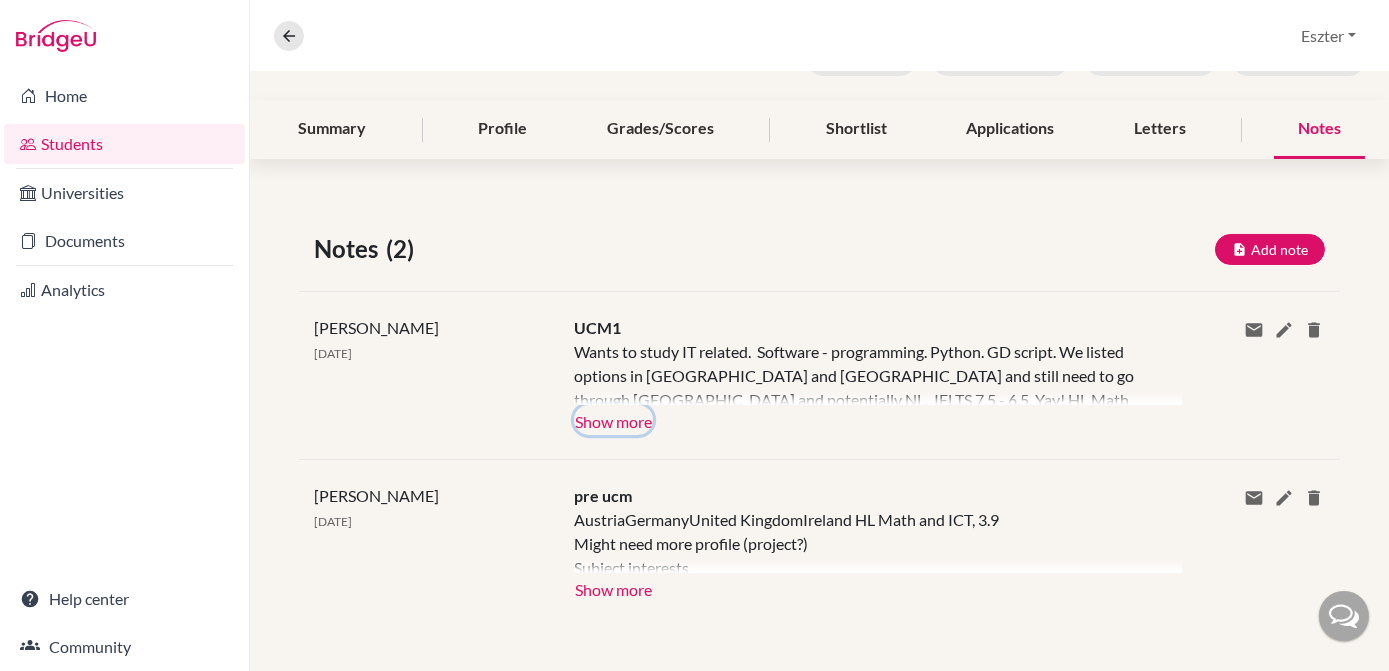 click on "Show more" 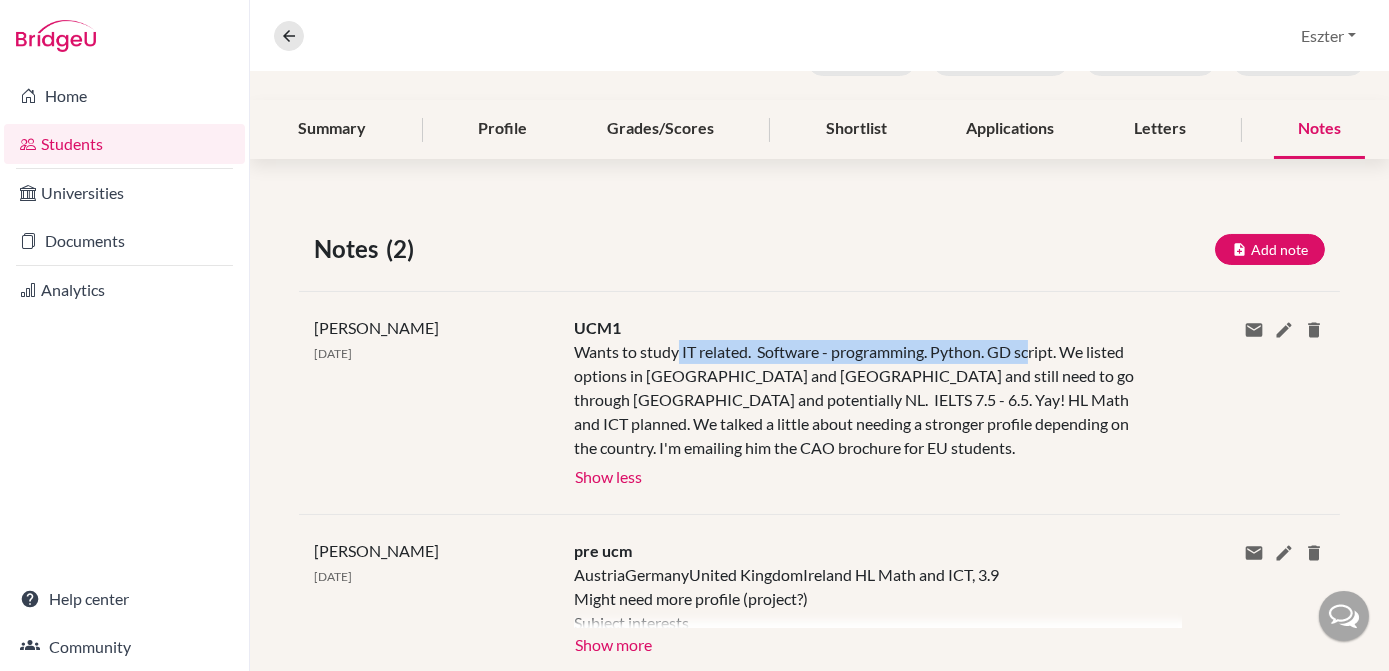 drag, startPoint x: 676, startPoint y: 349, endPoint x: 1030, endPoint y: 342, distance: 354.0692 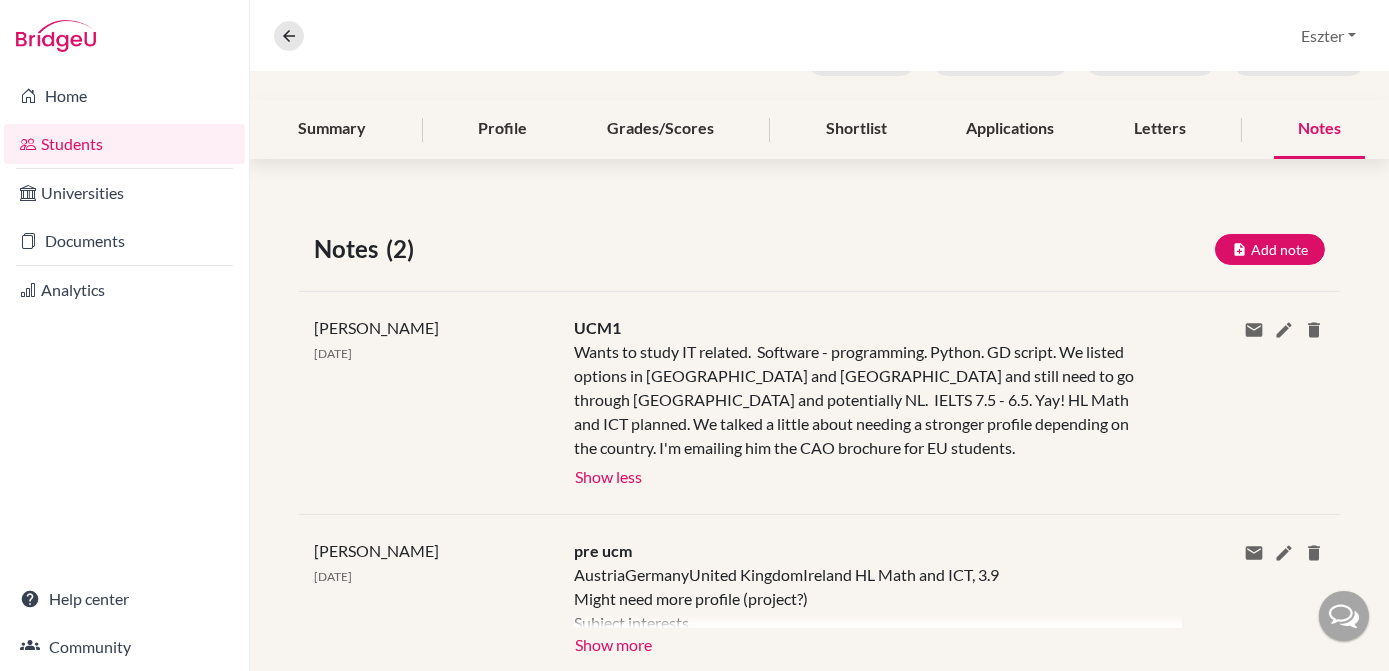 click on "Wants to study IT related.  Software - programming. Python. GD script. We listed options in [GEOGRAPHIC_DATA] and [GEOGRAPHIC_DATA] and still need to go through [GEOGRAPHIC_DATA] and potentially NL.  IELTS 7.5 - 6.5. Yay! HL Math and ICT planned. We talked a little about needing a stronger profile depending on the country. I'm emailing him the CAO brochure for EU students." 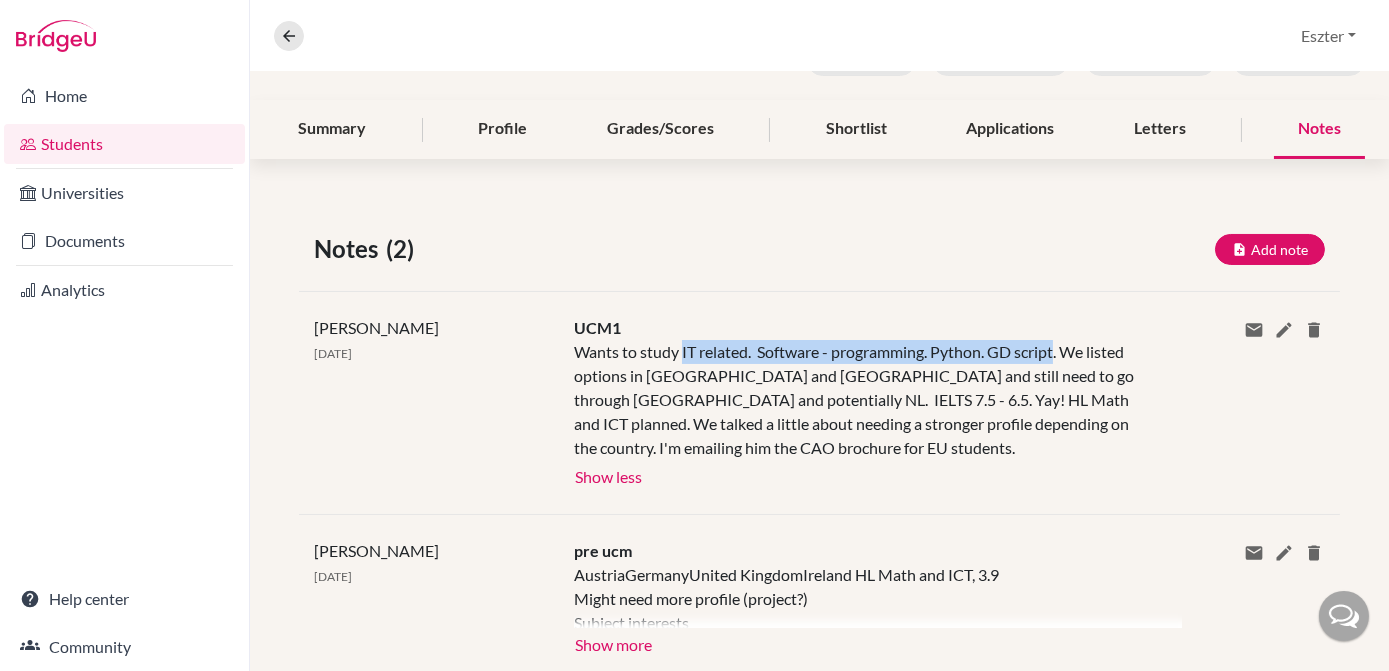drag, startPoint x: 1056, startPoint y: 350, endPoint x: 680, endPoint y: 352, distance: 376.0053 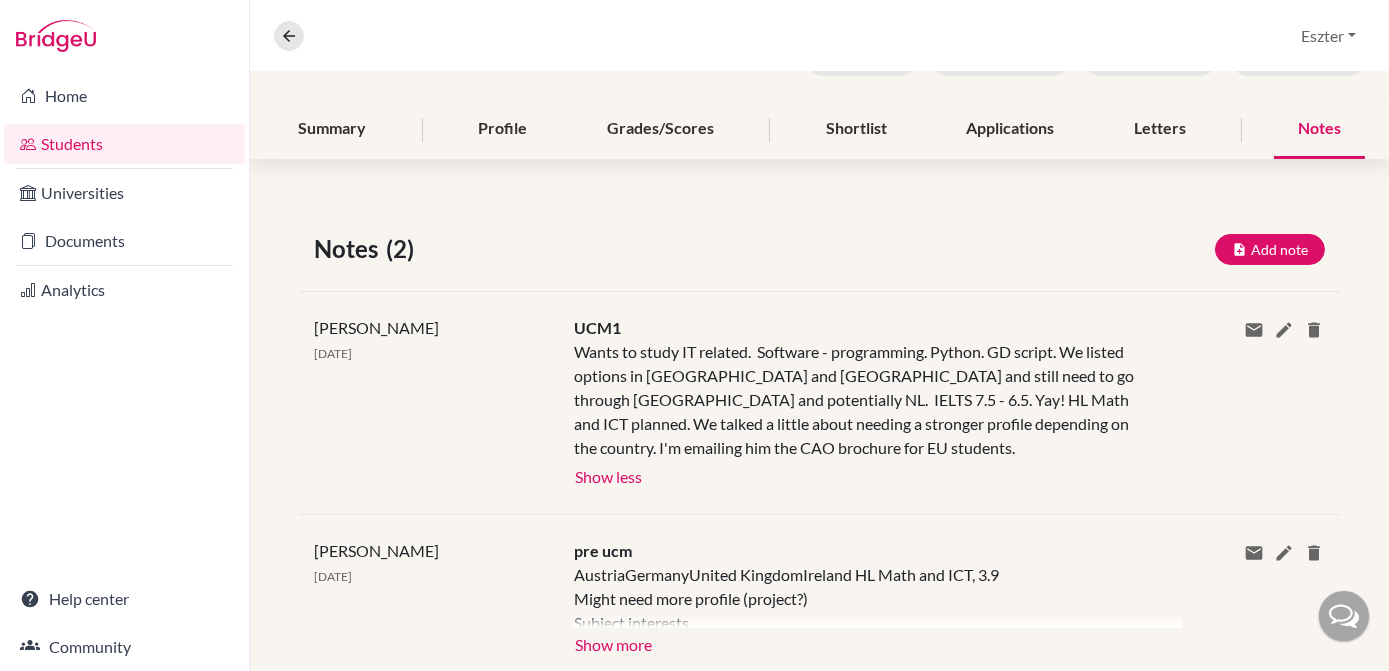 click on "UCM1 Wants to study IT related.  Software - programming. Python. GD script. We listed options in [GEOGRAPHIC_DATA] and [GEOGRAPHIC_DATA] and still need to go through [GEOGRAPHIC_DATA] and potentially NL.  IELTS 7.5 - 6.5. Yay! HL Math and ICT planned. We talked a little about needing a stronger profile depending on the country. I'm emailing him the CAO brochure for EU students. Show more Show less" at bounding box center (862, 403) 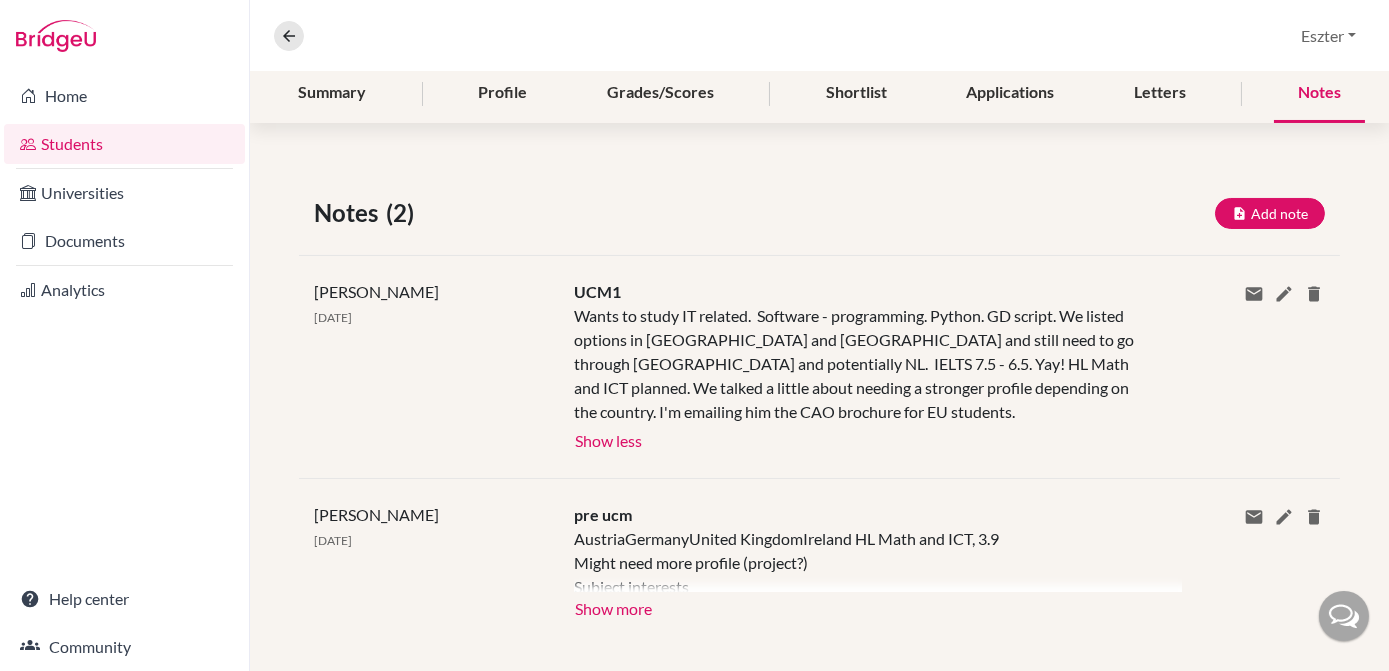 scroll, scrollTop: 381, scrollLeft: 0, axis: vertical 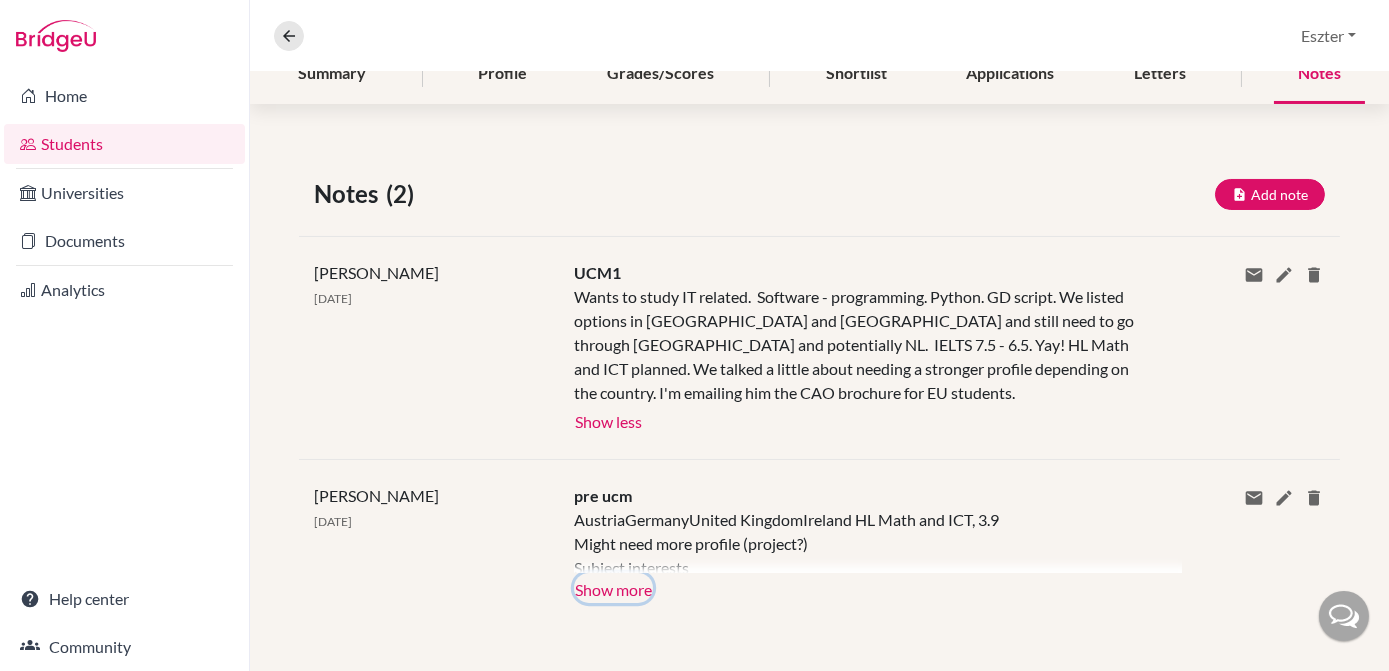 click on "Show more" 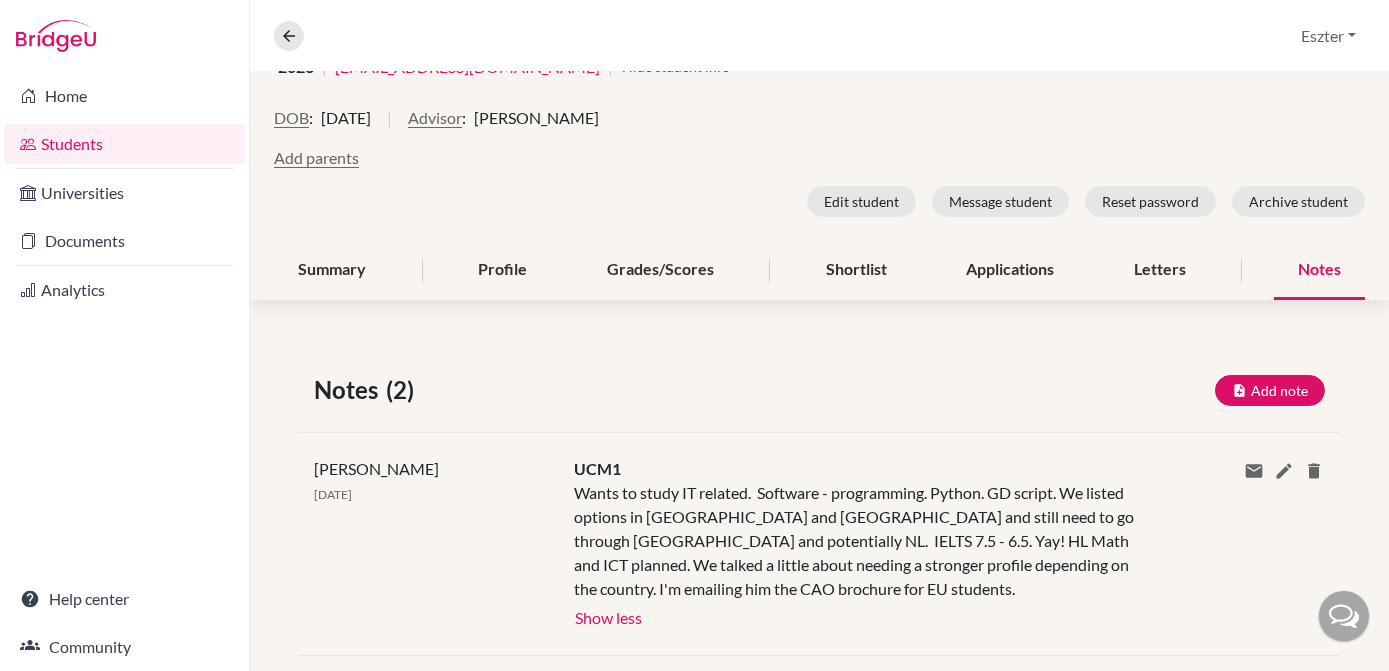 scroll, scrollTop: 0, scrollLeft: 0, axis: both 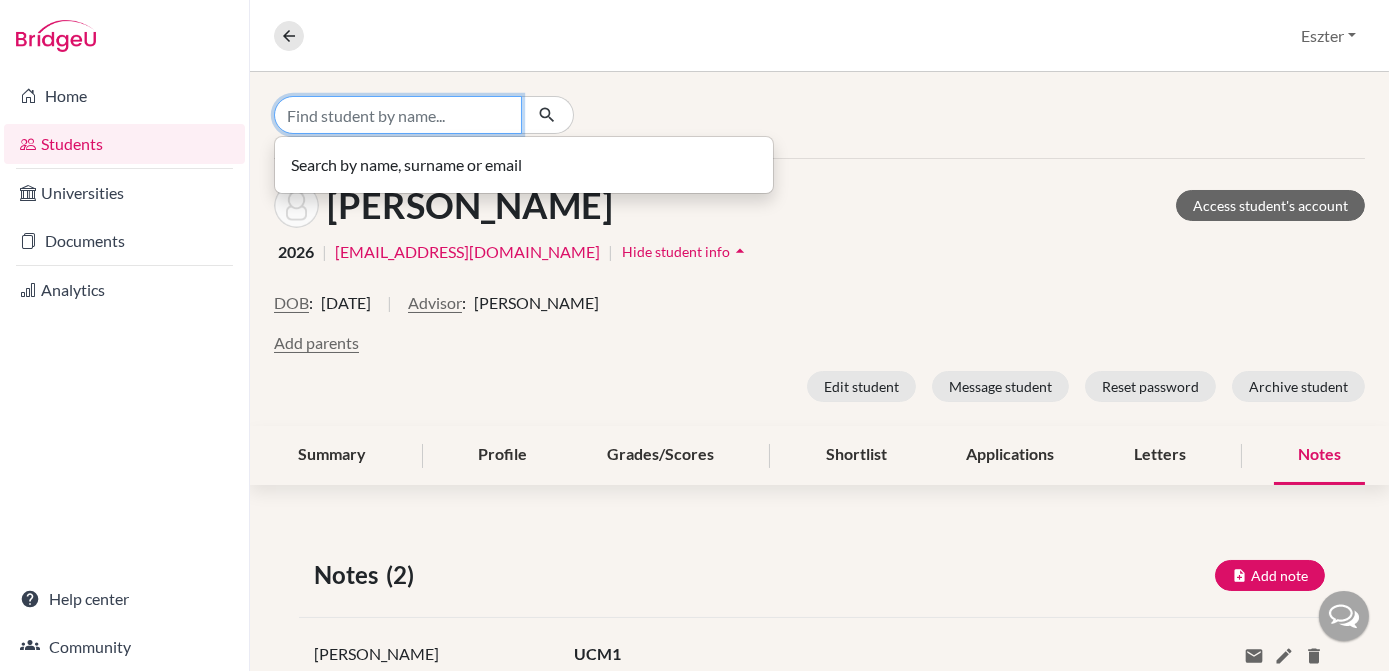 click at bounding box center [398, 115] 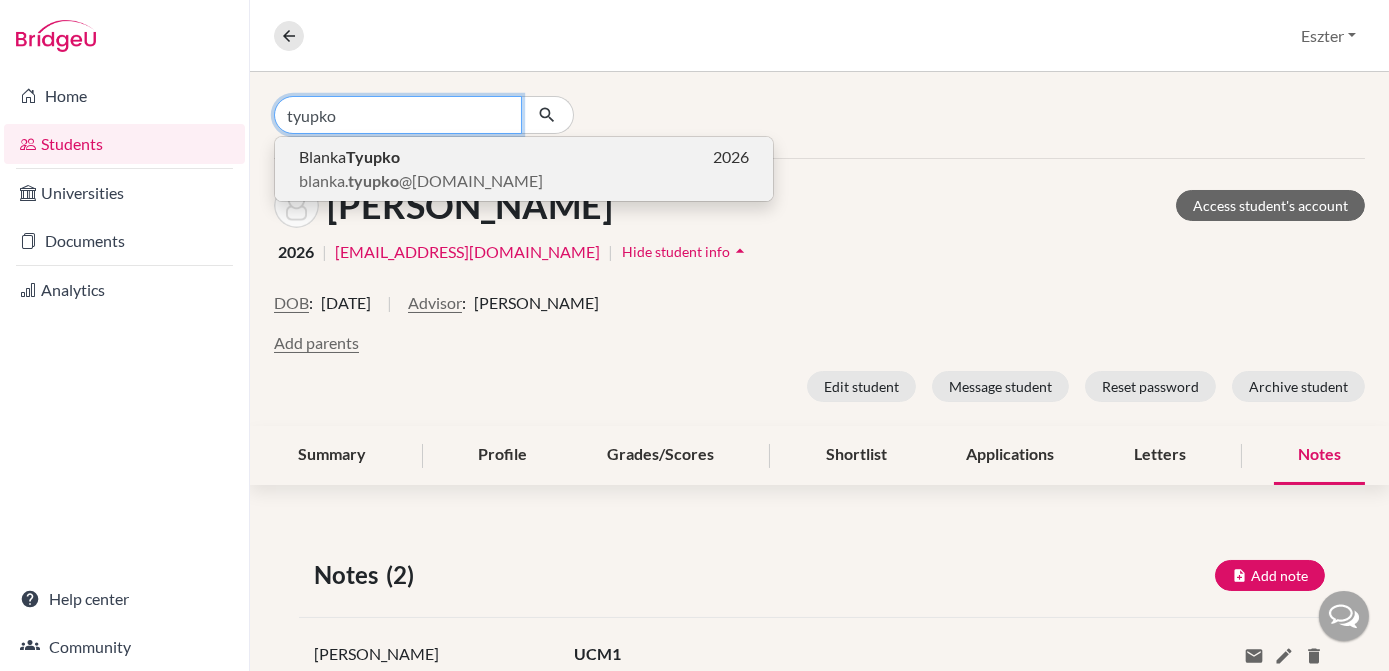 type on "tyupko" 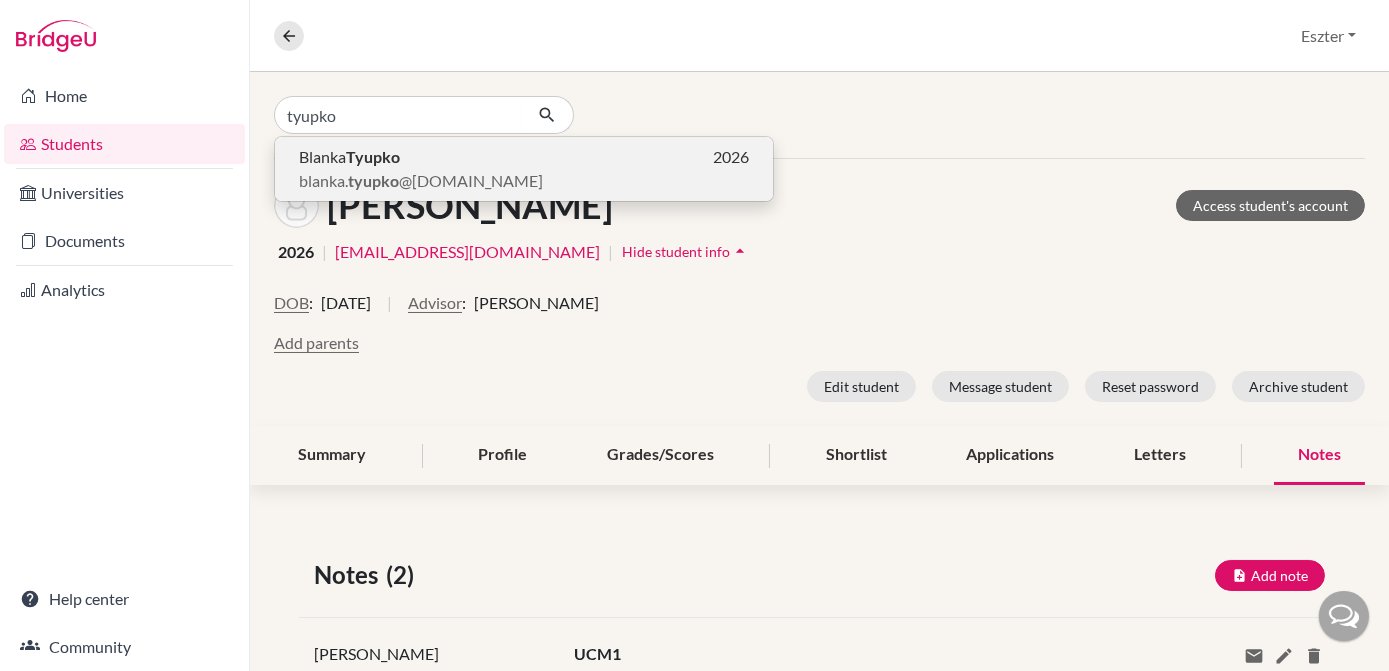 click on "blanka. tyupko @[DOMAIN_NAME]" at bounding box center (421, 181) 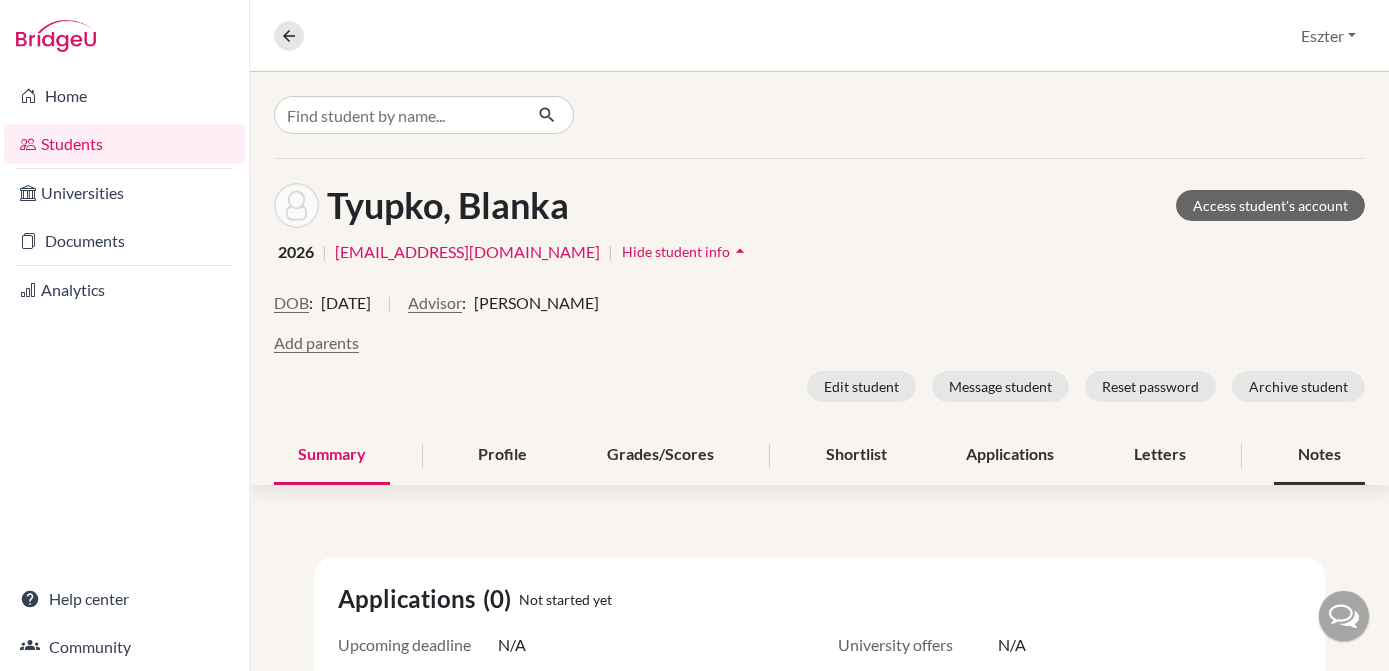 click on "Notes" at bounding box center [1319, 455] 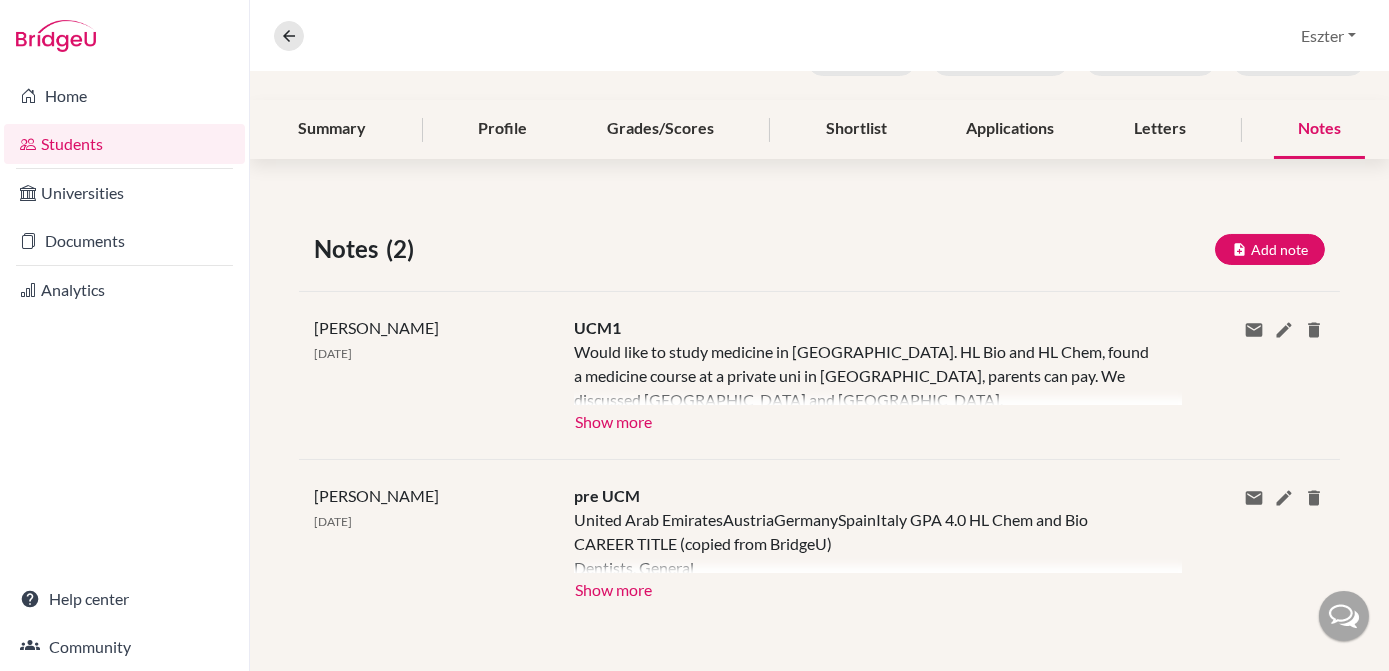 scroll, scrollTop: 325, scrollLeft: 0, axis: vertical 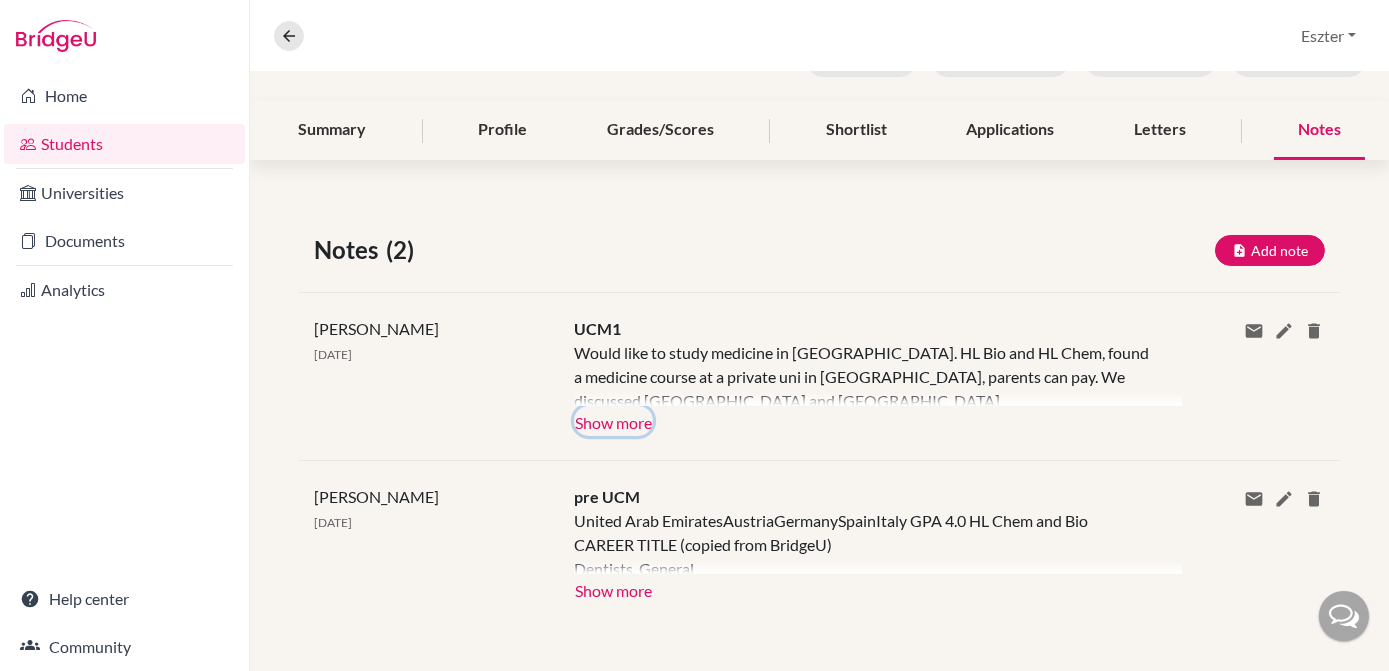 click on "Show more" 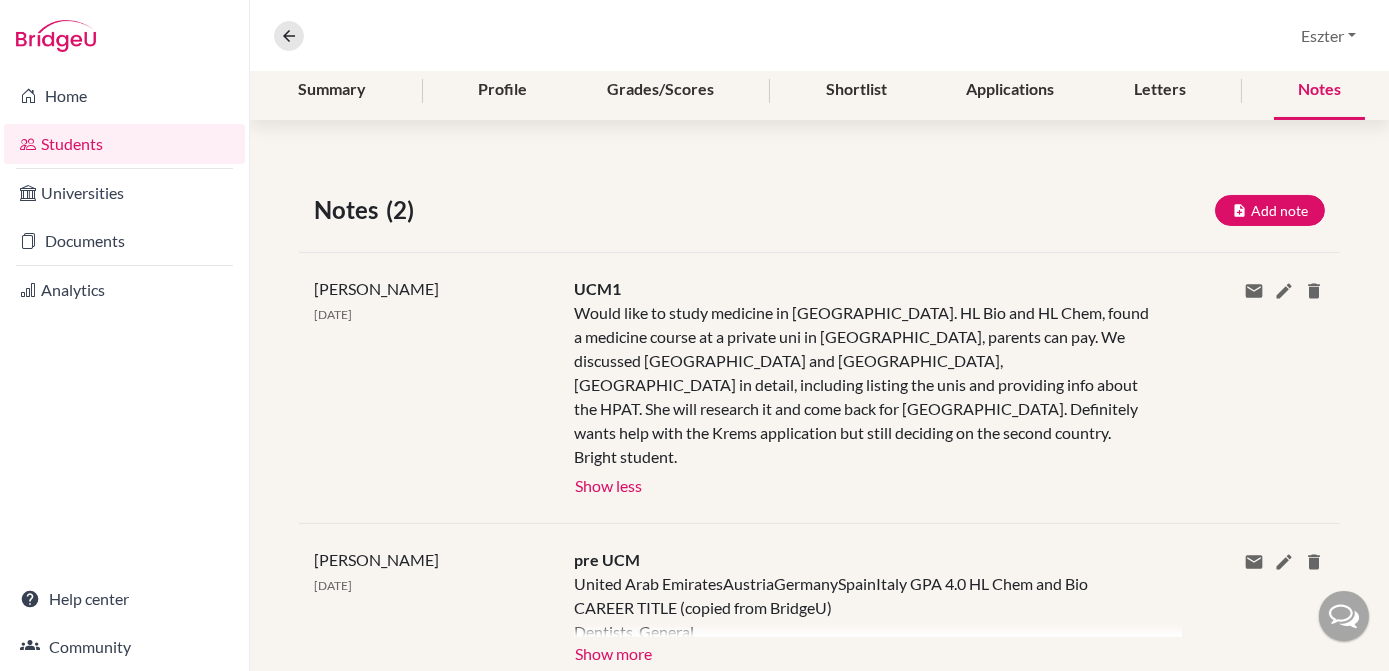 scroll, scrollTop: 0, scrollLeft: 0, axis: both 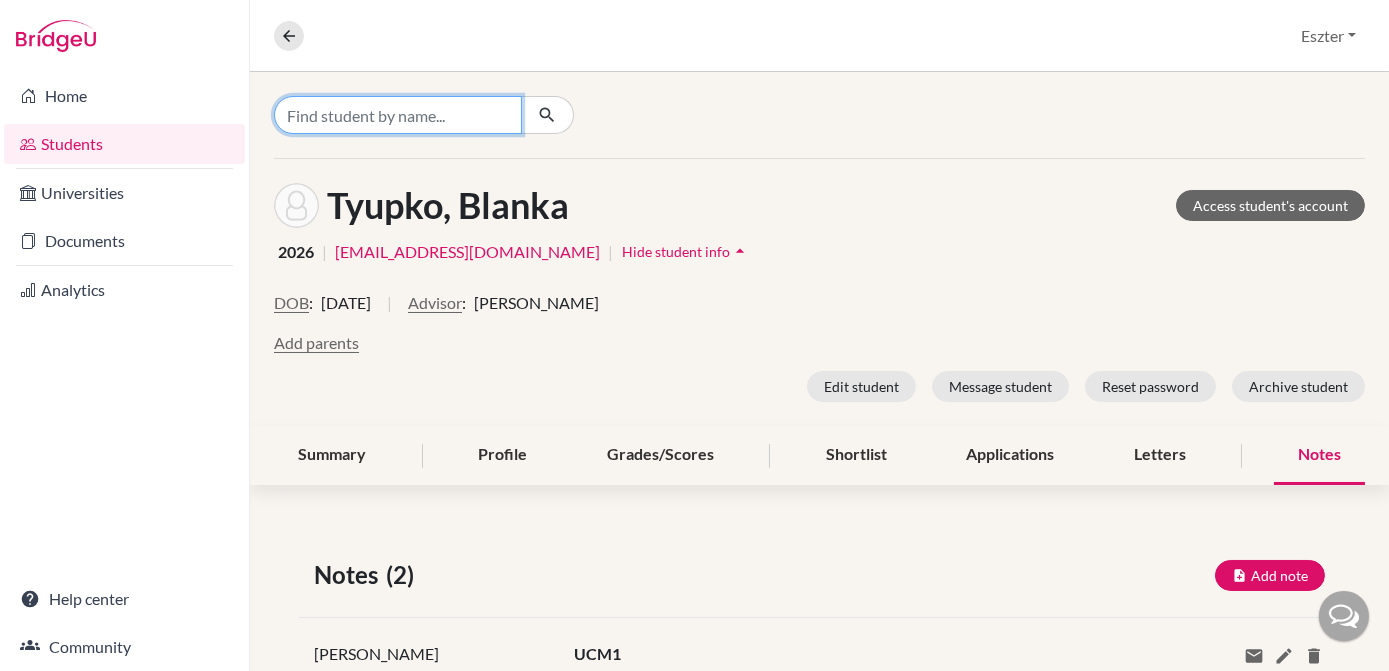 click at bounding box center [398, 115] 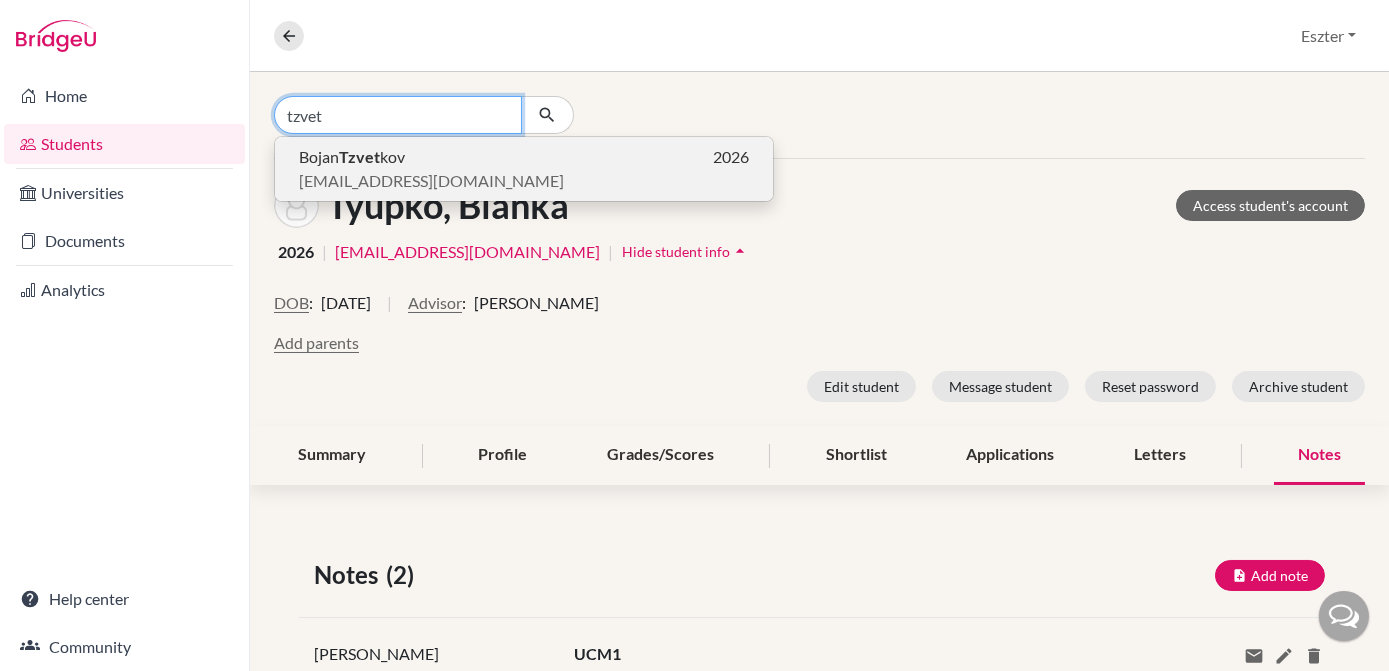 type on "tzvet" 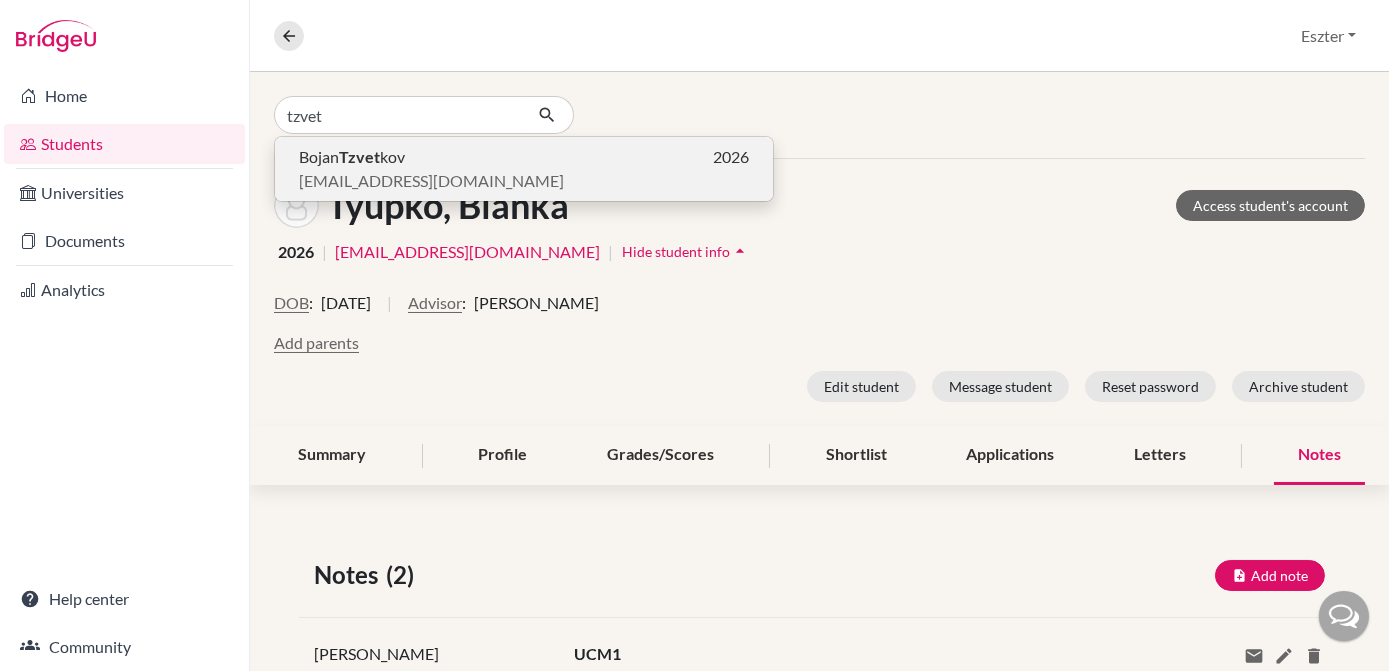 click on "[PERSON_NAME] kov 2026" at bounding box center [524, 157] 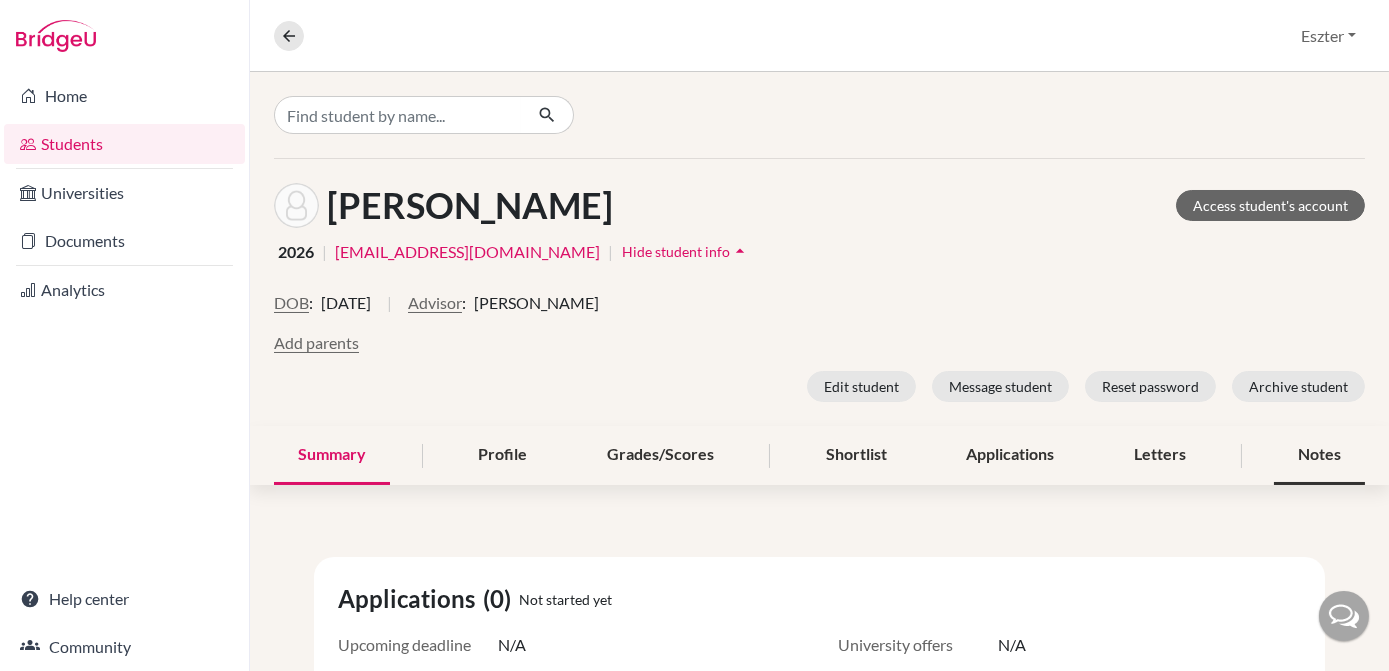 click on "Notes" at bounding box center [1319, 455] 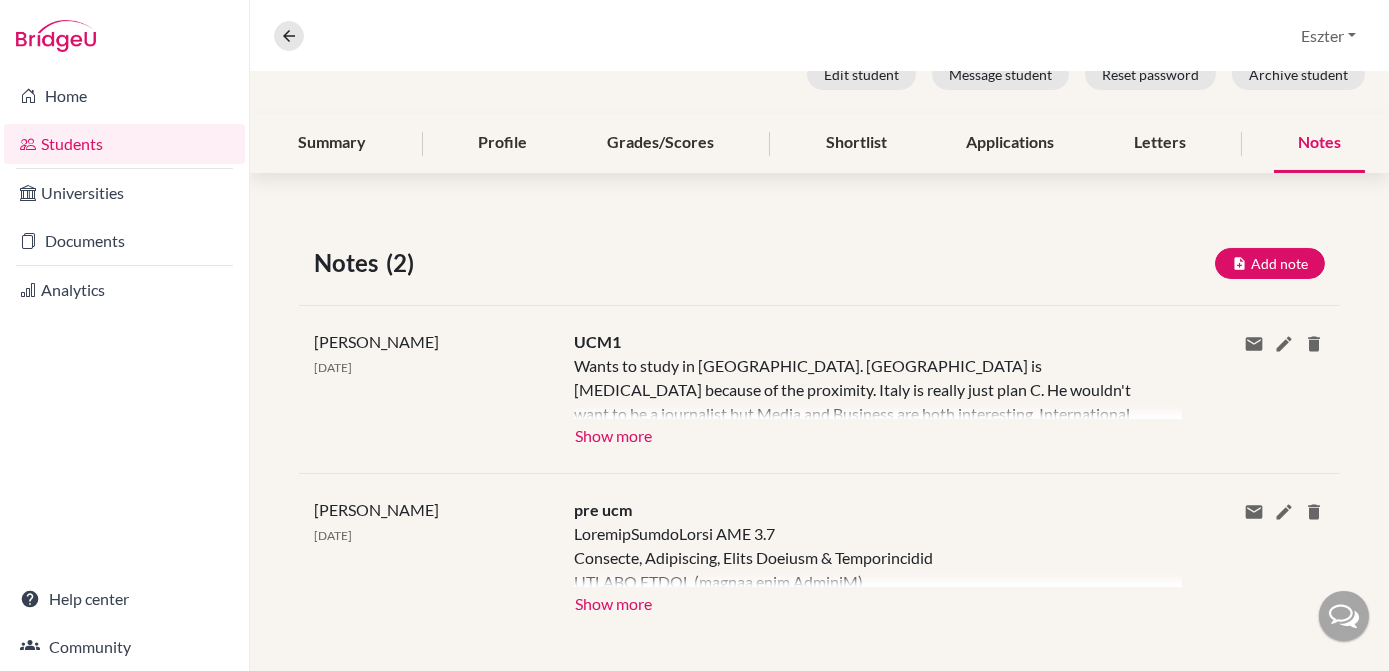 scroll, scrollTop: 326, scrollLeft: 0, axis: vertical 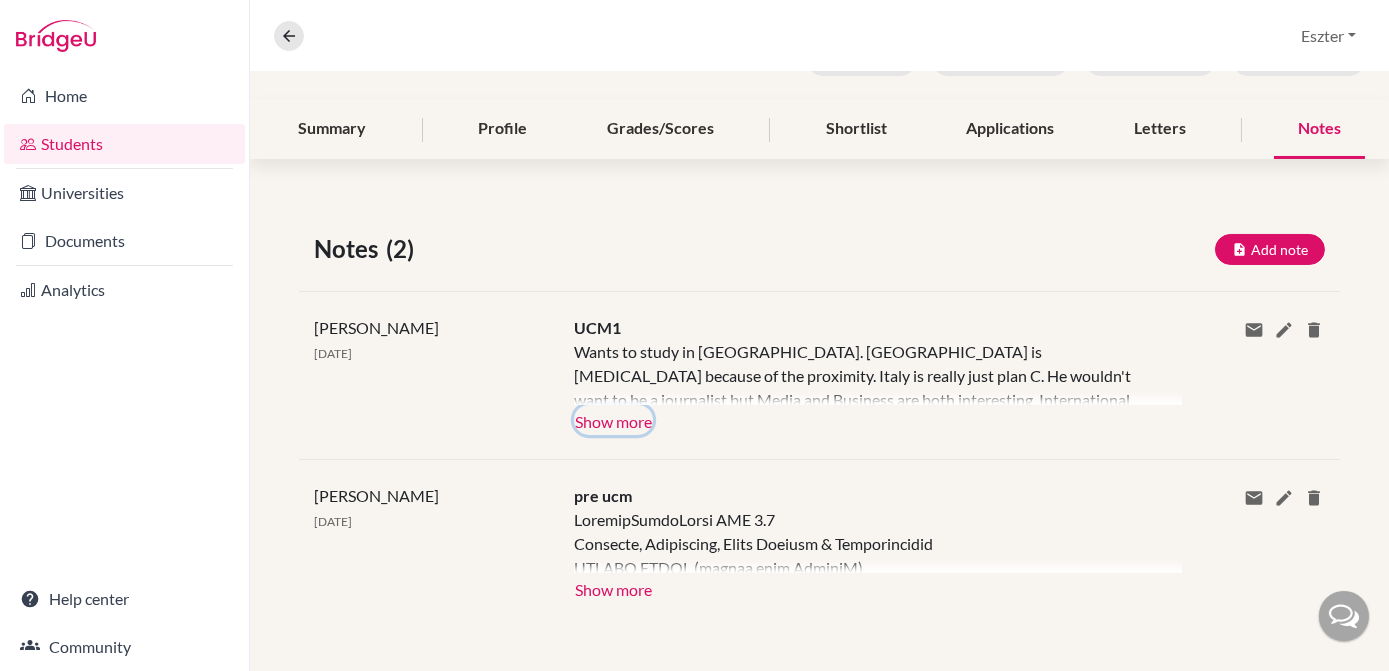click on "Show more" 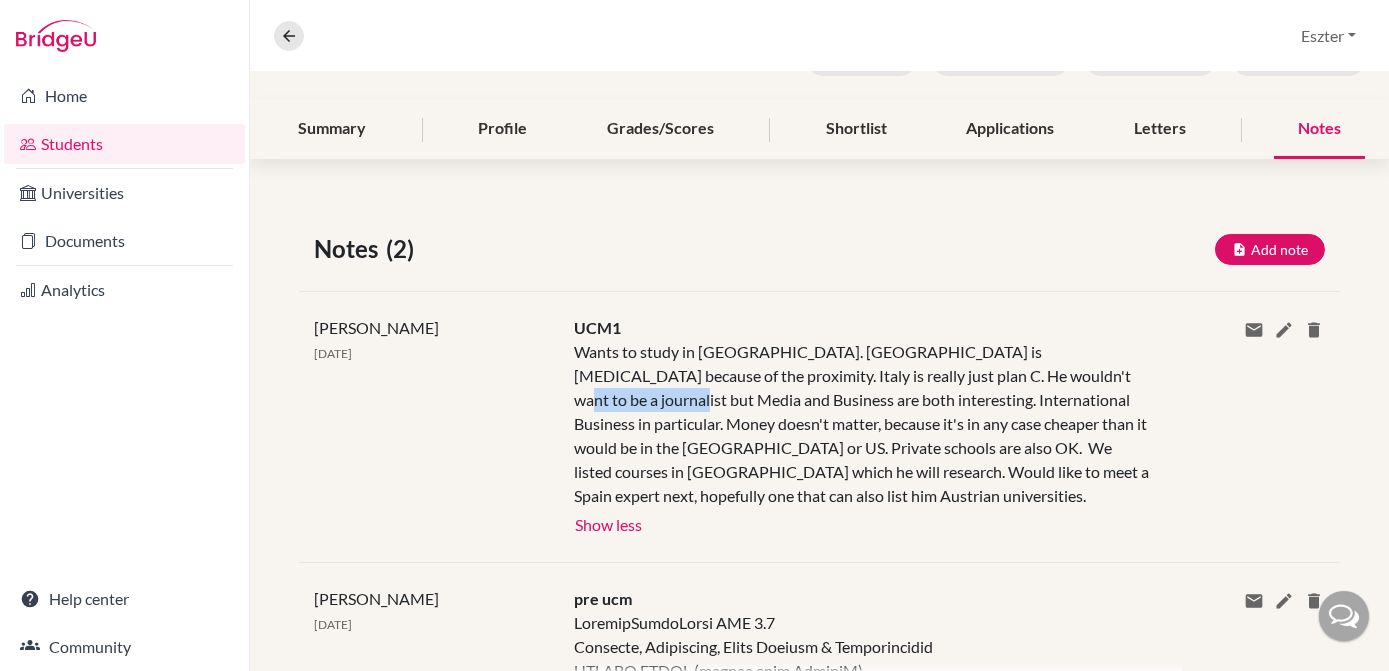 drag, startPoint x: 966, startPoint y: 373, endPoint x: 1100, endPoint y: 375, distance: 134.01492 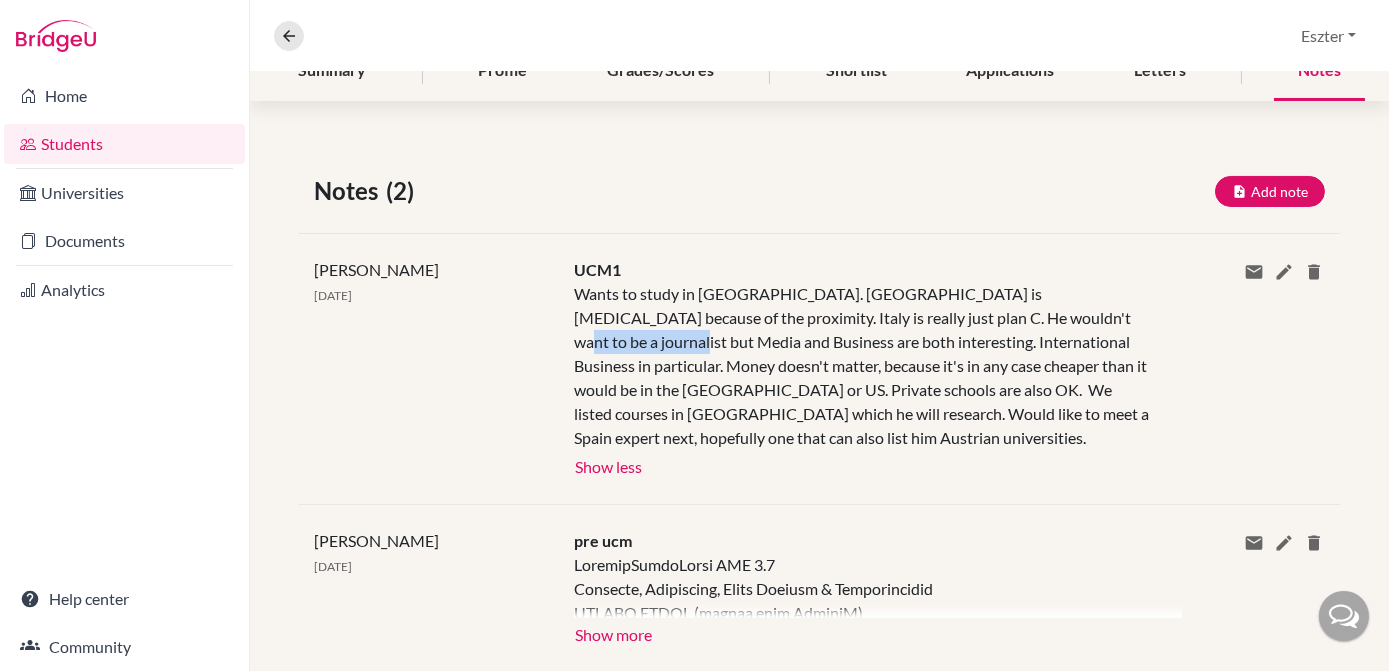 scroll, scrollTop: 405, scrollLeft: 0, axis: vertical 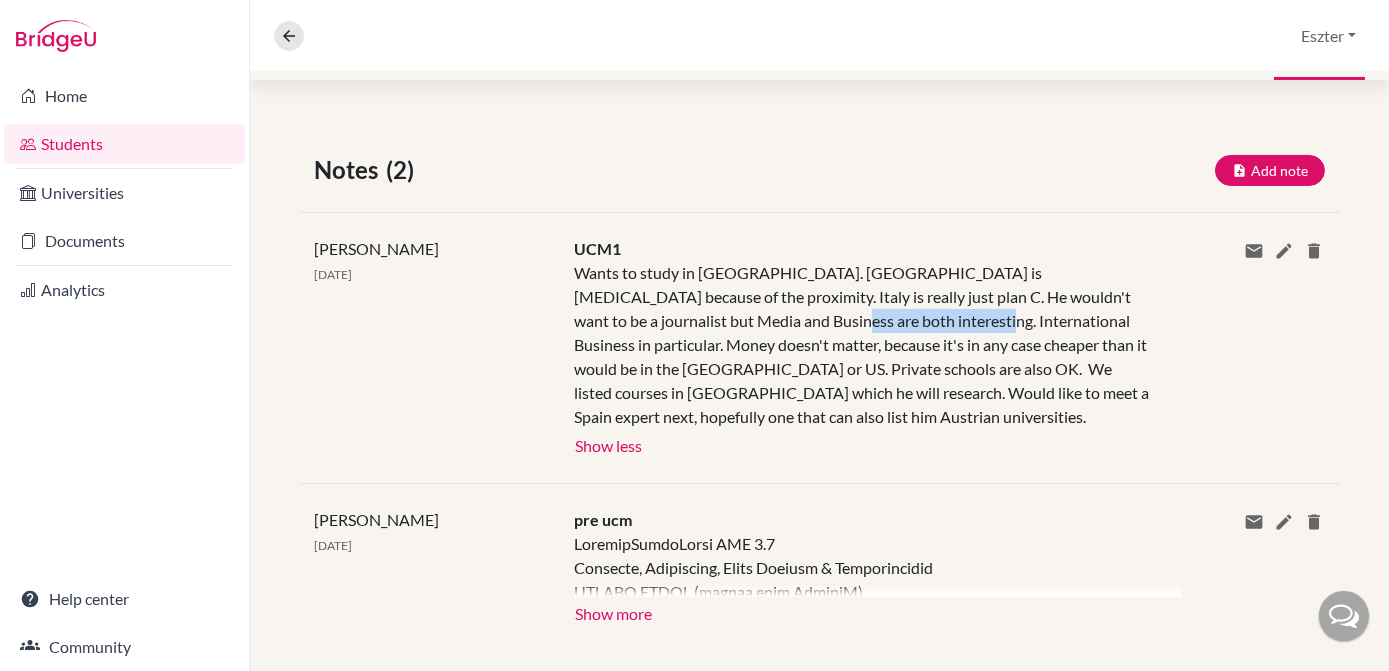 drag, startPoint x: 690, startPoint y: 318, endPoint x: 842, endPoint y: 308, distance: 152.3286 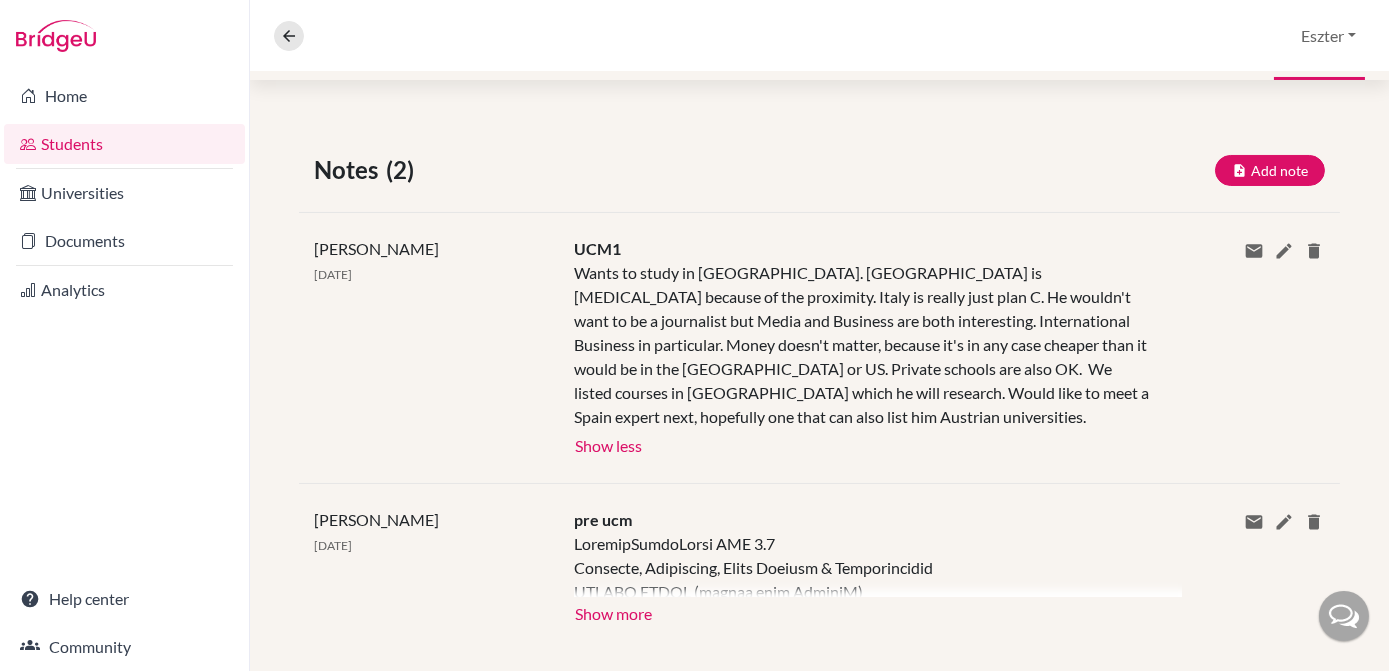 click on "UCM1 Wants to study in [GEOGRAPHIC_DATA]. [GEOGRAPHIC_DATA] is [MEDICAL_DATA] because of the proximity. Italy is really just plan C. He wouldn't want to be a journalist but Media and Business are both interesting. International Business in particular. Money doesn't matter, because it's in any case cheaper than it would be in the [GEOGRAPHIC_DATA] or US. Private schools are also OK.  We listed courses in [GEOGRAPHIC_DATA] which he will research. Would like to meet a Spain expert next, hopefully one that can also list him Austrian universities. Show more Show less" at bounding box center (862, 348) 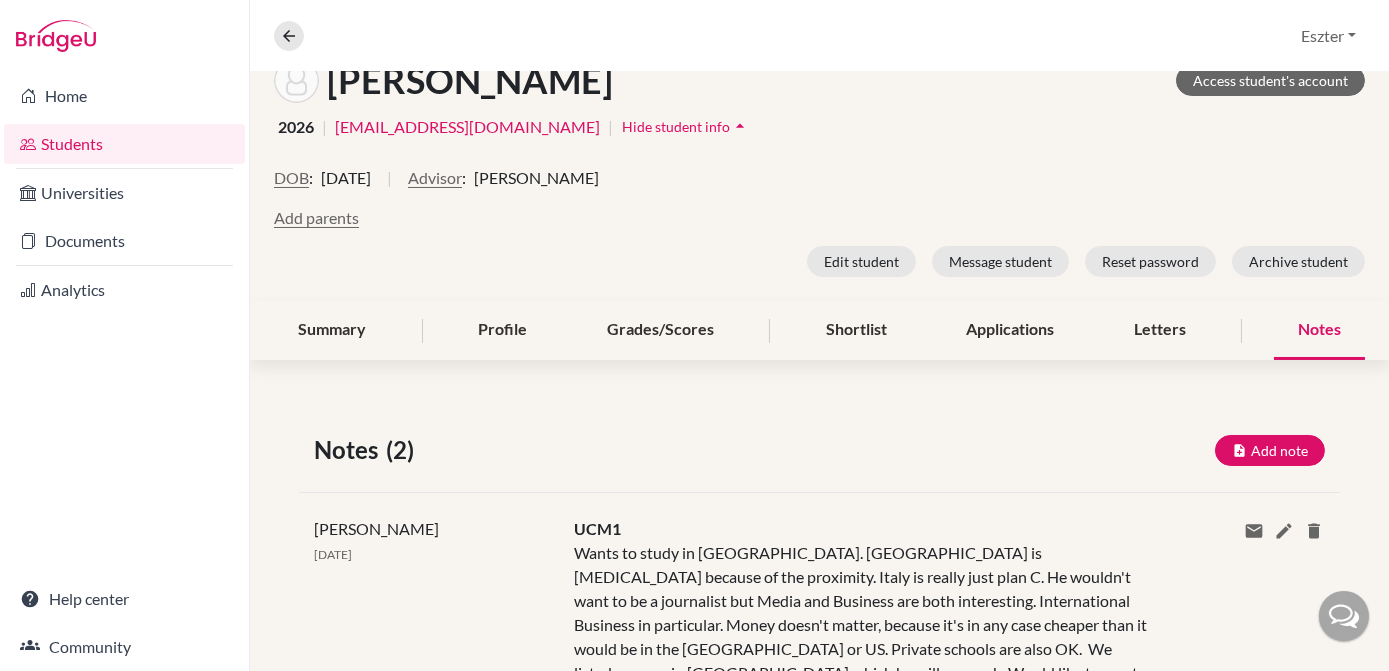 scroll, scrollTop: 0, scrollLeft: 0, axis: both 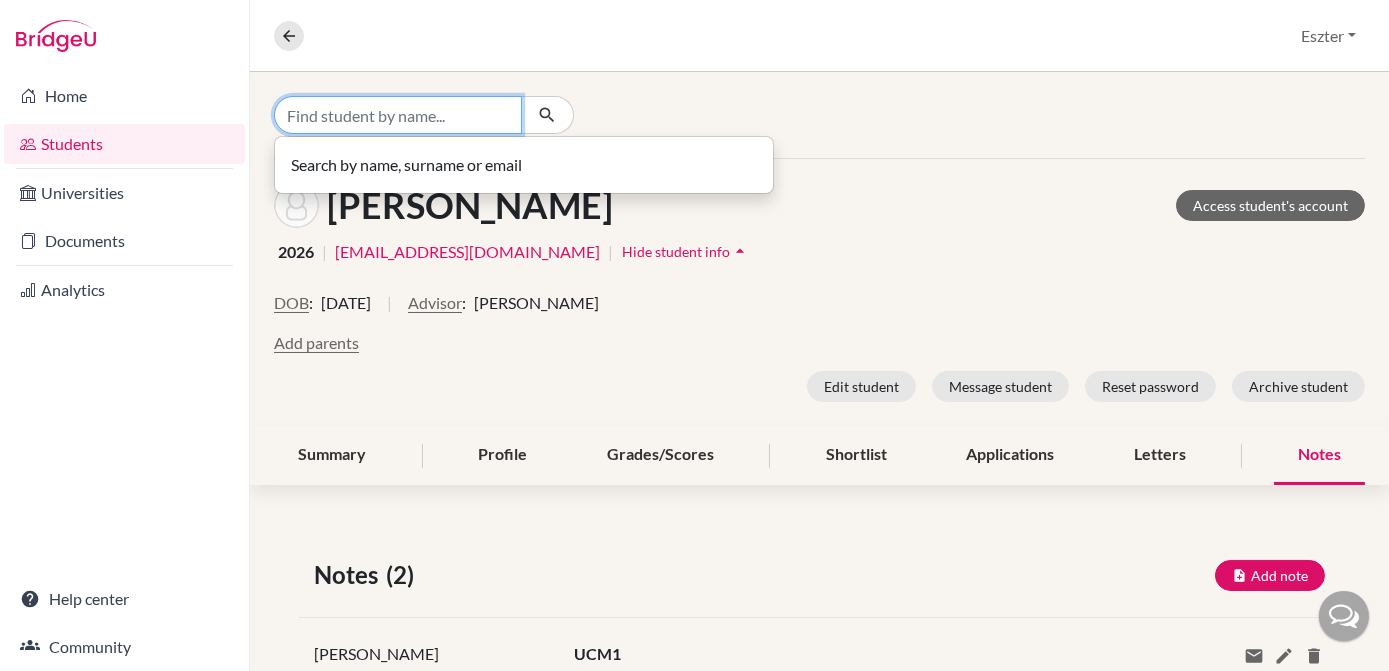click at bounding box center [398, 115] 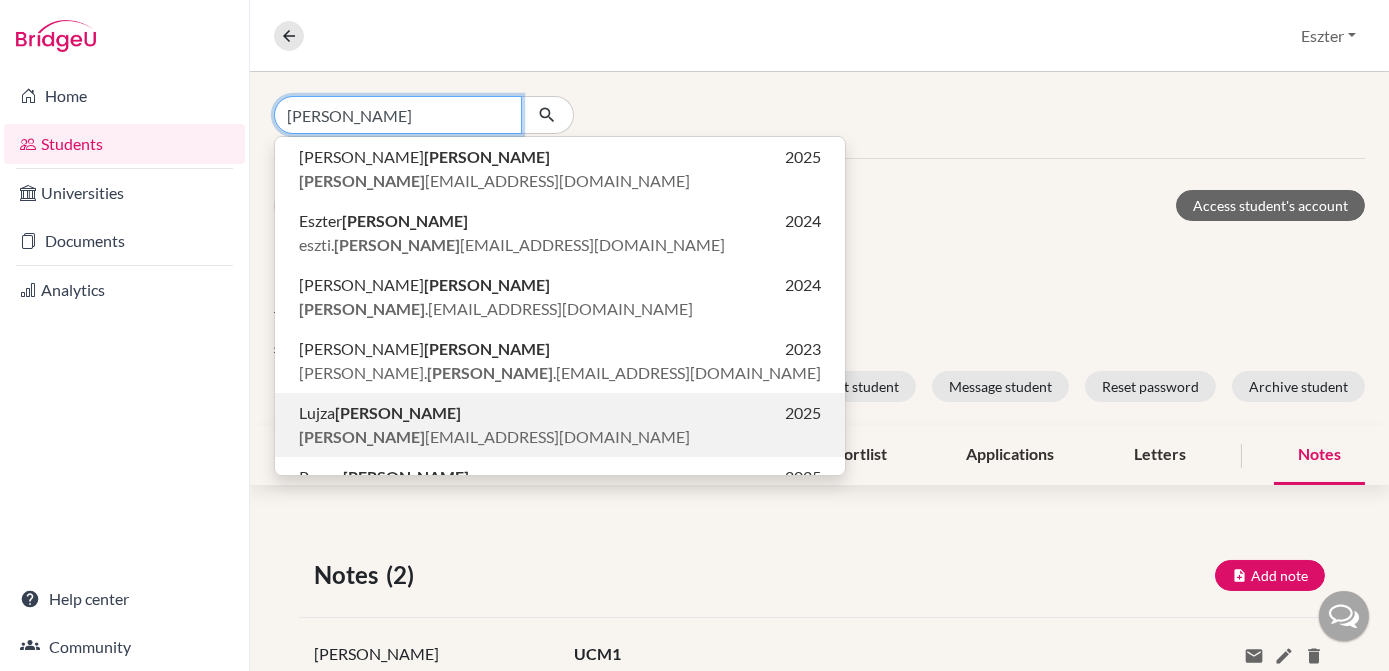 scroll, scrollTop: 109, scrollLeft: 0, axis: vertical 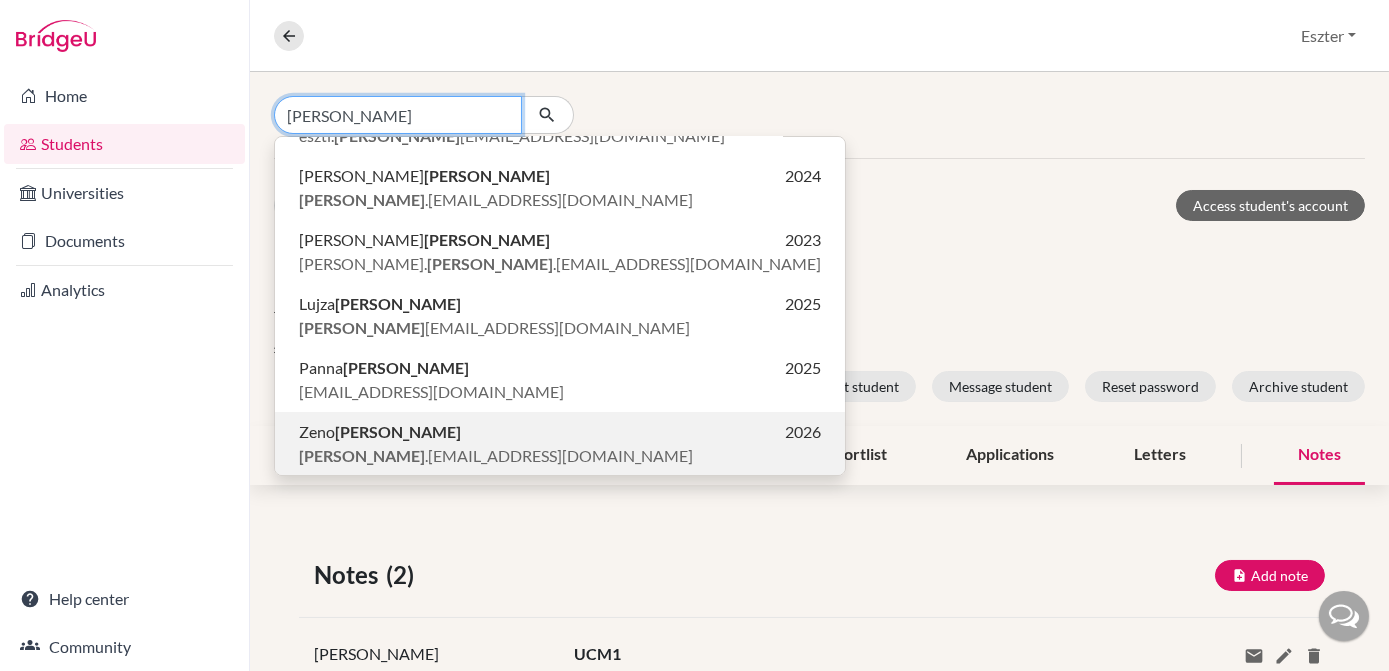 type on "[PERSON_NAME]" 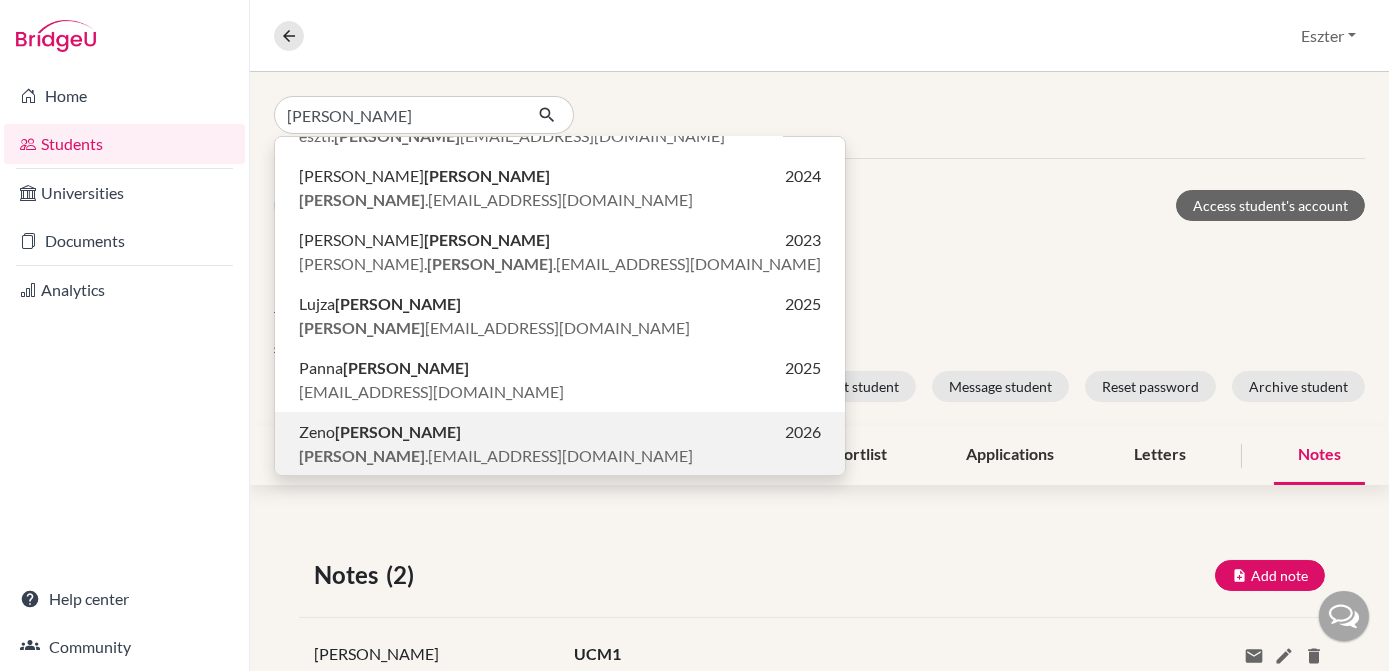 click on "[PERSON_NAME]" at bounding box center [398, 431] 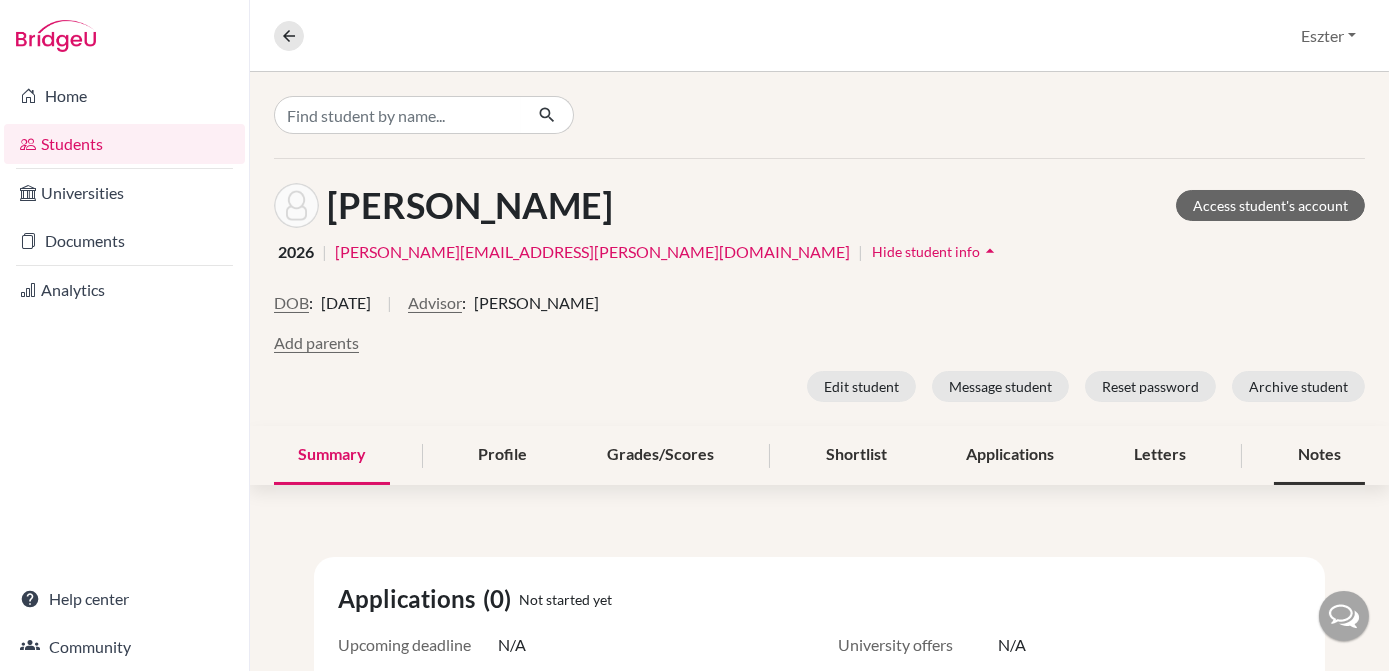 click on "Notes" at bounding box center [1319, 455] 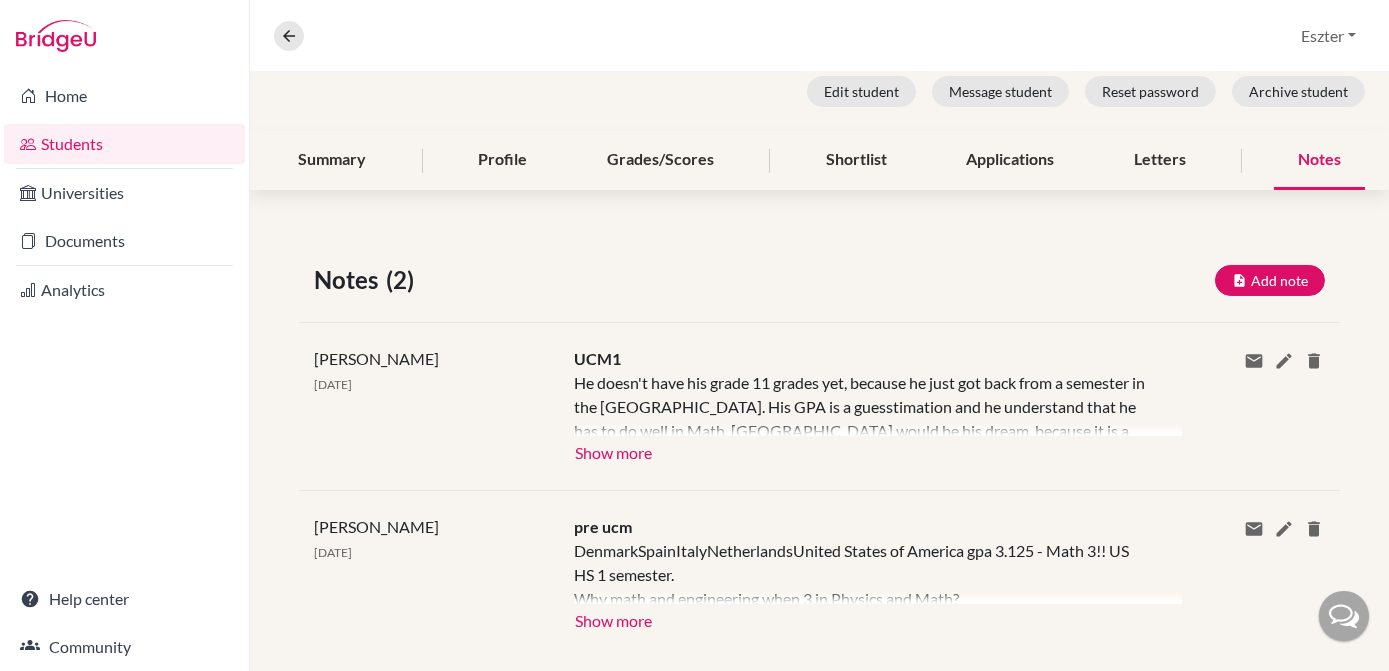 scroll, scrollTop: 326, scrollLeft: 0, axis: vertical 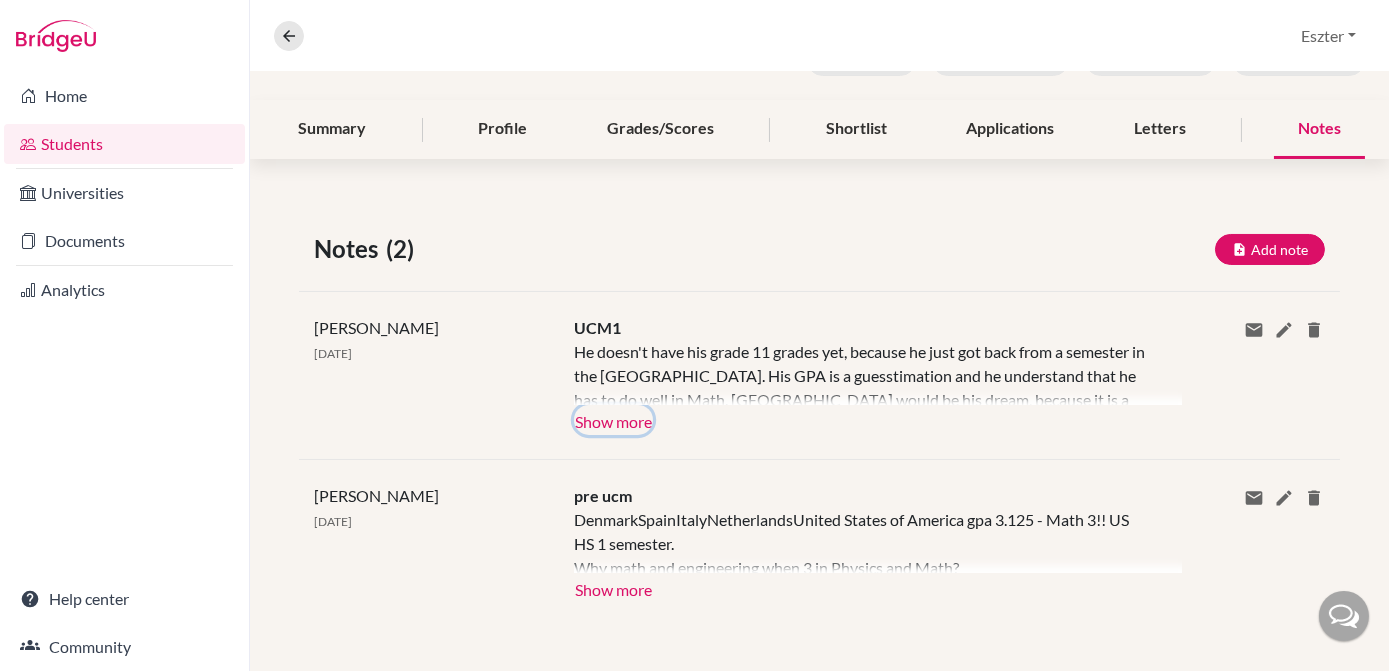 click on "Show more" 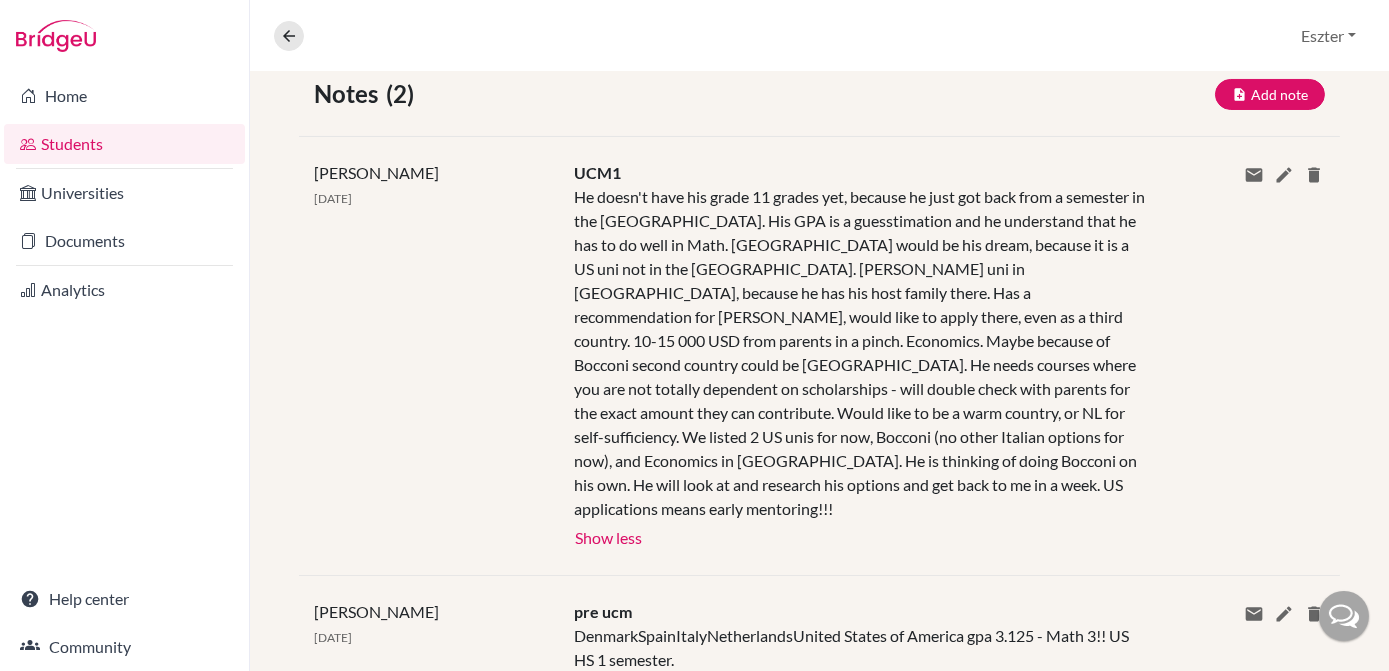 scroll, scrollTop: 483, scrollLeft: 0, axis: vertical 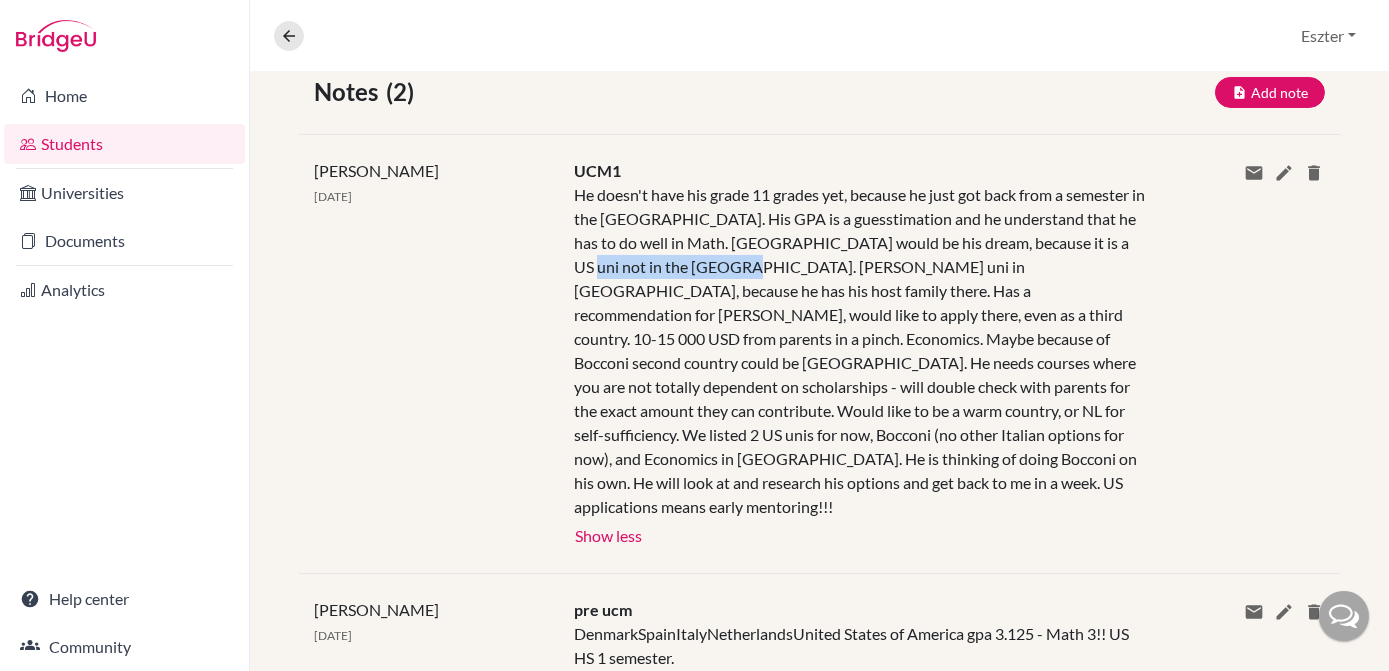 drag, startPoint x: 571, startPoint y: 263, endPoint x: 734, endPoint y: 264, distance: 163.00307 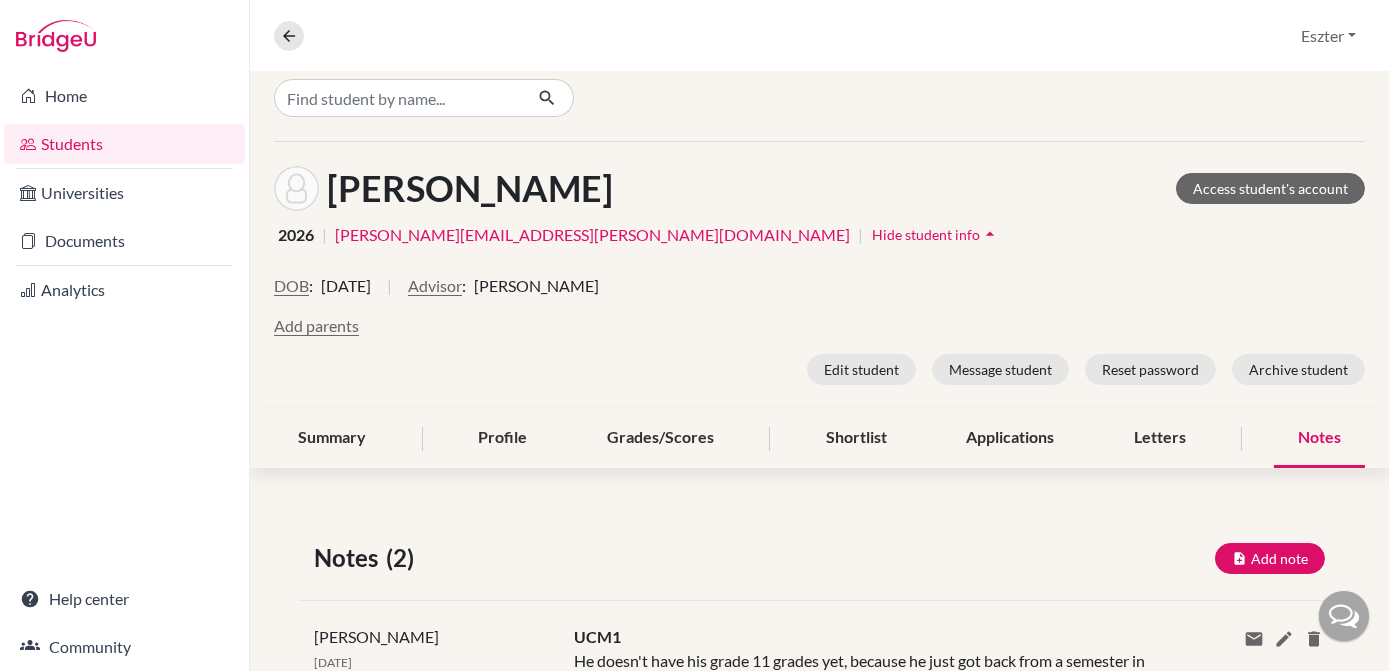 scroll, scrollTop: 0, scrollLeft: 0, axis: both 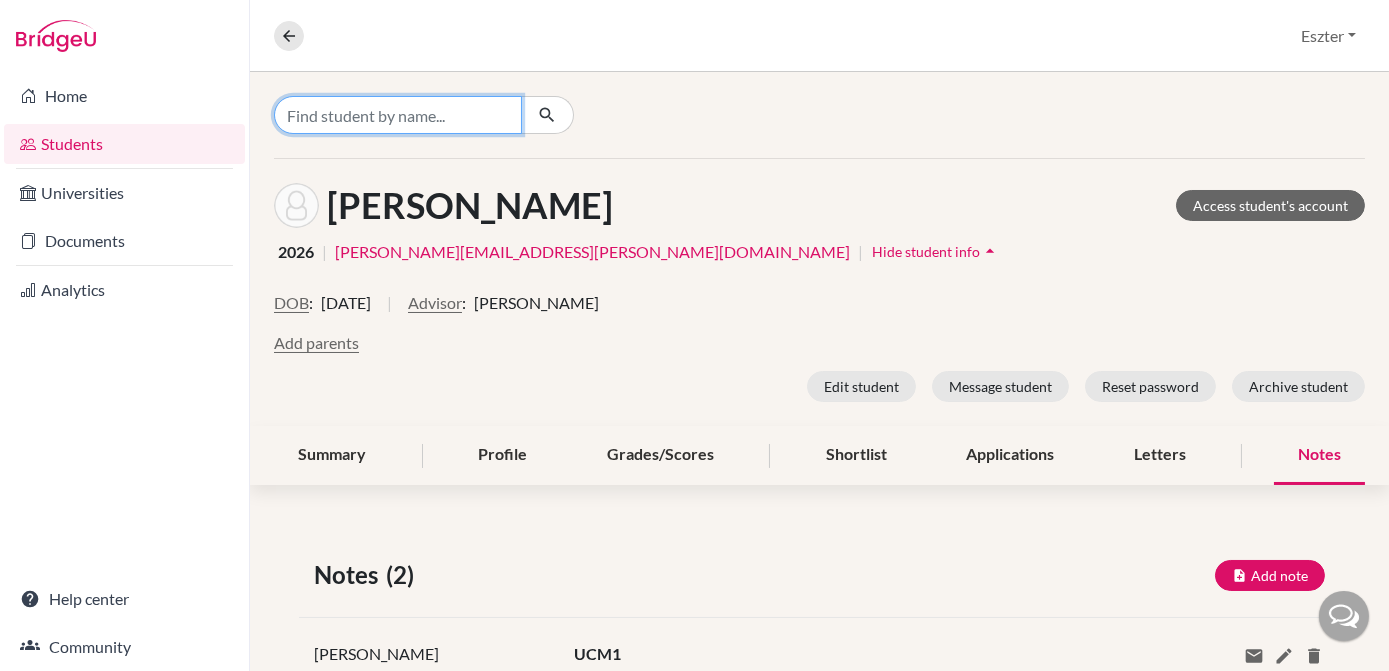 click at bounding box center [398, 115] 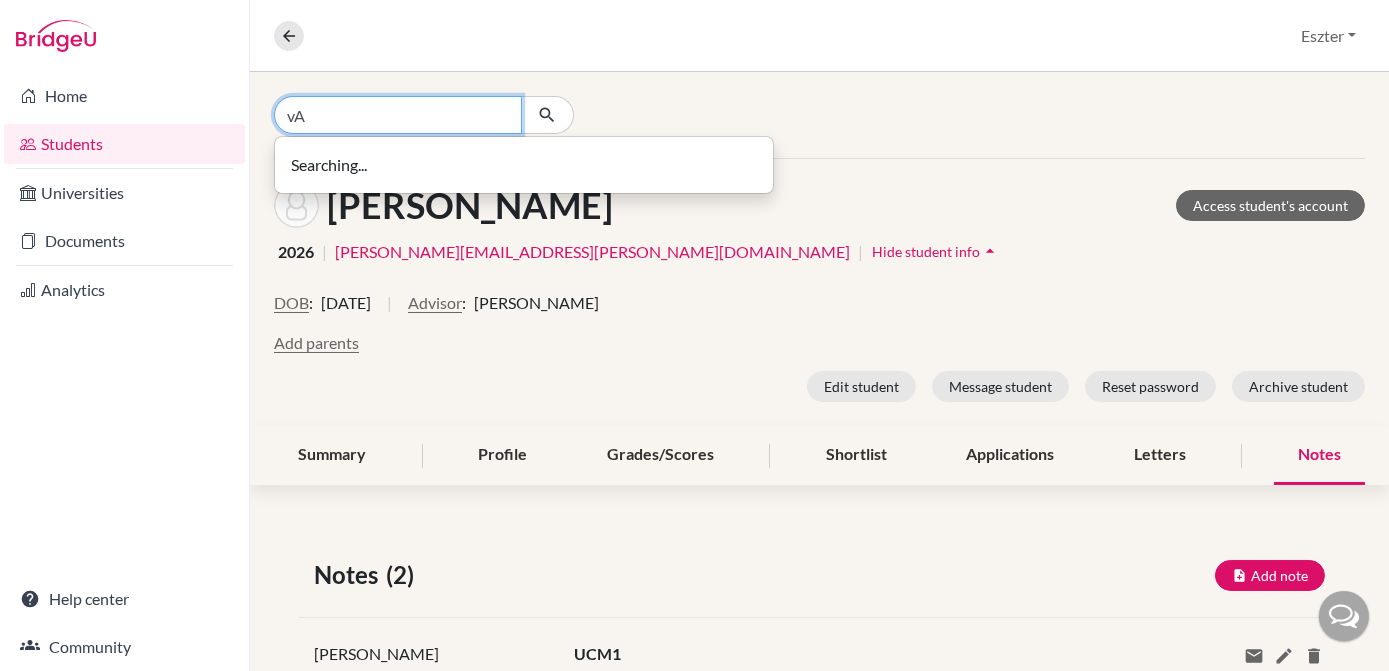 type on "v" 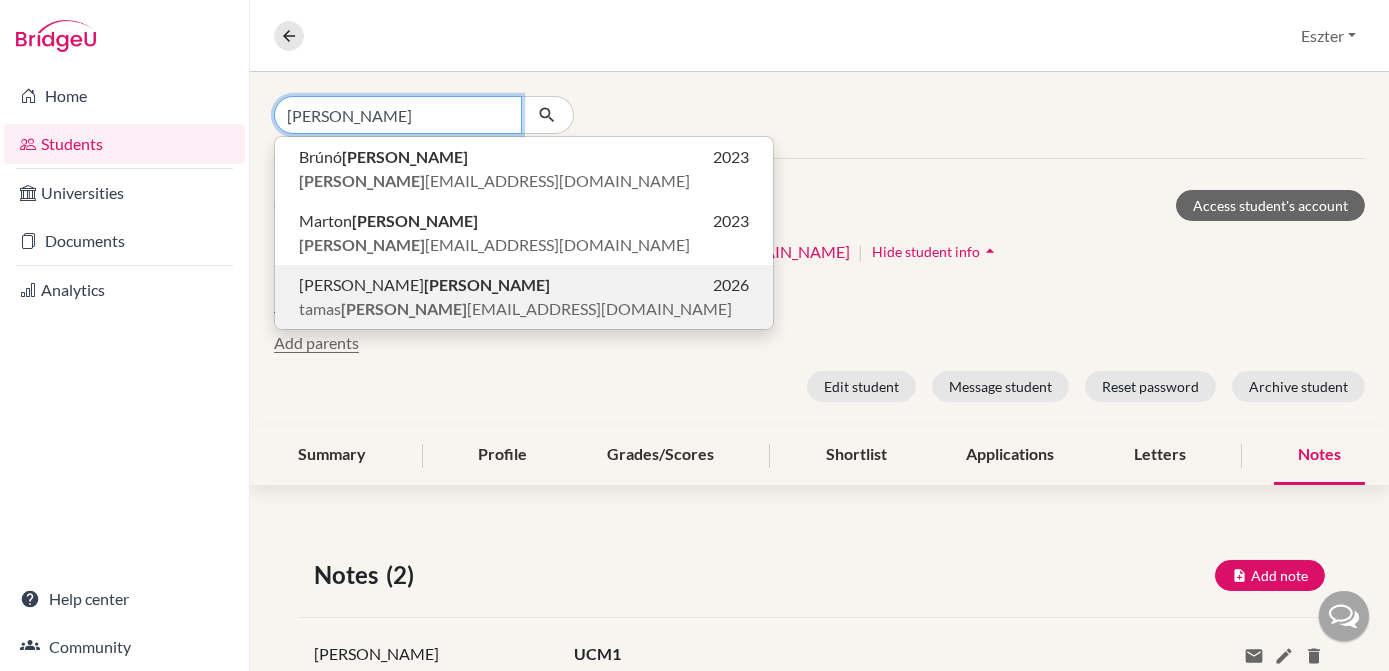 type on "[PERSON_NAME]" 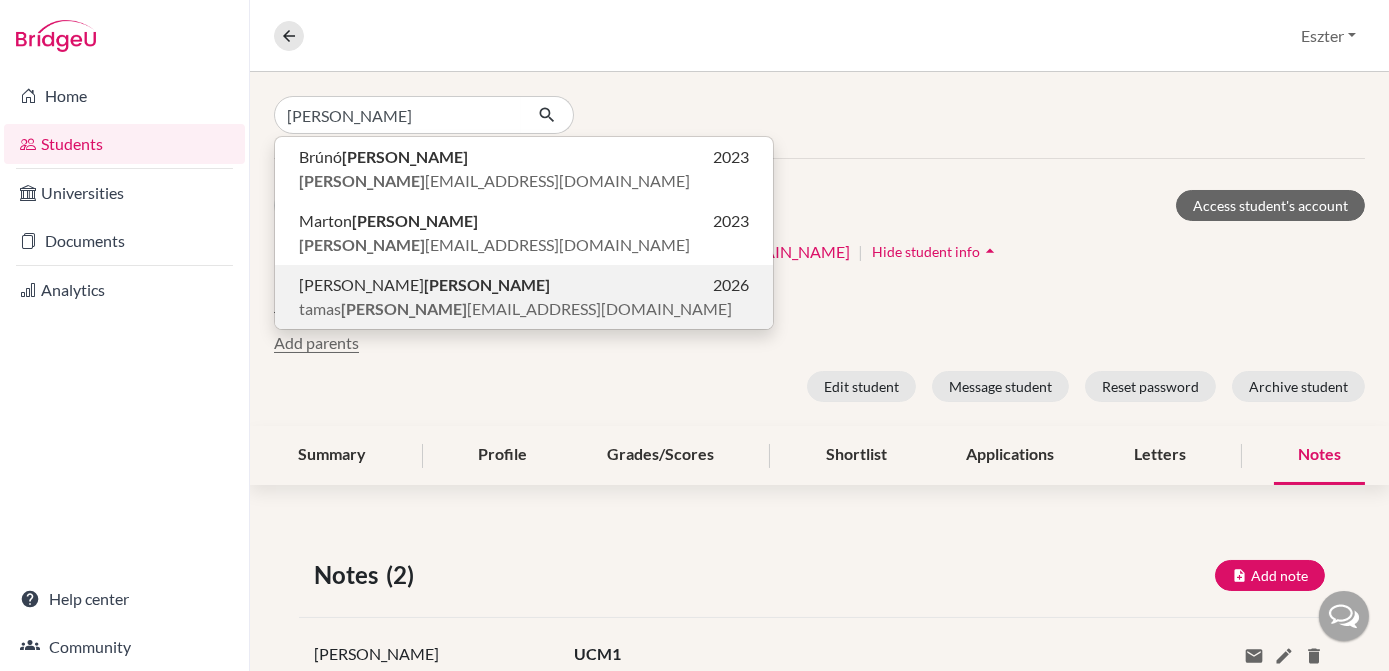 click on "[PERSON_NAME]" at bounding box center (404, 308) 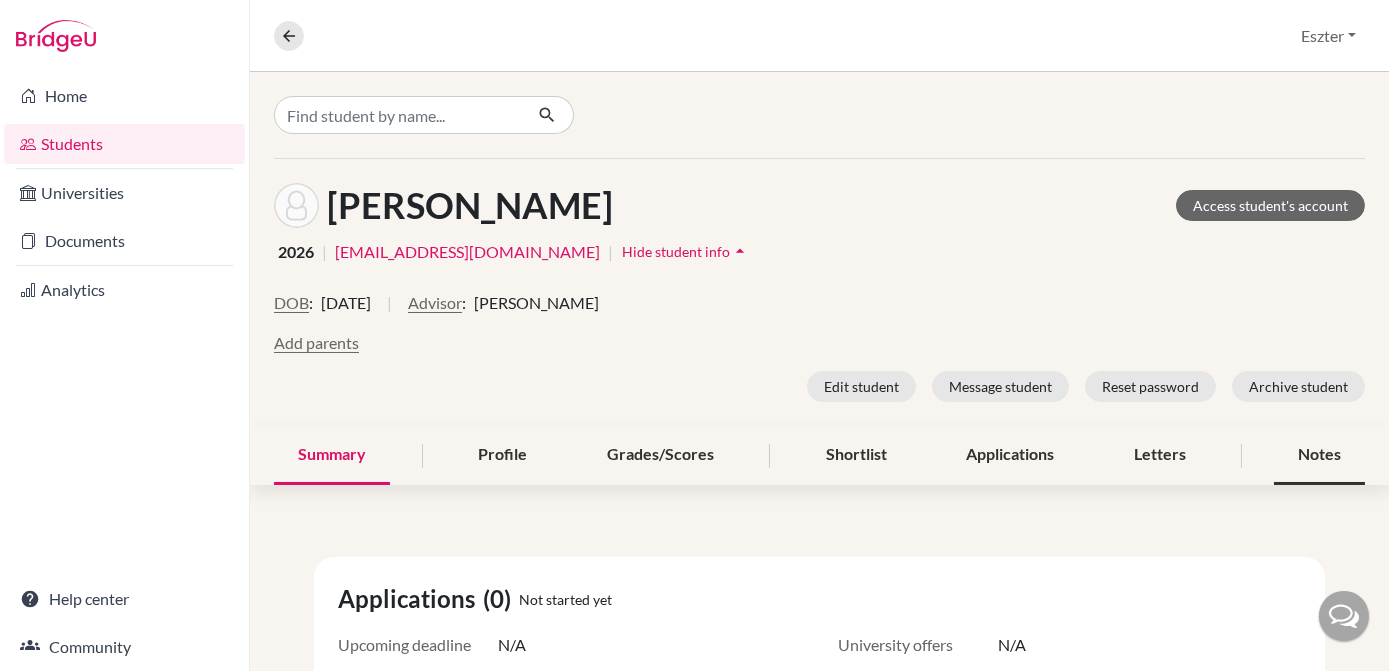click on "Notes" at bounding box center (1319, 455) 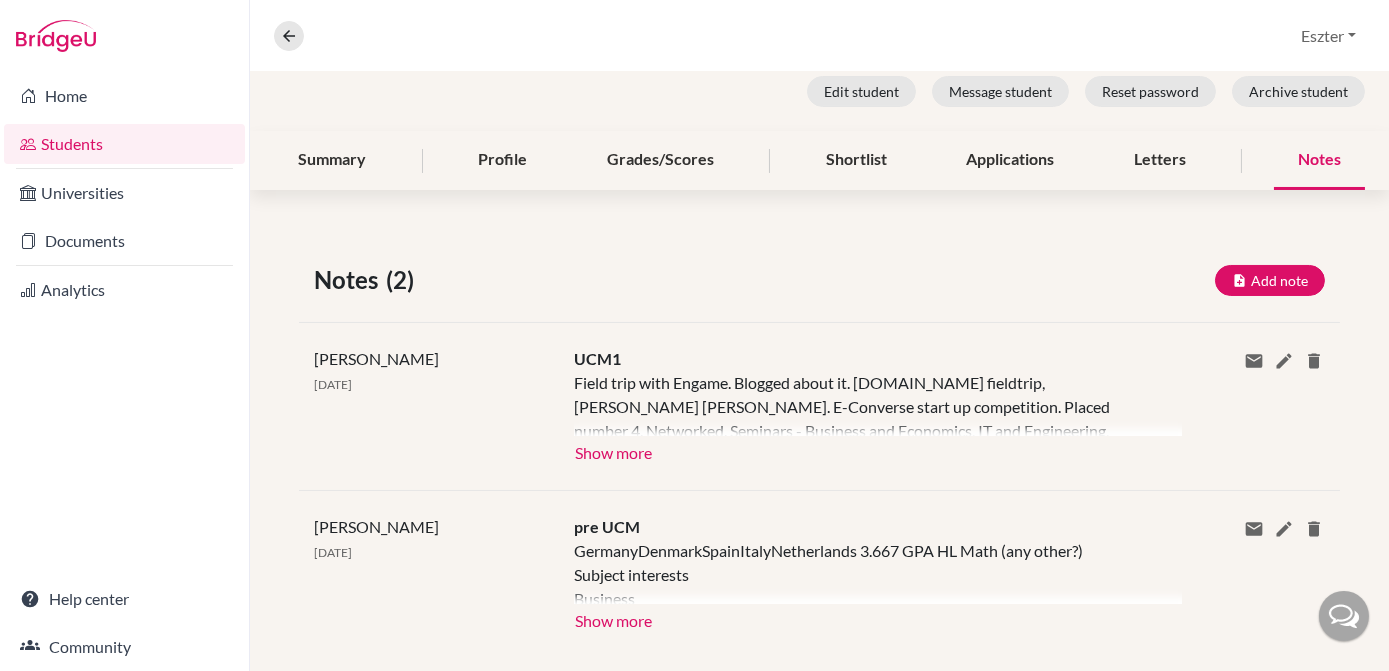 scroll, scrollTop: 305, scrollLeft: 0, axis: vertical 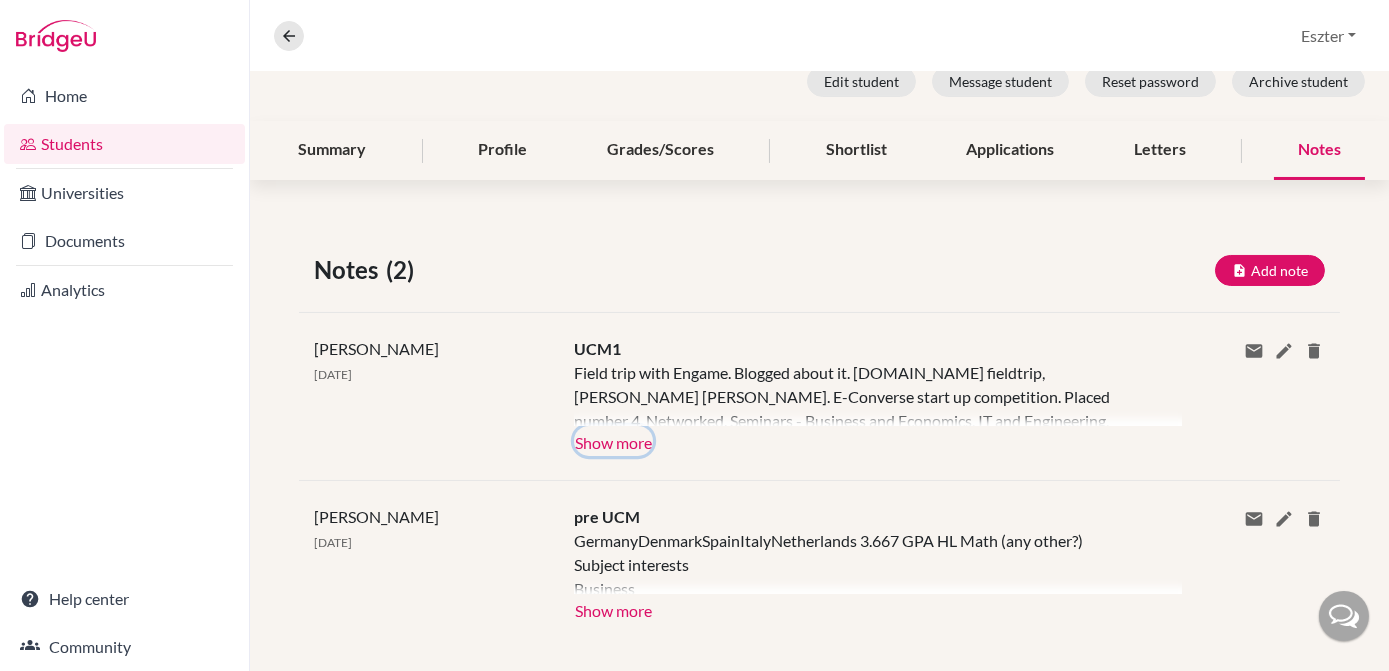 click on "Show more" 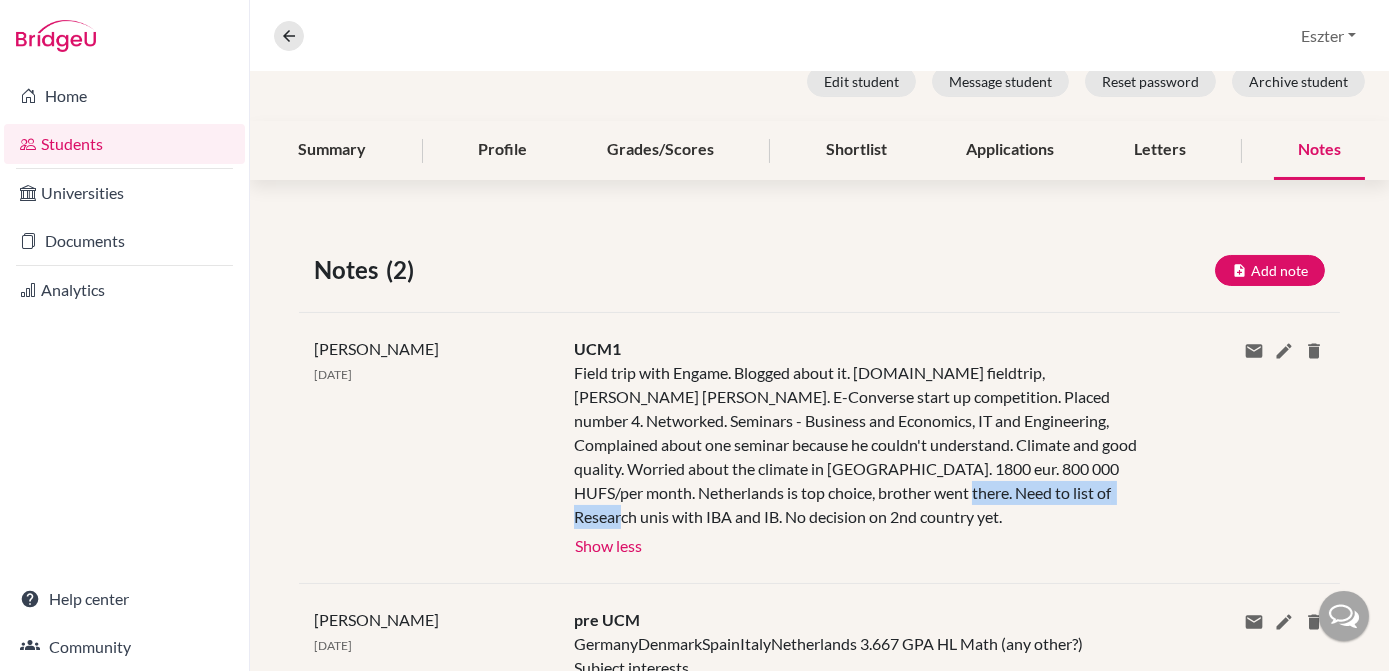 drag, startPoint x: 813, startPoint y: 491, endPoint x: 1018, endPoint y: 481, distance: 205.24376 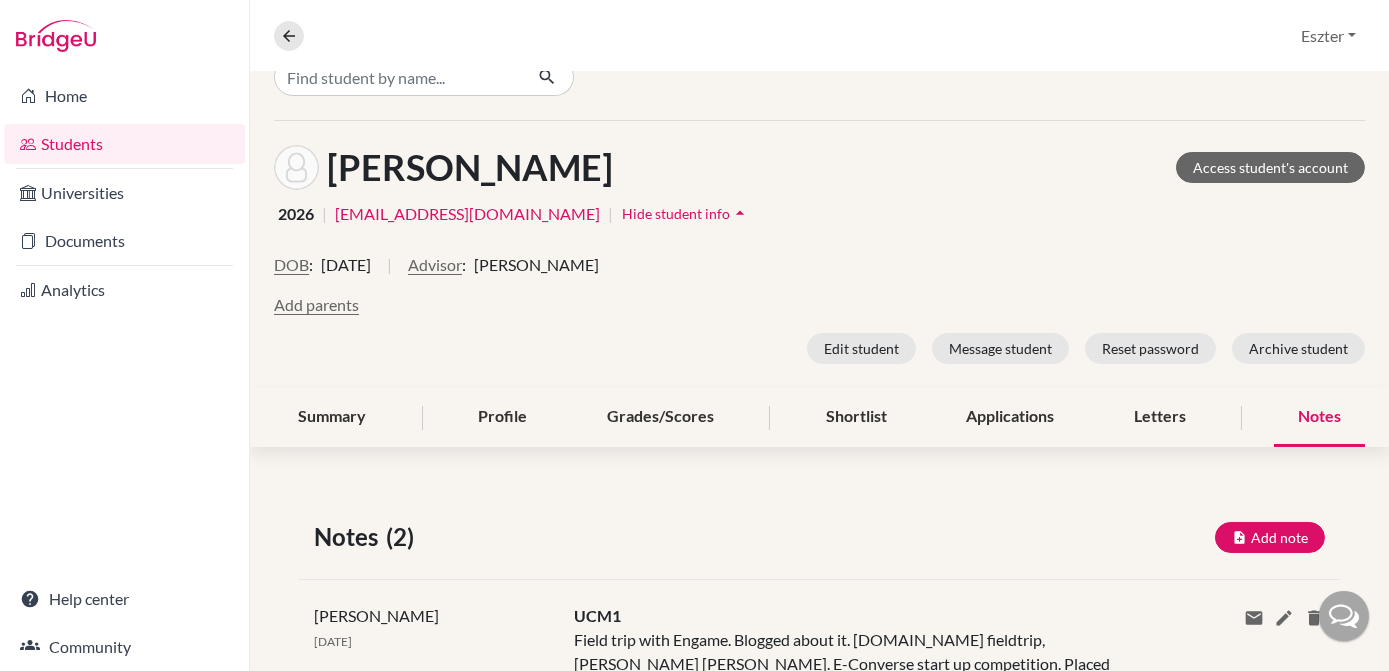 scroll, scrollTop: 0, scrollLeft: 0, axis: both 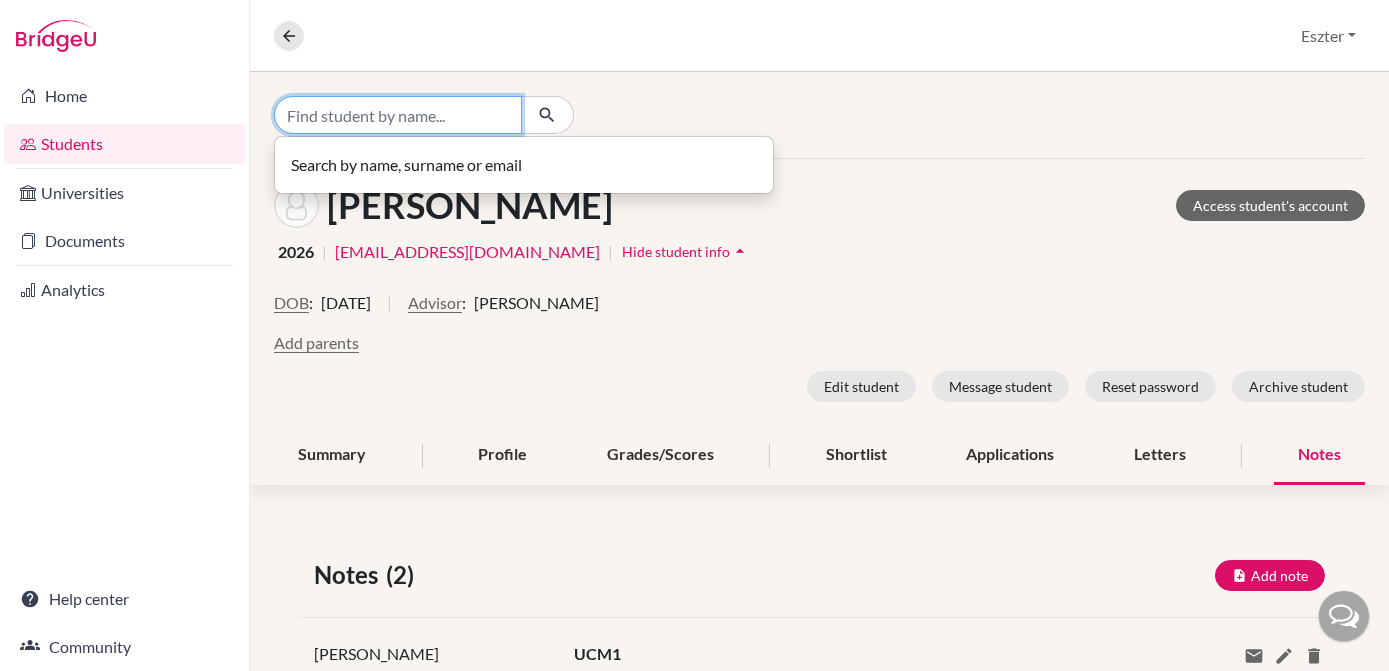 click at bounding box center [398, 115] 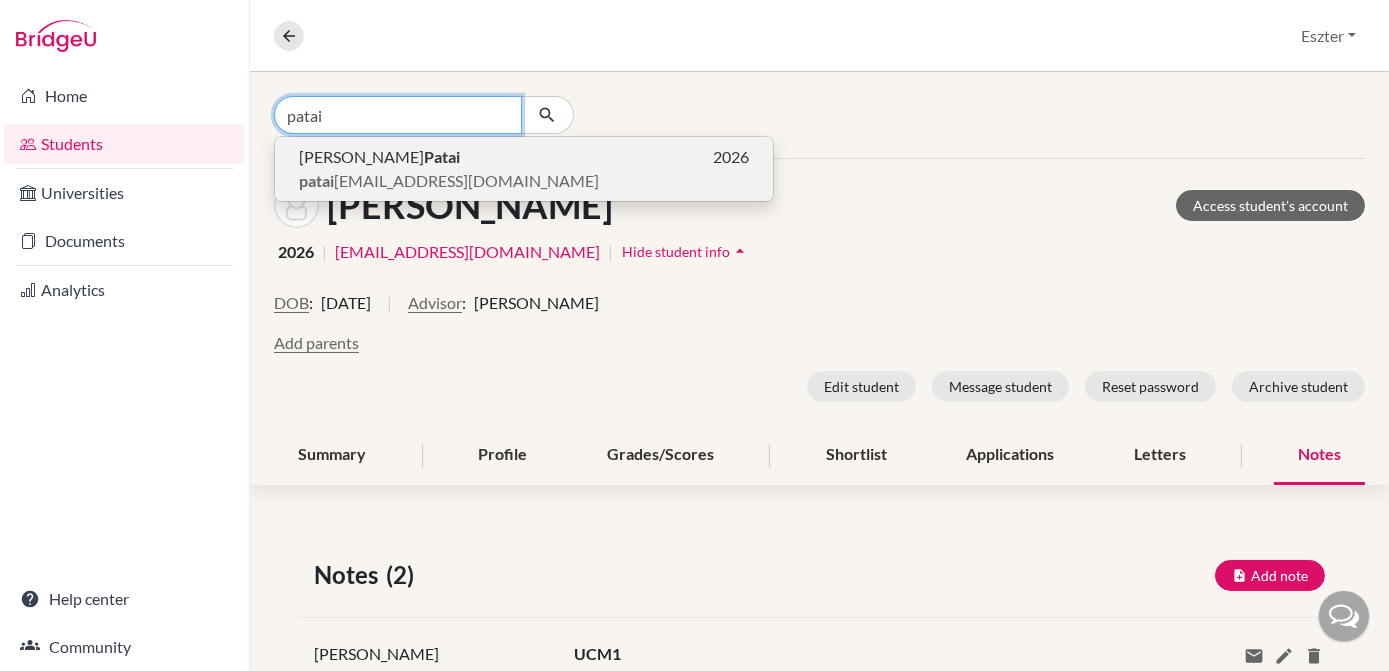 type on "patai" 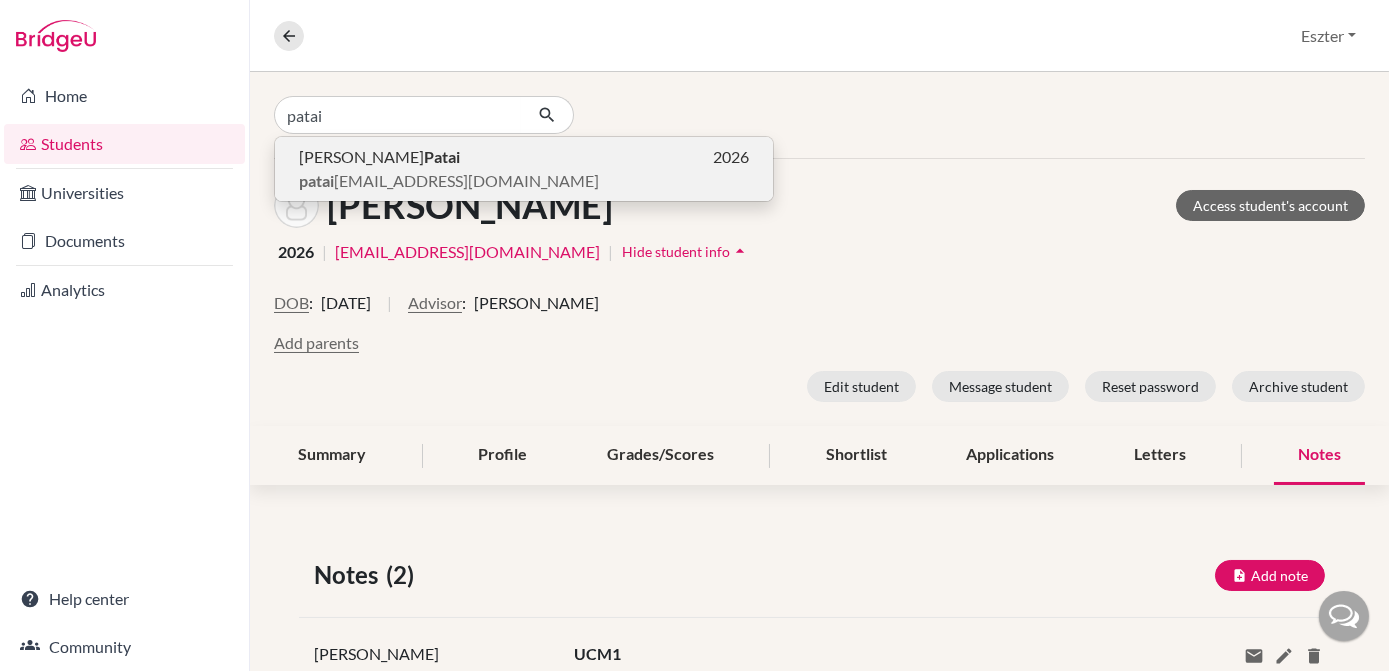 click on "[PERSON_NAME] 2026" at bounding box center [524, 157] 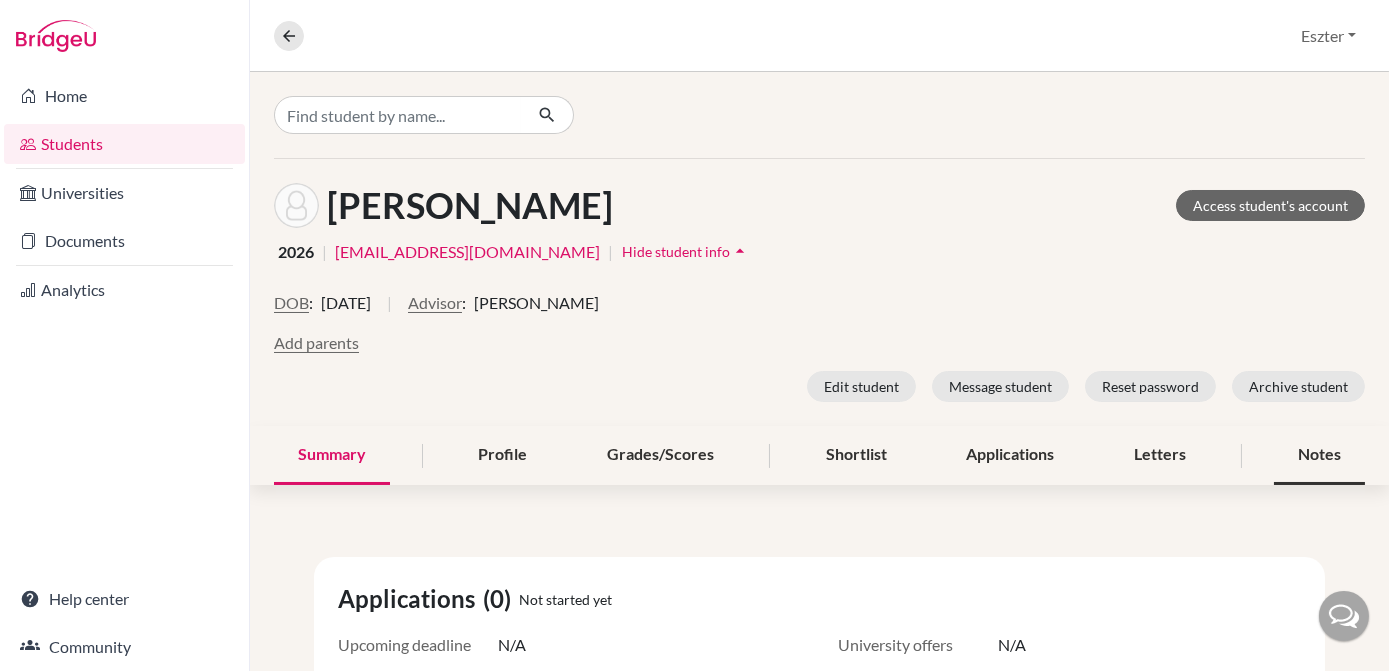 click on "Notes" at bounding box center [1319, 455] 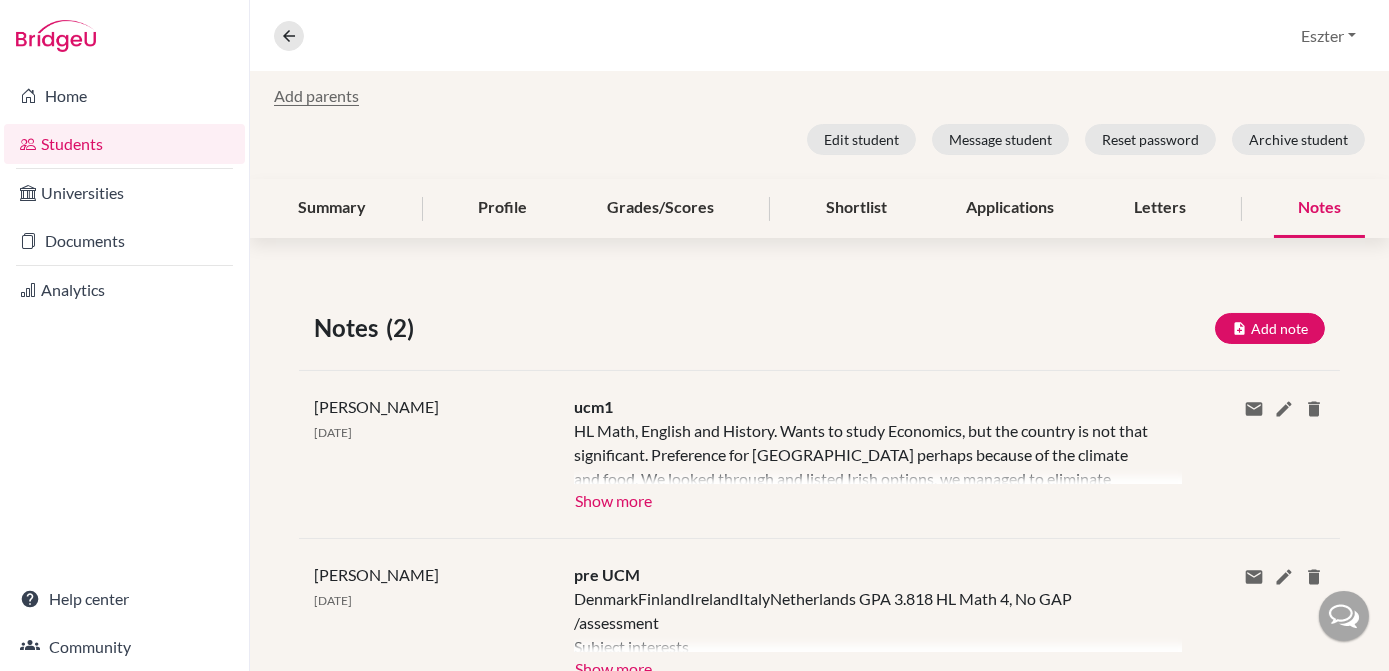 scroll, scrollTop: 275, scrollLeft: 0, axis: vertical 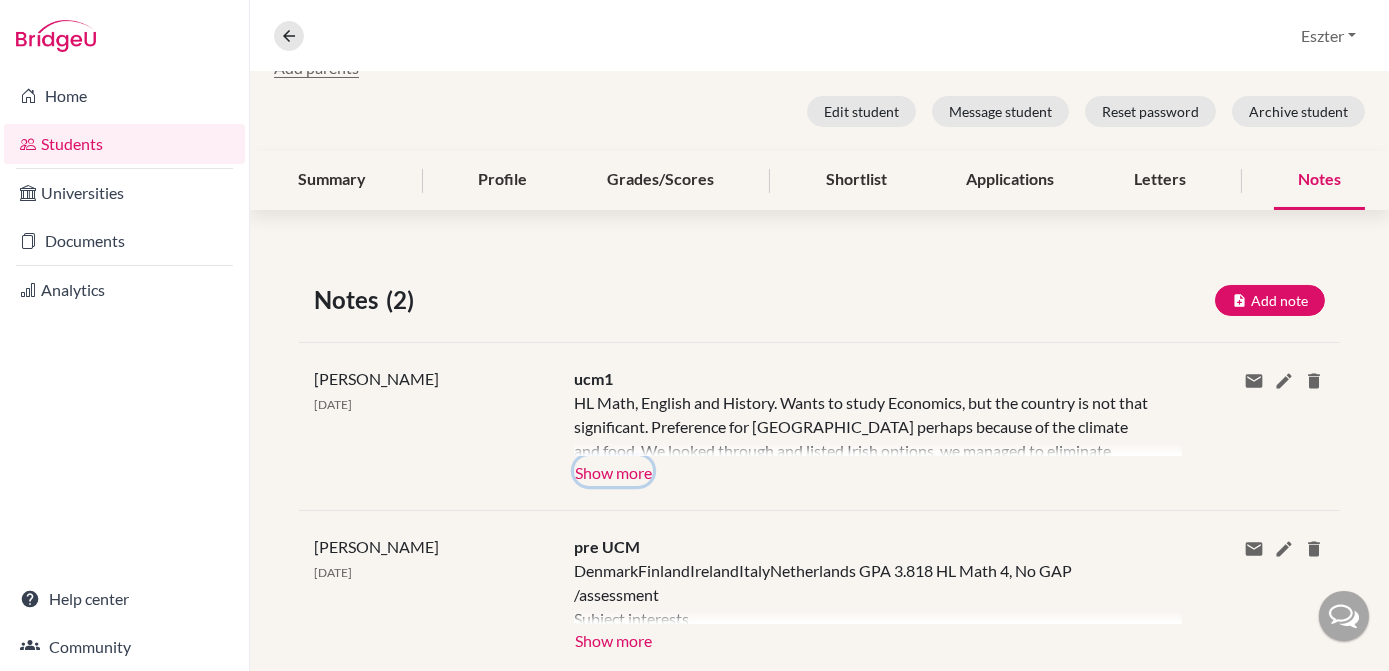 click on "Show more" 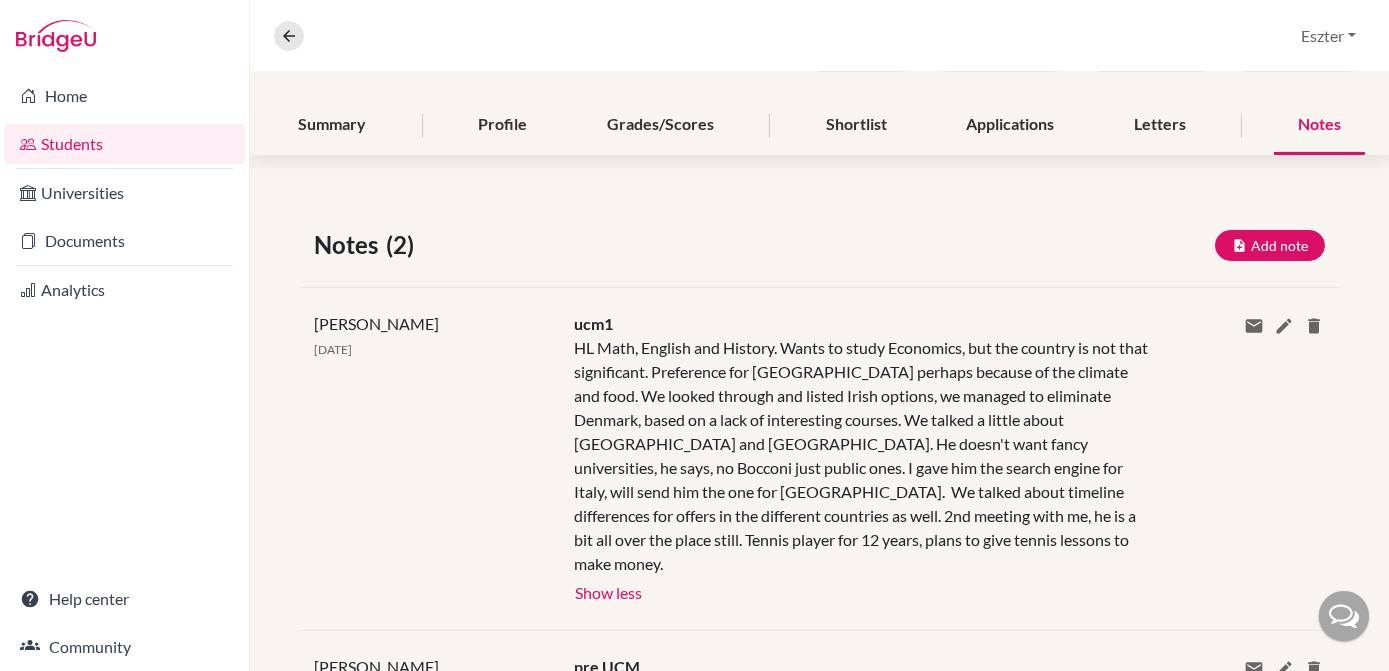 scroll, scrollTop: 0, scrollLeft: 0, axis: both 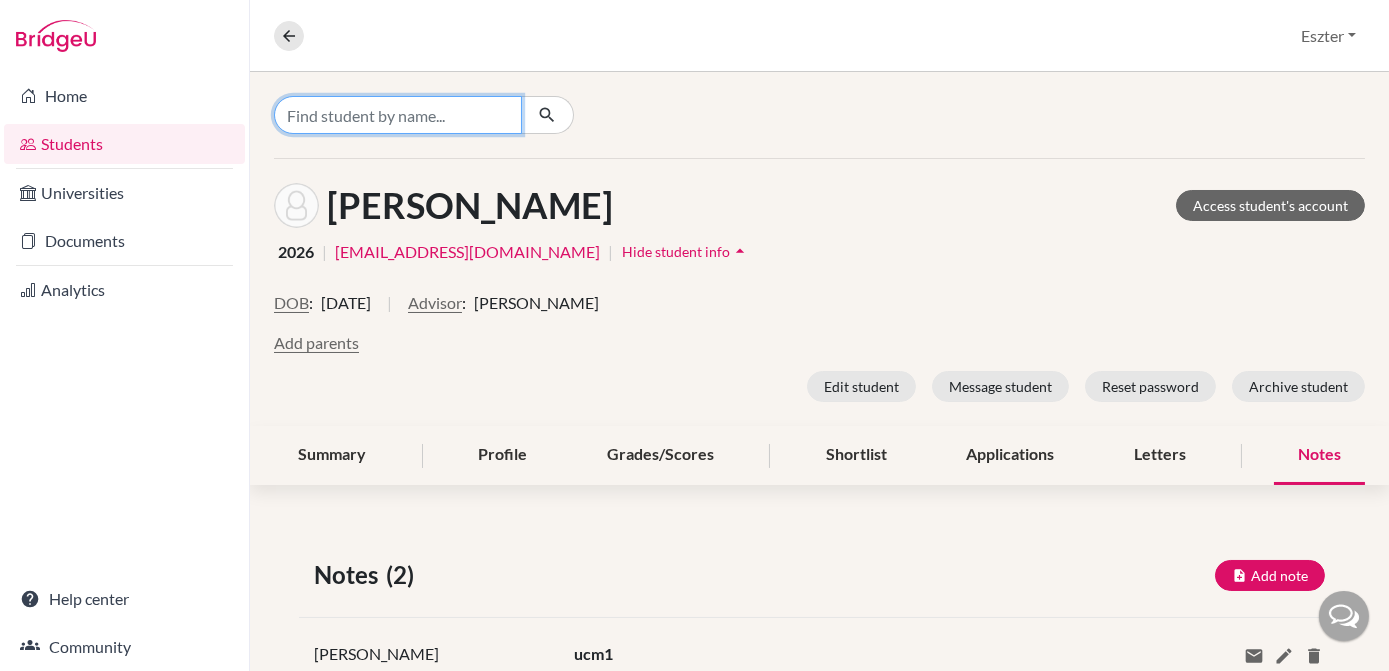 click at bounding box center [398, 115] 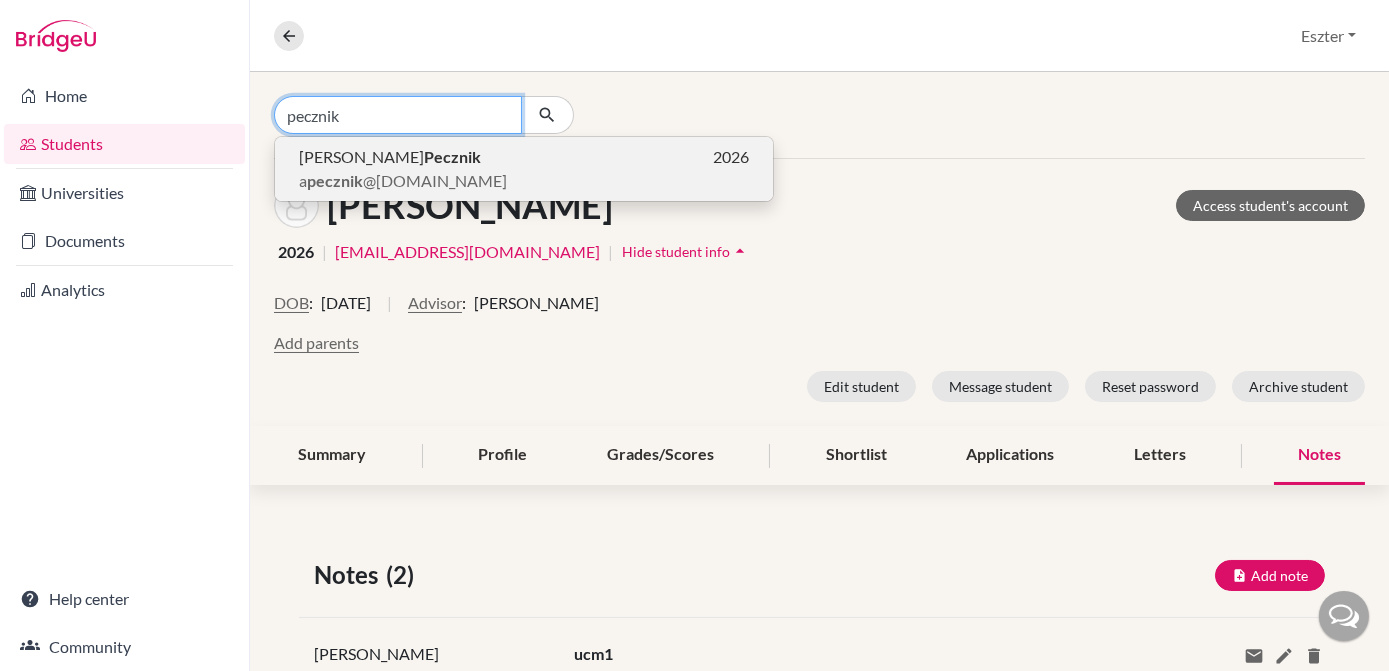 type on "pecznik" 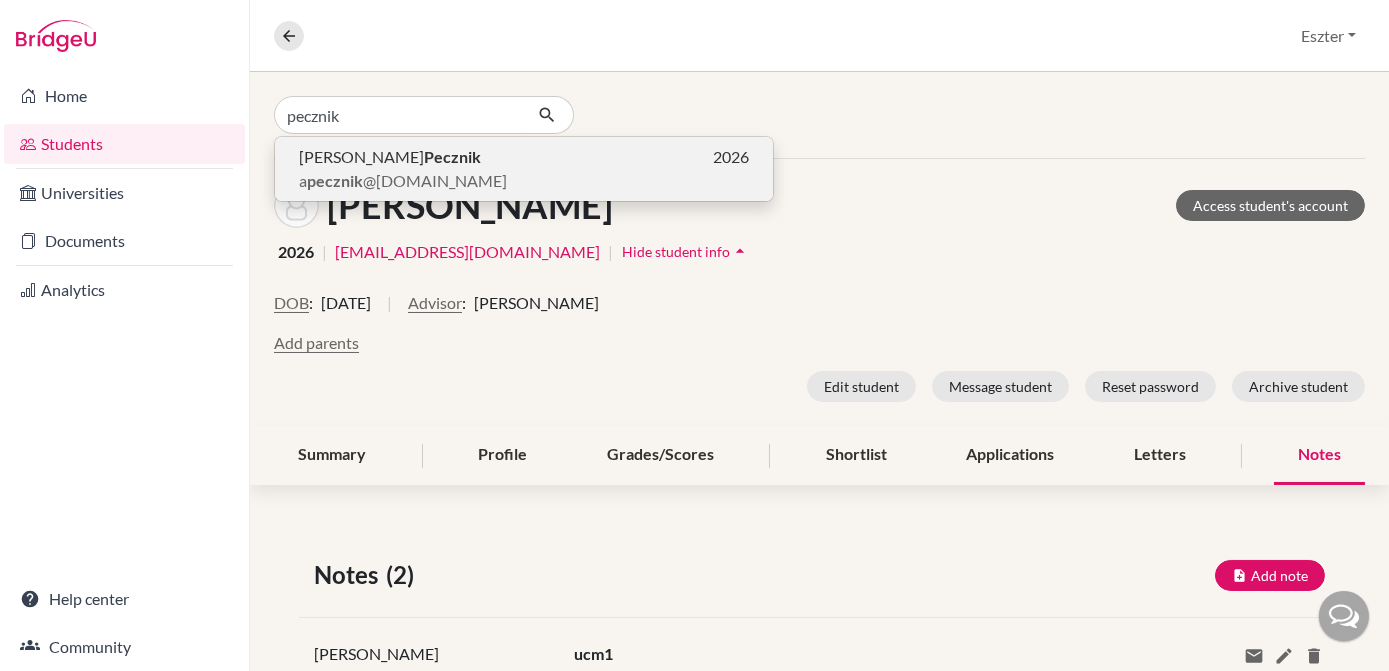 click on "[PERSON_NAME] 2026" at bounding box center (524, 157) 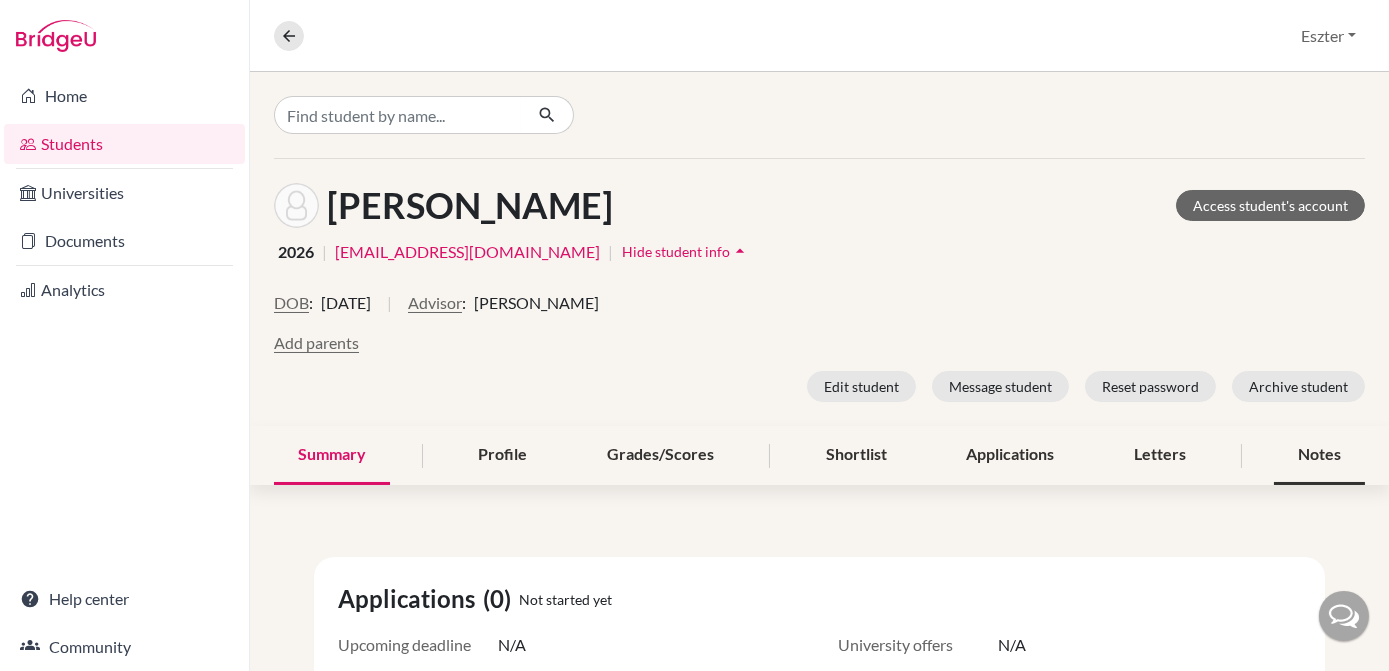 click on "Notes" at bounding box center [1319, 455] 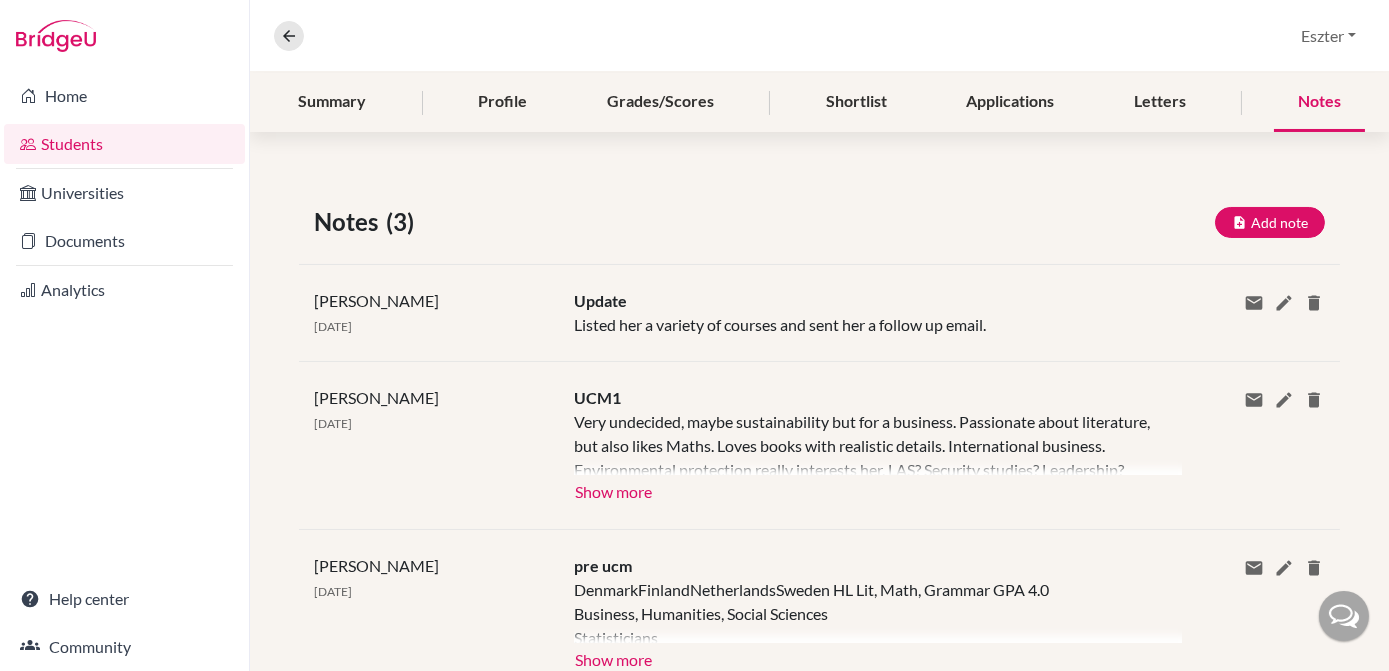 scroll, scrollTop: 356, scrollLeft: 0, axis: vertical 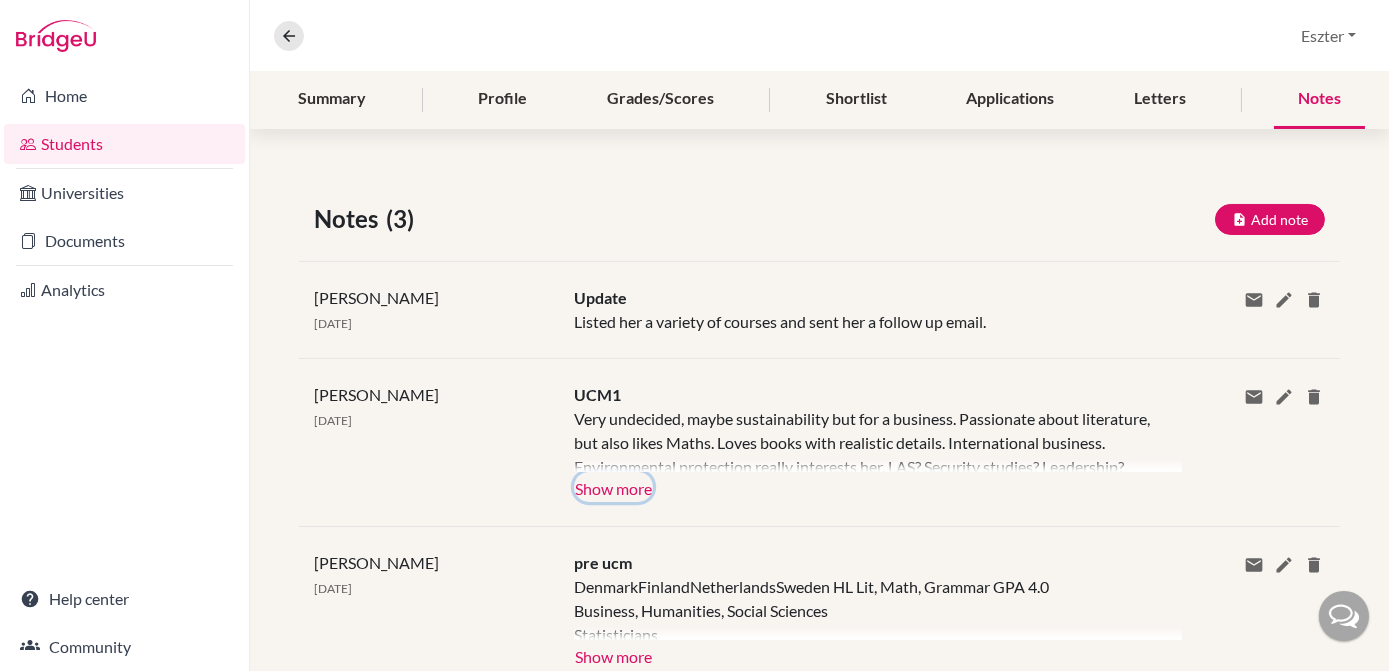 click on "Show more" 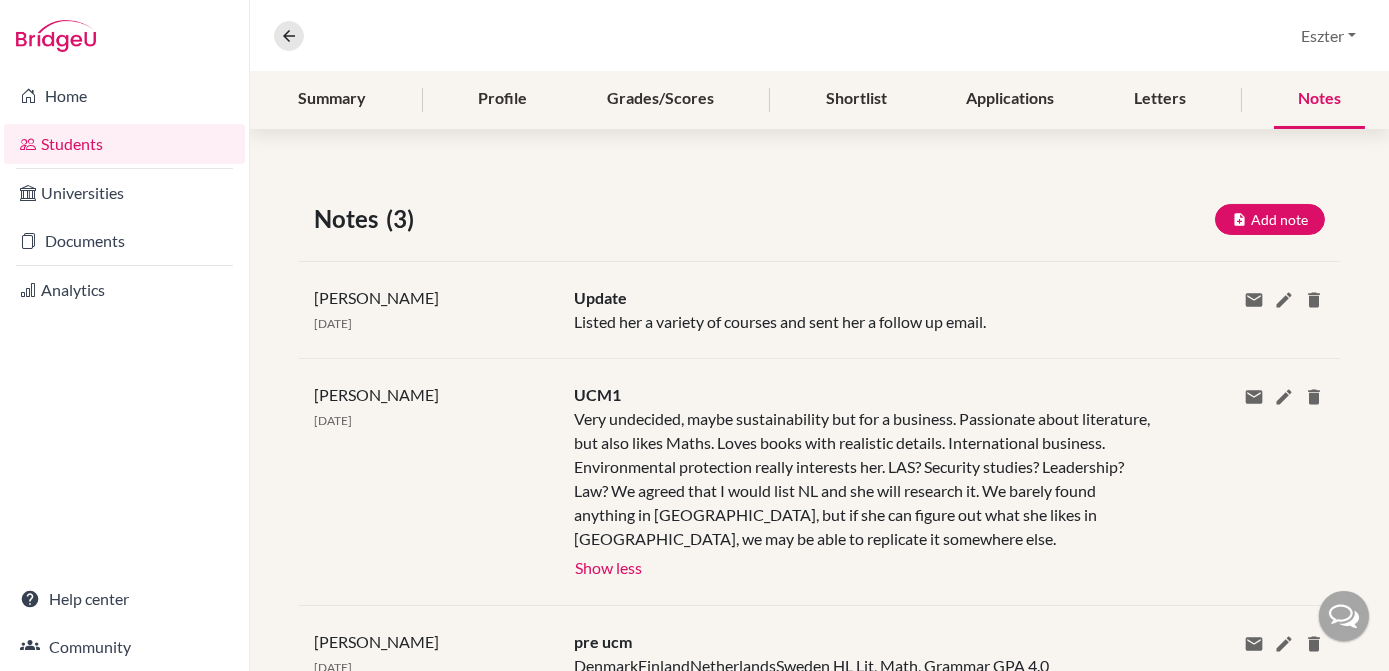 scroll, scrollTop: 502, scrollLeft: 0, axis: vertical 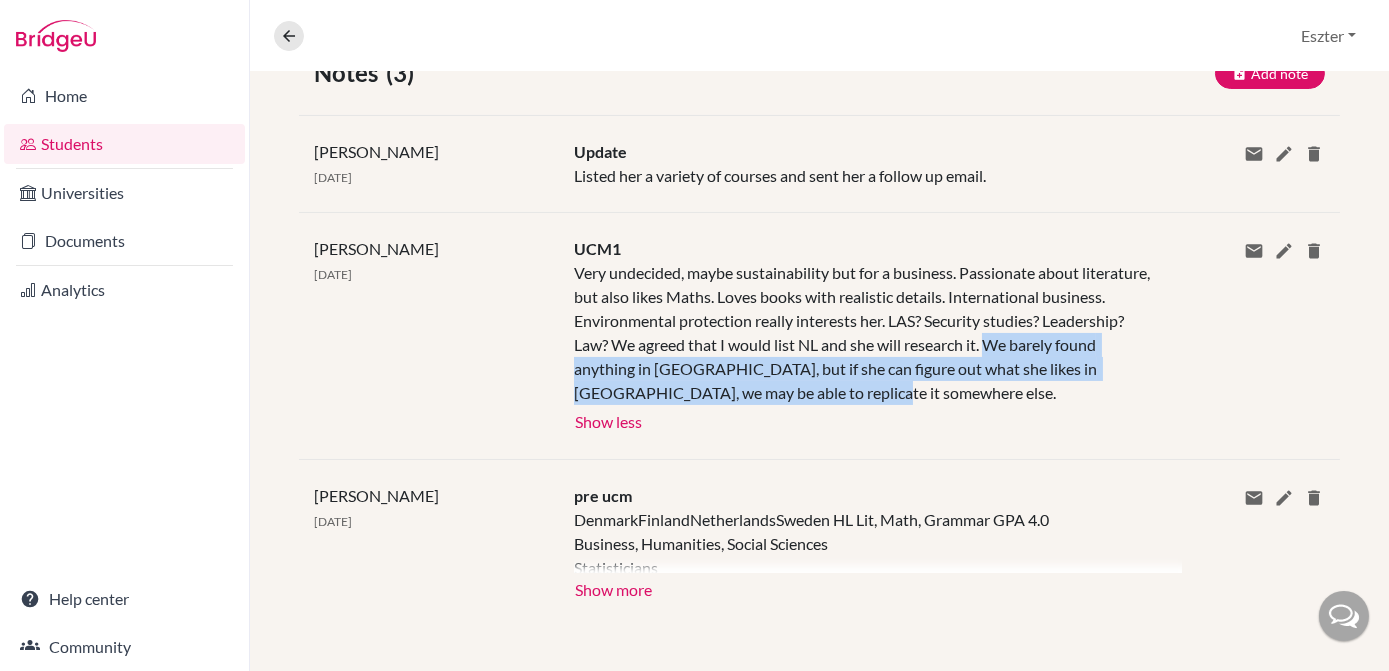 drag, startPoint x: 1071, startPoint y: 340, endPoint x: 909, endPoint y: 390, distance: 169.54056 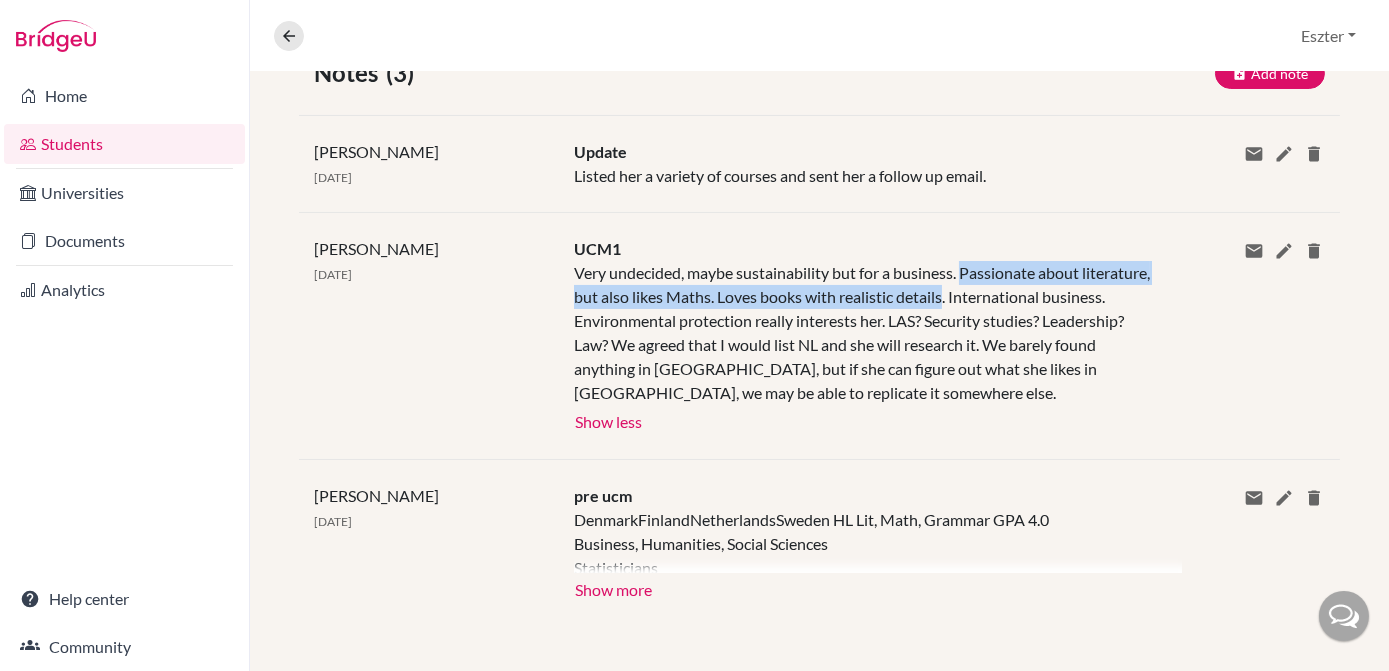 drag, startPoint x: 965, startPoint y: 268, endPoint x: 1013, endPoint y: 288, distance: 52 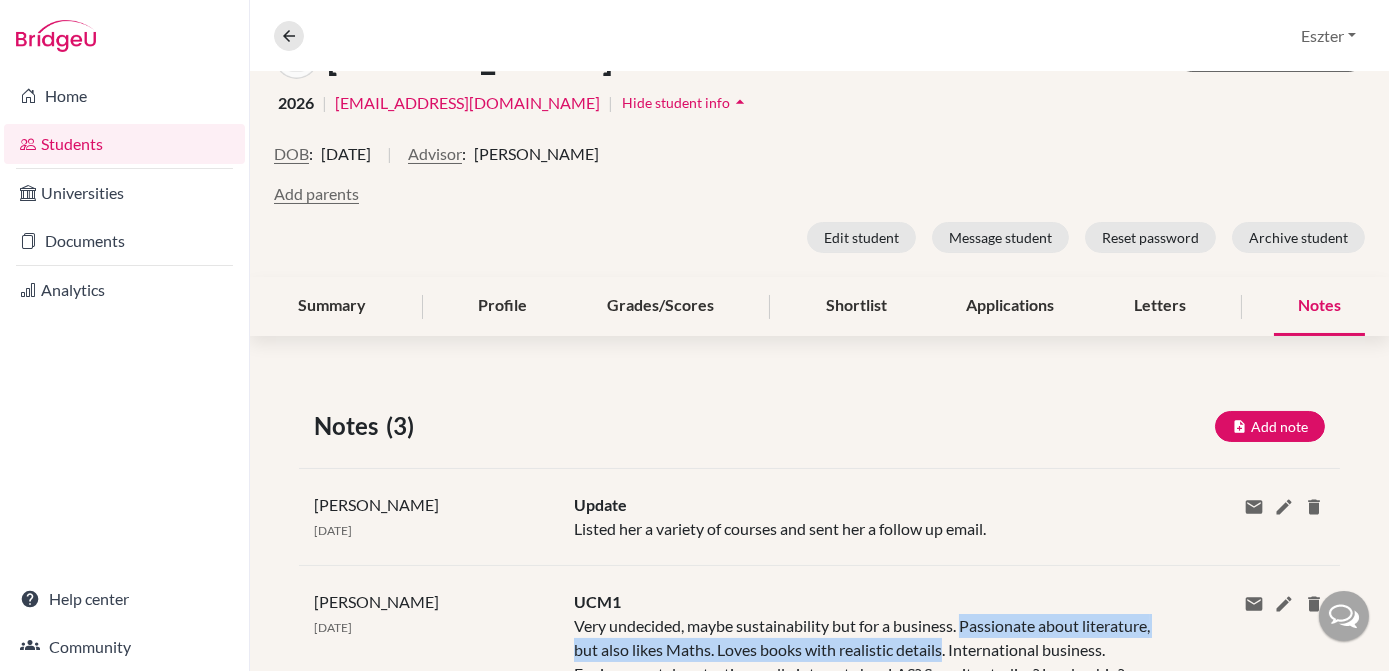 scroll, scrollTop: 0, scrollLeft: 0, axis: both 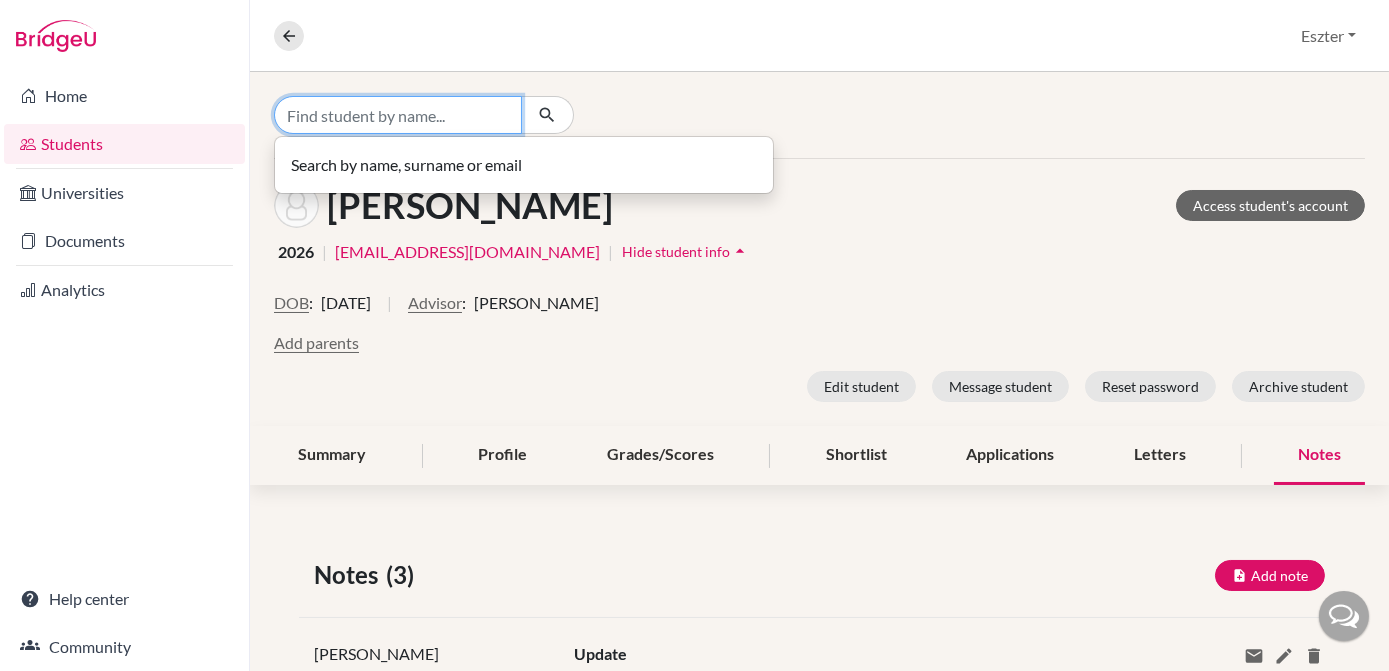click at bounding box center (398, 115) 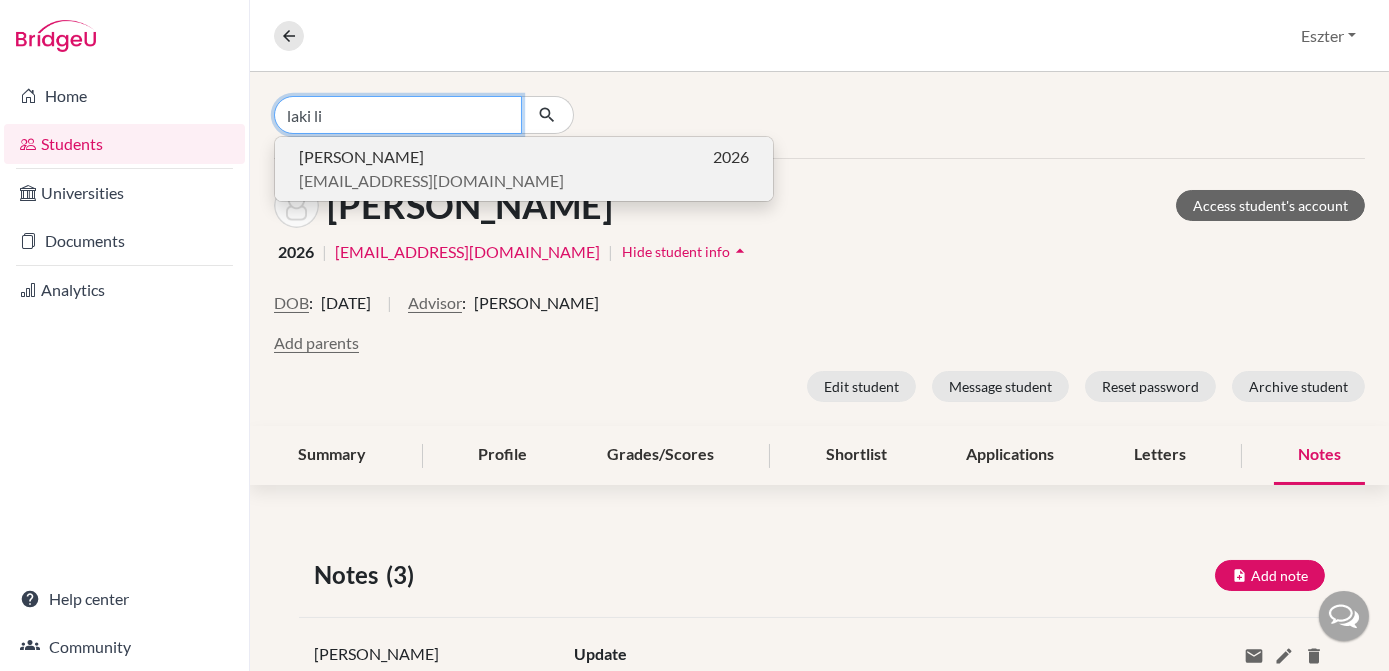 type on "laki li" 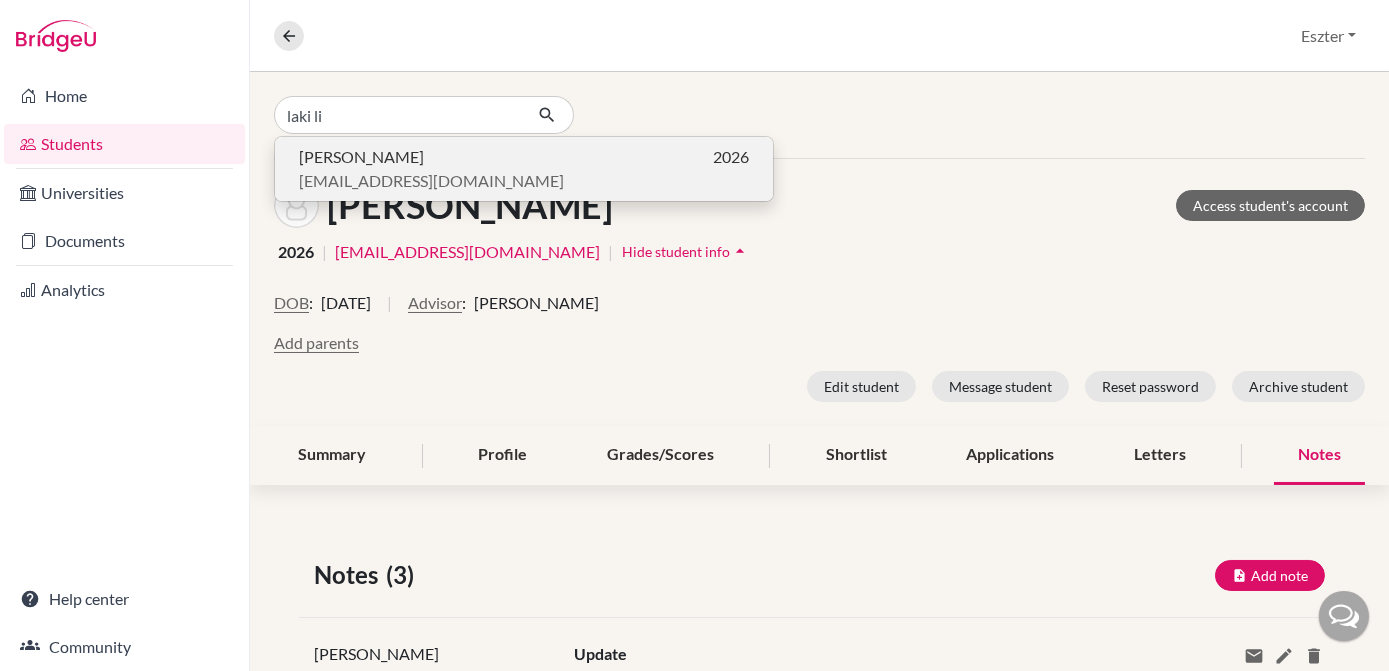click on "[PERSON_NAME] 2026" at bounding box center (524, 157) 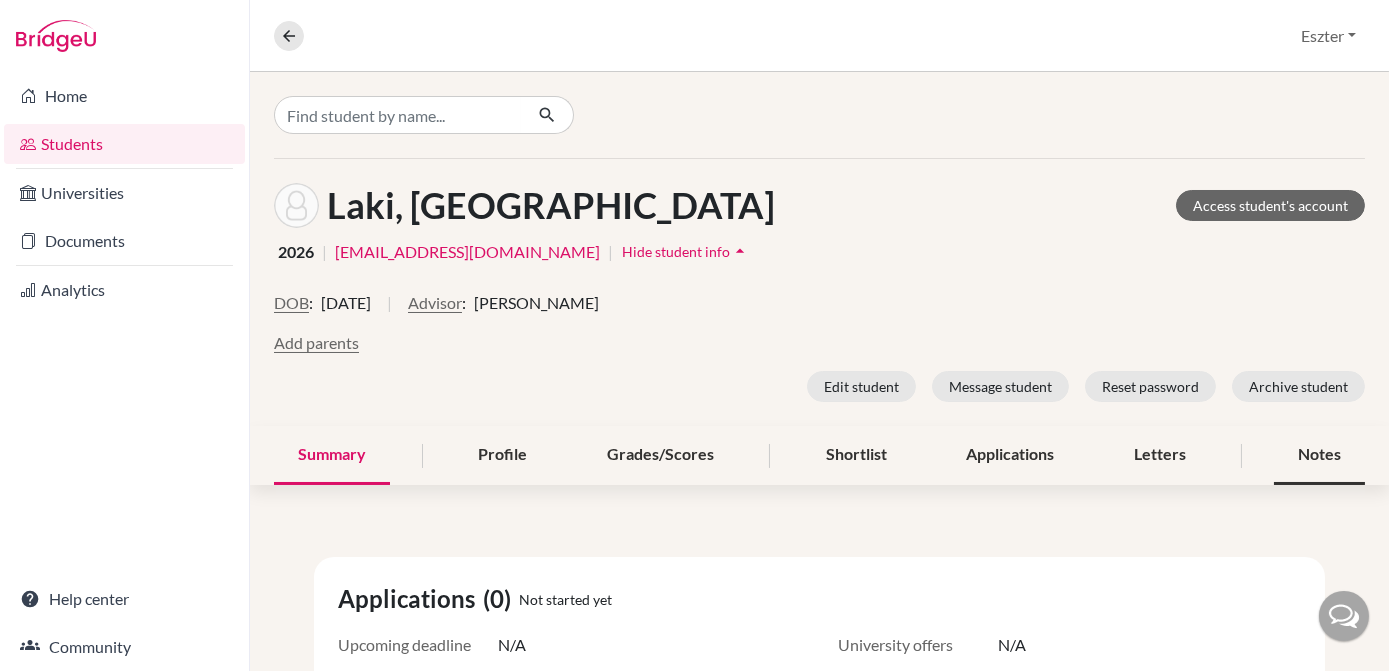 click on "Notes" at bounding box center (1319, 455) 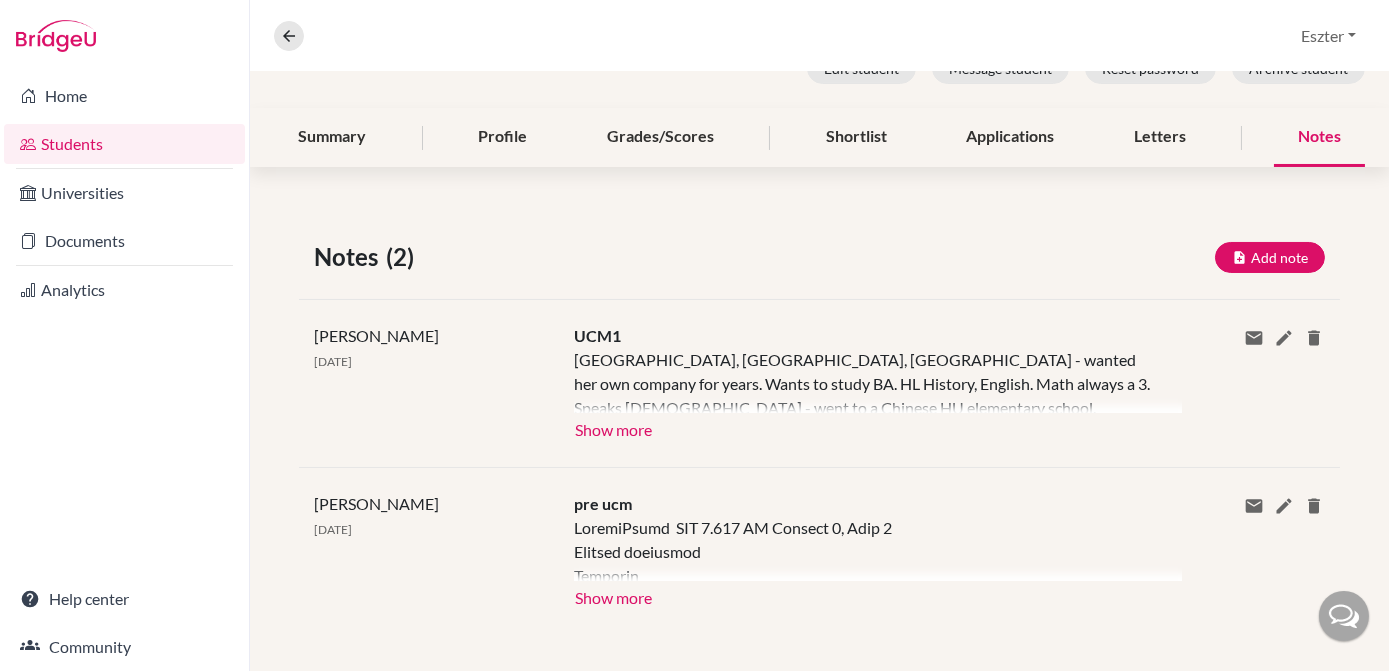 scroll, scrollTop: 326, scrollLeft: 0, axis: vertical 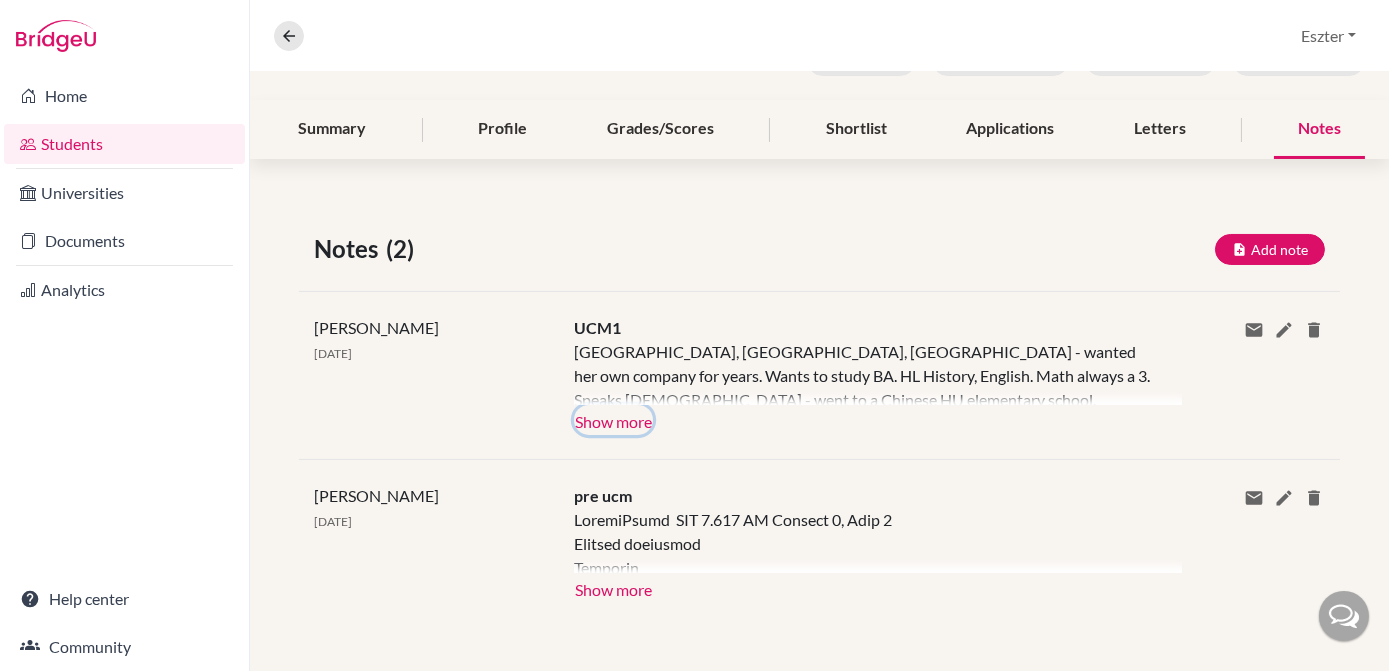 click on "Show more" 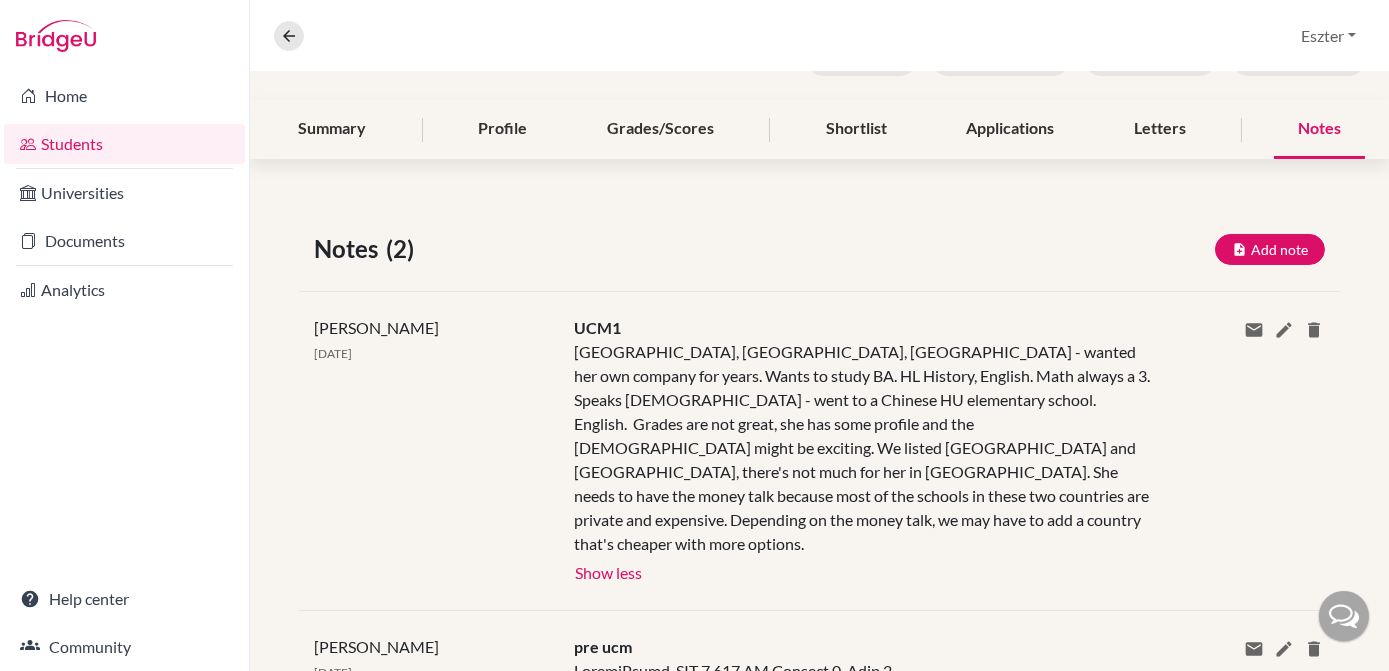 scroll, scrollTop: 0, scrollLeft: 0, axis: both 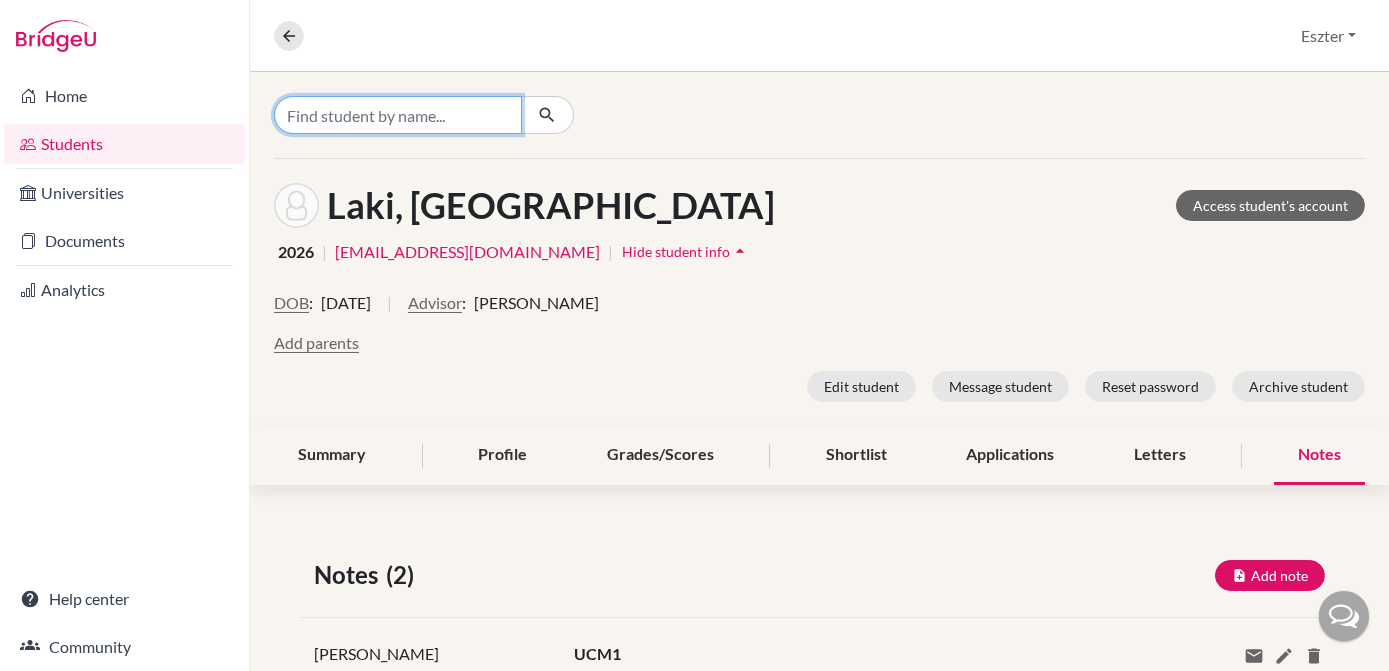 click at bounding box center (398, 115) 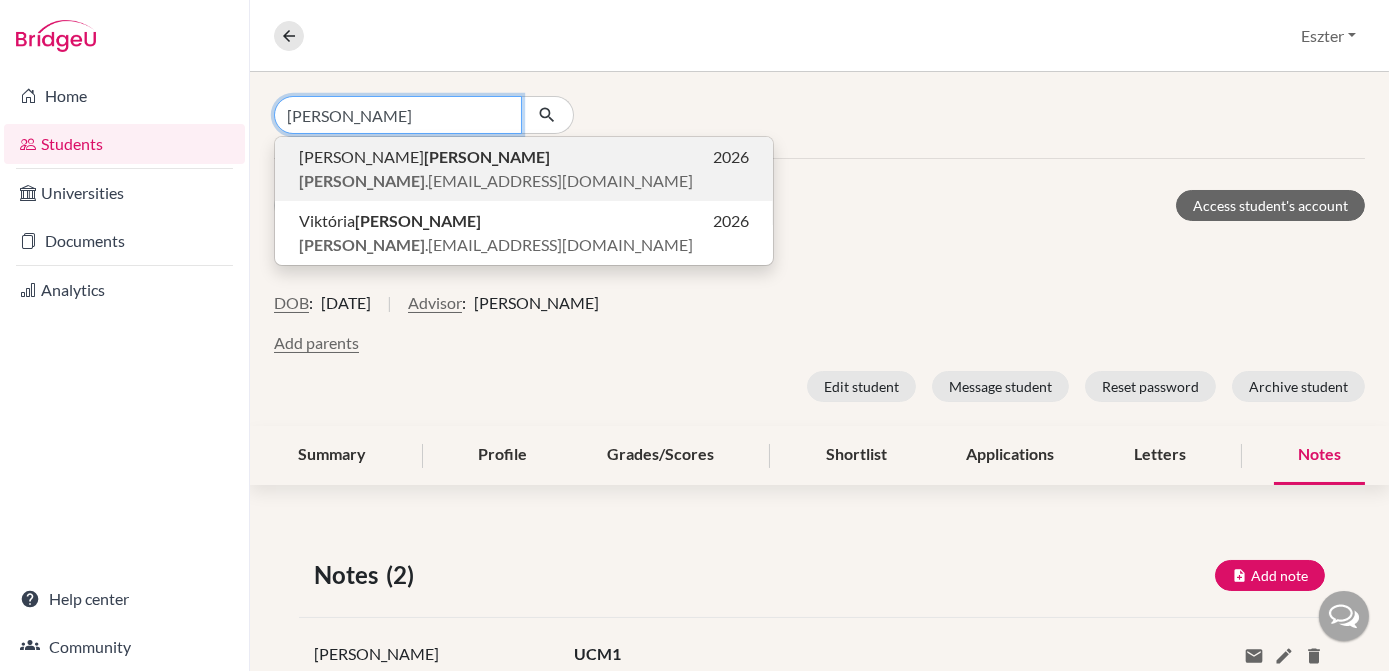 type on "[PERSON_NAME]" 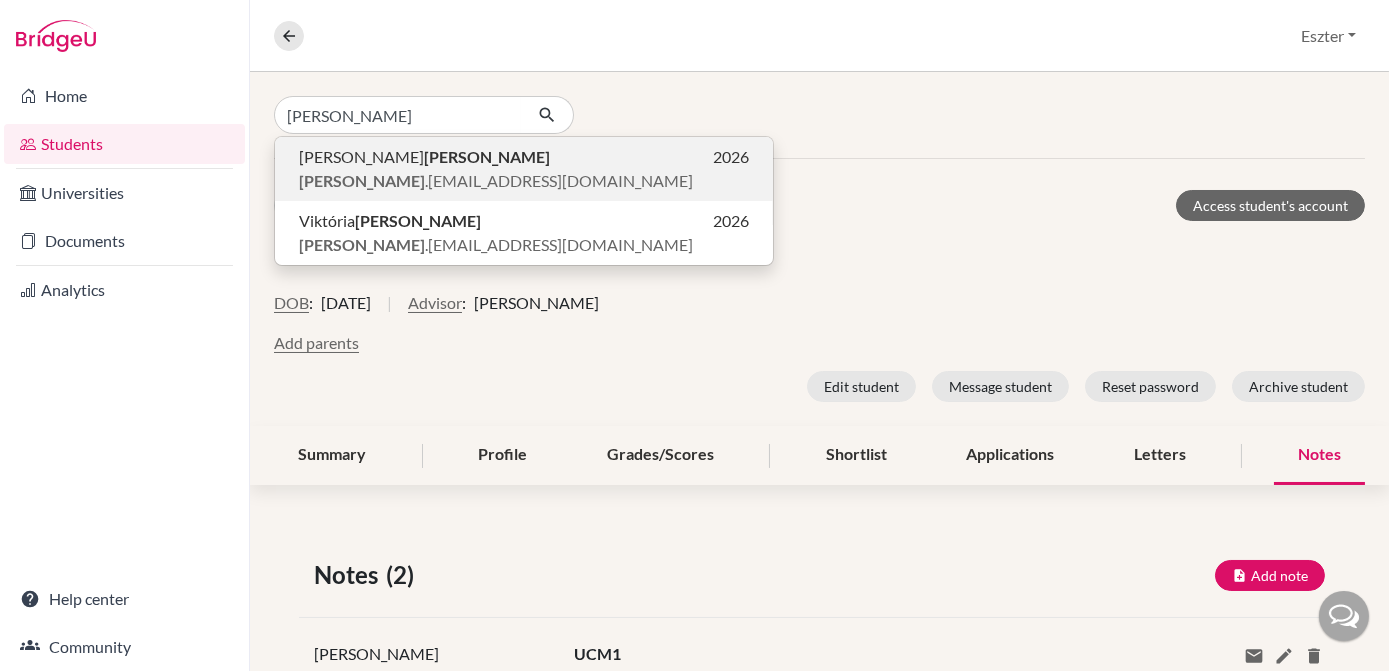 click on "[PERSON_NAME] .[EMAIL_ADDRESS][DOMAIN_NAME]" at bounding box center (496, 181) 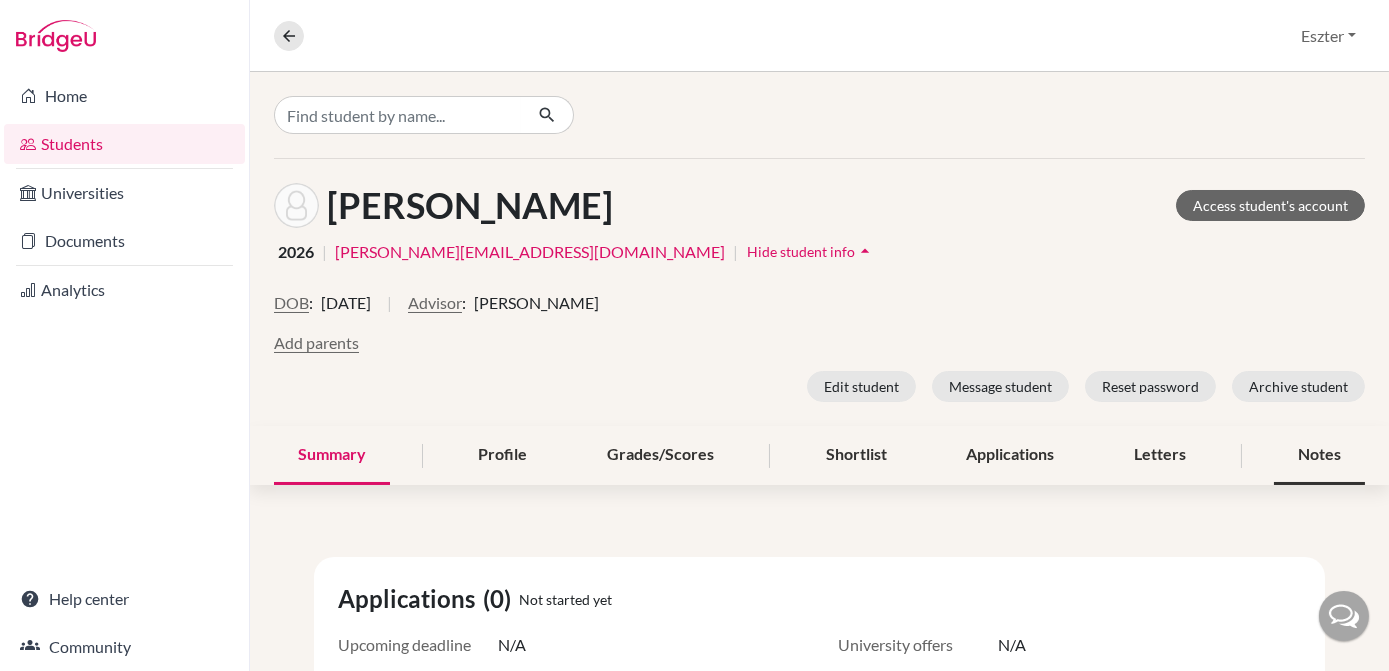 click on "Notes" at bounding box center (1319, 455) 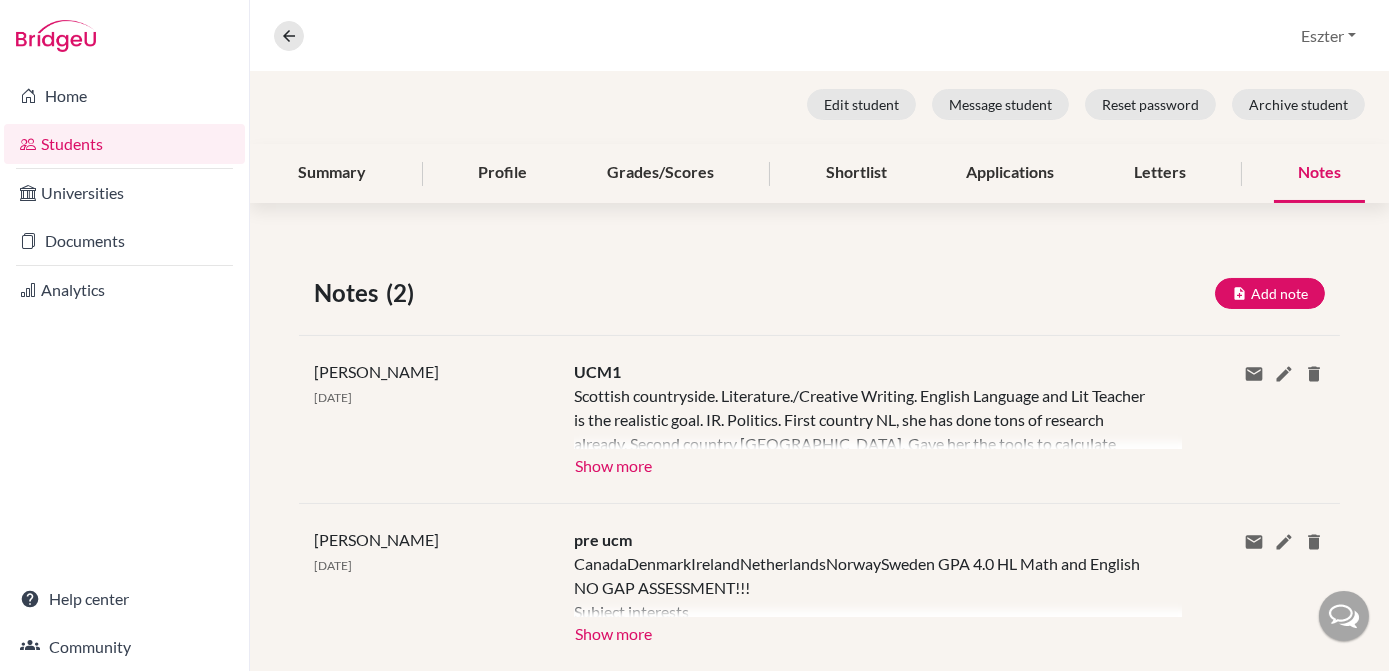 scroll, scrollTop: 326, scrollLeft: 0, axis: vertical 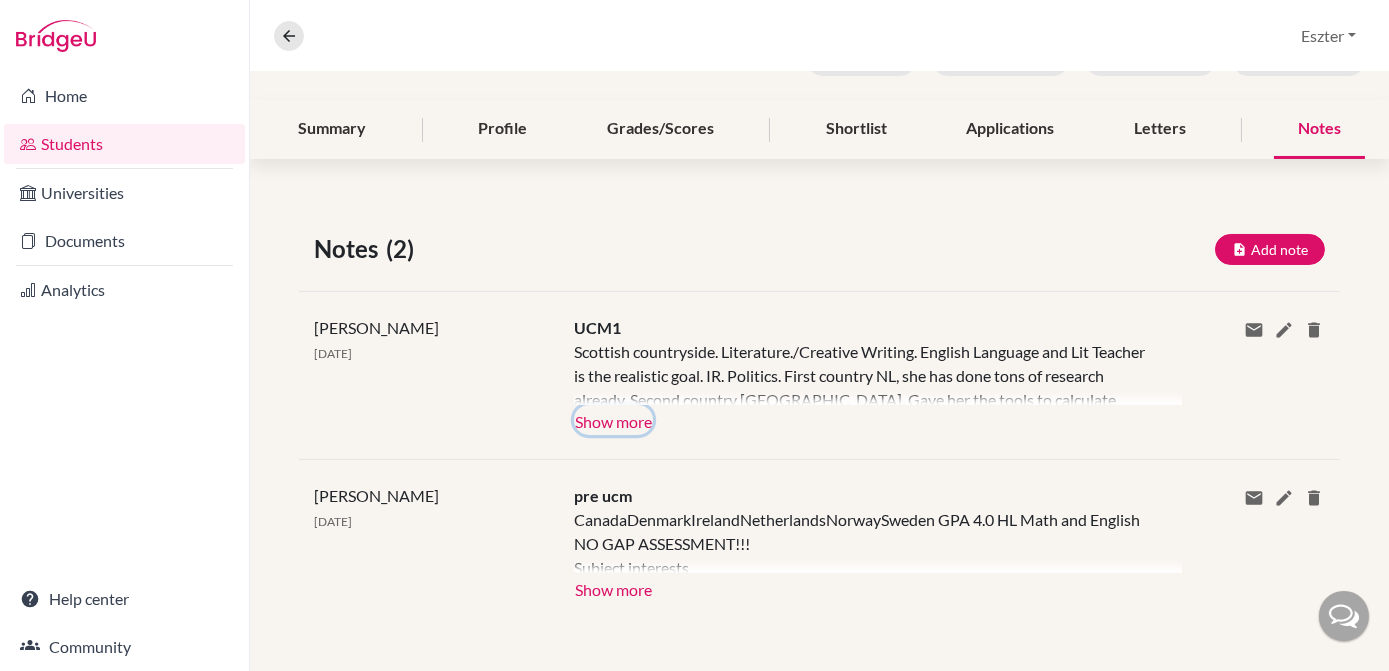 click on "Show more" 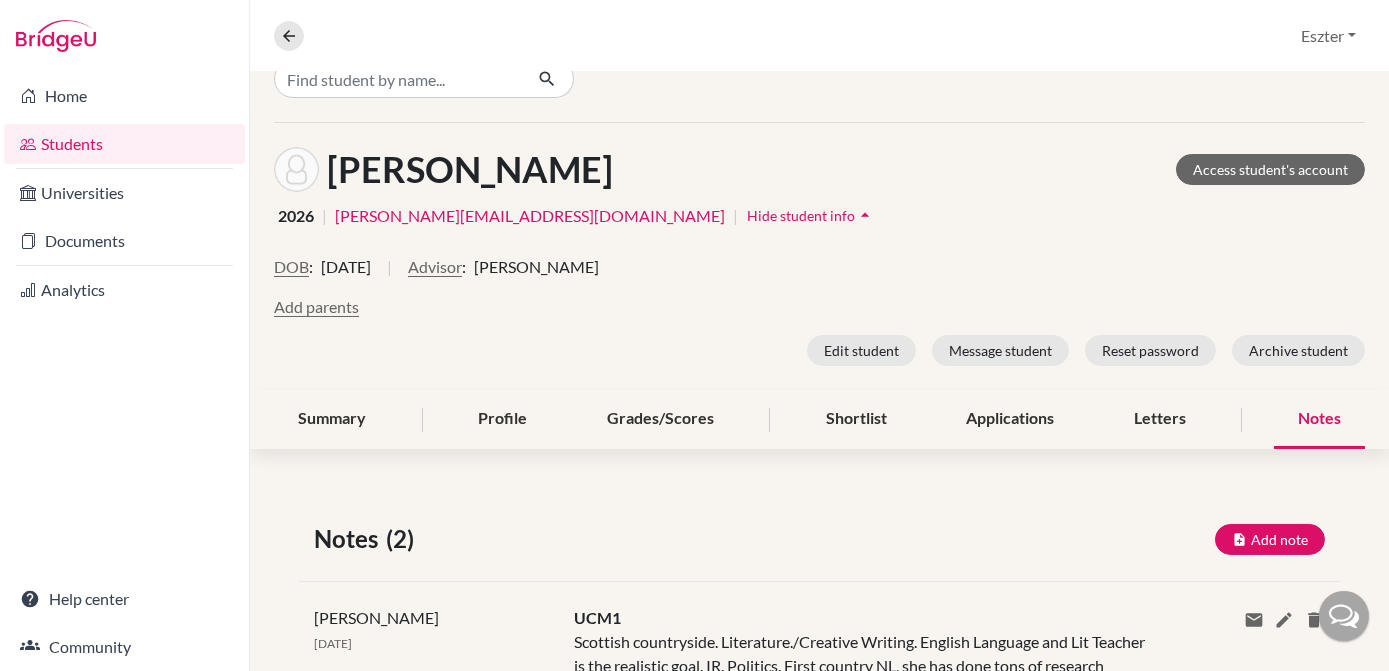 scroll, scrollTop: 0, scrollLeft: 0, axis: both 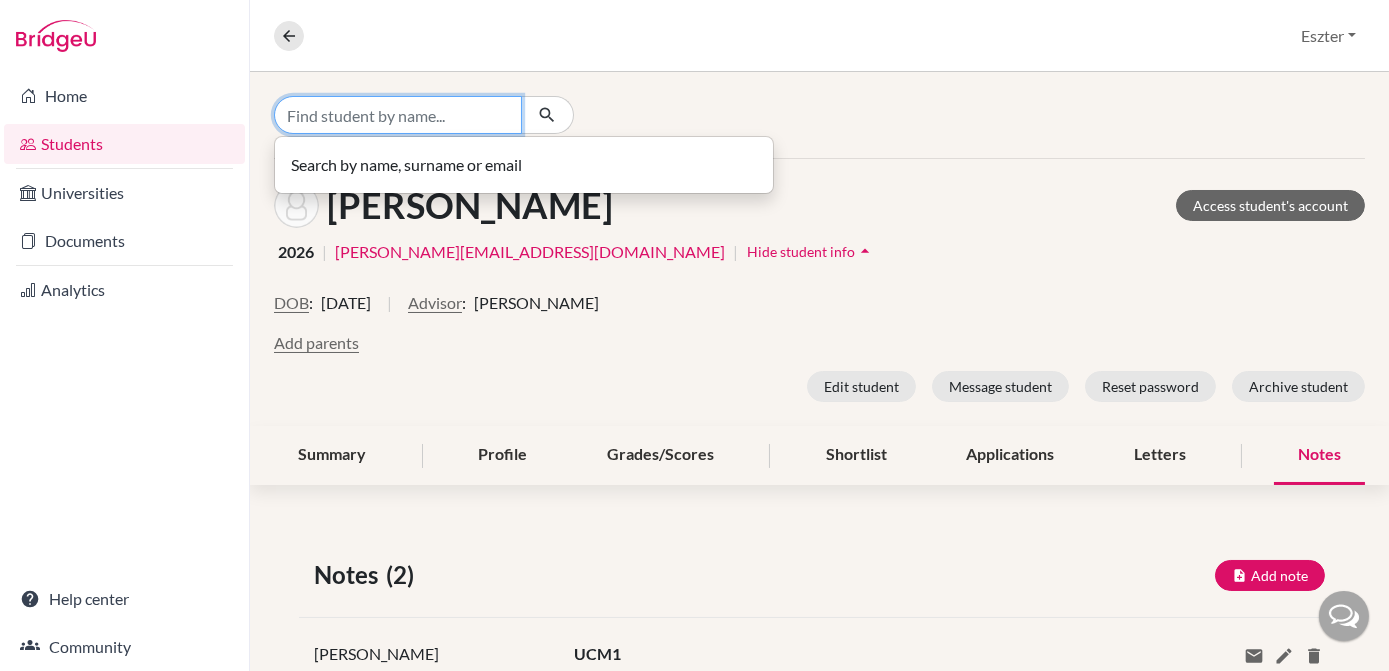 click at bounding box center [398, 115] 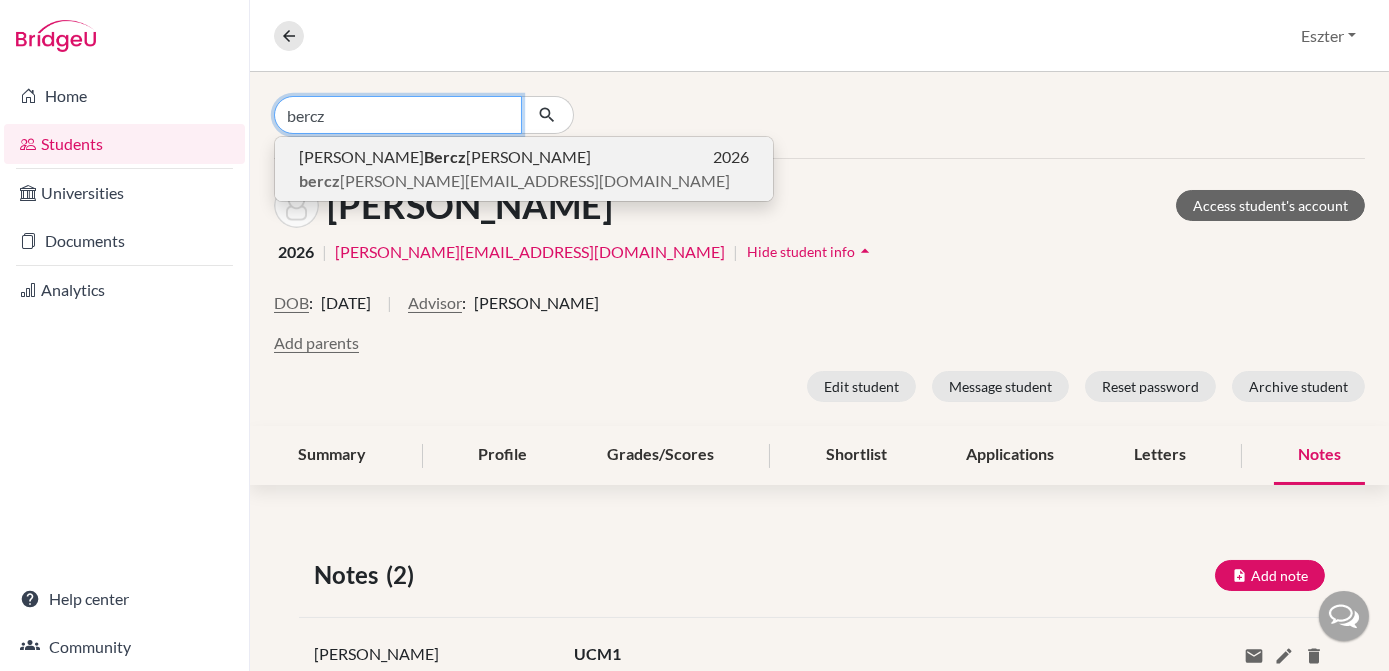 type on "bercz" 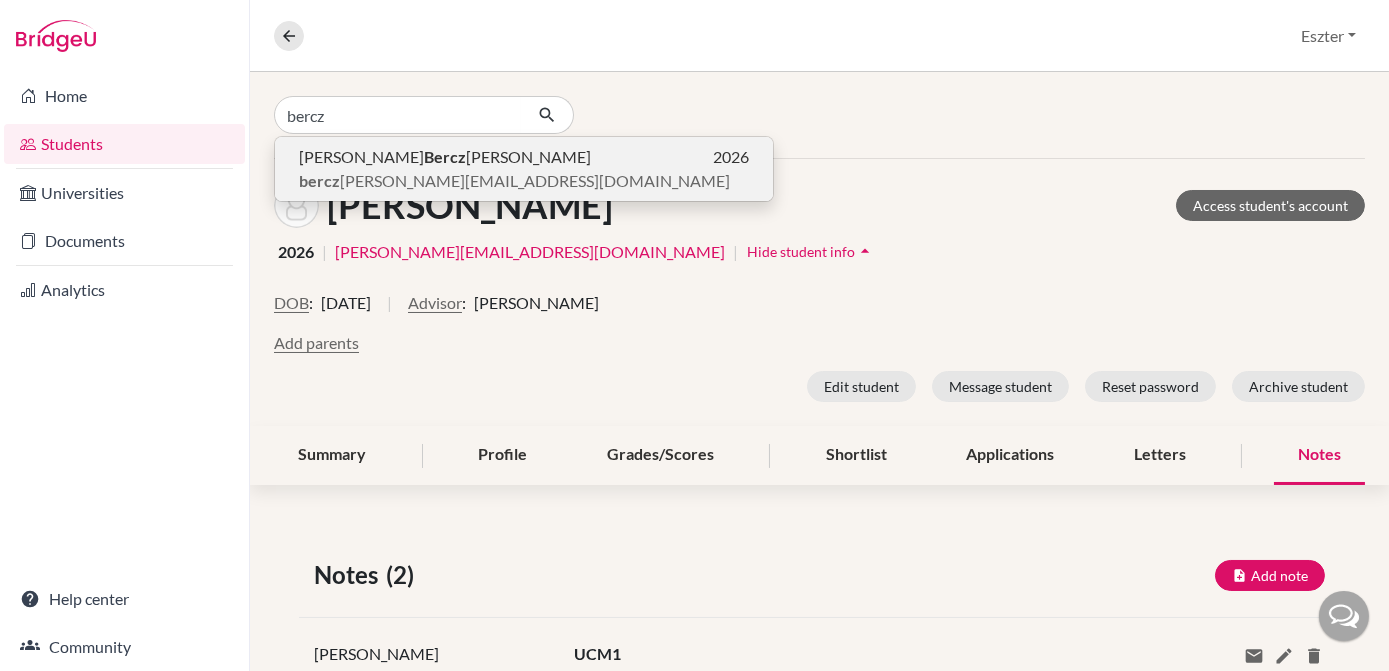 click on "Bercz" at bounding box center (445, 156) 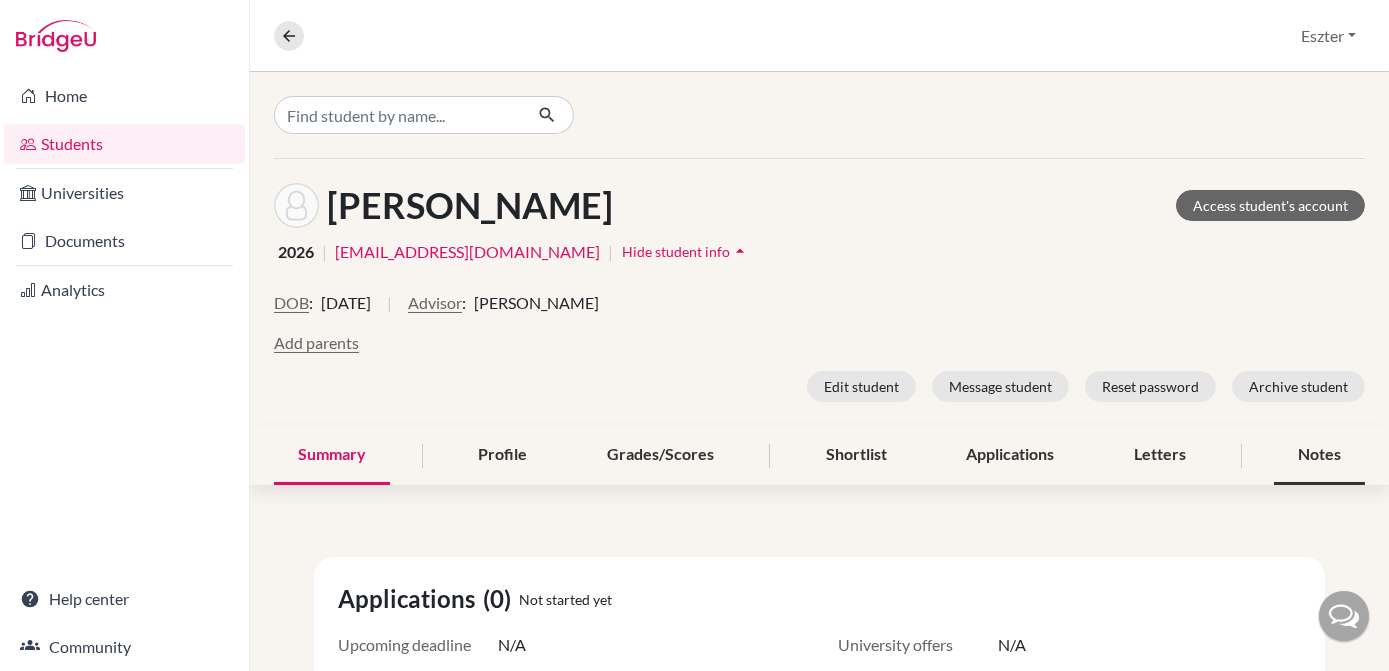 click on "Notes" at bounding box center (1319, 455) 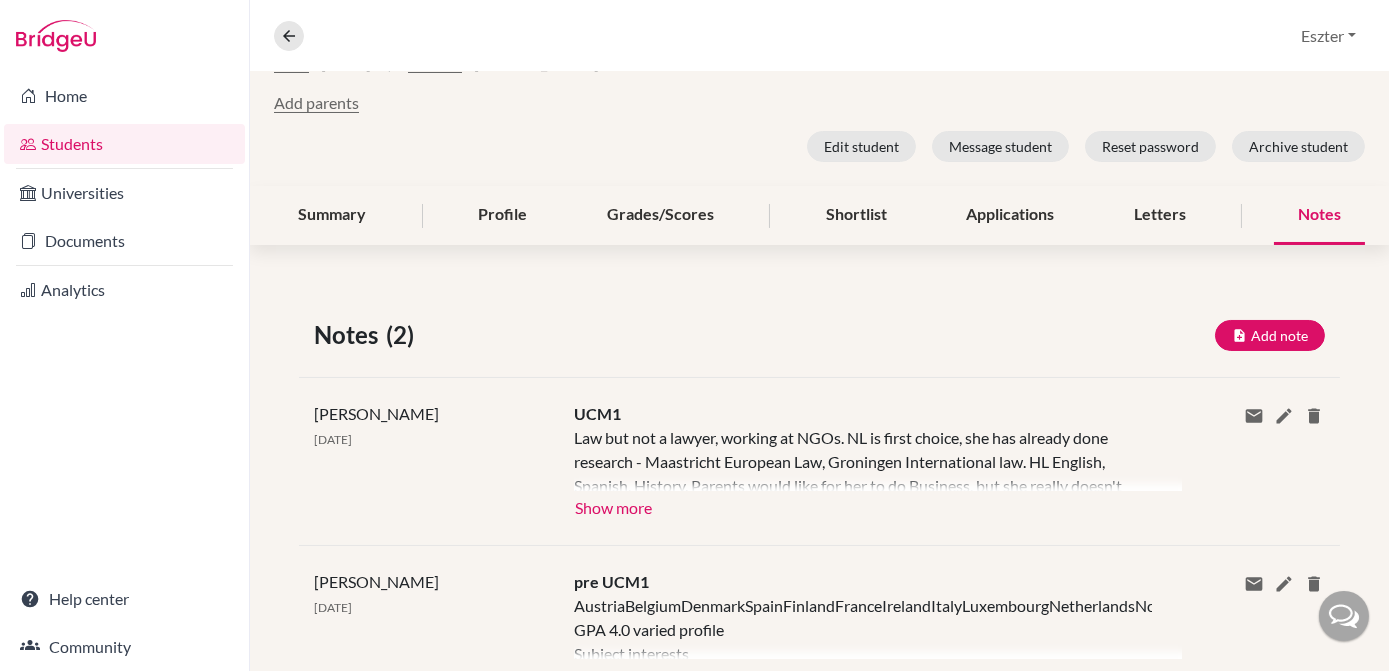 scroll, scrollTop: 326, scrollLeft: 0, axis: vertical 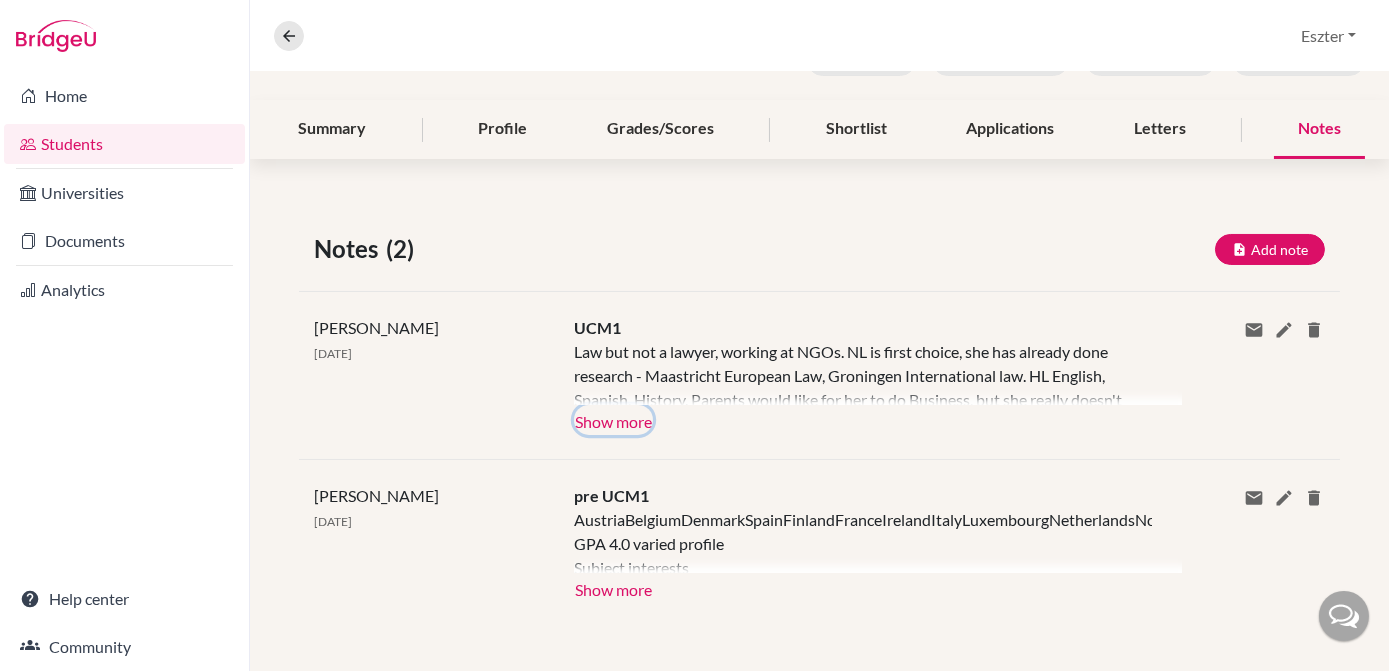 click on "Show more" 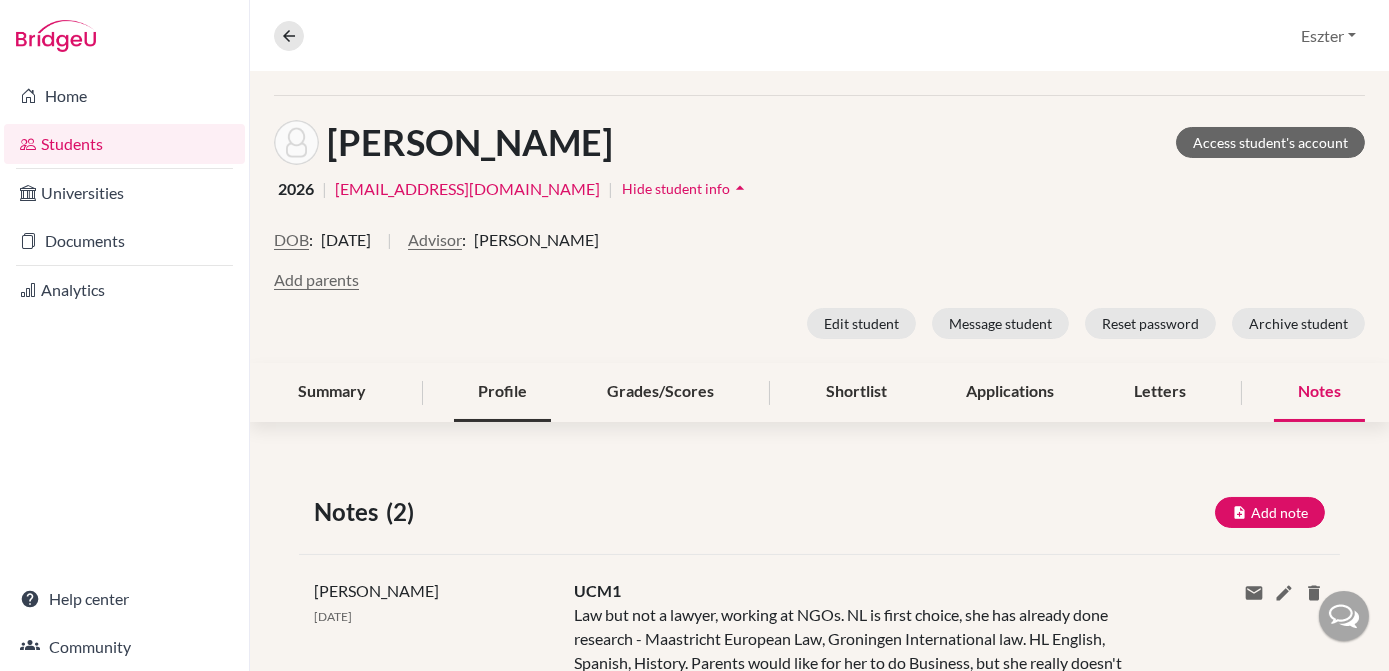 scroll, scrollTop: 0, scrollLeft: 0, axis: both 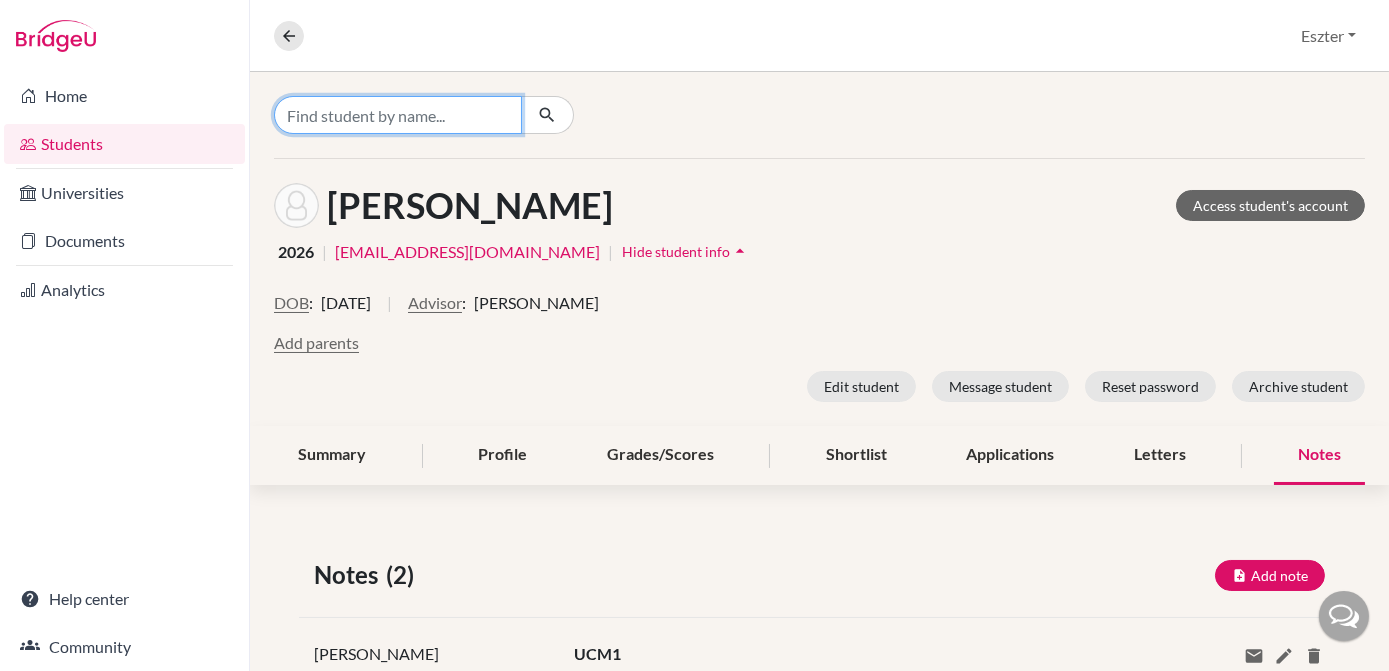 click at bounding box center [398, 115] 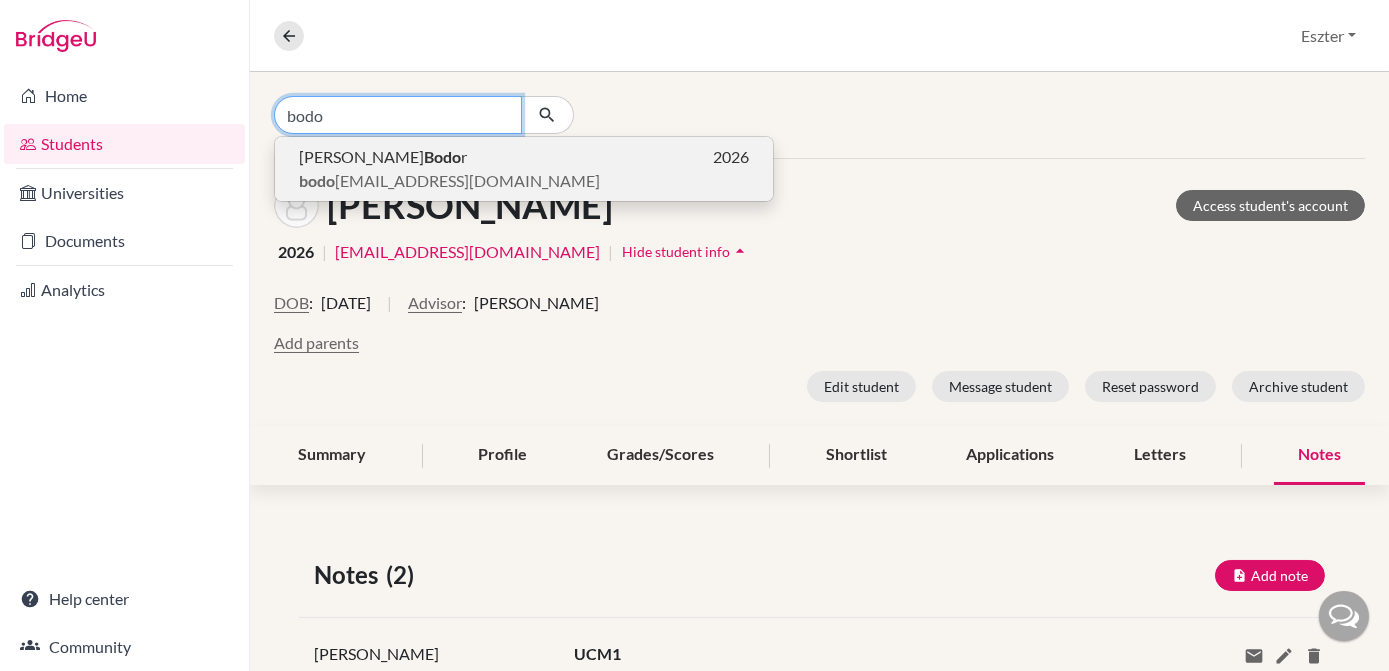 type on "bodo" 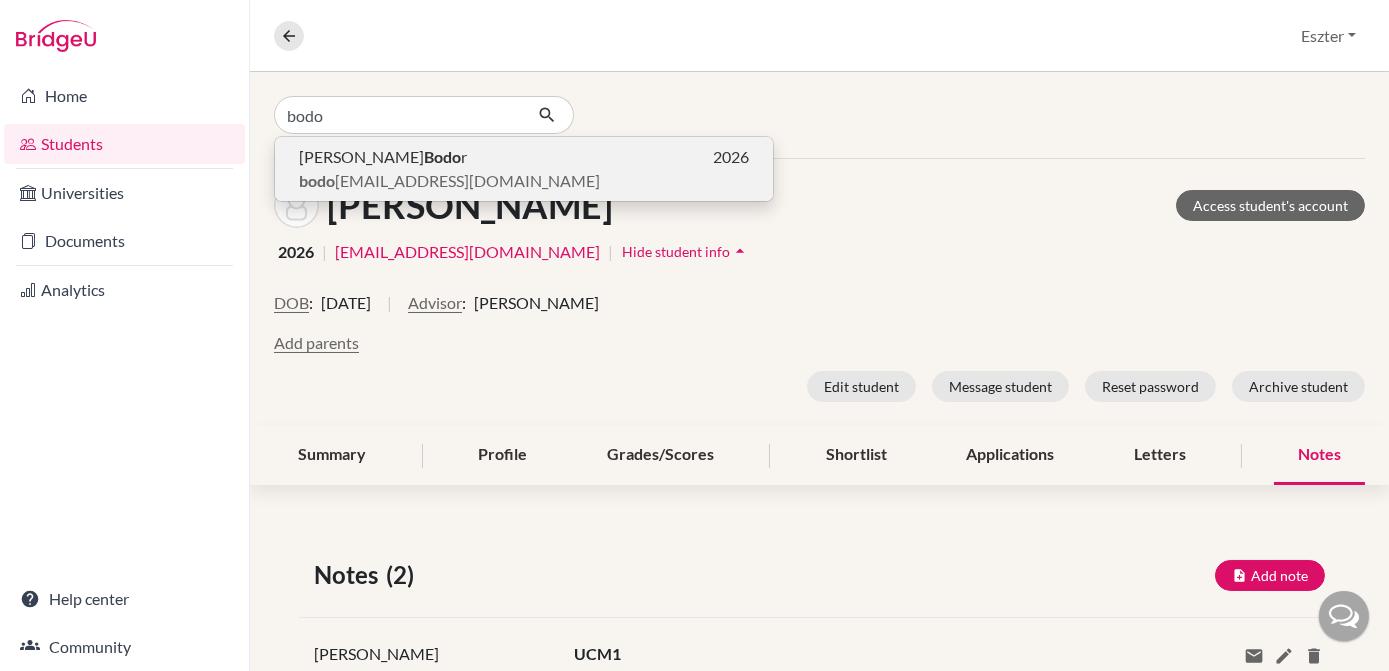 click on "bodo [EMAIL_ADDRESS][DOMAIN_NAME]" at bounding box center [449, 181] 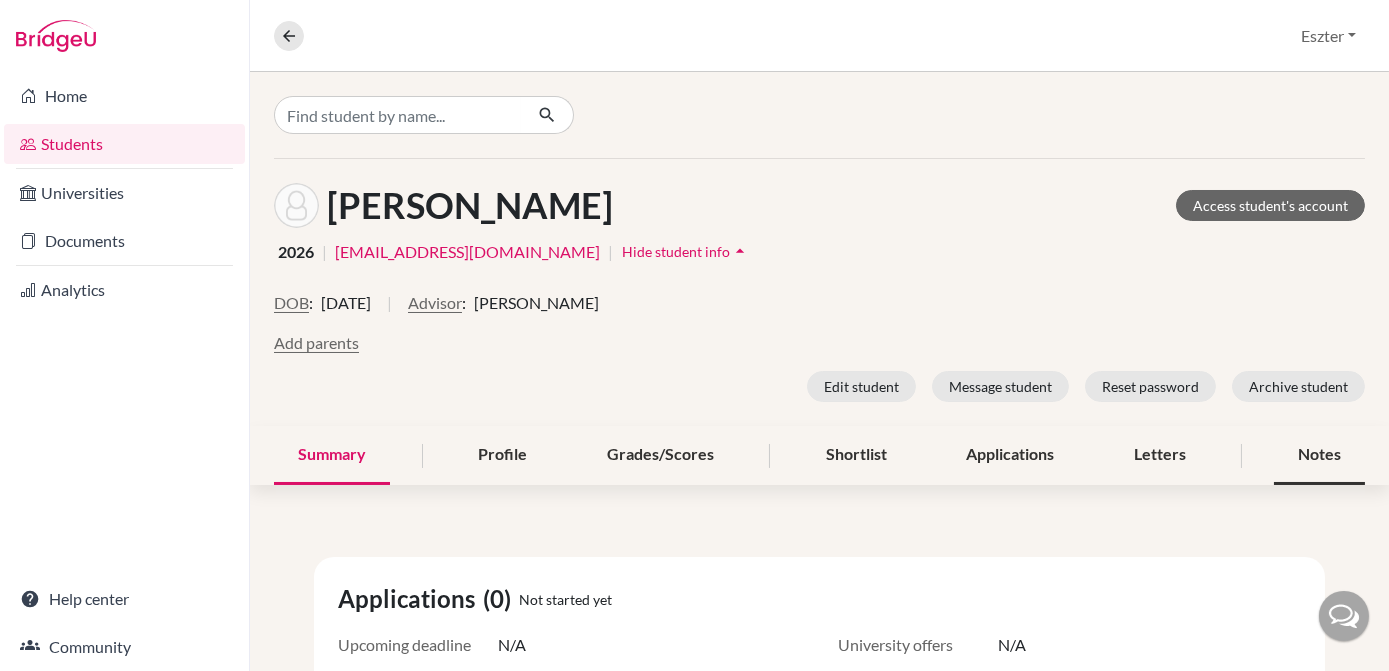click on "Notes" at bounding box center (1319, 455) 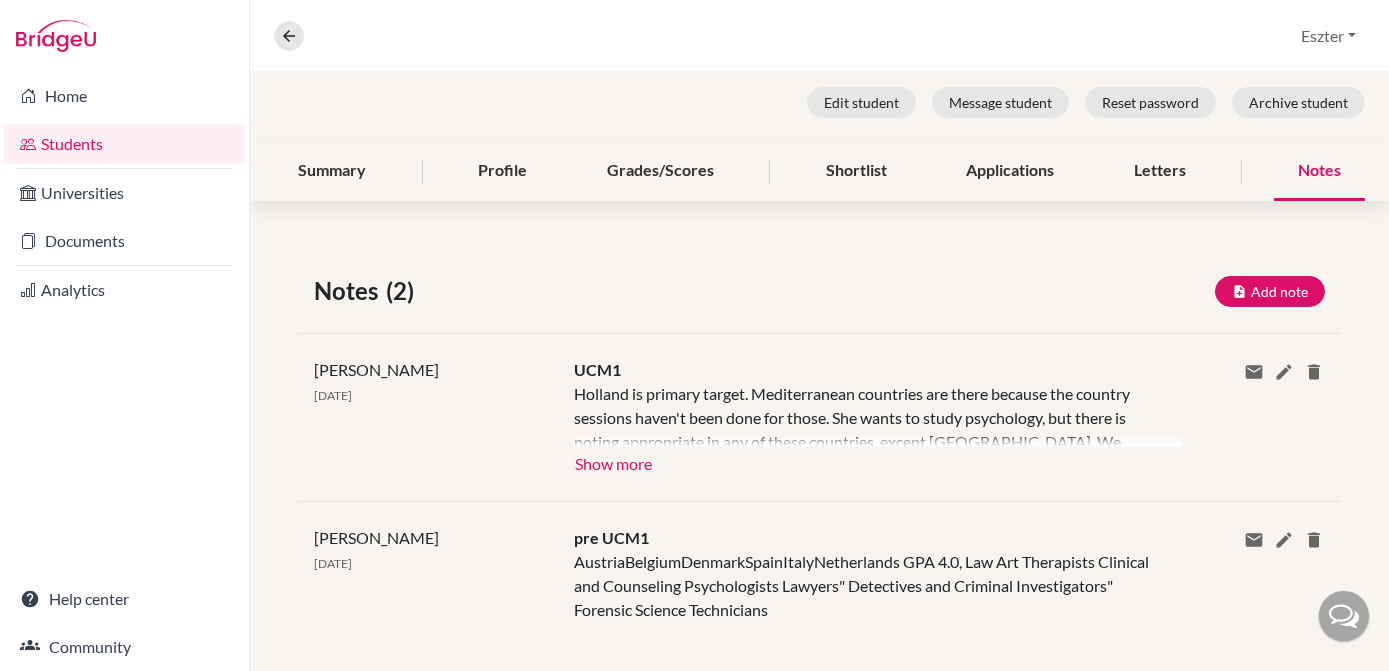 scroll, scrollTop: 304, scrollLeft: 0, axis: vertical 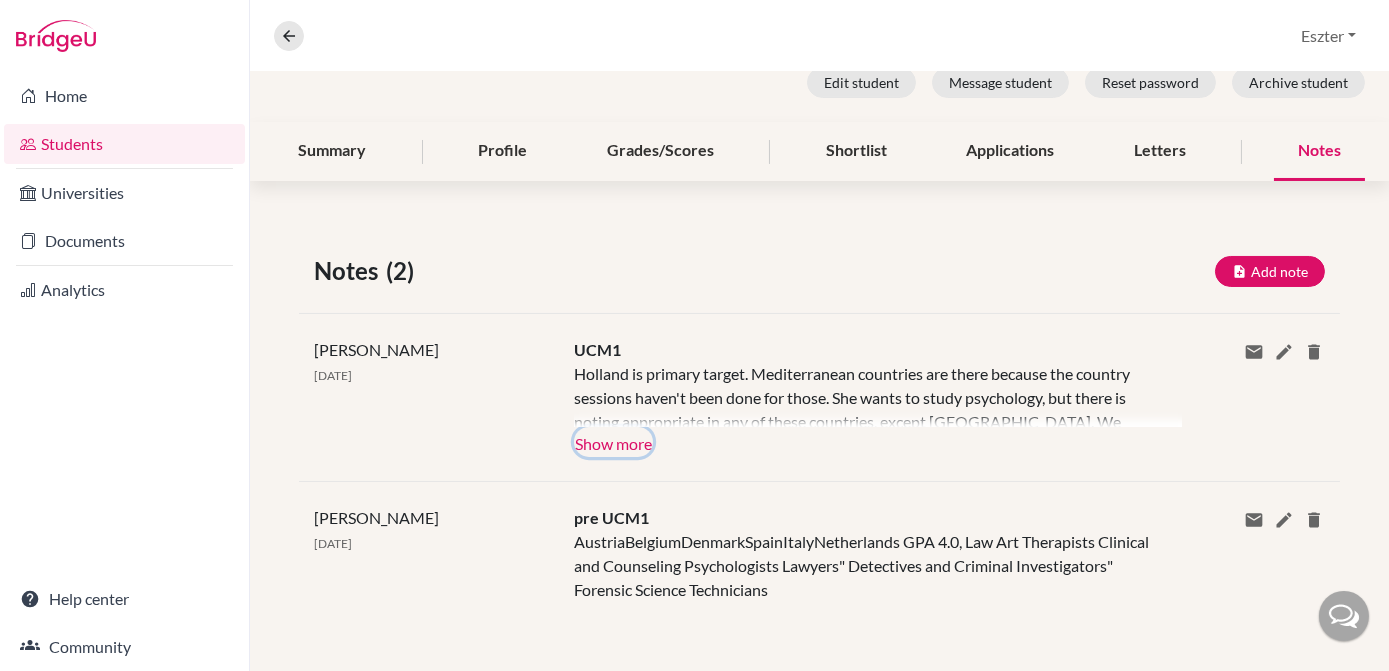 click on "Show more" 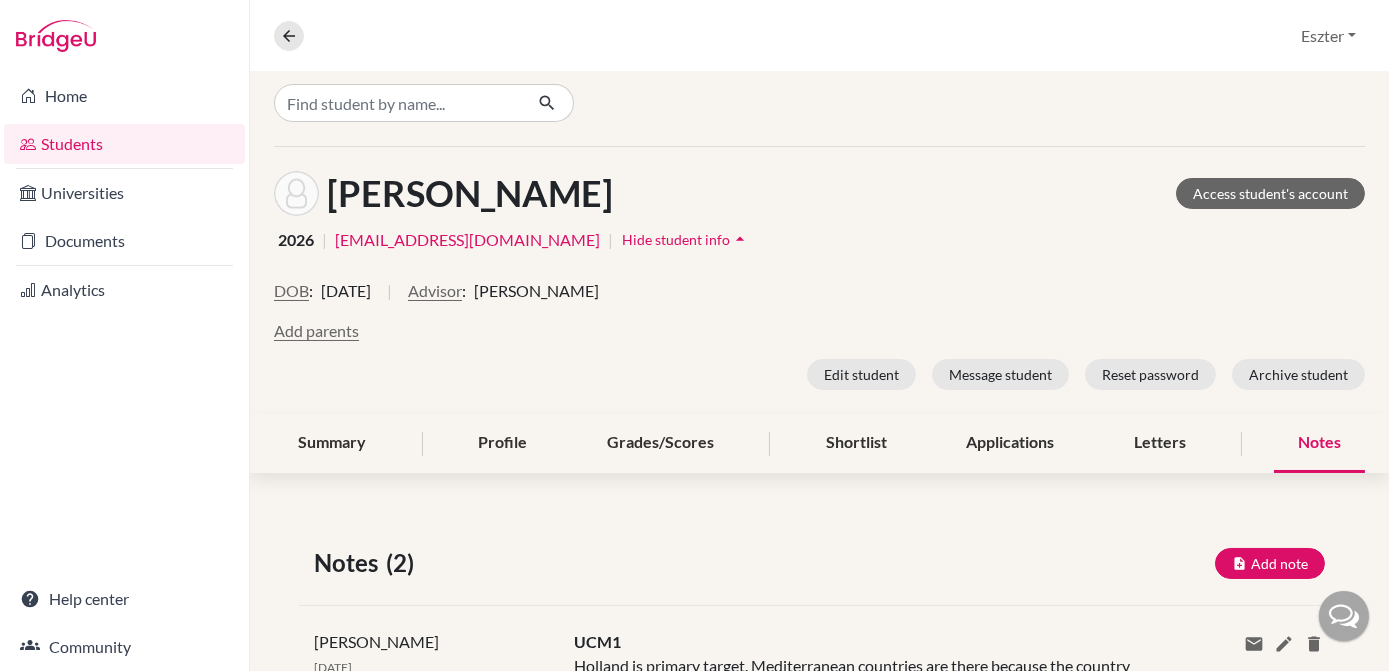 scroll, scrollTop: 0, scrollLeft: 0, axis: both 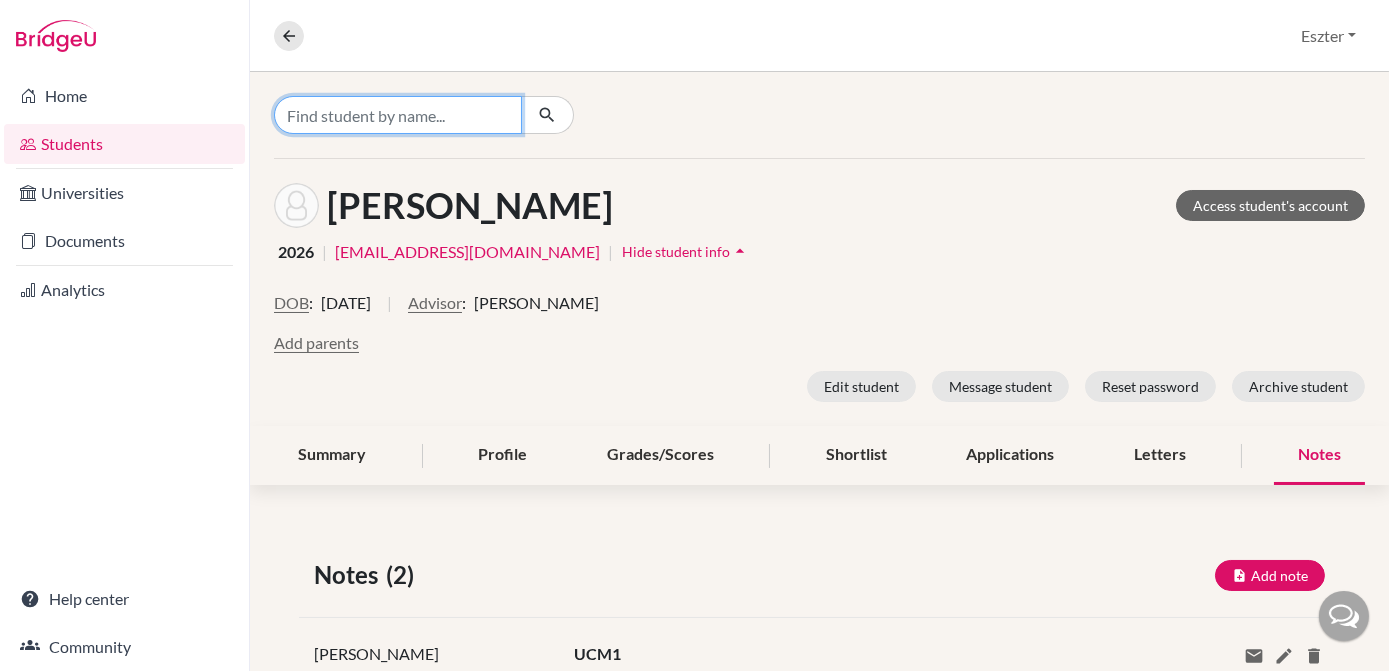 click at bounding box center [398, 115] 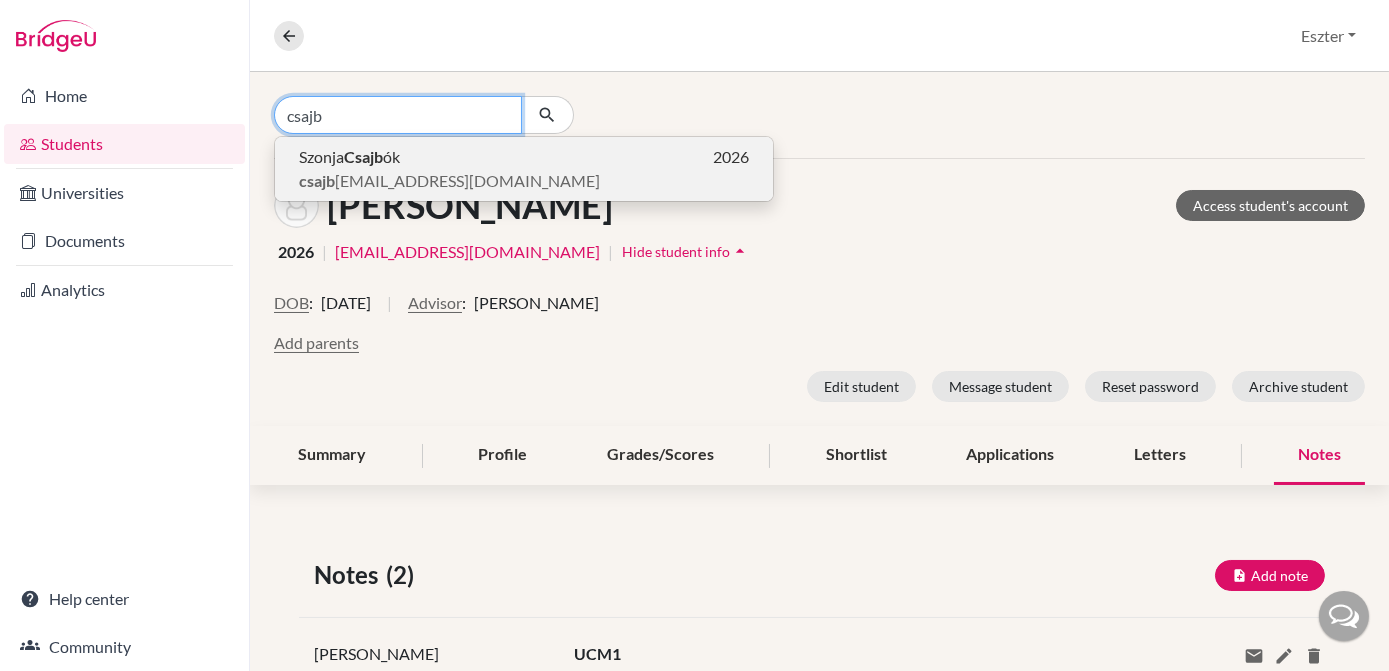 type on "csajb" 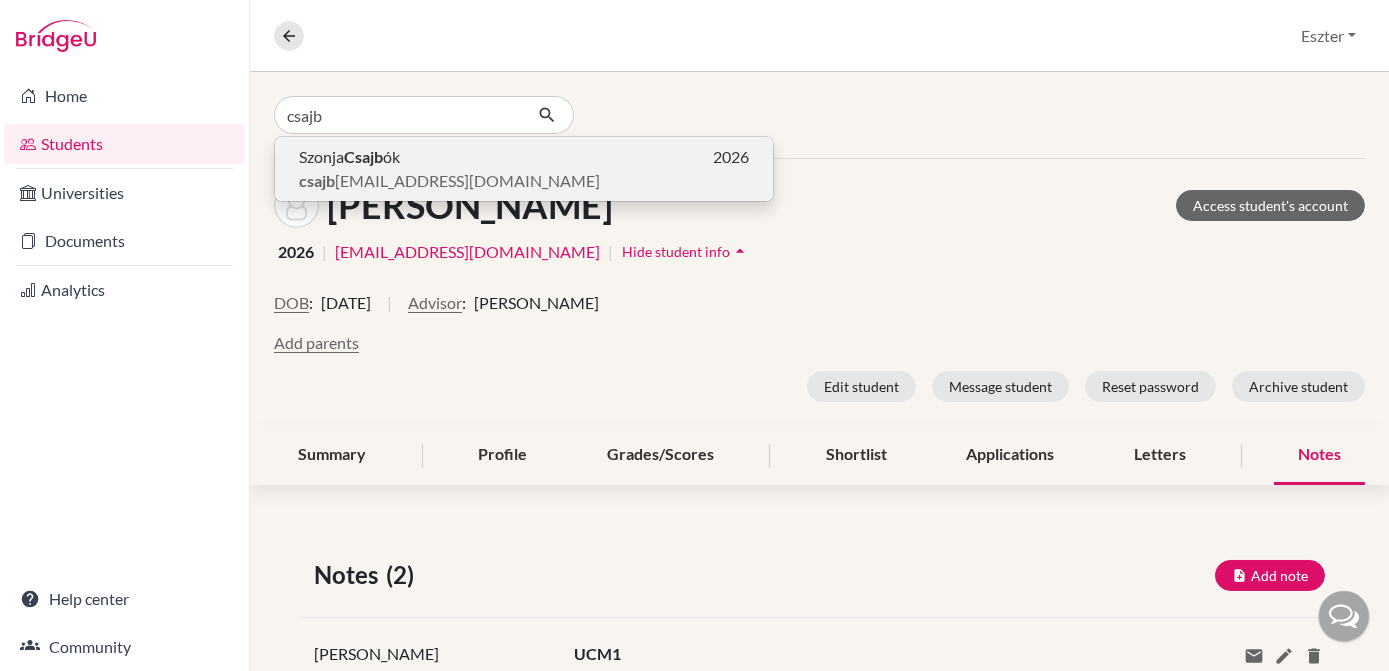 click on "Szonja  Csajb ók 2026" at bounding box center [524, 157] 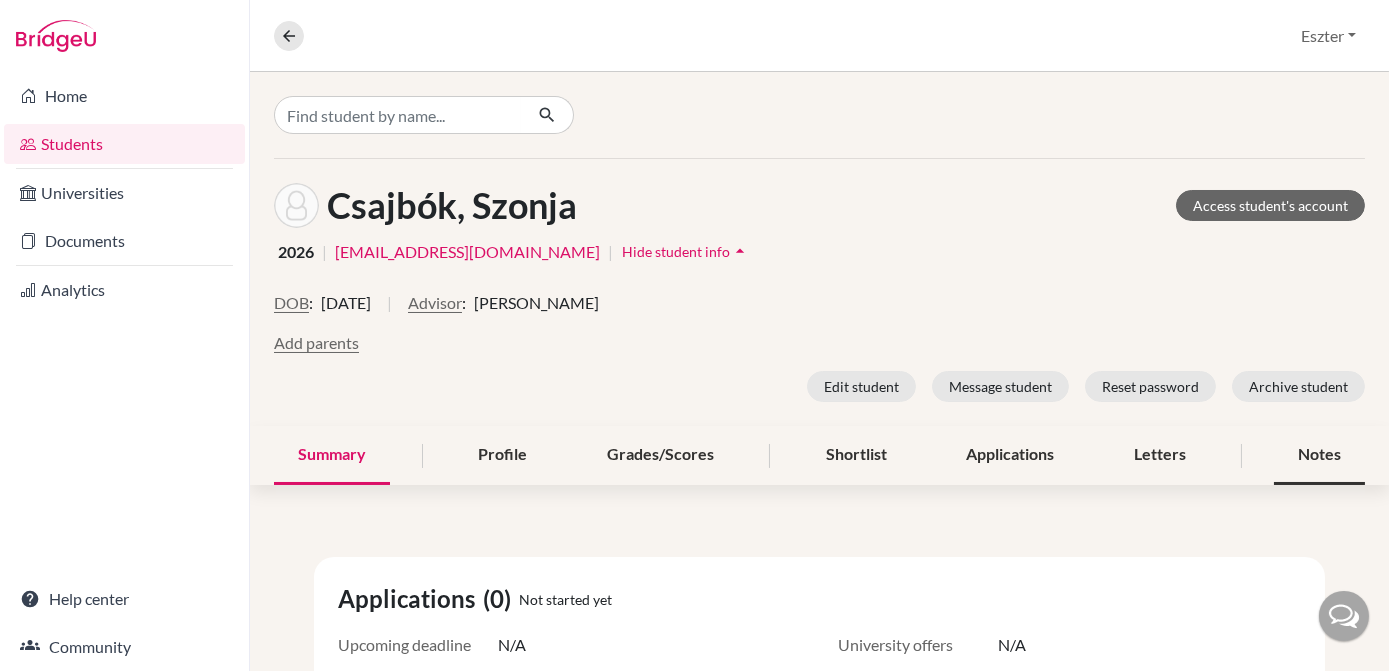 click on "Notes" at bounding box center [1319, 455] 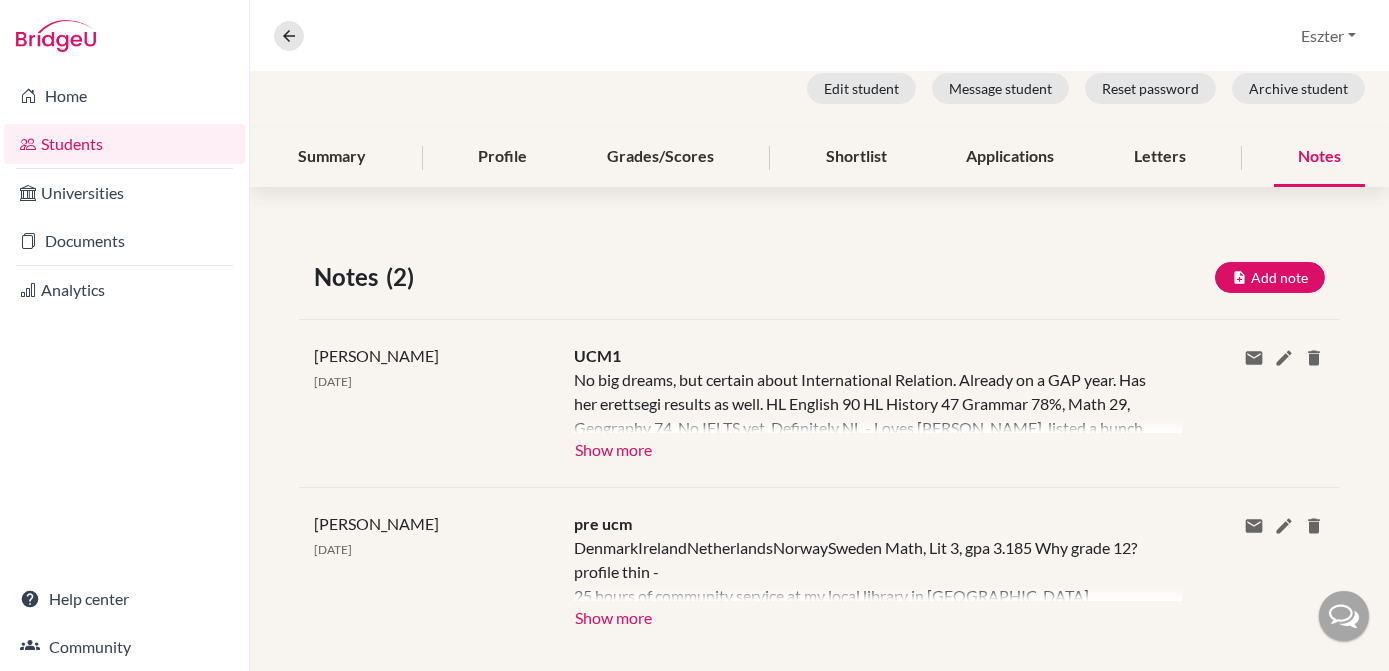 scroll, scrollTop: 326, scrollLeft: 0, axis: vertical 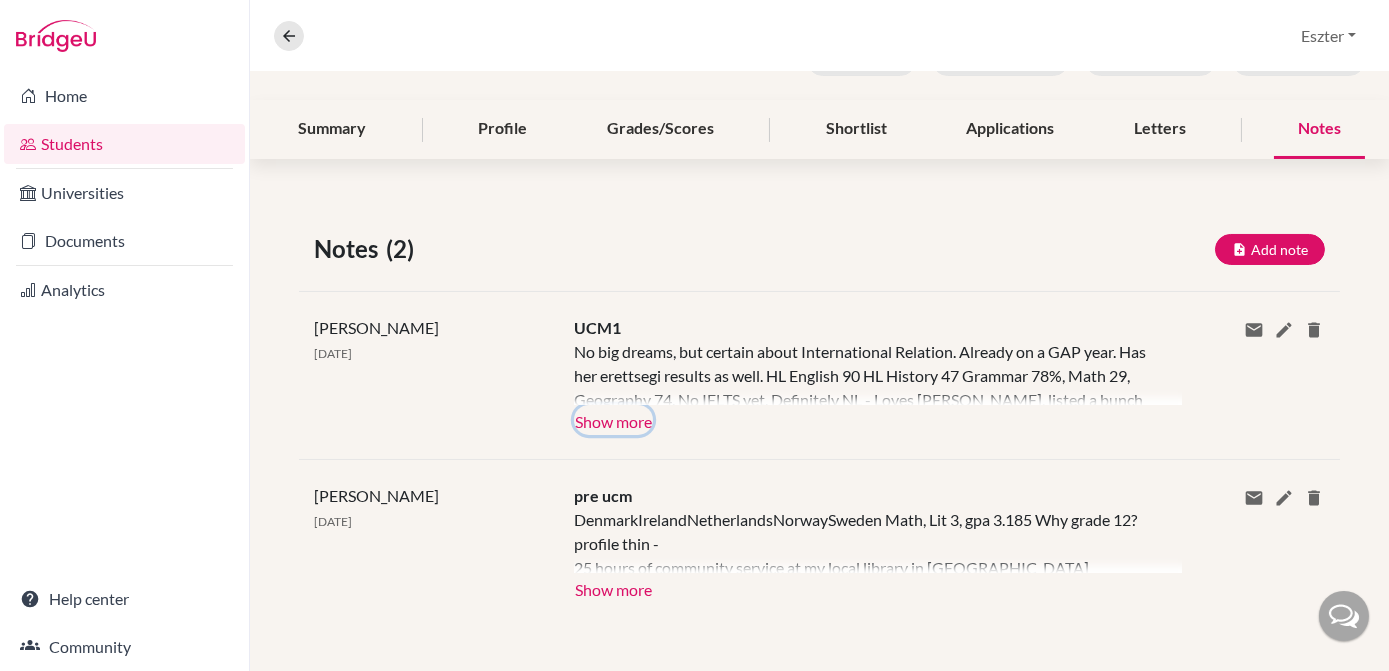 click on "Show more" 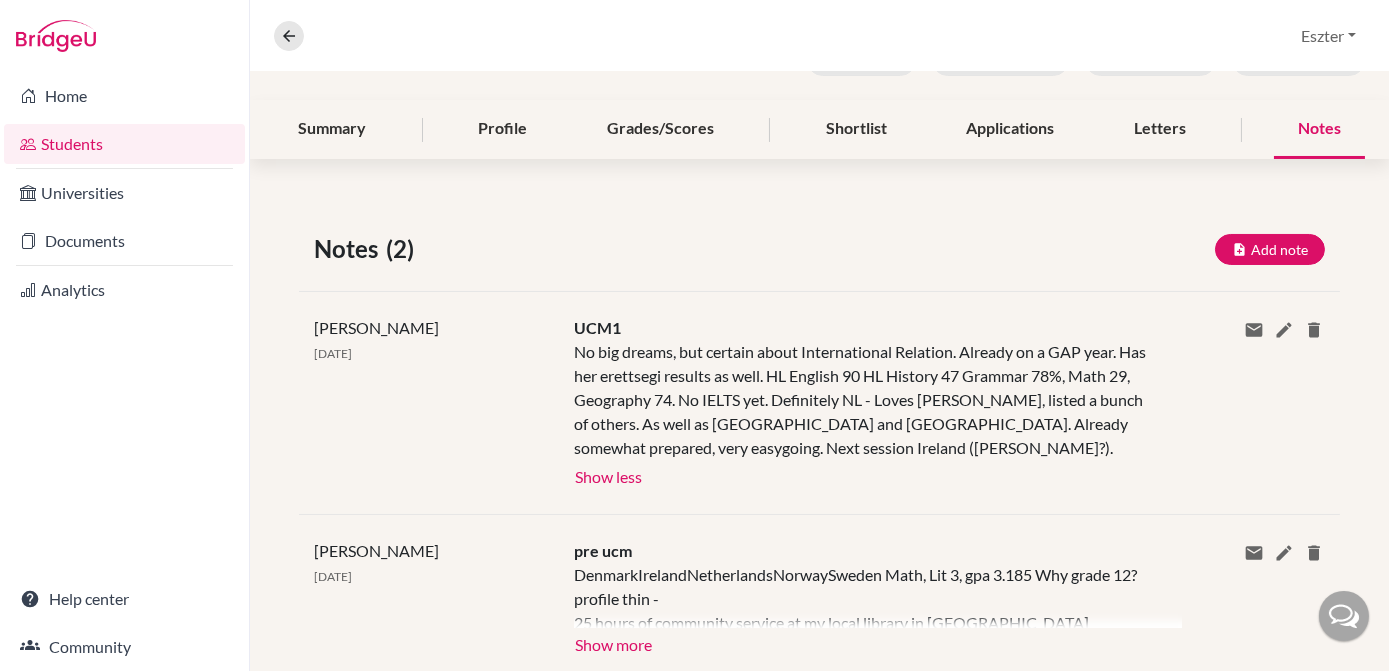 scroll, scrollTop: 0, scrollLeft: 0, axis: both 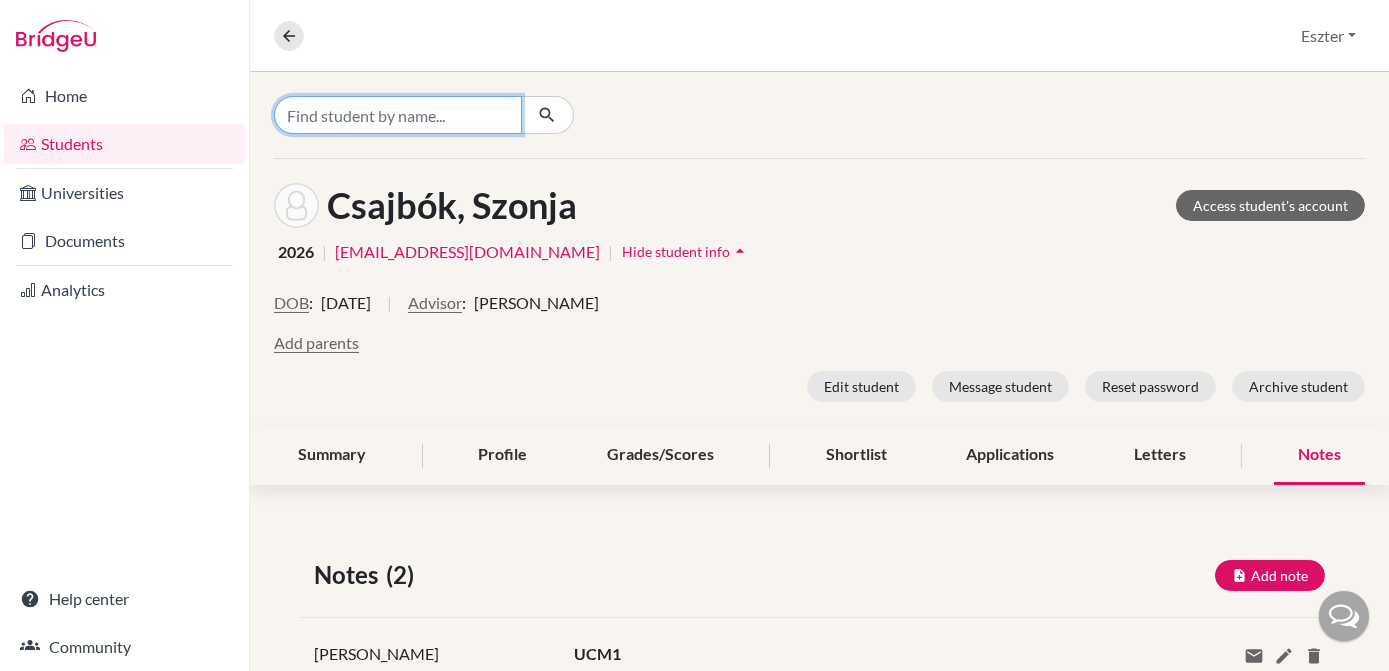 click at bounding box center (398, 115) 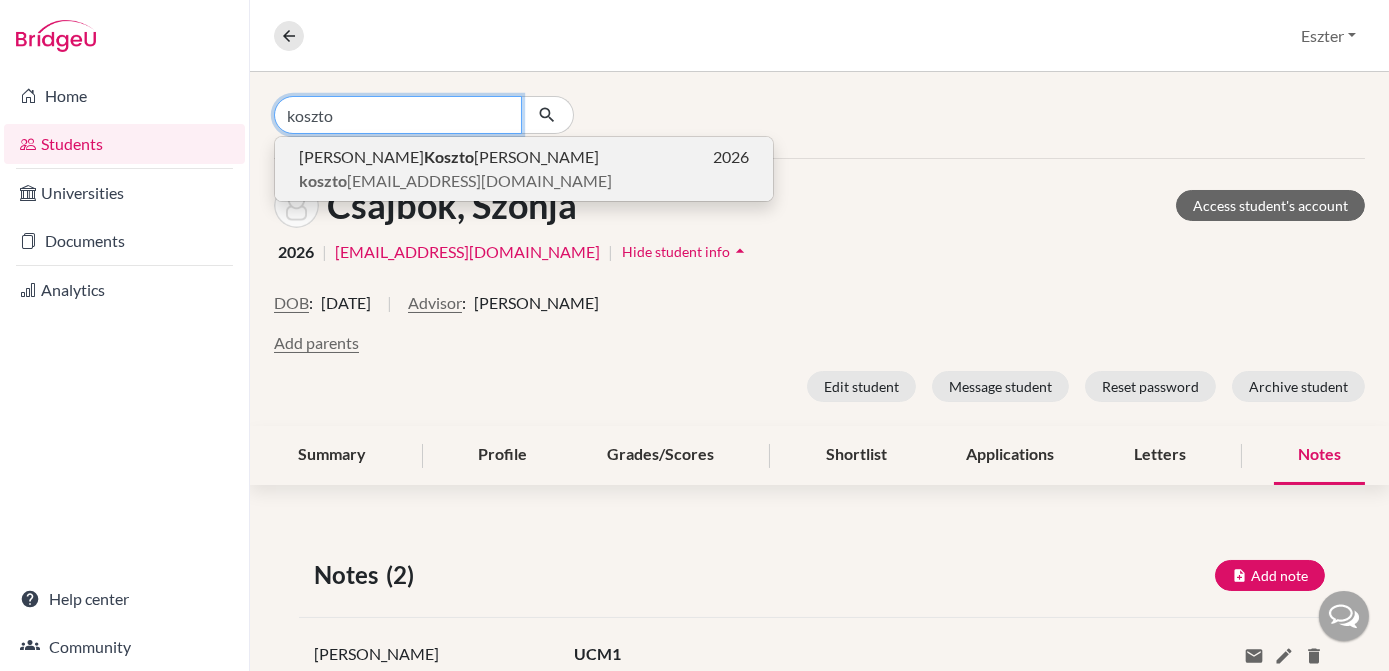 type on "koszto" 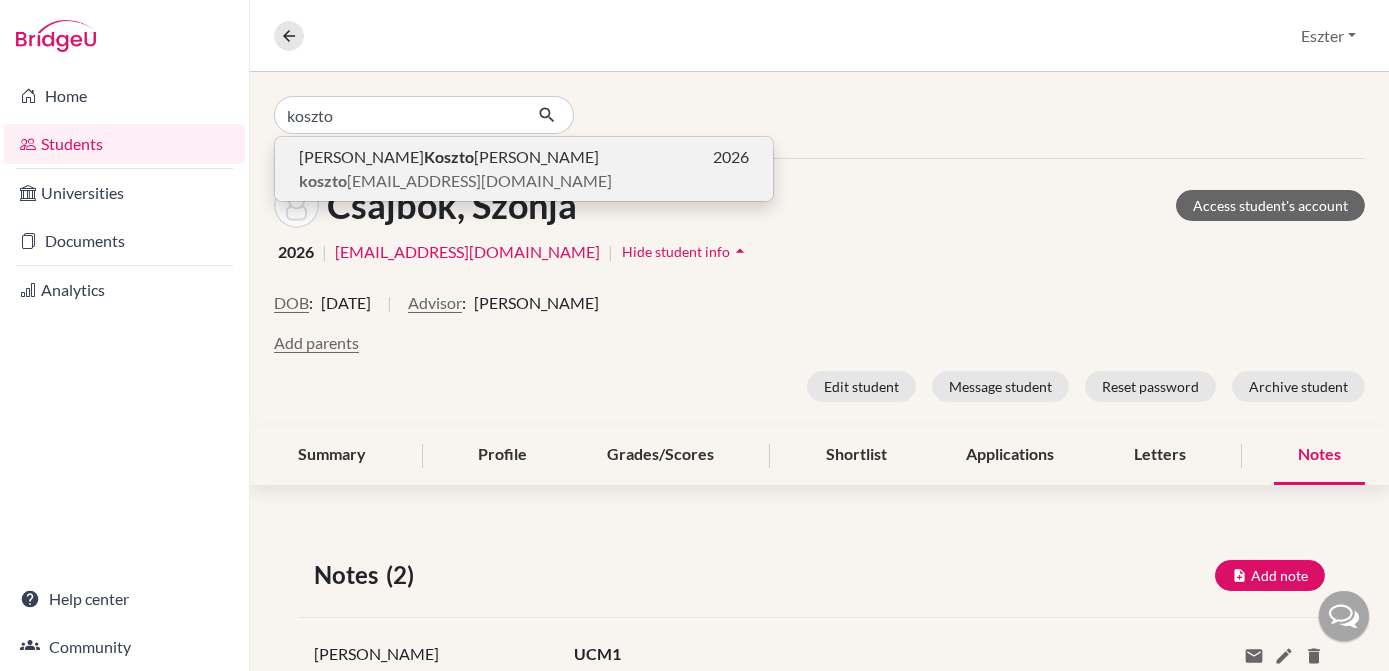 click on "[PERSON_NAME] [PERSON_NAME] 2026" at bounding box center [524, 157] 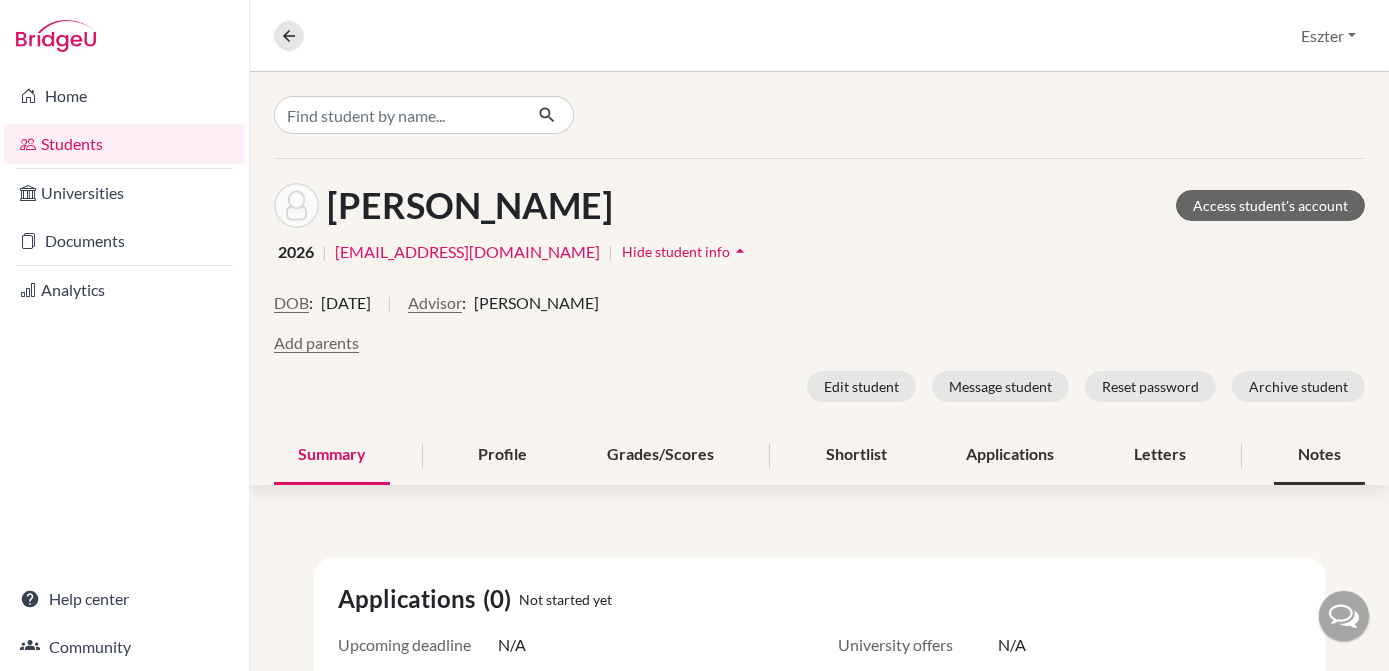 click on "Notes" at bounding box center (1319, 455) 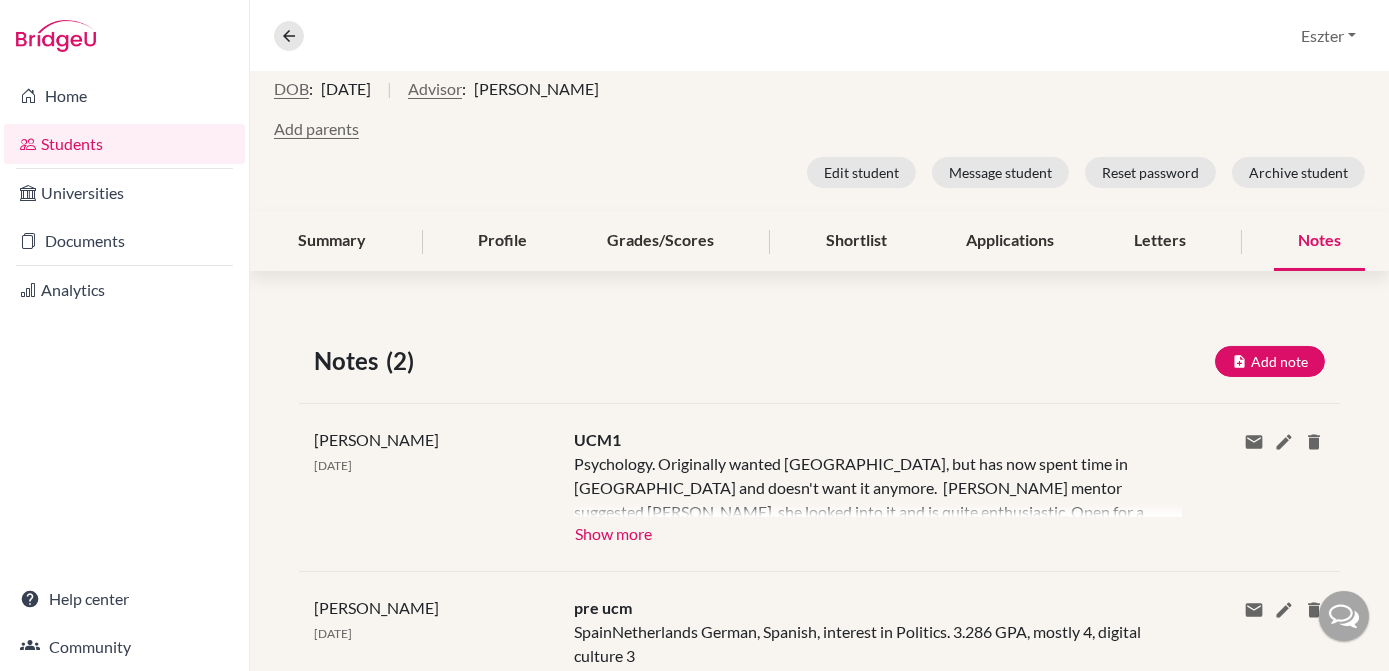 scroll, scrollTop: 326, scrollLeft: 0, axis: vertical 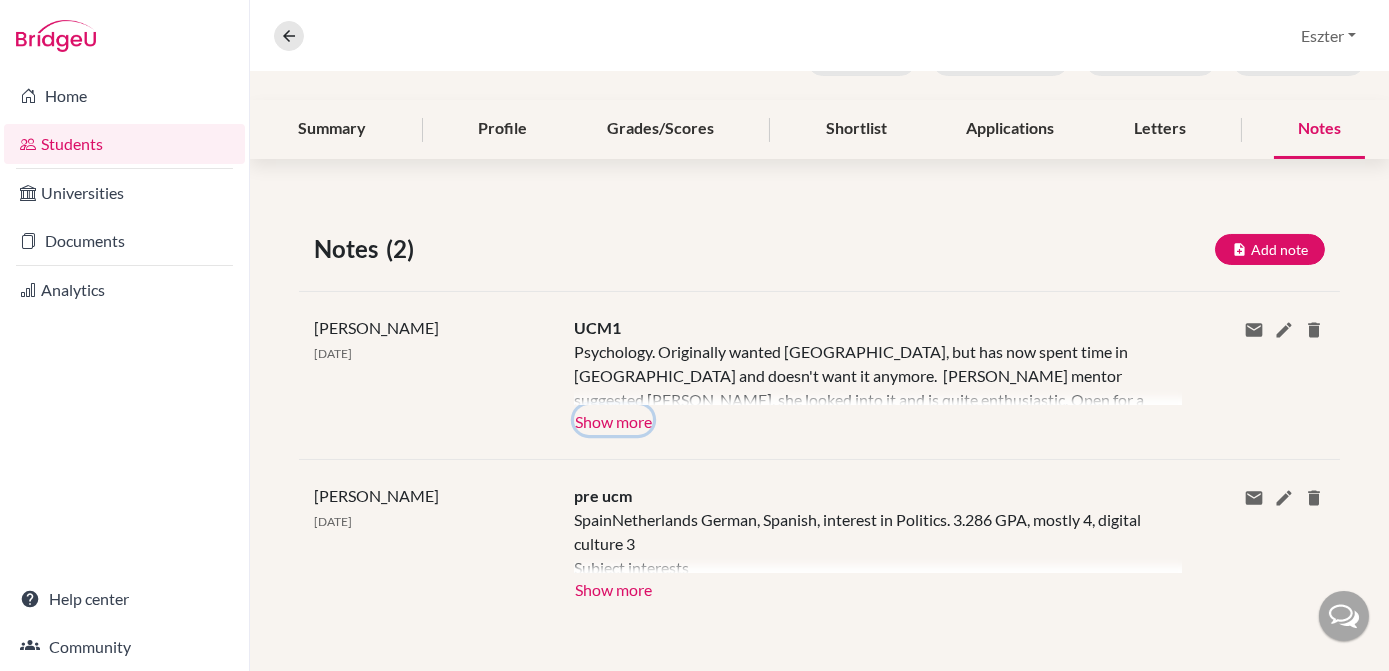 click on "Show more" 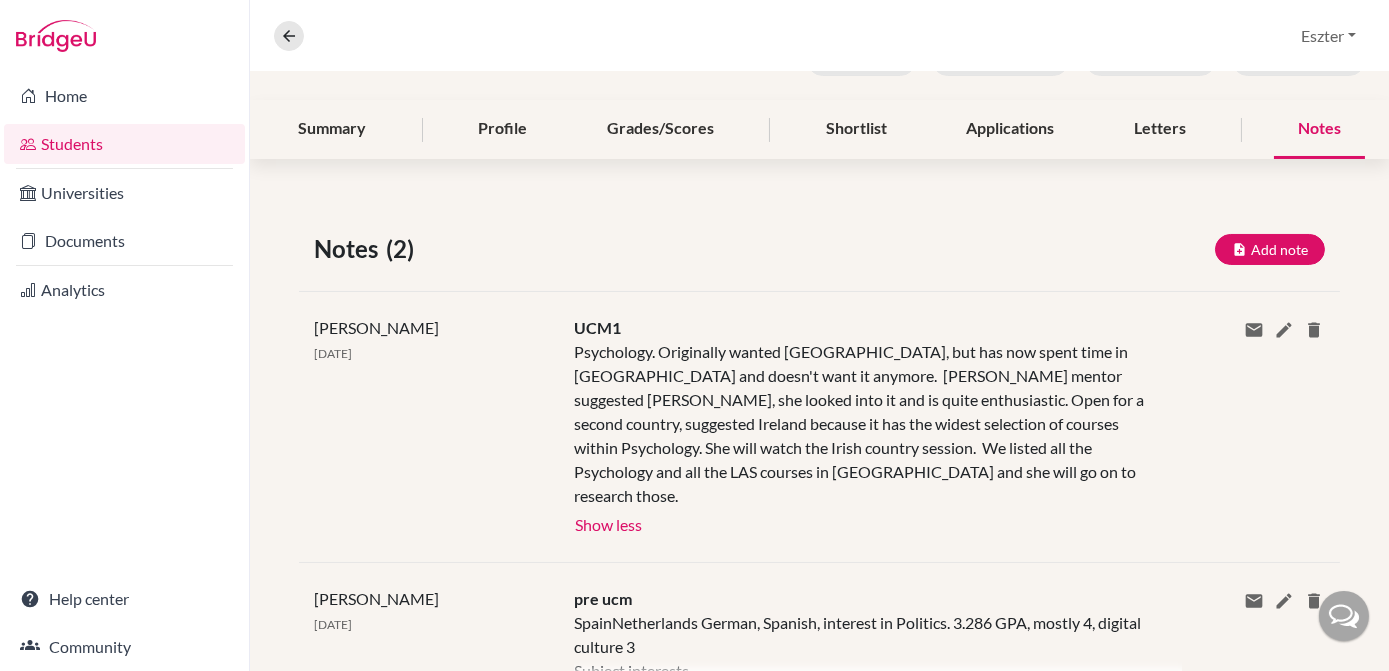 scroll, scrollTop: 0, scrollLeft: 0, axis: both 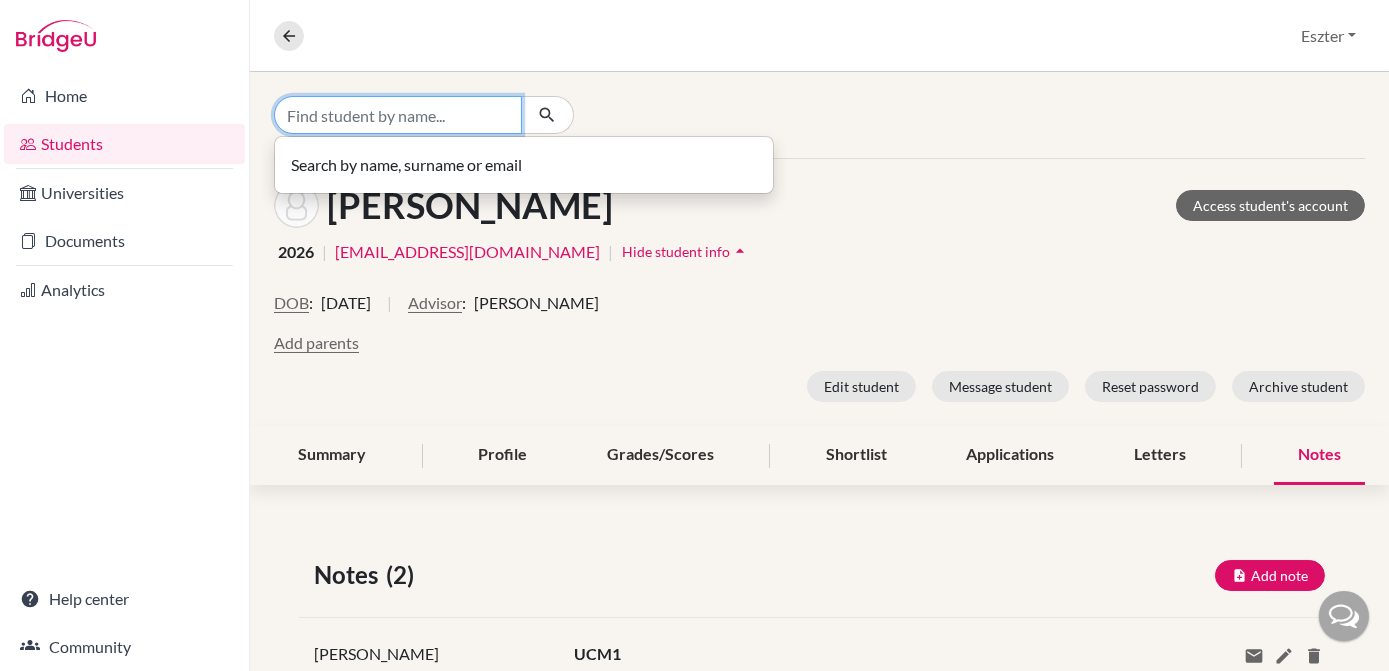 click at bounding box center (398, 115) 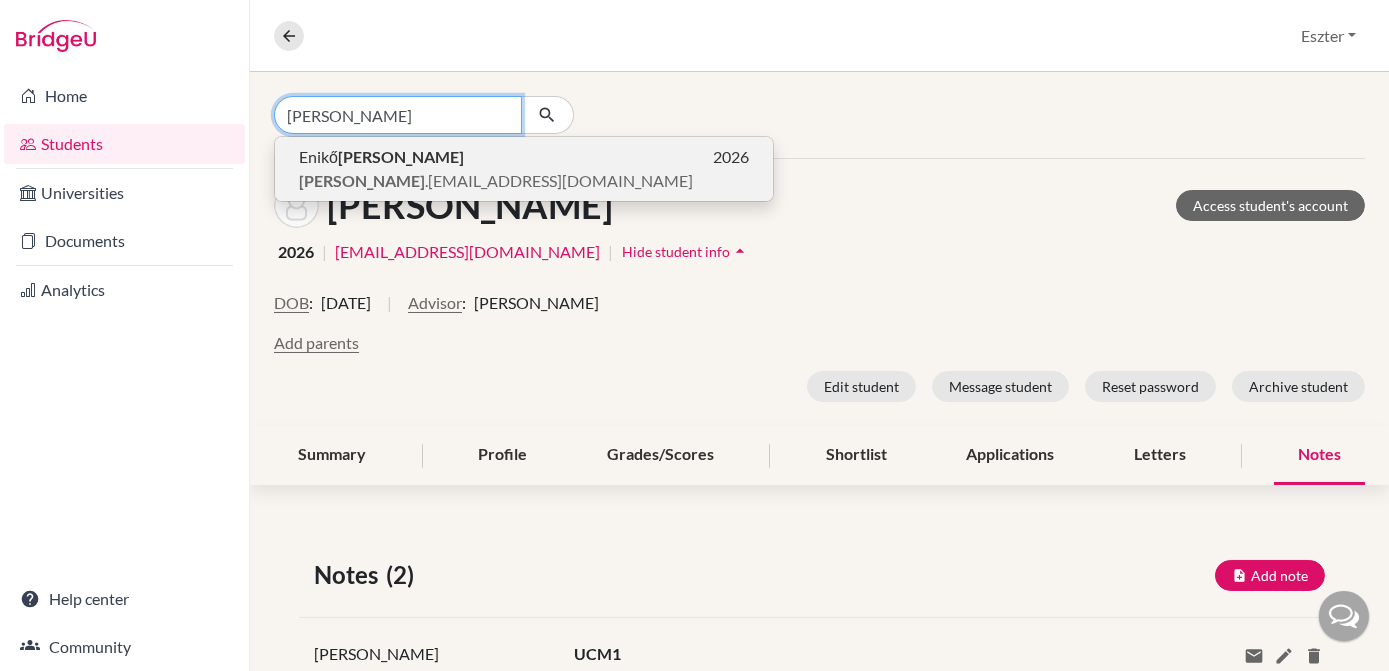 type on "[PERSON_NAME]" 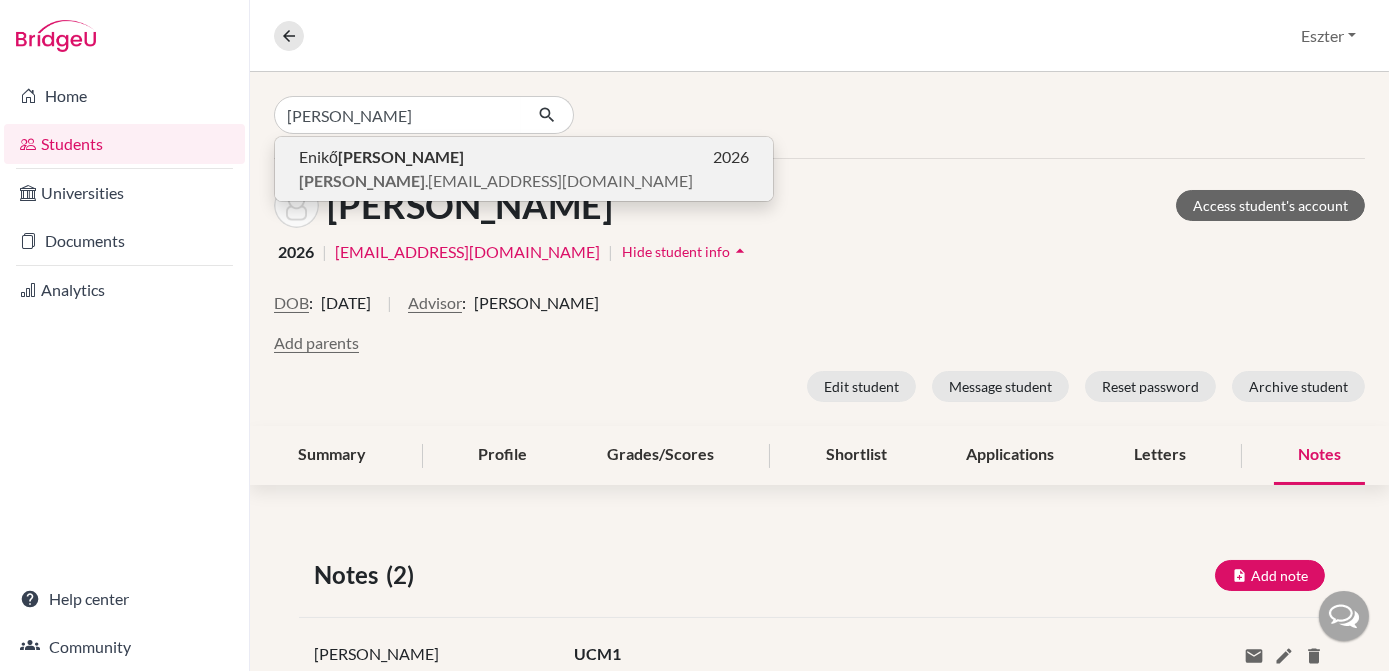 click on "[PERSON_NAME] 2026" at bounding box center (524, 157) 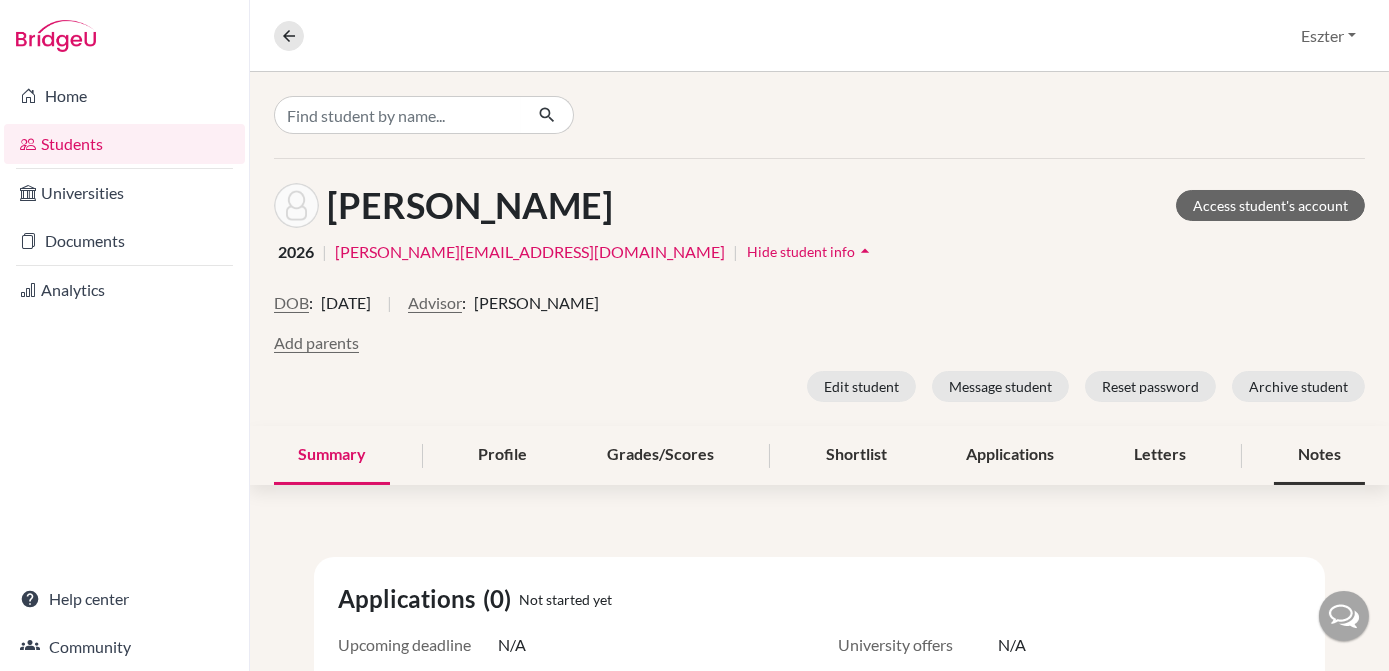 click on "Notes" at bounding box center (1319, 455) 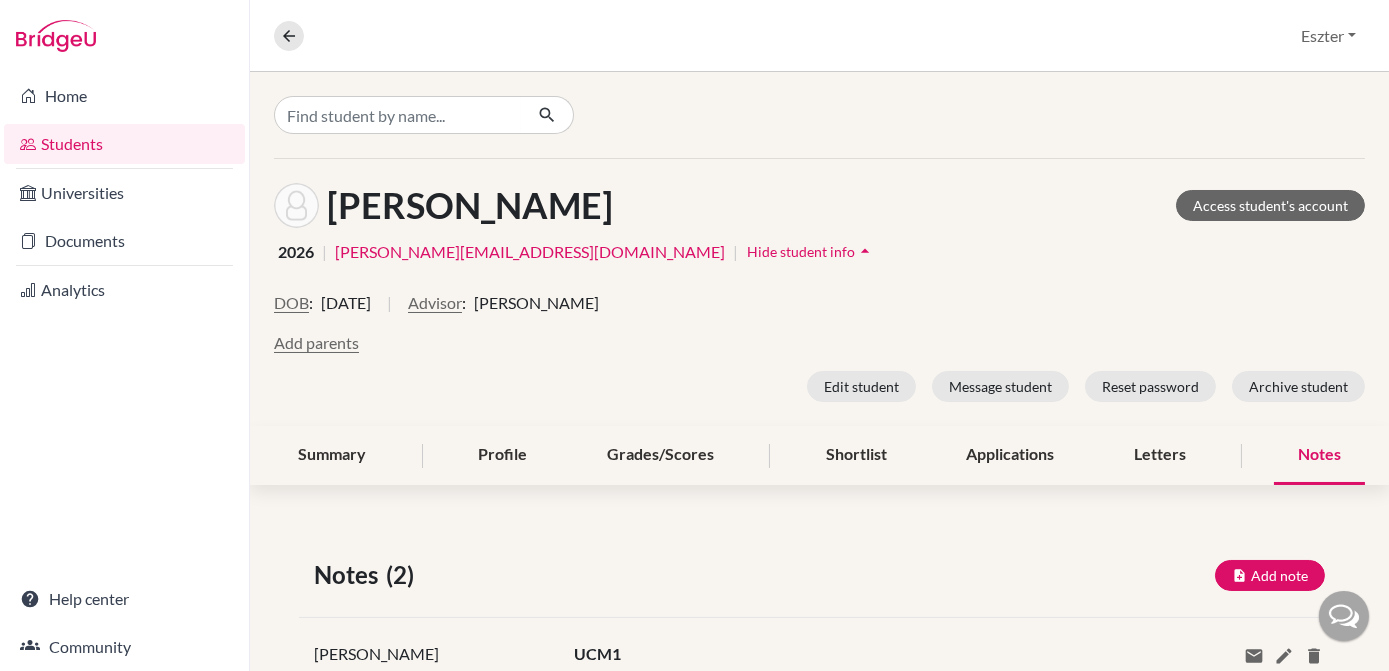 scroll, scrollTop: 326, scrollLeft: 0, axis: vertical 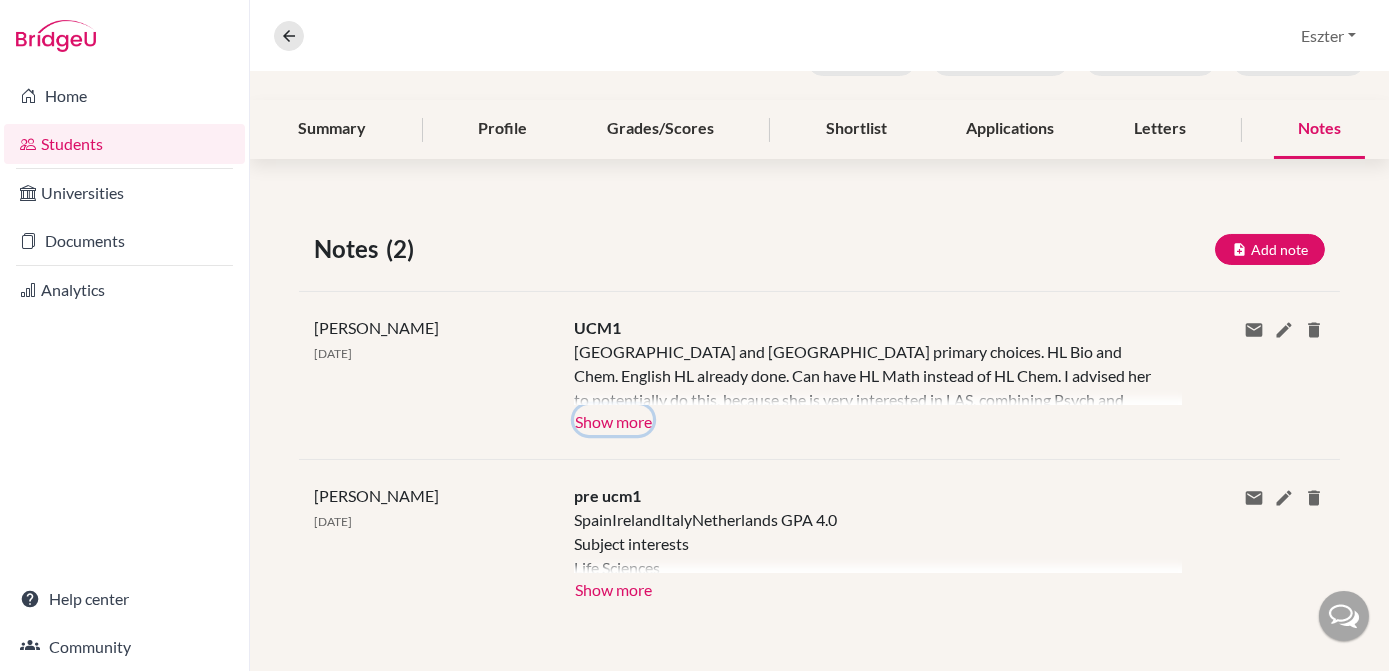 click on "Show more" 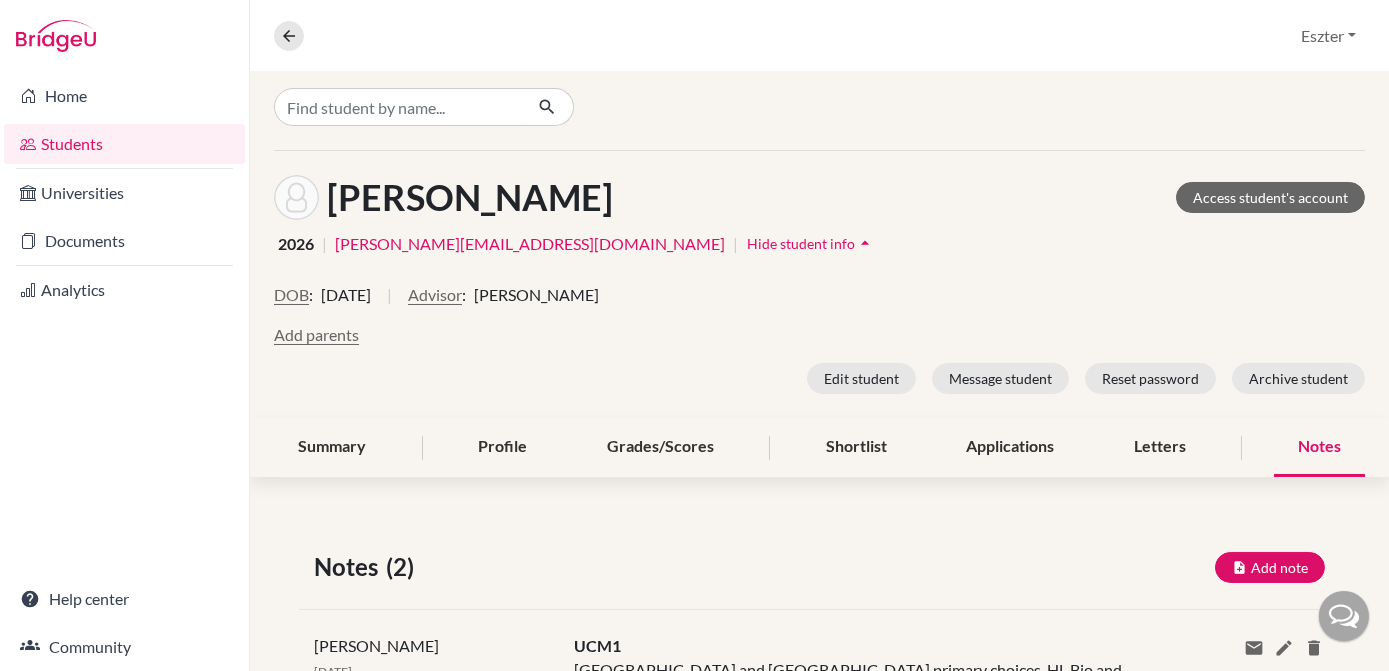 scroll, scrollTop: 0, scrollLeft: 0, axis: both 